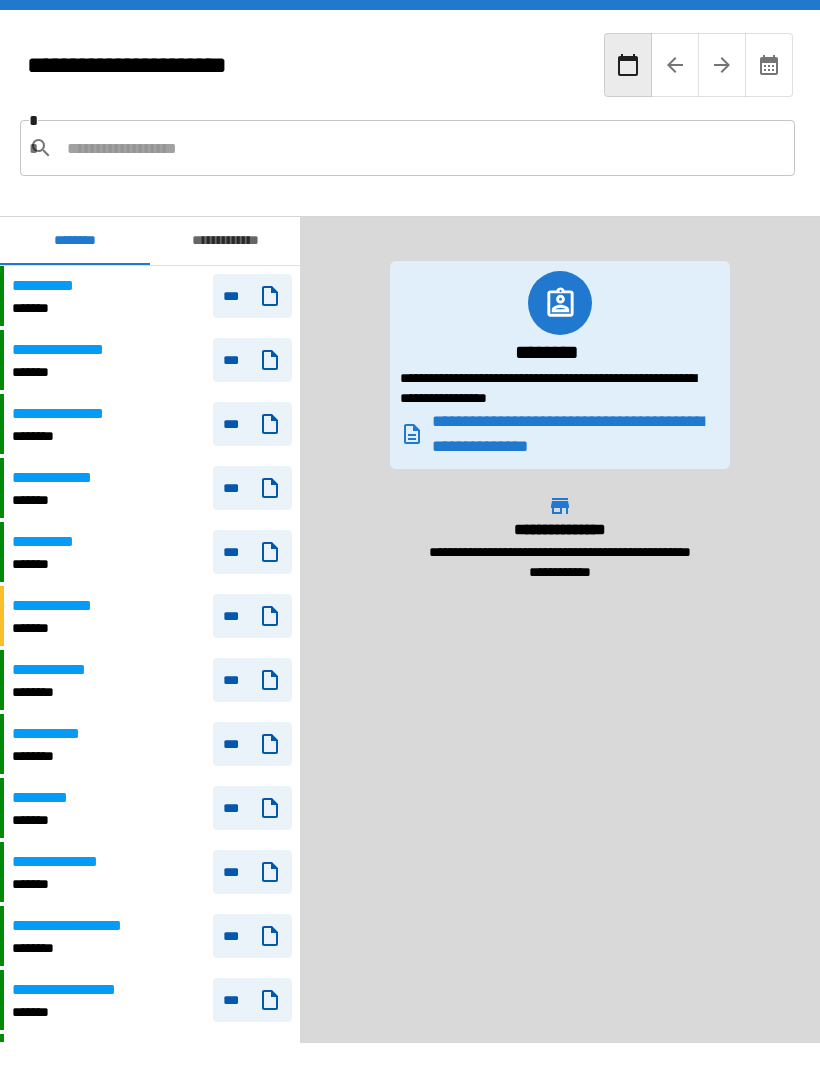 scroll, scrollTop: 67, scrollLeft: 0, axis: vertical 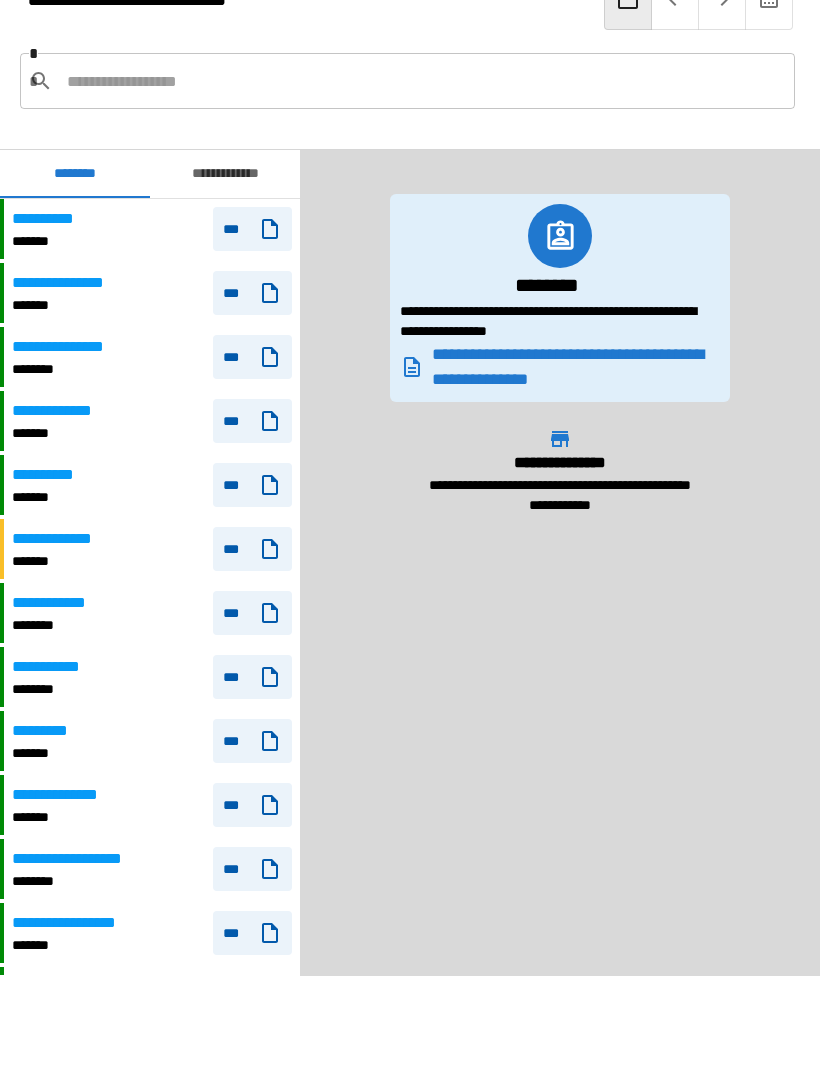 click on "**********" at bounding box center (225, 175) 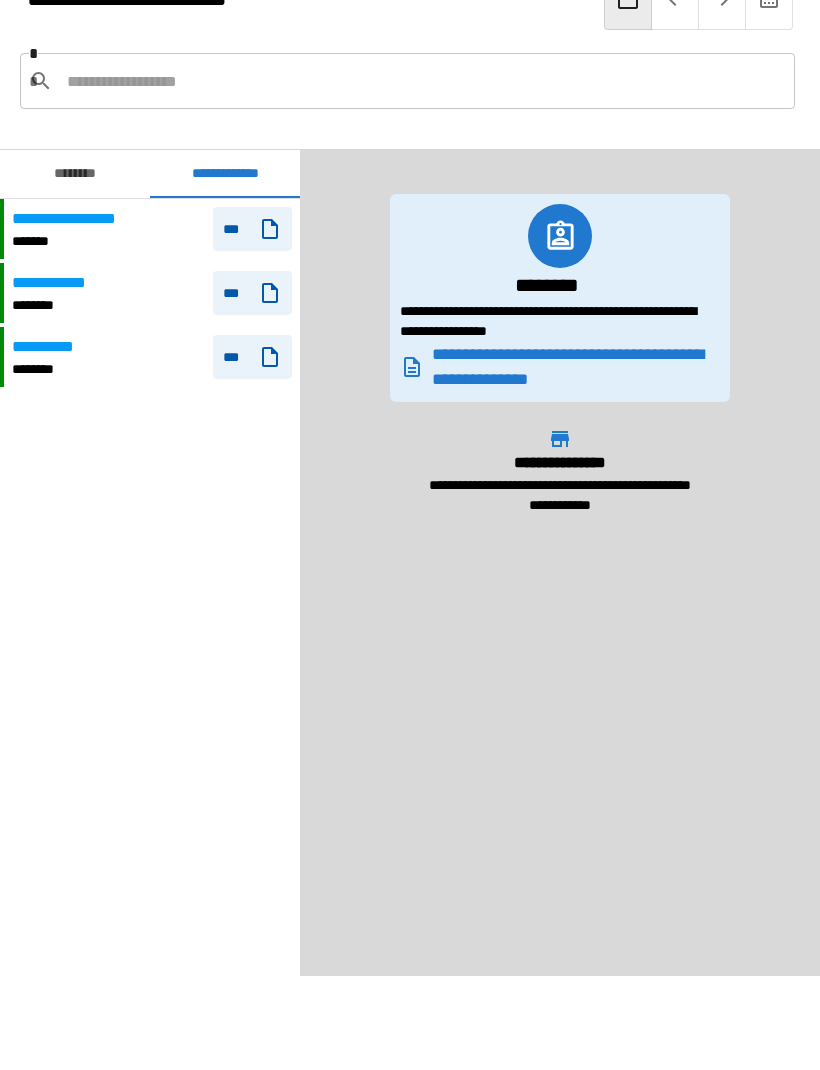 scroll, scrollTop: 0, scrollLeft: 0, axis: both 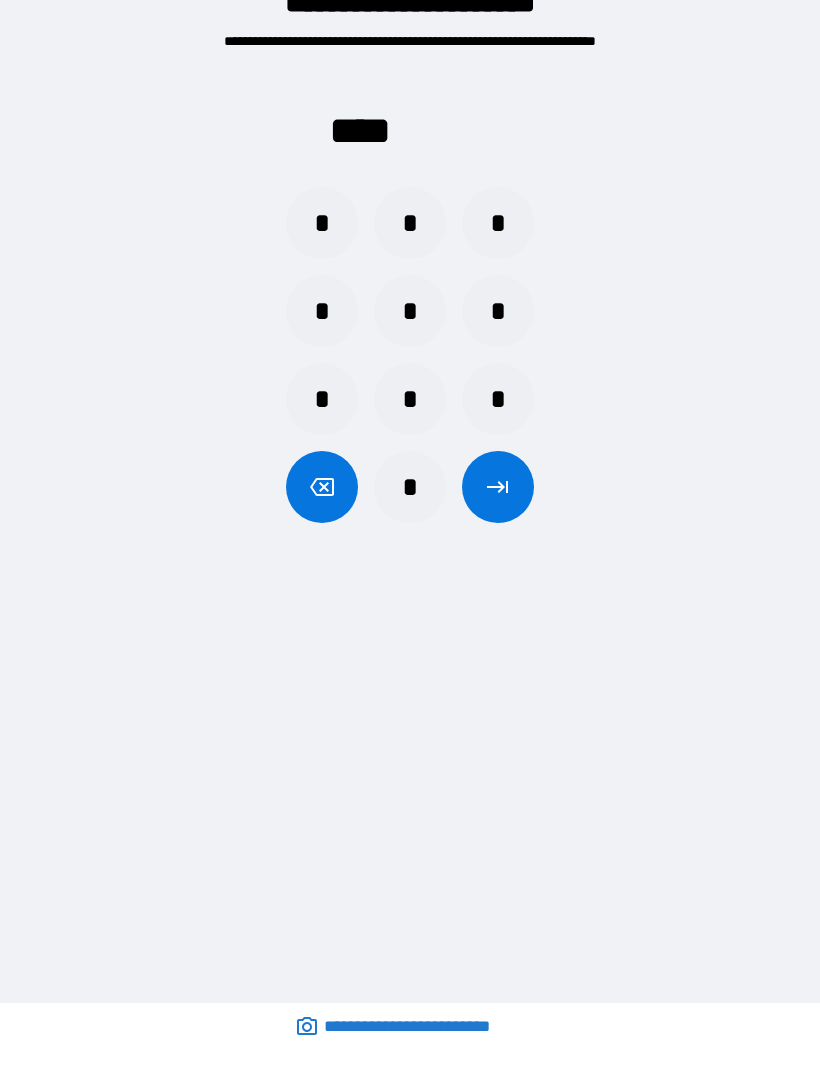 click on "*" at bounding box center (410, 224) 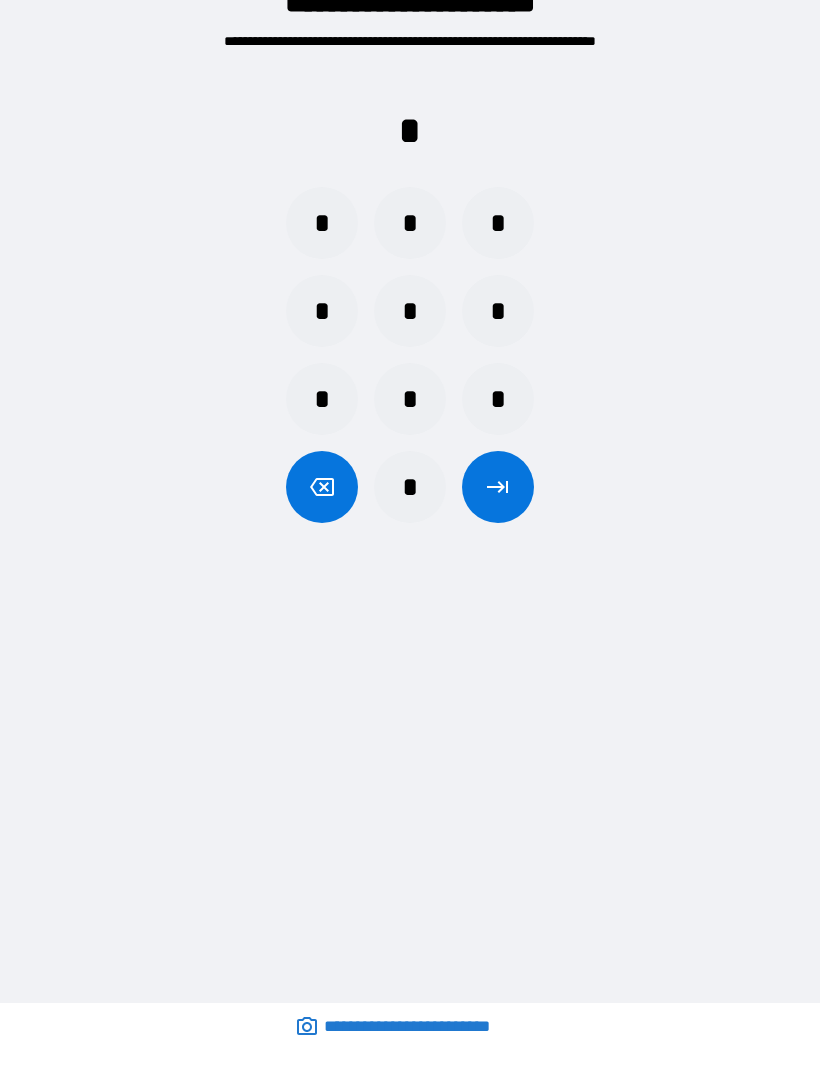 click on "*" at bounding box center (322, 224) 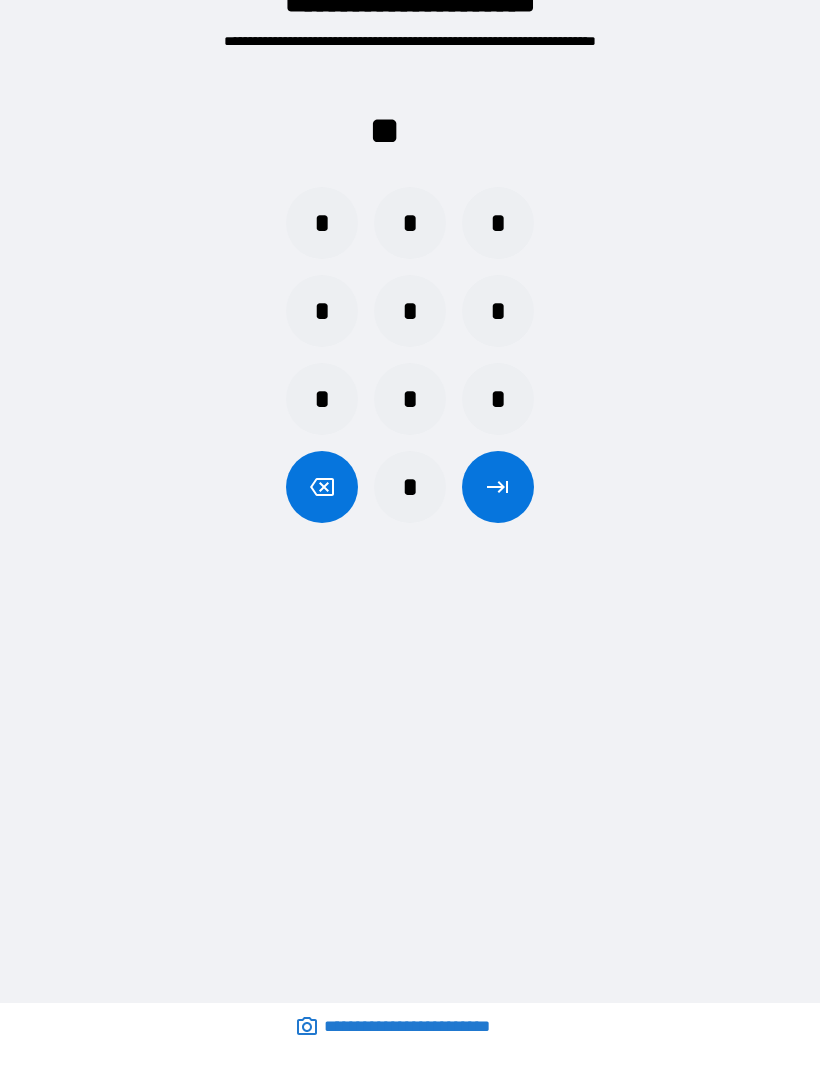 click on "*" at bounding box center (410, 224) 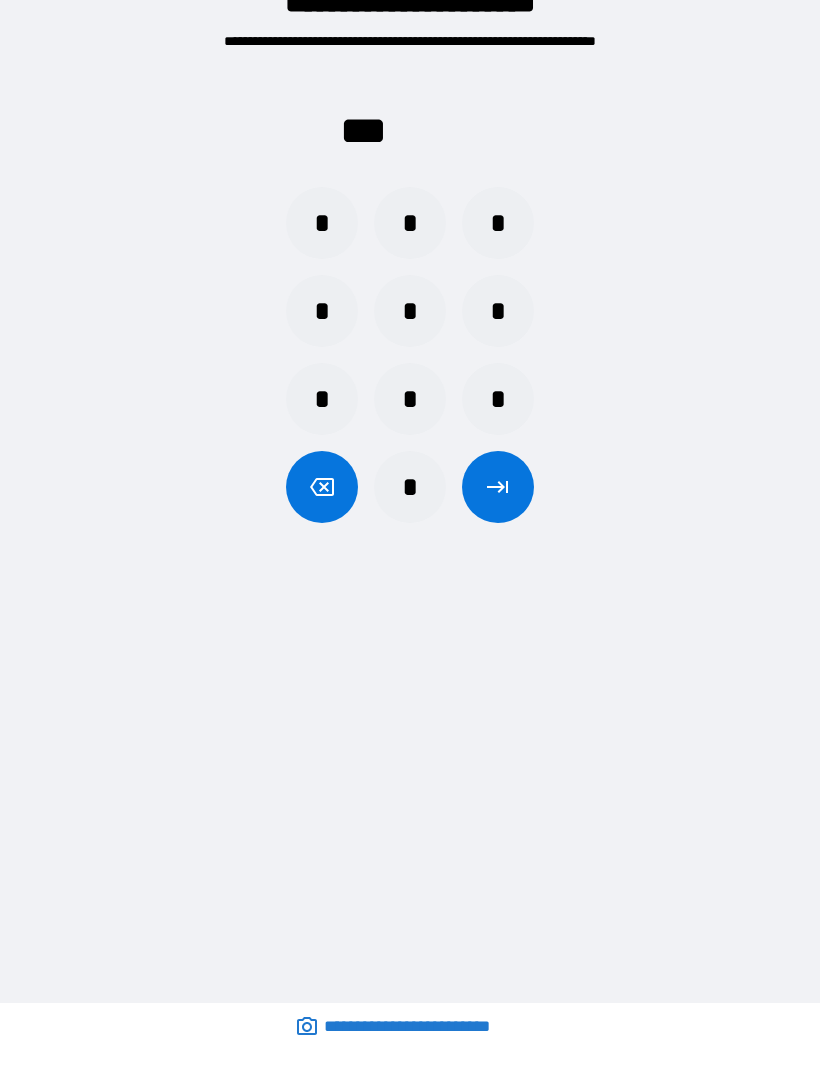 click on "*" at bounding box center (410, 224) 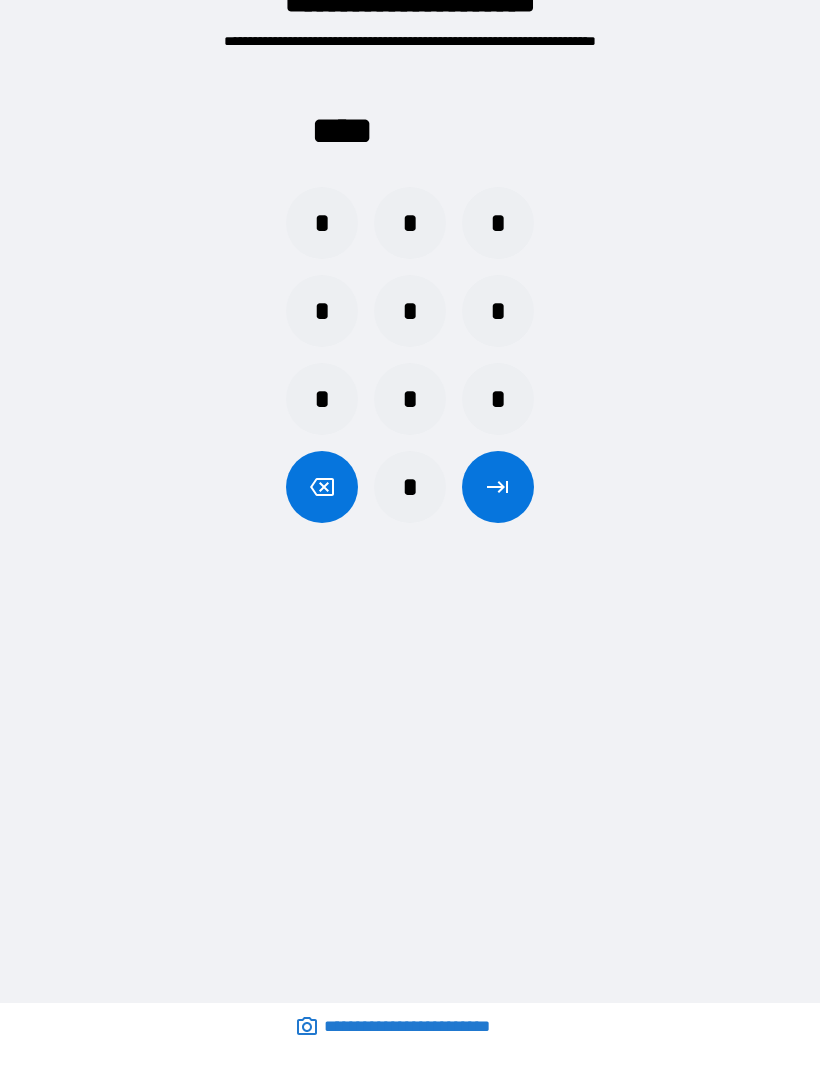 click on "**** * * * * * * * * * *" at bounding box center (410, 292) 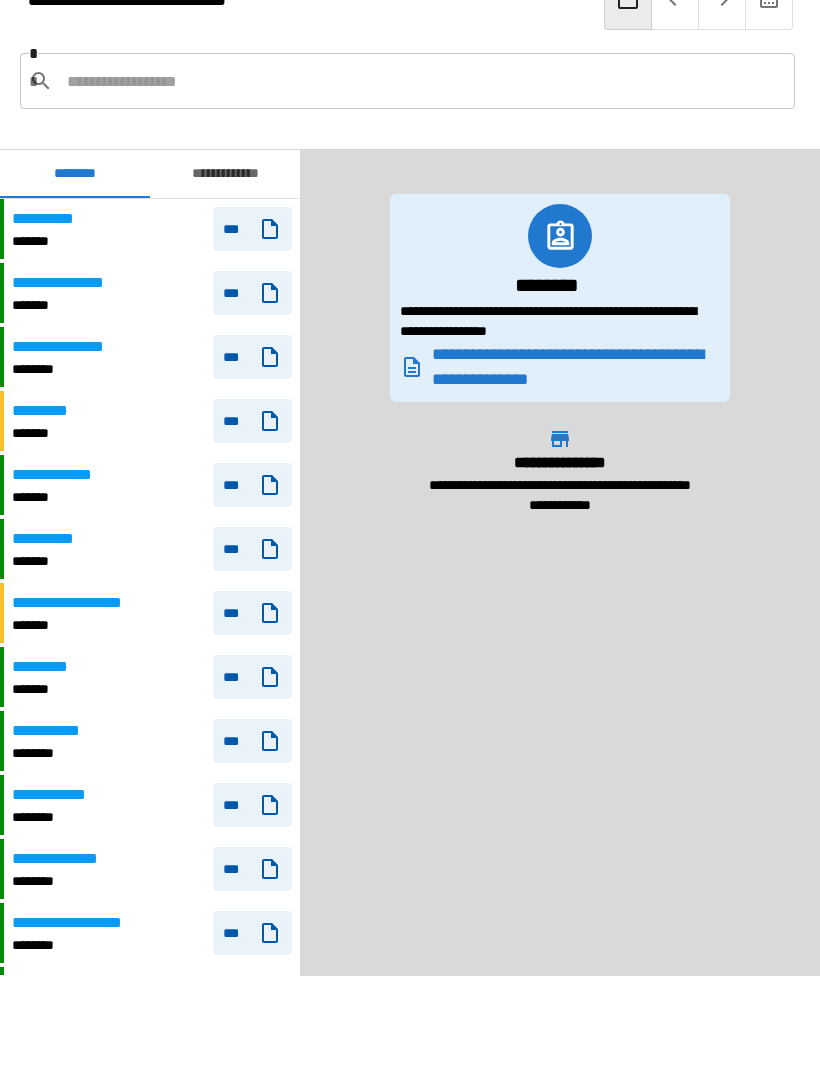 scroll, scrollTop: 120, scrollLeft: 0, axis: vertical 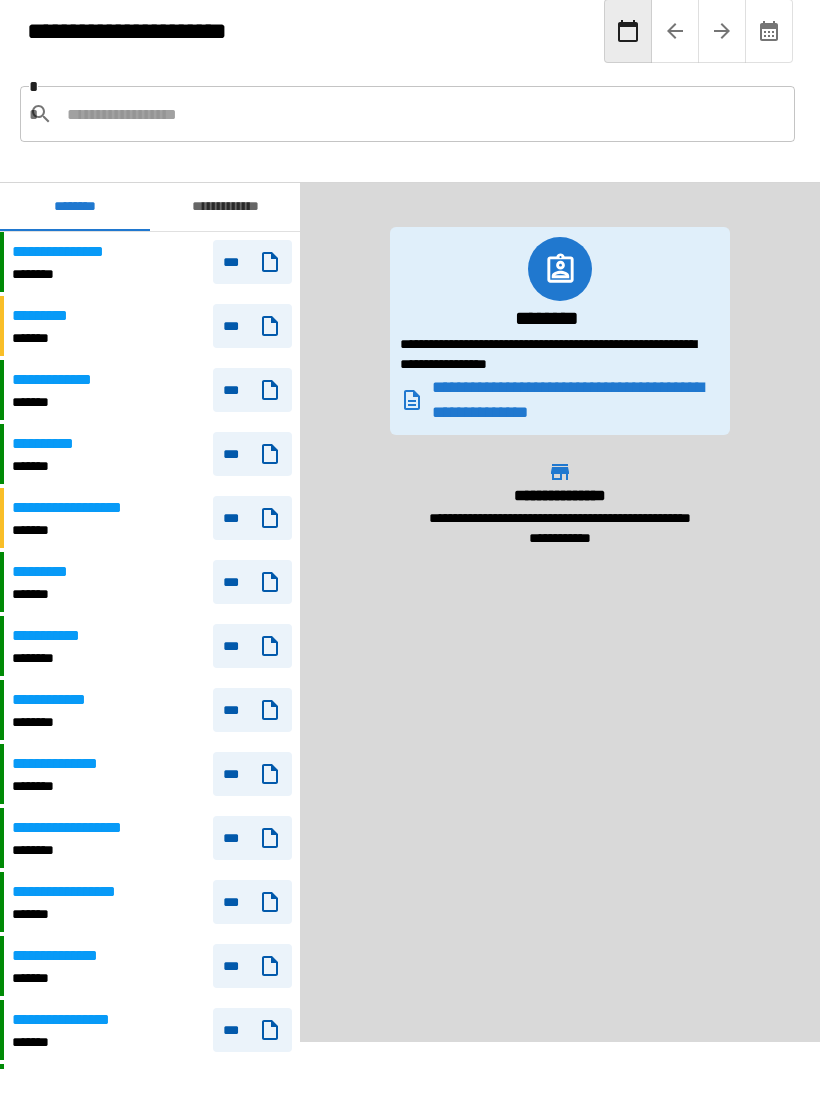 click on "**********" at bounding box center [225, 208] 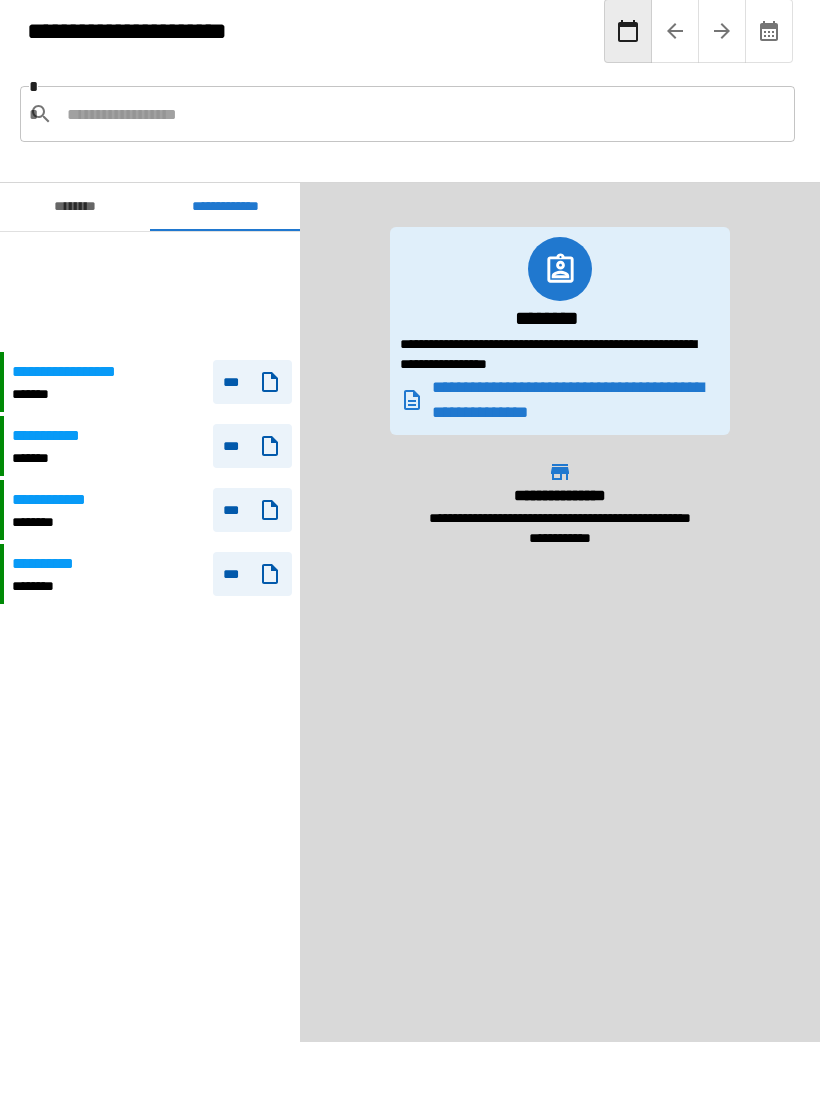 scroll, scrollTop: 0, scrollLeft: 0, axis: both 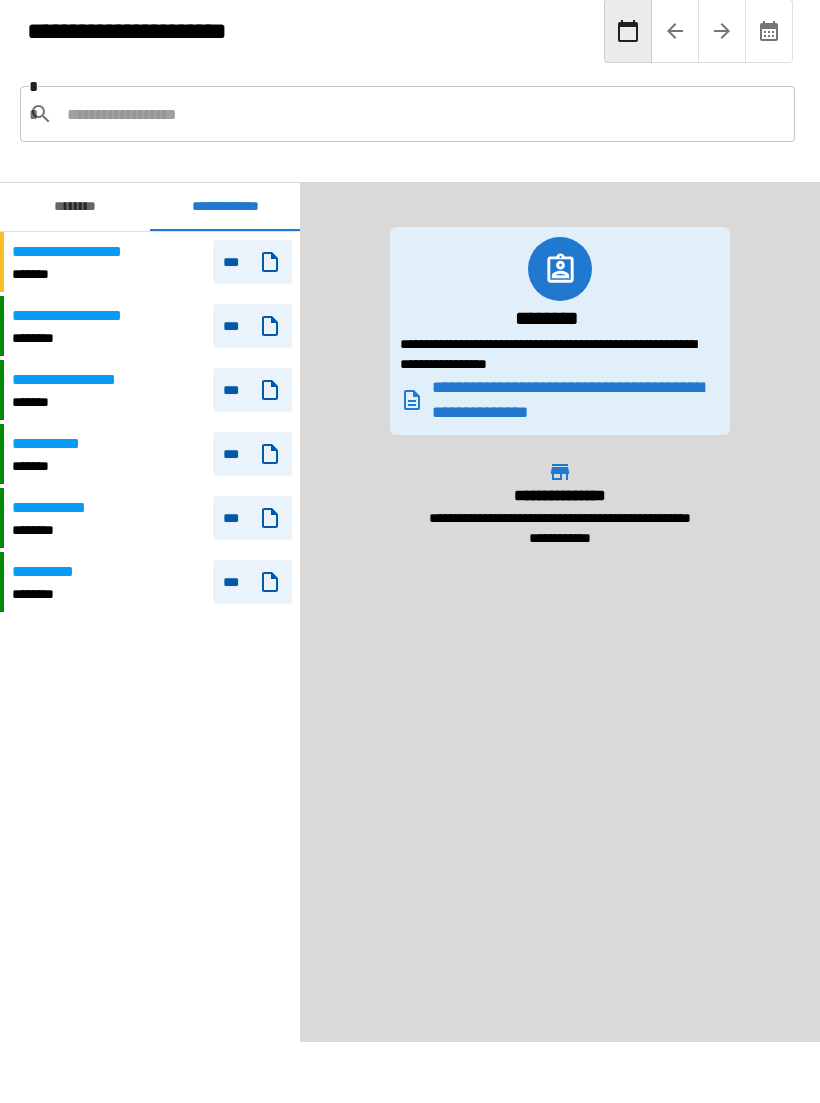 click on "********" at bounding box center [75, 208] 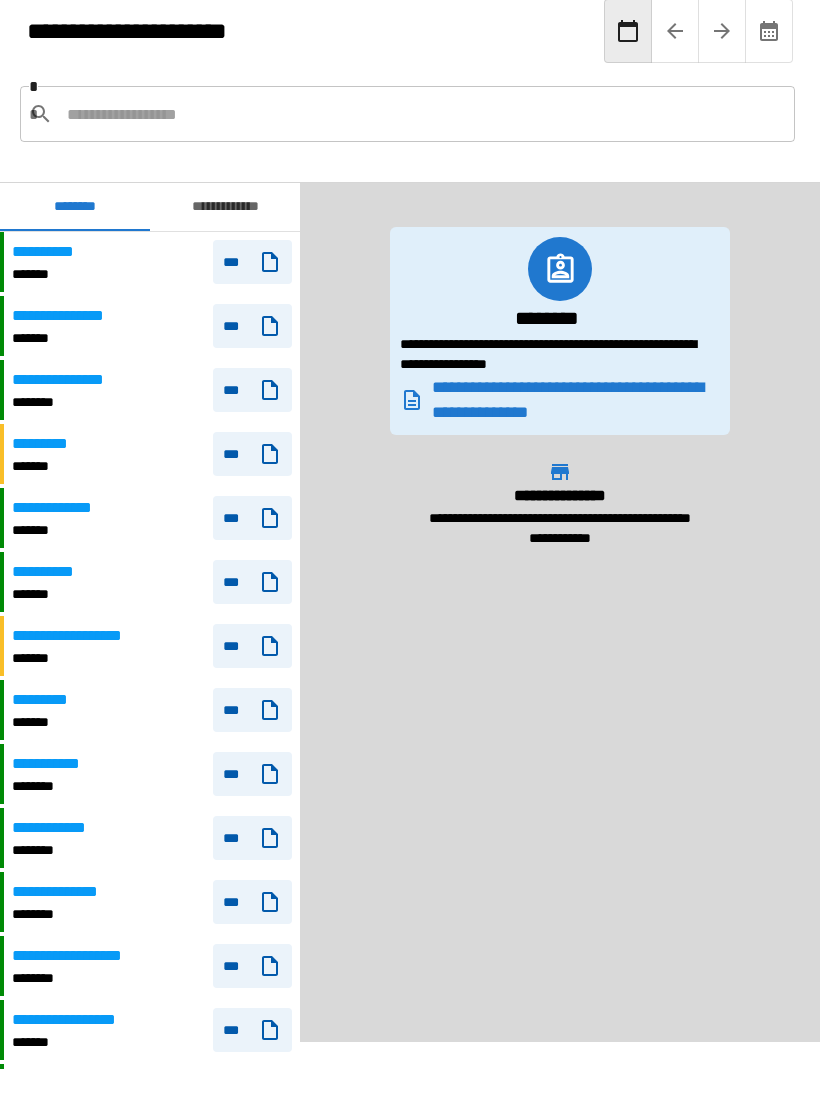click on "**********" at bounding box center (225, 208) 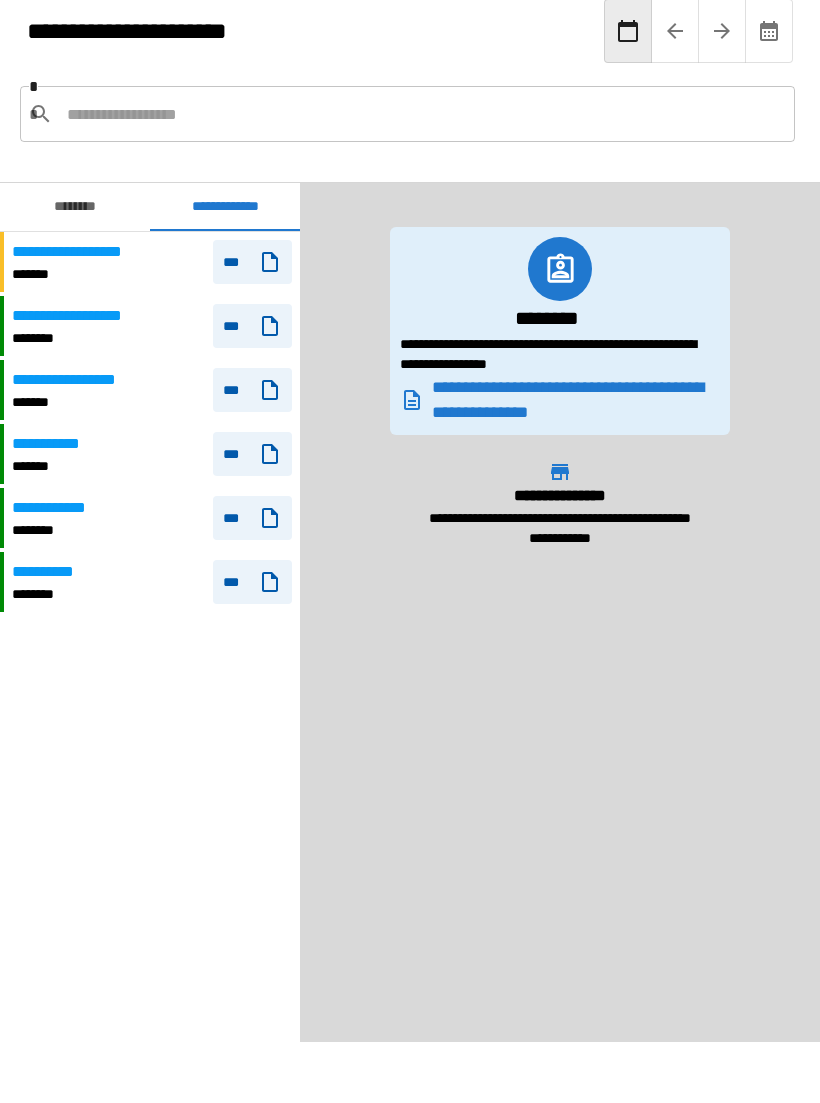 click 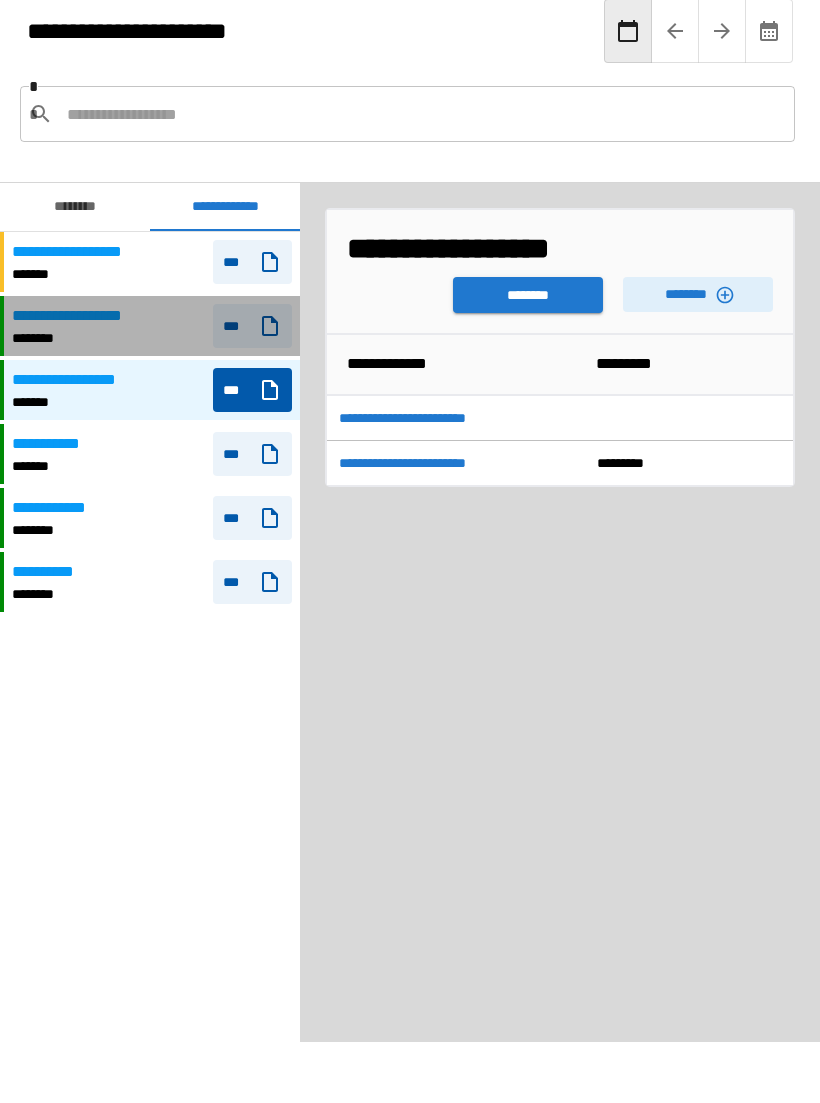 click on "***" at bounding box center (252, 327) 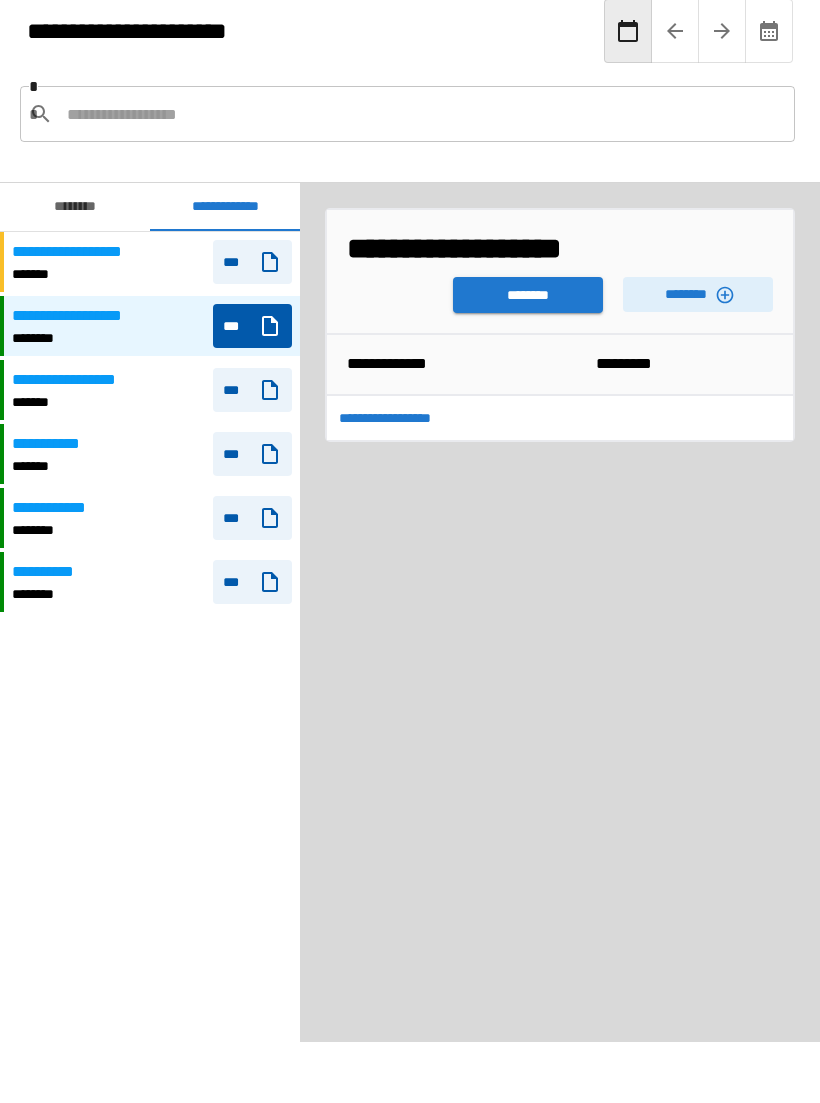 click on "********" at bounding box center (528, 296) 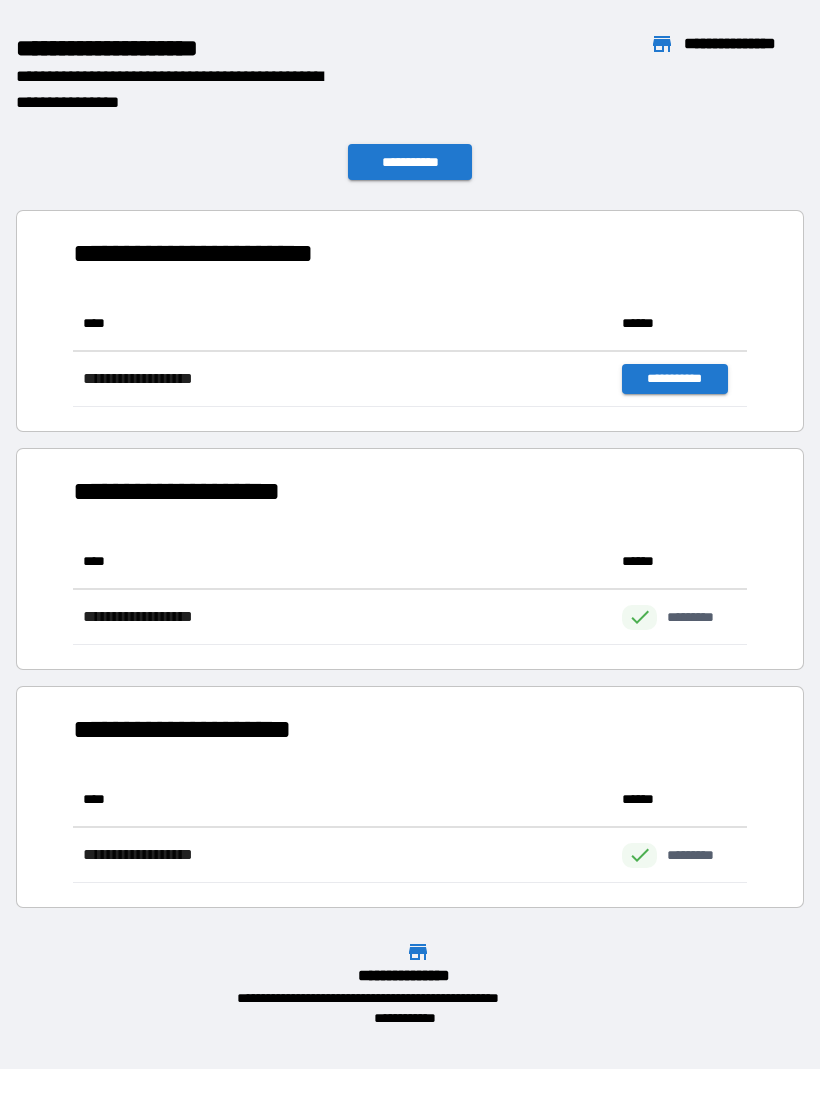 scroll, scrollTop: 111, scrollLeft: 674, axis: both 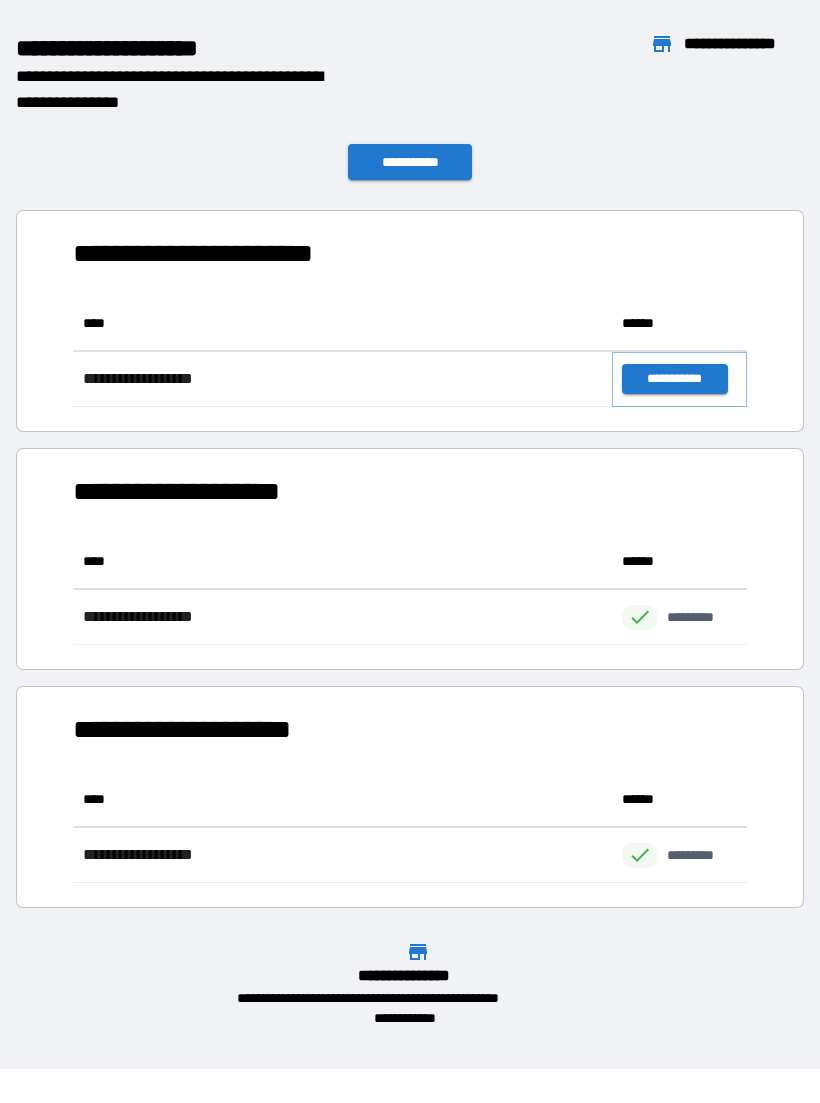 click on "**********" at bounding box center [674, 380] 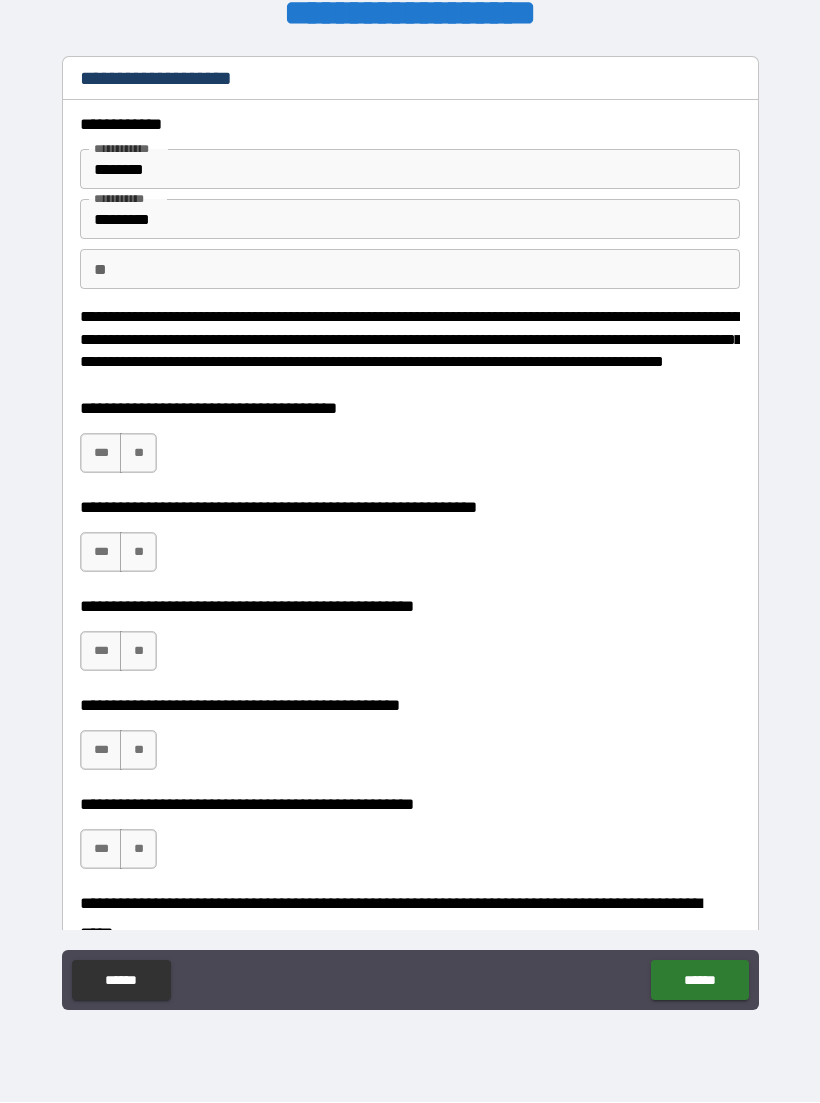 scroll, scrollTop: 0, scrollLeft: 0, axis: both 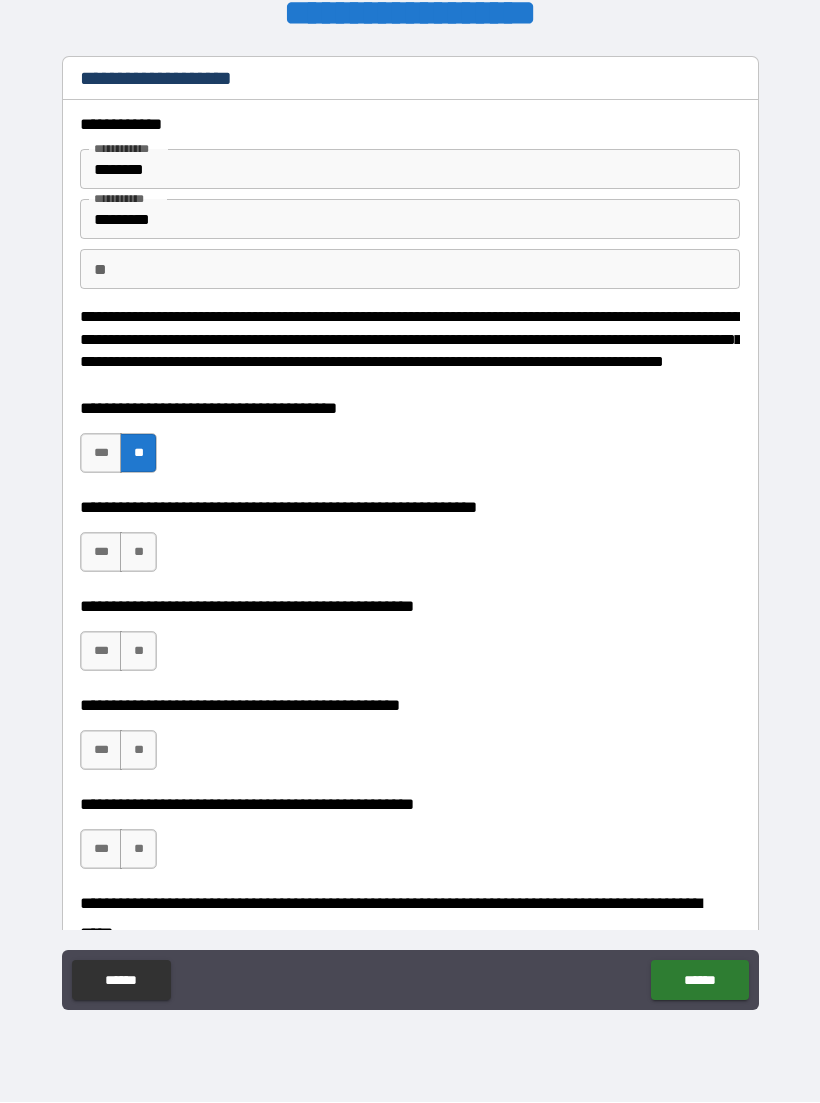 click on "**" at bounding box center [138, 553] 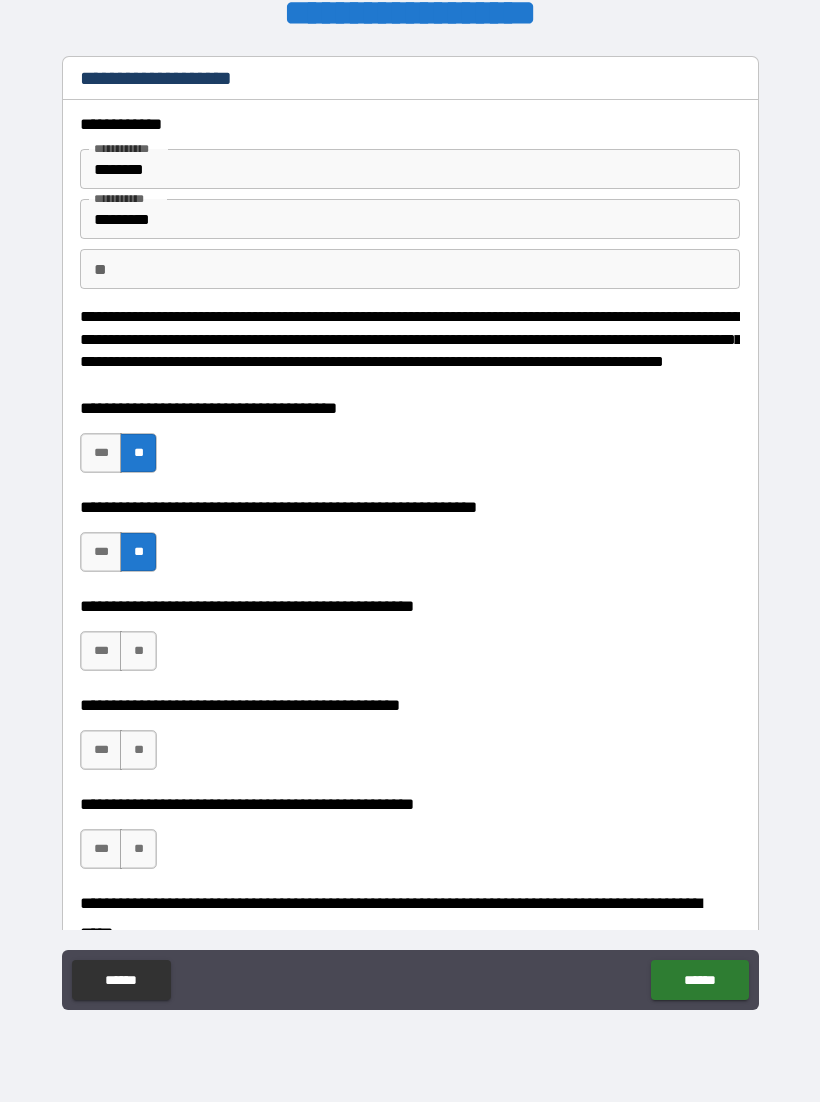 click on "**" at bounding box center (138, 652) 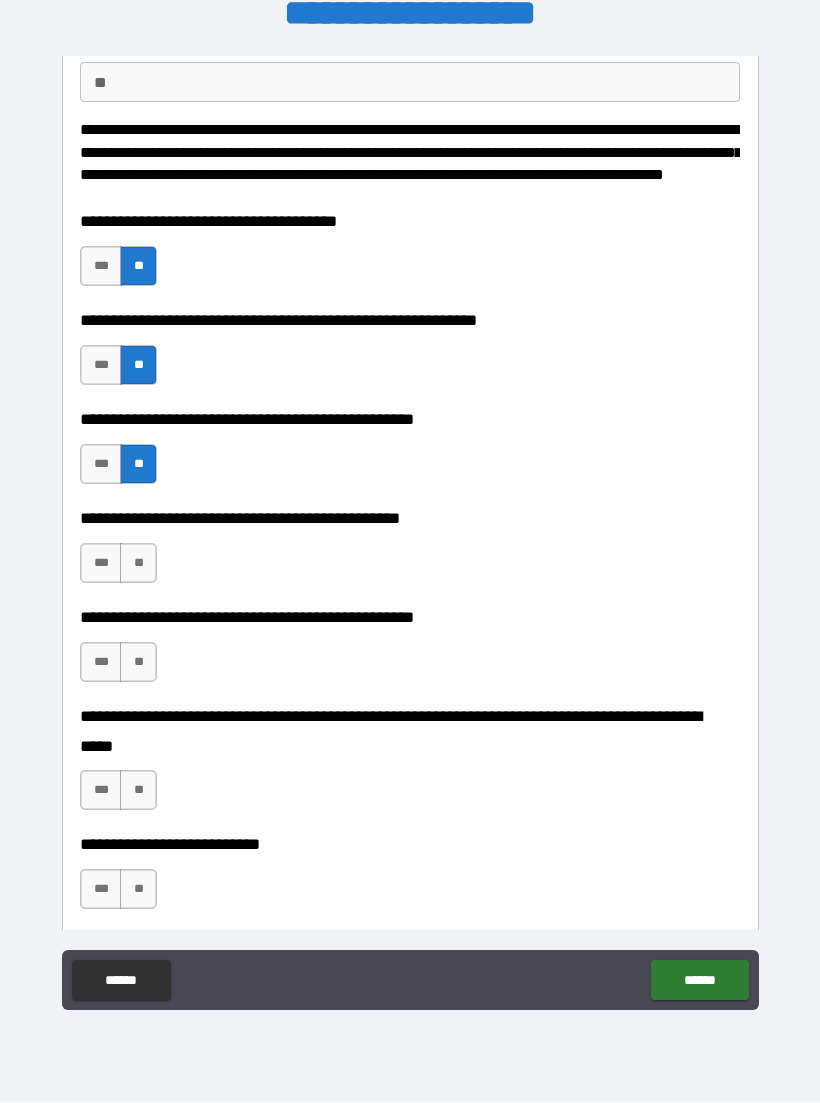 scroll, scrollTop: 201, scrollLeft: 0, axis: vertical 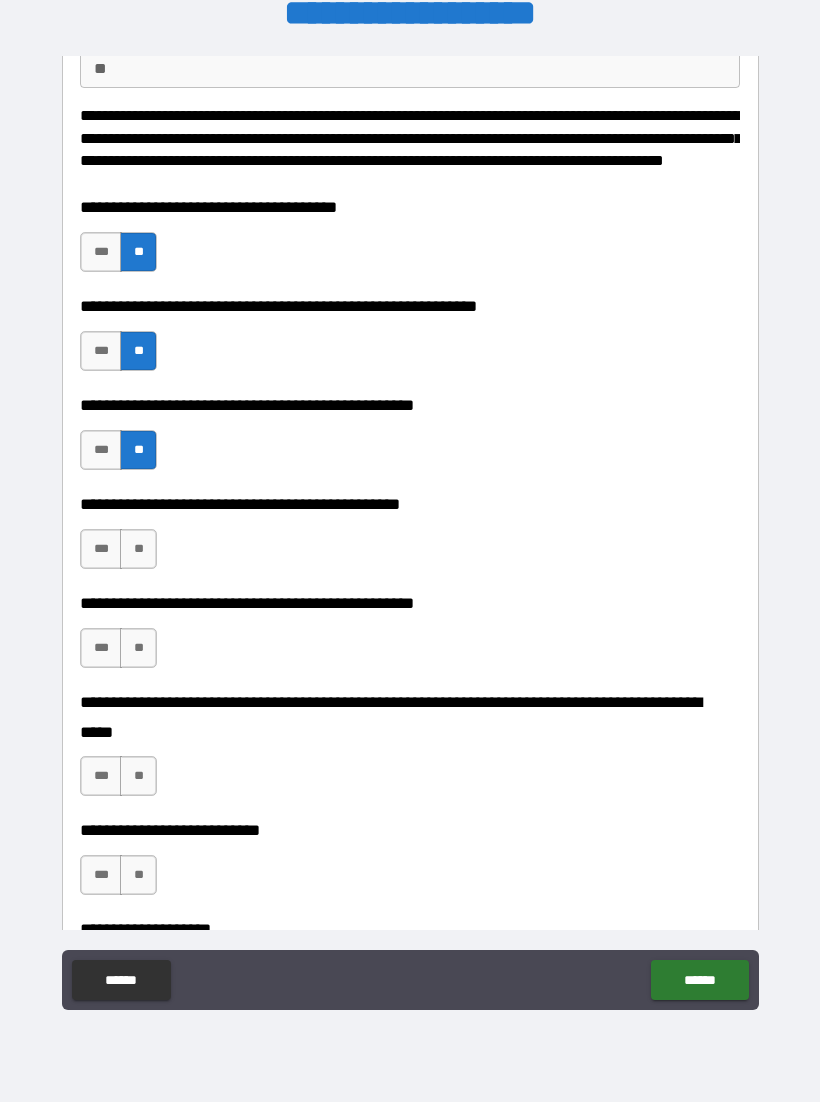 click on "***" at bounding box center (101, 550) 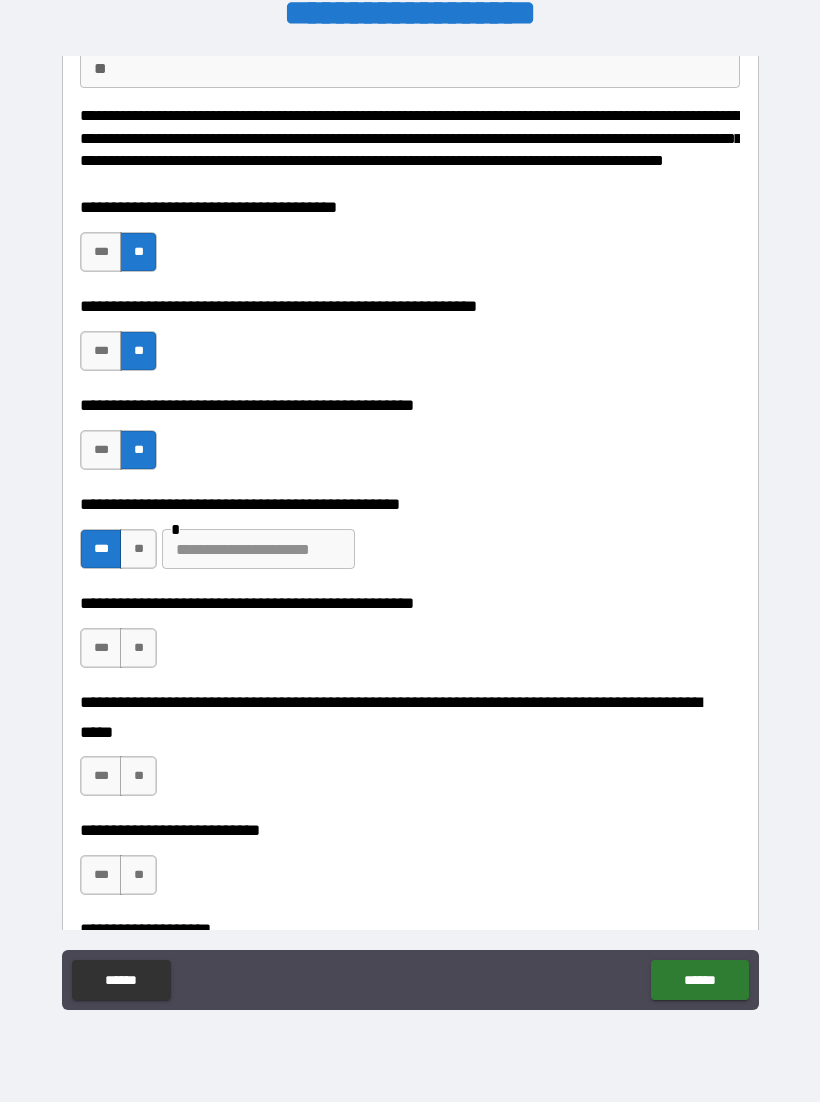 click at bounding box center [258, 550] 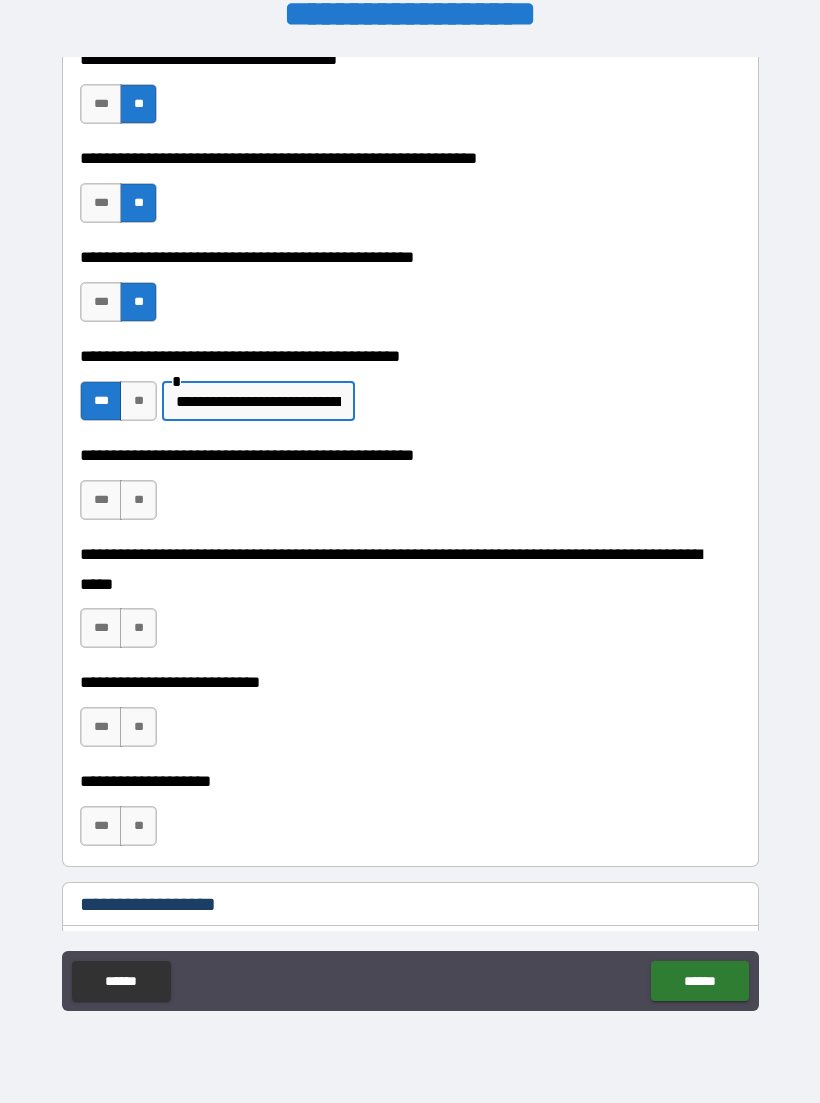scroll, scrollTop: 349, scrollLeft: 0, axis: vertical 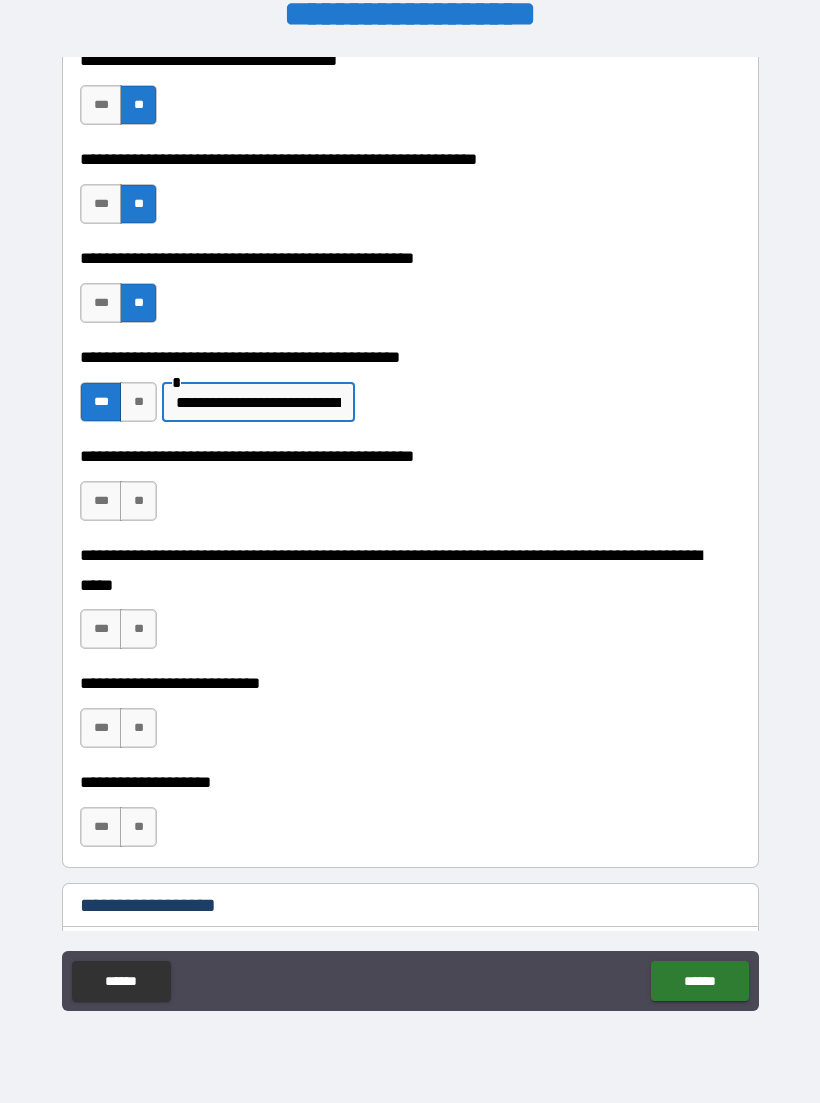 type on "**********" 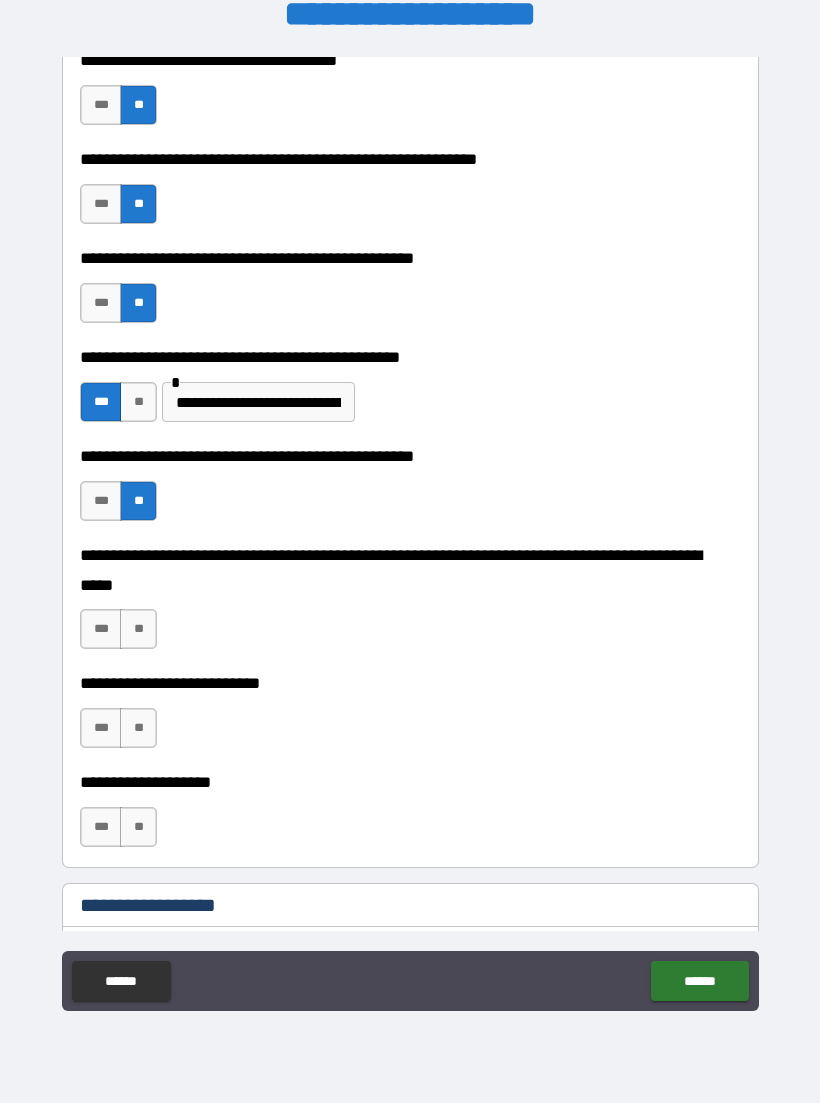click on "**" at bounding box center (138, 629) 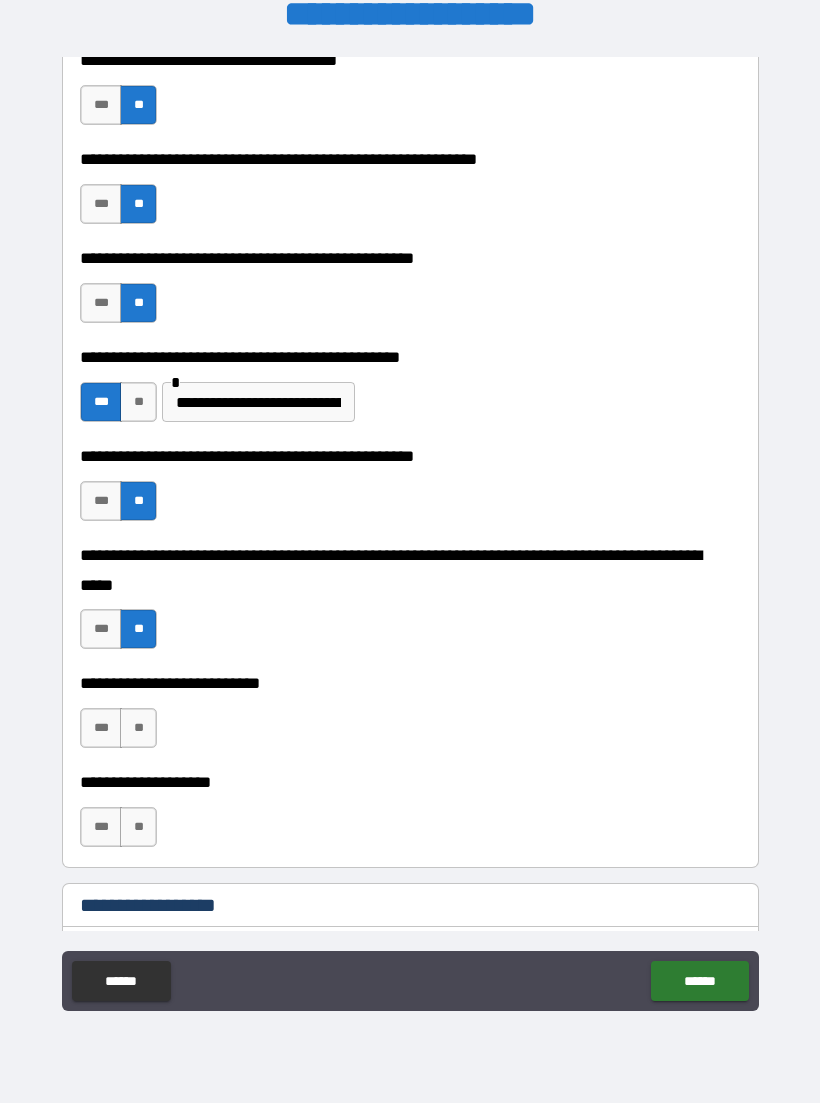 click on "**" at bounding box center [138, 728] 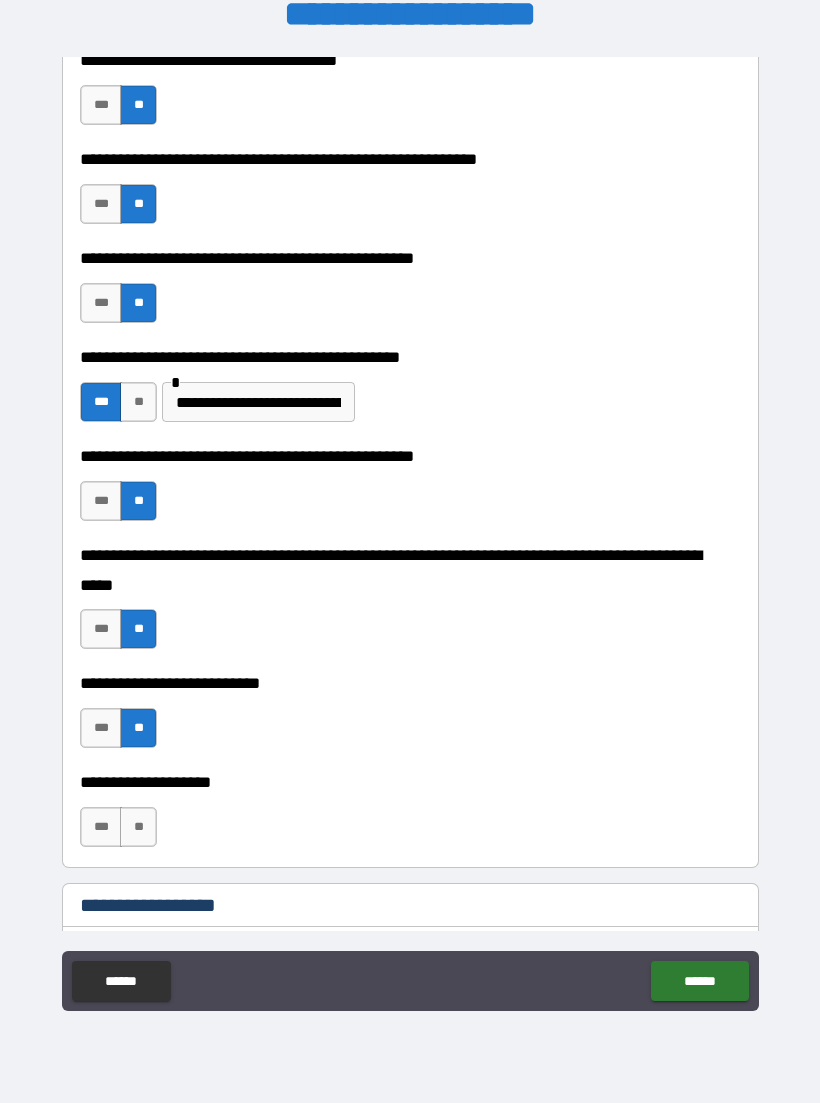 click on "**" at bounding box center [138, 827] 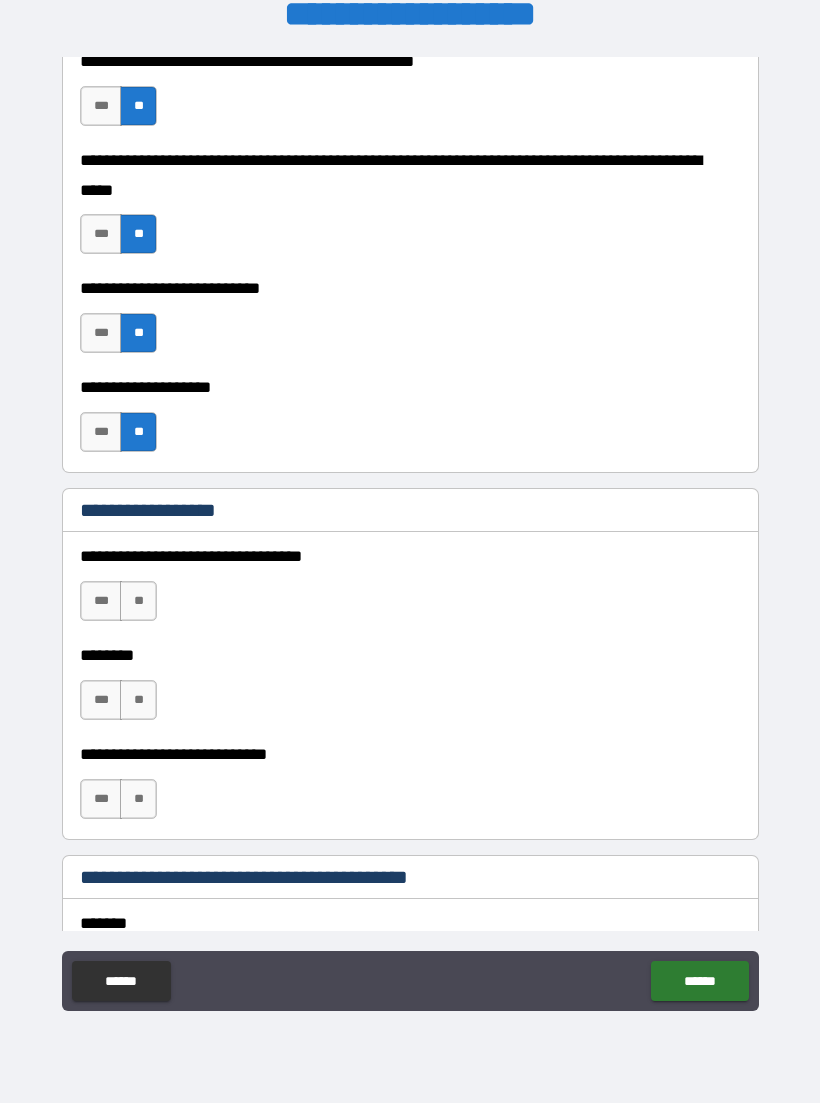 scroll, scrollTop: 757, scrollLeft: 0, axis: vertical 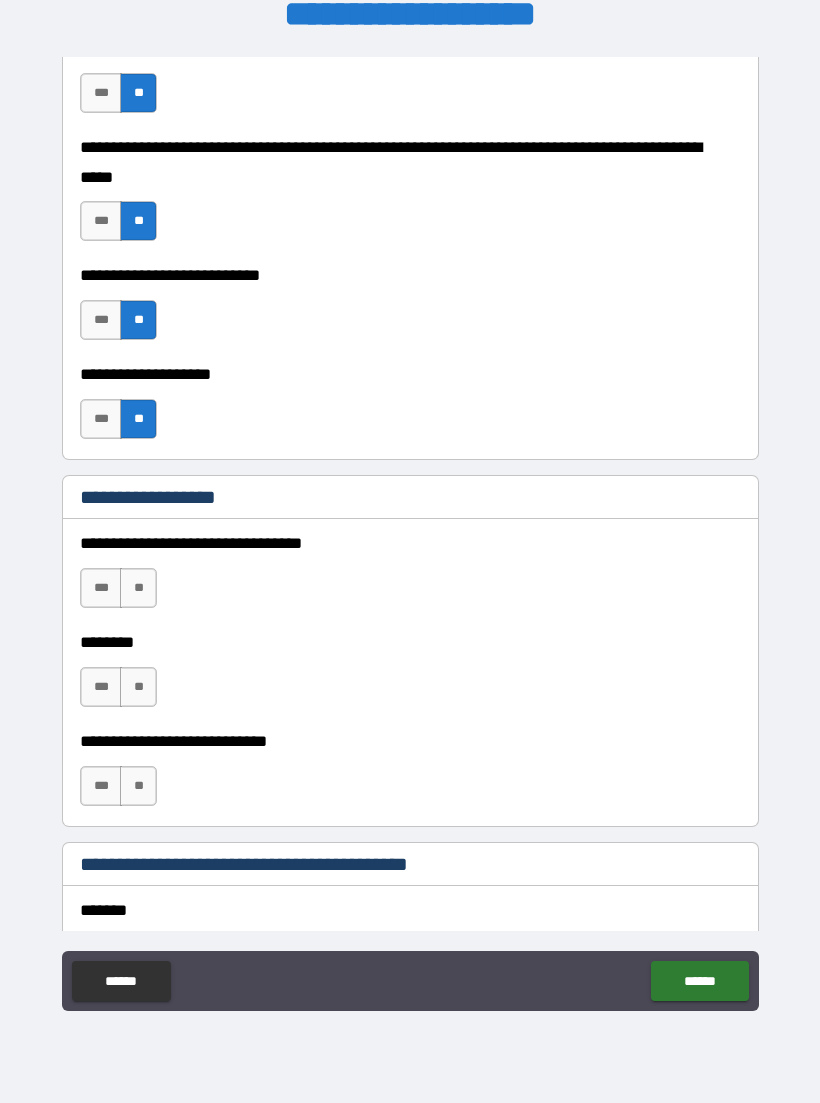 click on "**" at bounding box center [138, 588] 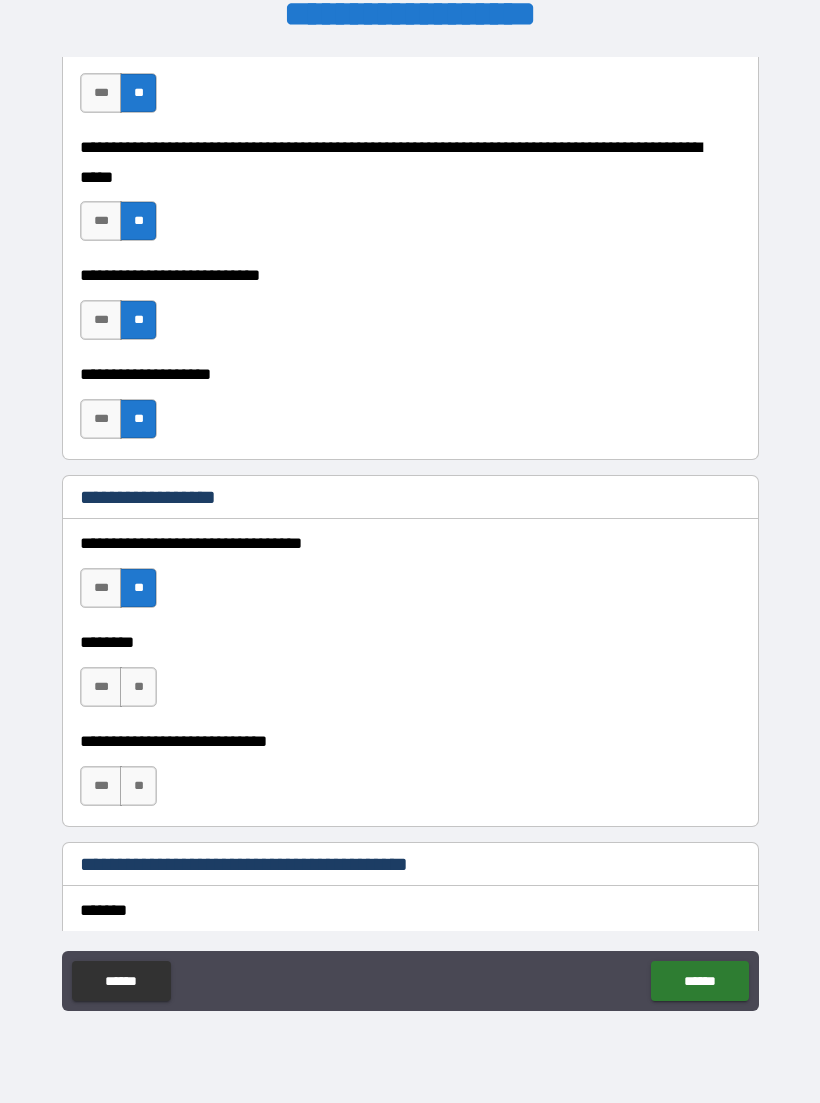 click on "**" at bounding box center [138, 687] 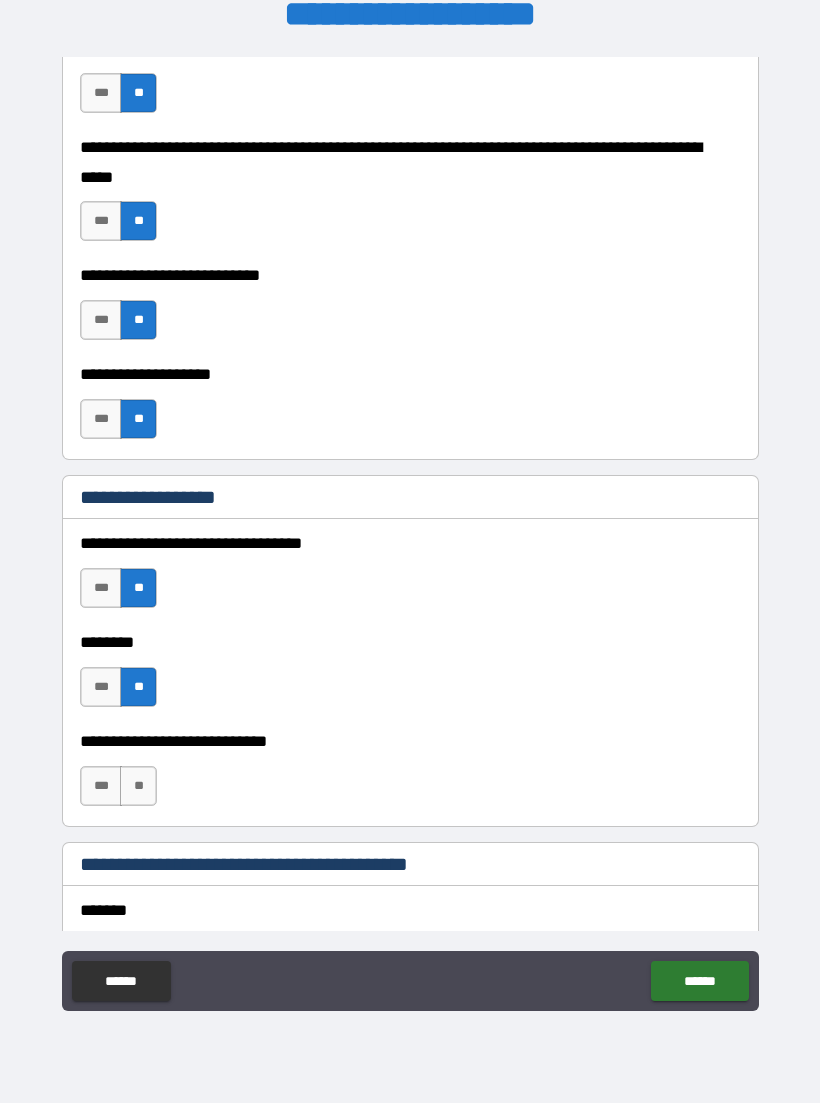 click on "**" at bounding box center [138, 786] 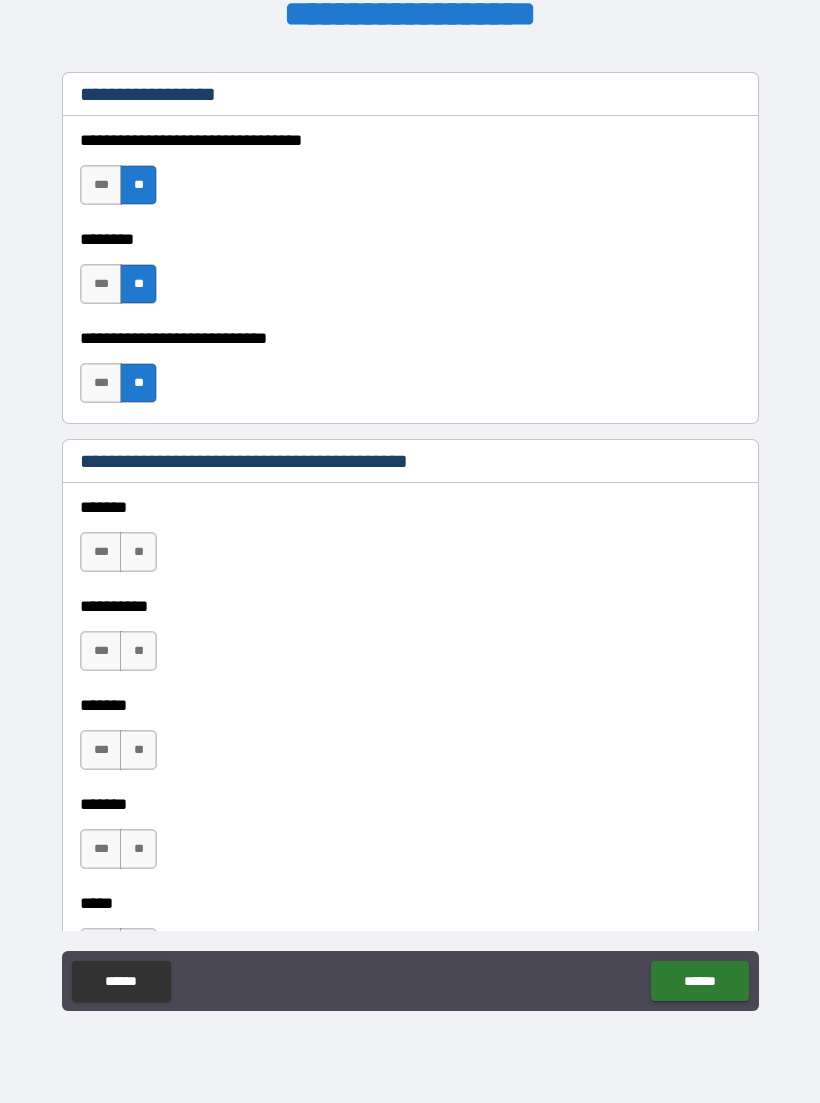 scroll, scrollTop: 1161, scrollLeft: 0, axis: vertical 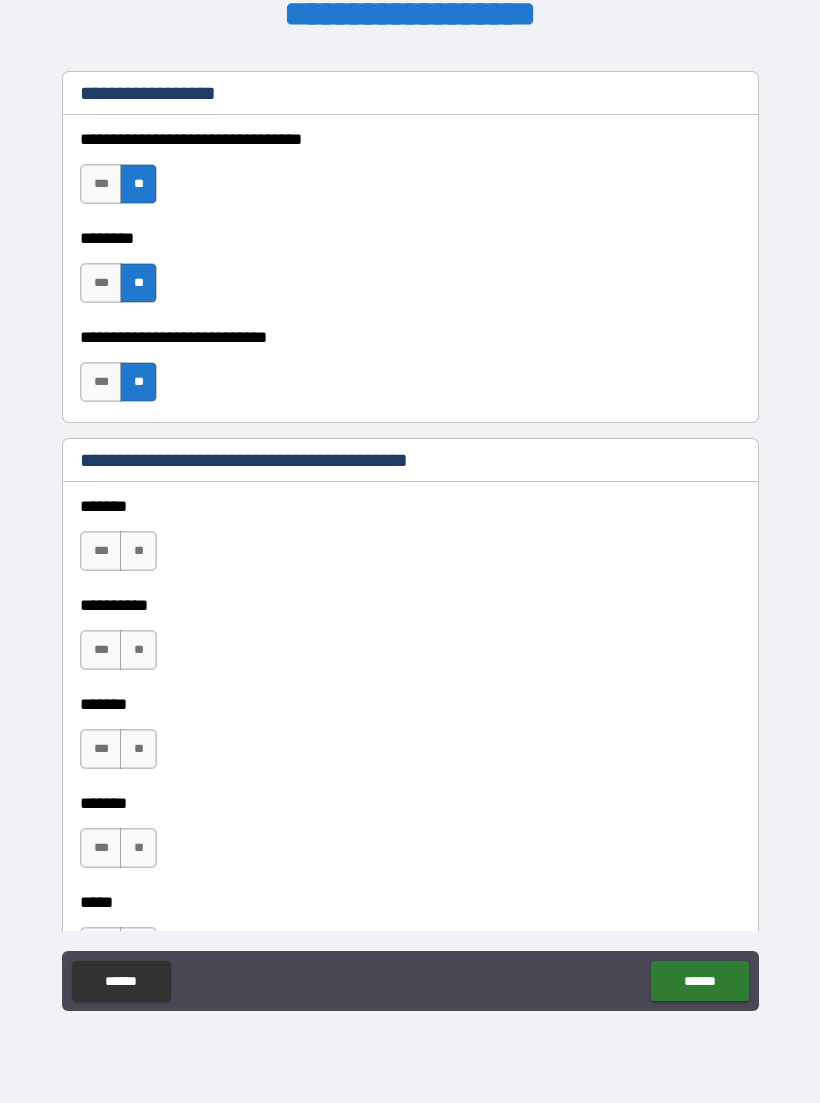 click on "**" at bounding box center [138, 650] 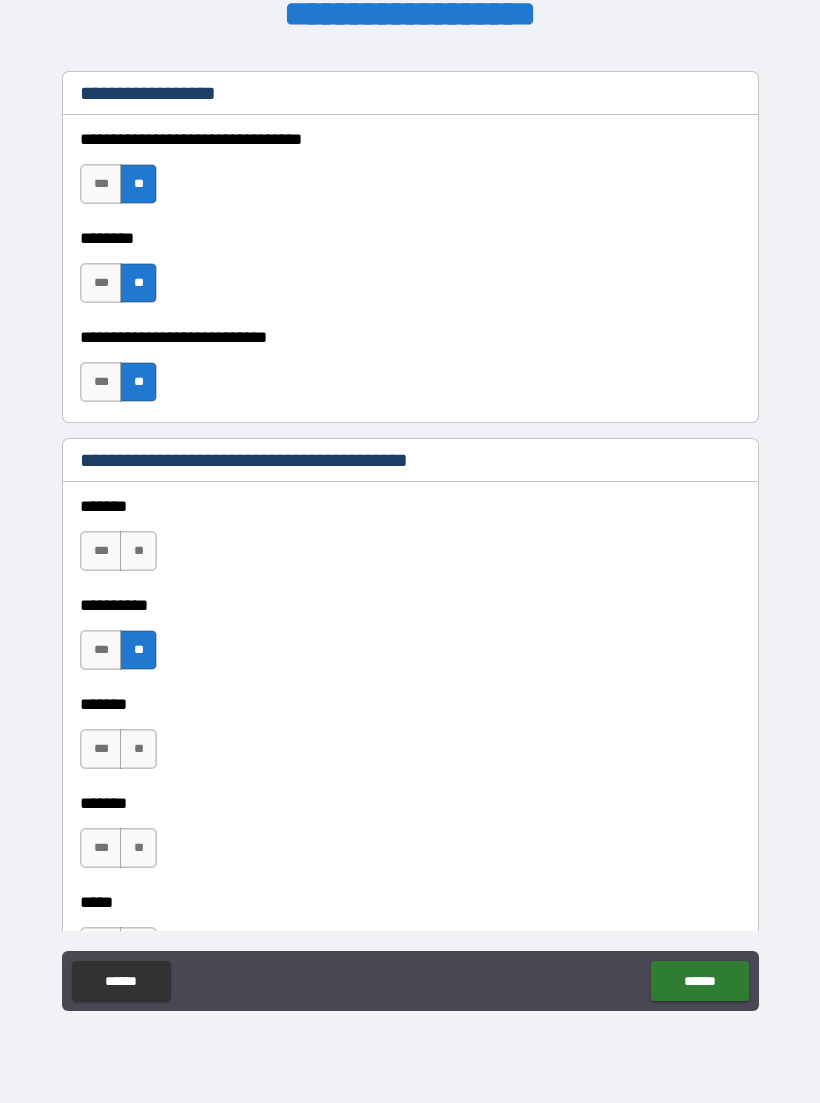click on "**" at bounding box center [138, 551] 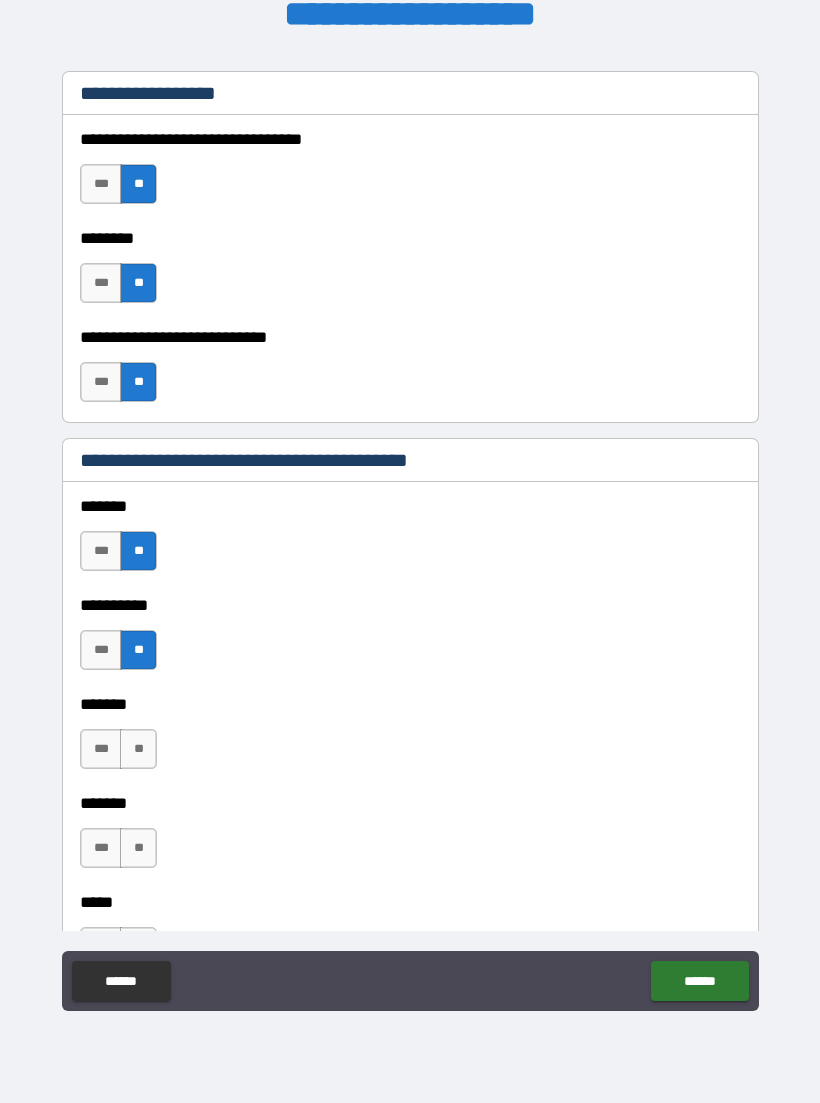 click on "**" at bounding box center (138, 749) 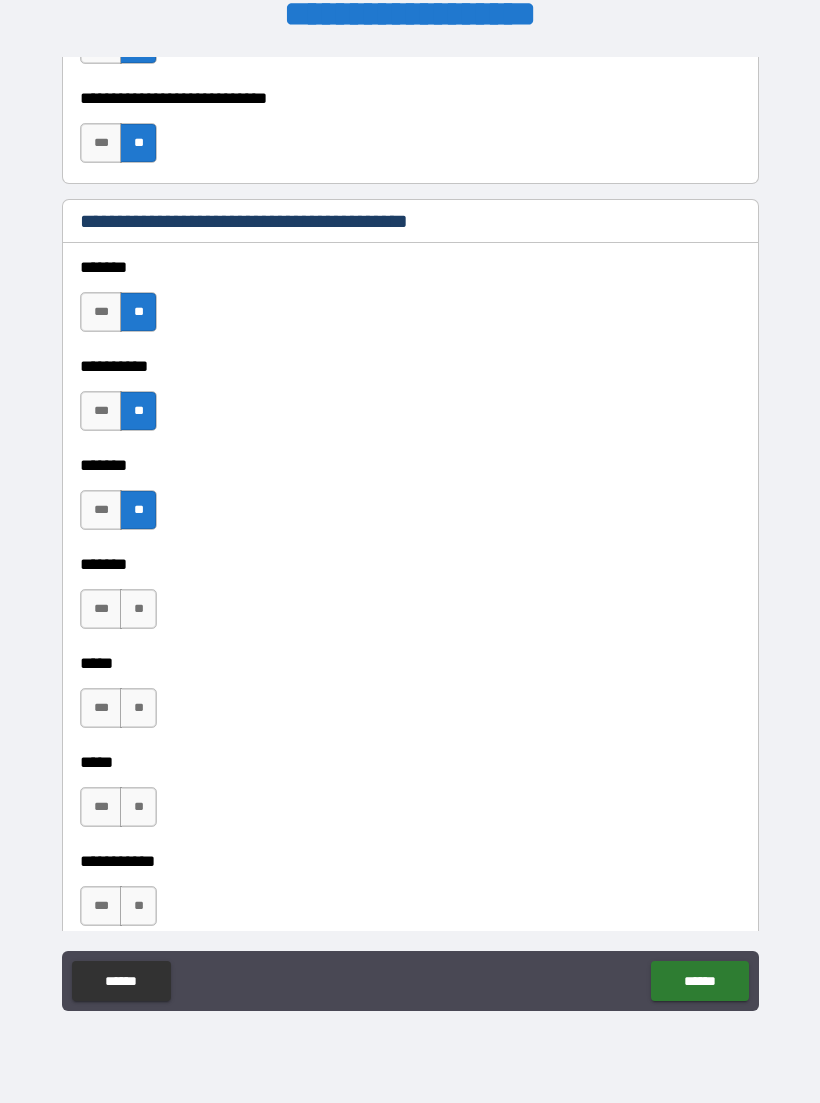 scroll, scrollTop: 1404, scrollLeft: 0, axis: vertical 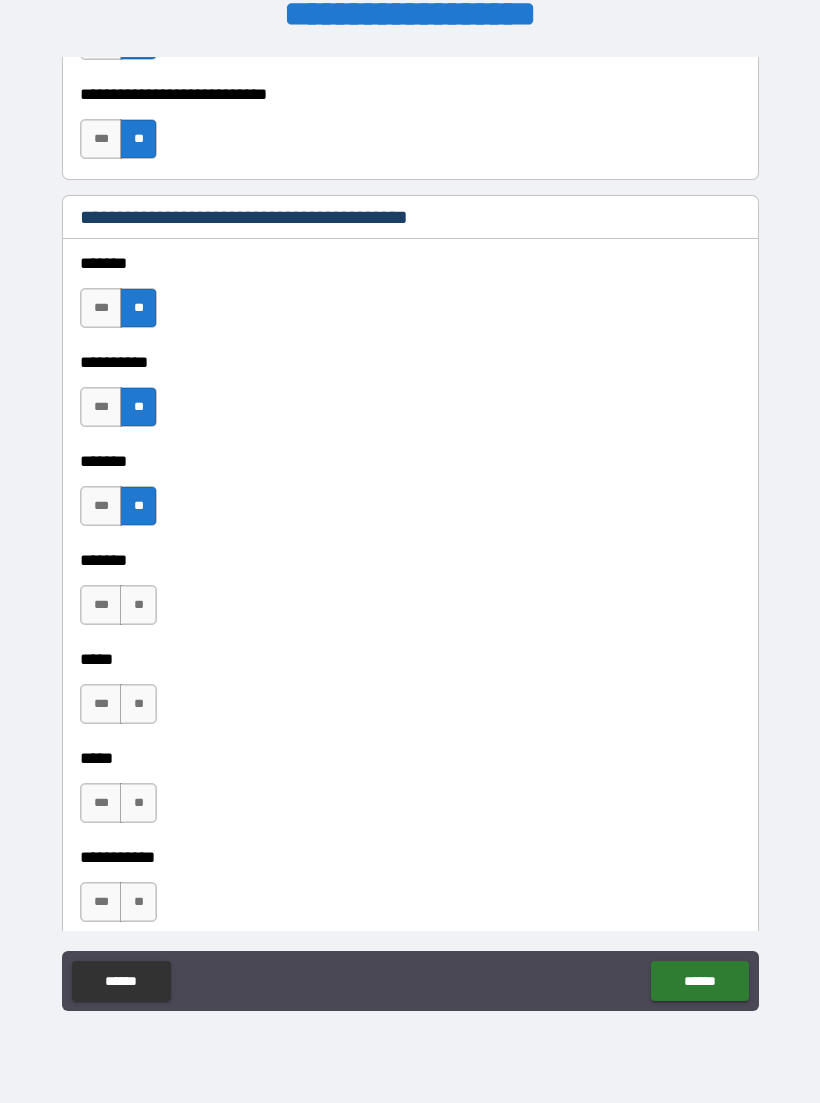 click on "**" at bounding box center [138, 605] 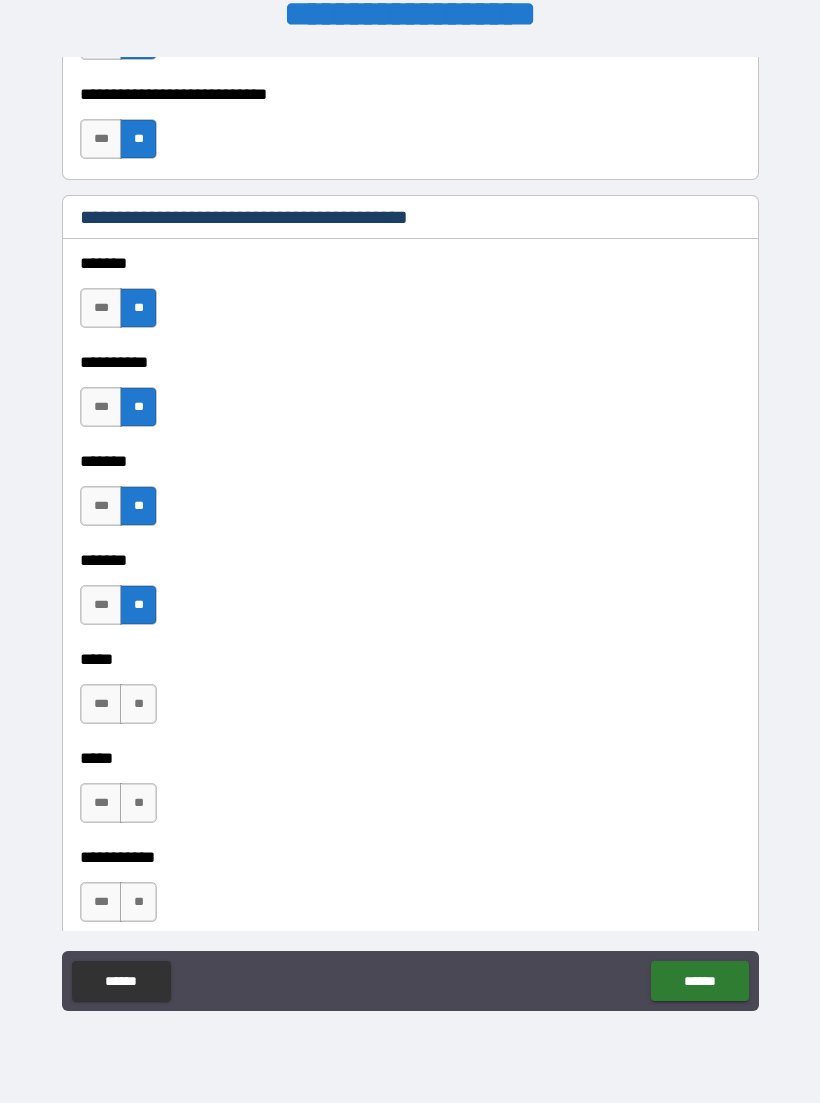 click on "**" at bounding box center (138, 704) 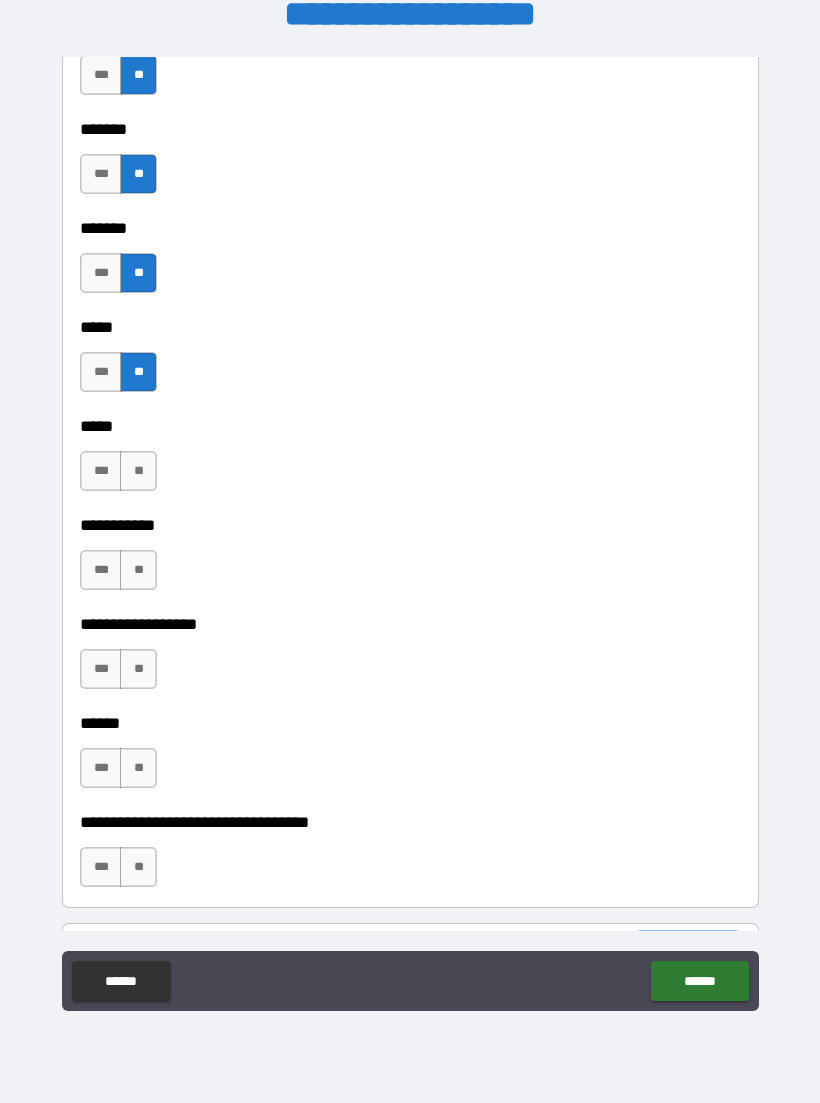 scroll, scrollTop: 1775, scrollLeft: 0, axis: vertical 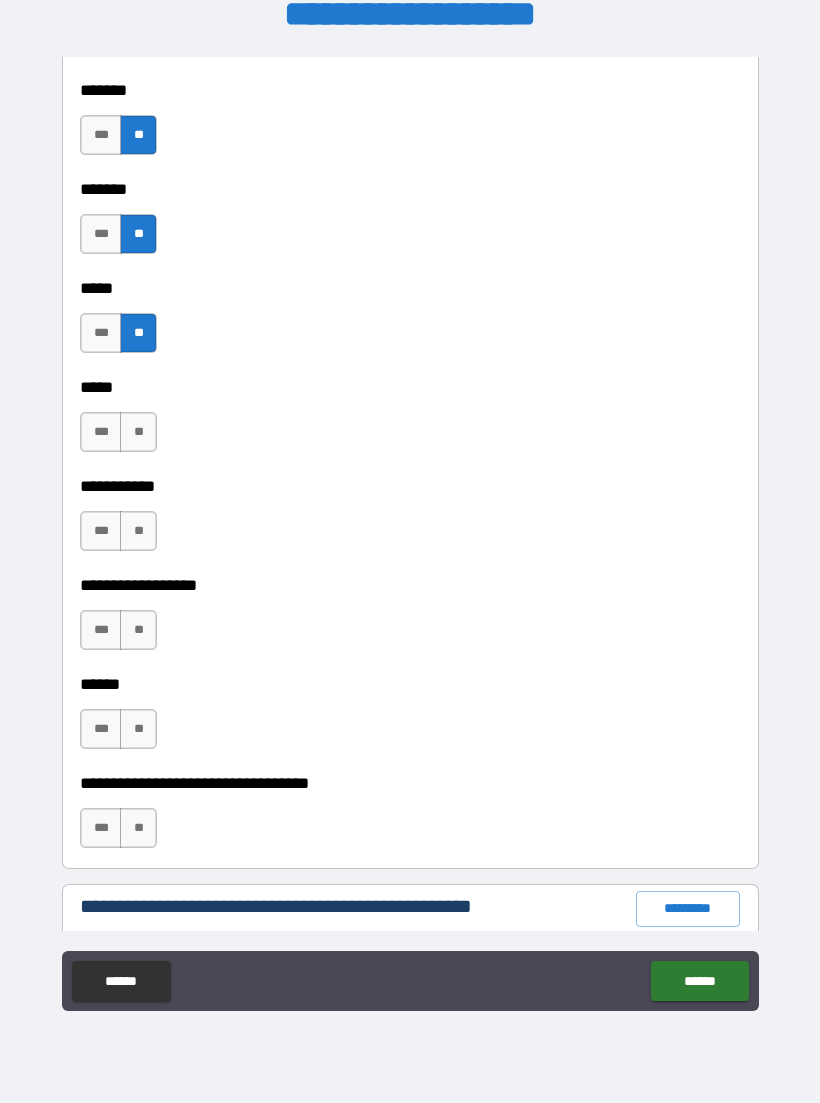 click on "**" at bounding box center (138, 432) 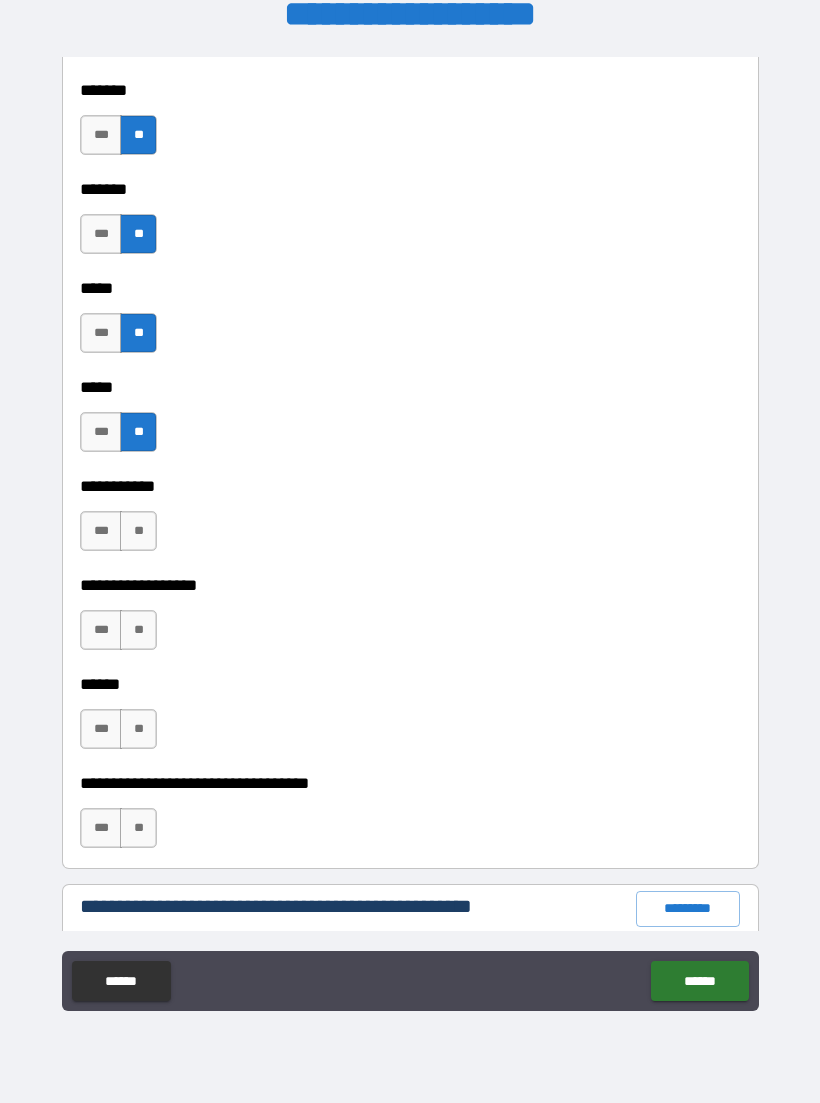 click on "**" at bounding box center [138, 531] 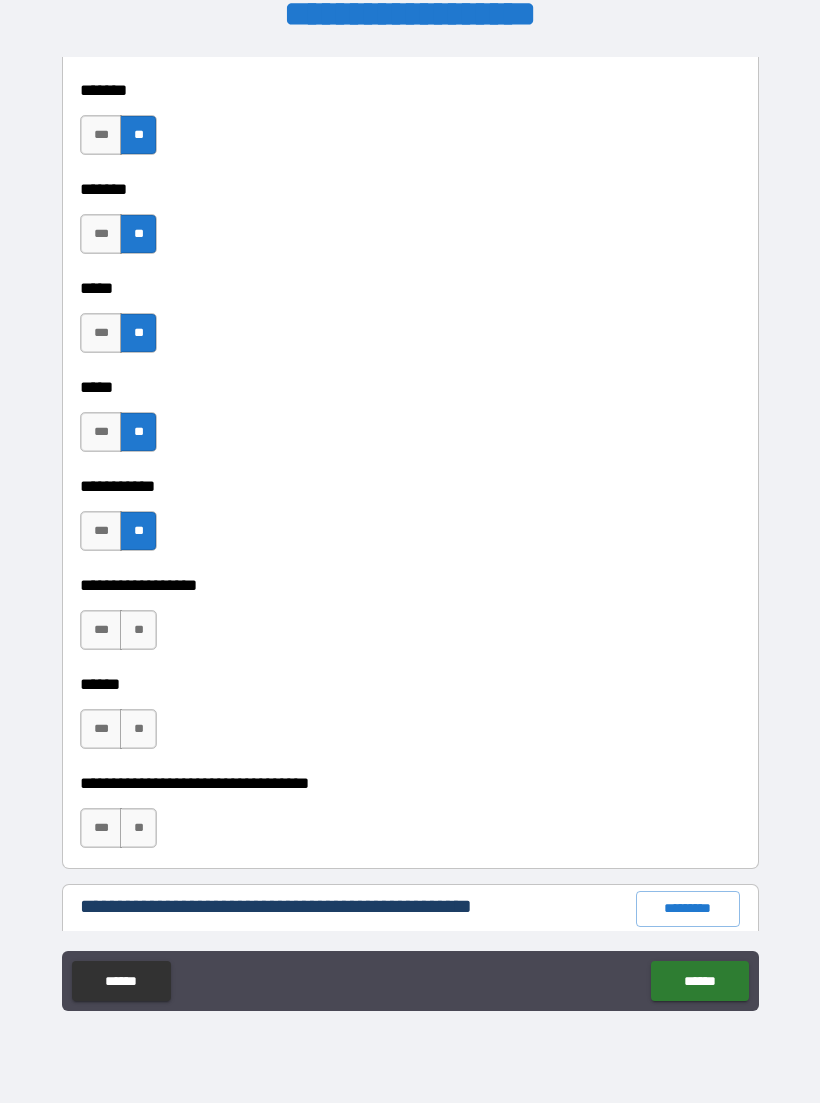 click on "**" at bounding box center [138, 630] 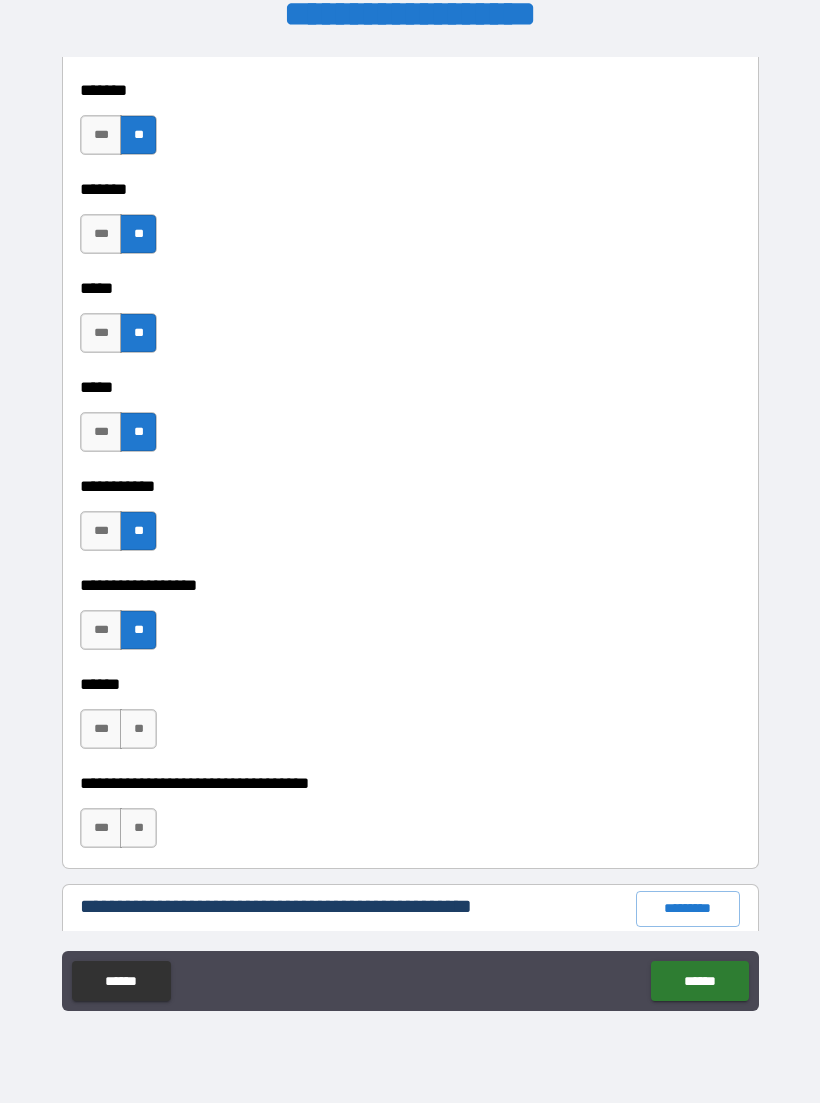 click on "**" at bounding box center [138, 729] 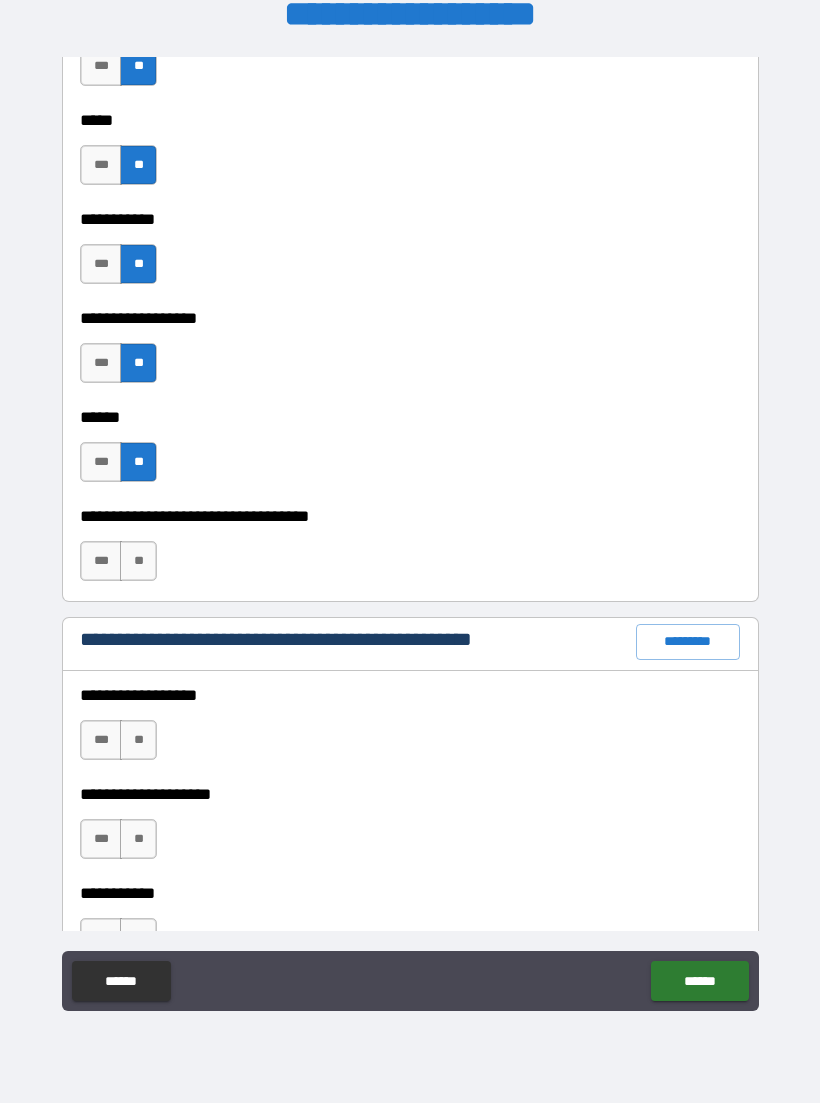 scroll, scrollTop: 2056, scrollLeft: 0, axis: vertical 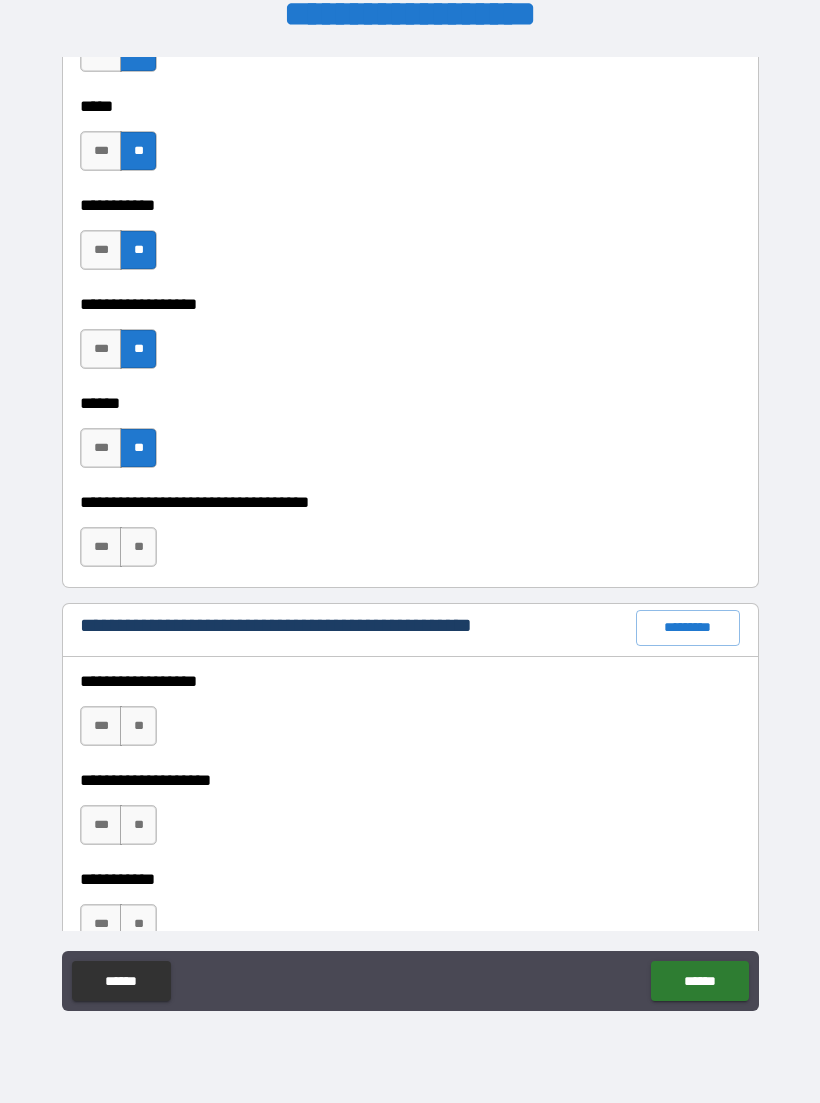 click on "**" at bounding box center [138, 547] 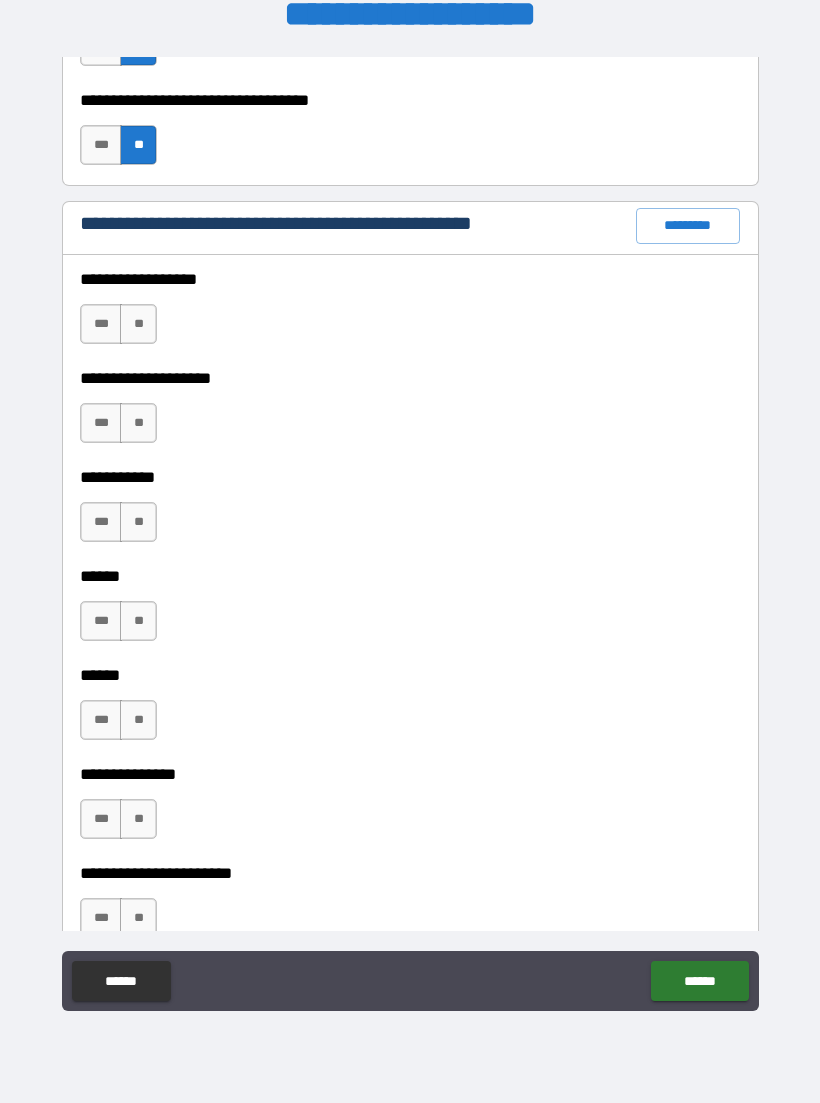 scroll, scrollTop: 2473, scrollLeft: 0, axis: vertical 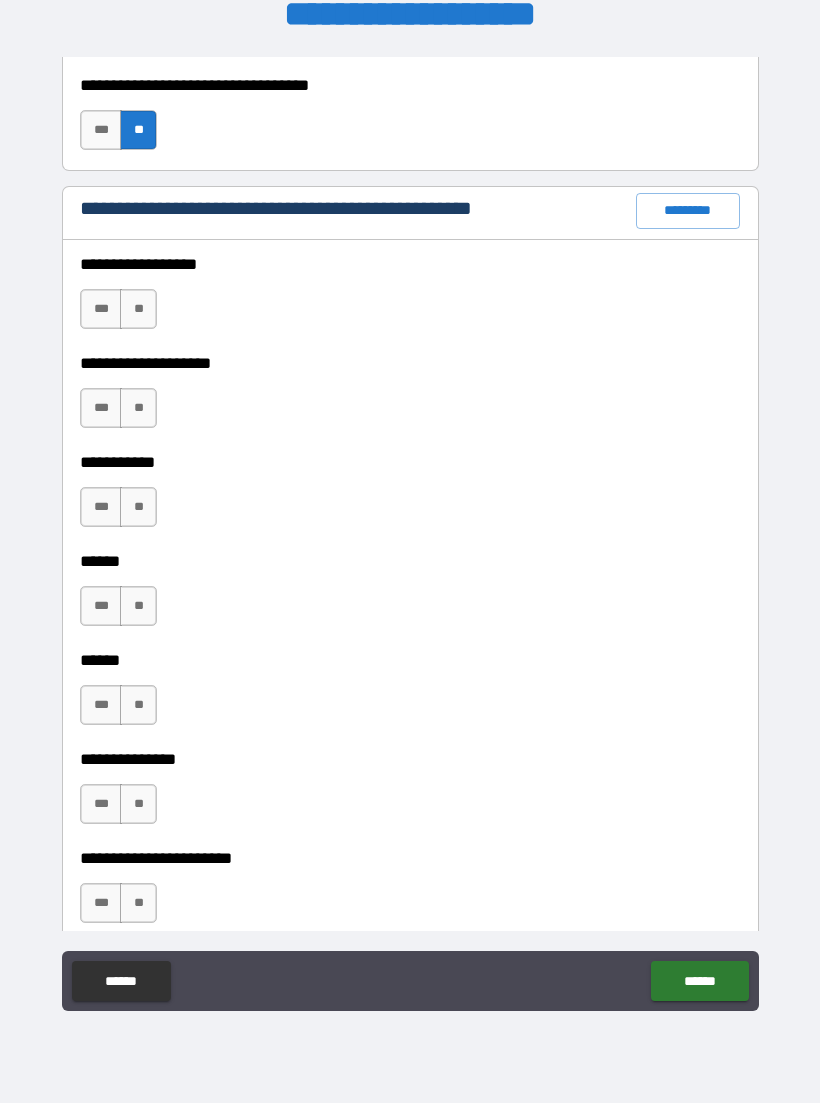 click on "**" at bounding box center (138, 309) 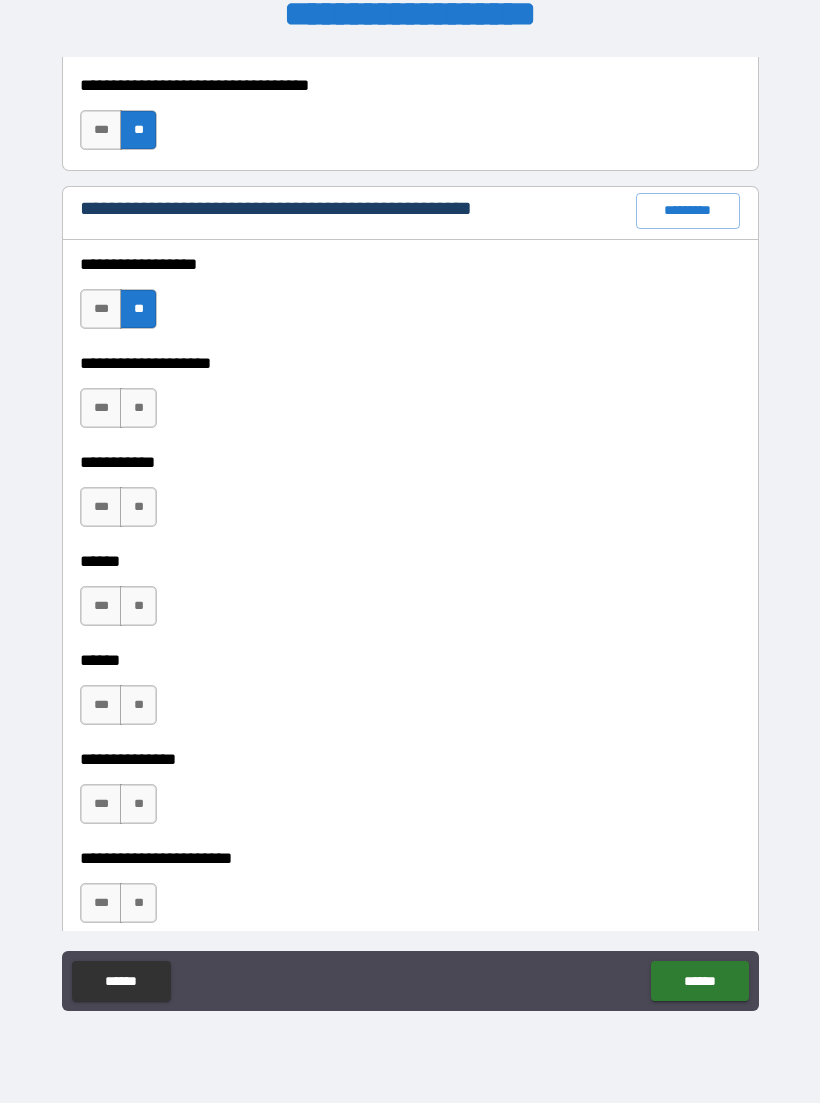 click on "**" at bounding box center (138, 408) 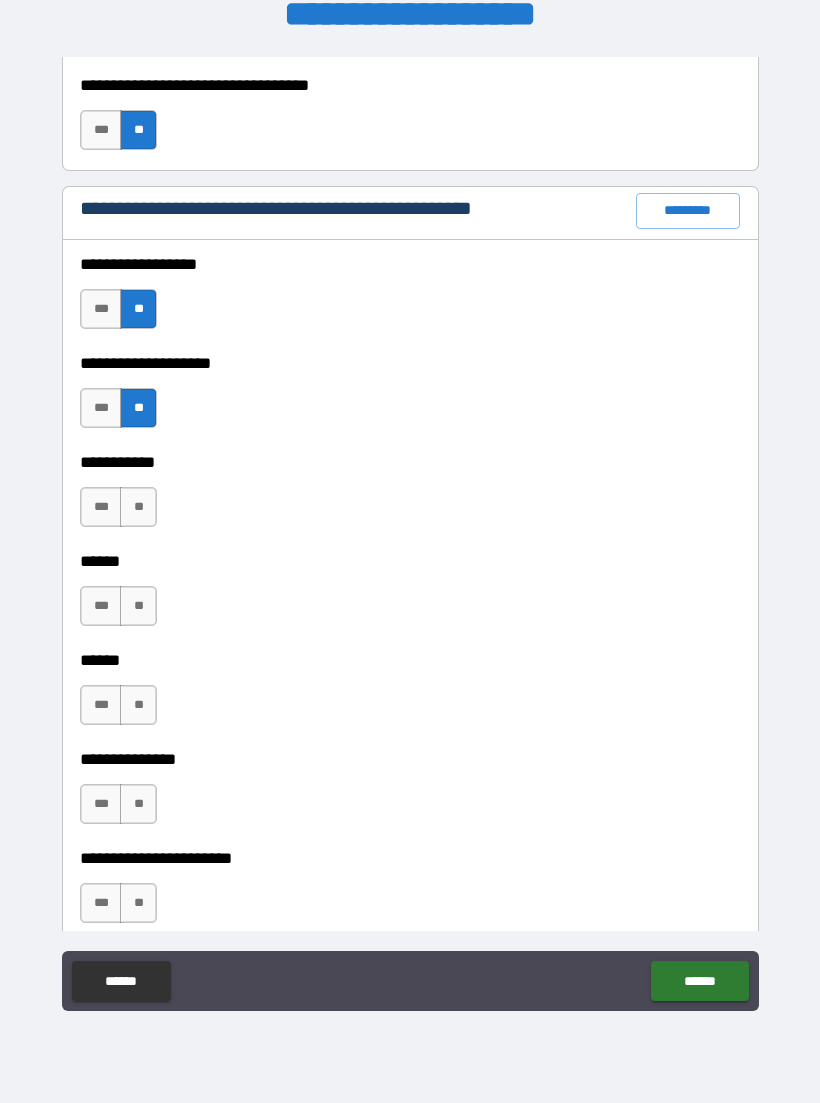 click on "**" at bounding box center (138, 507) 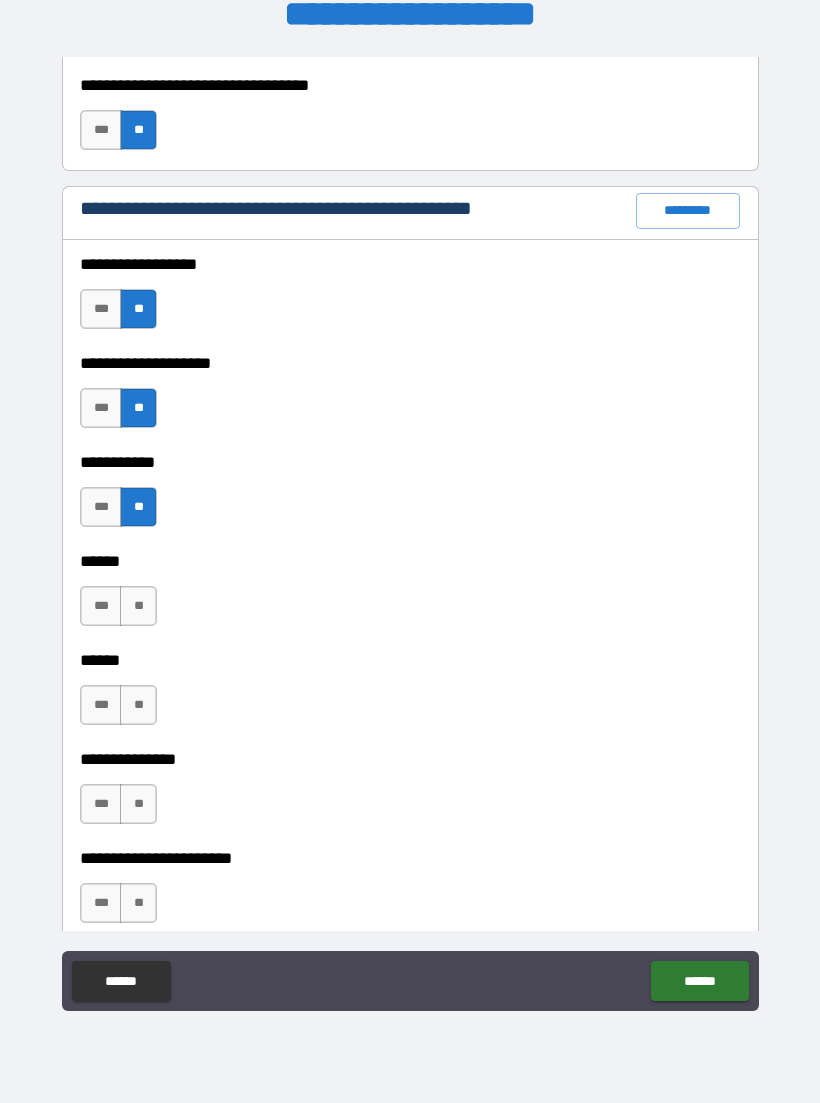 click on "**" at bounding box center [138, 606] 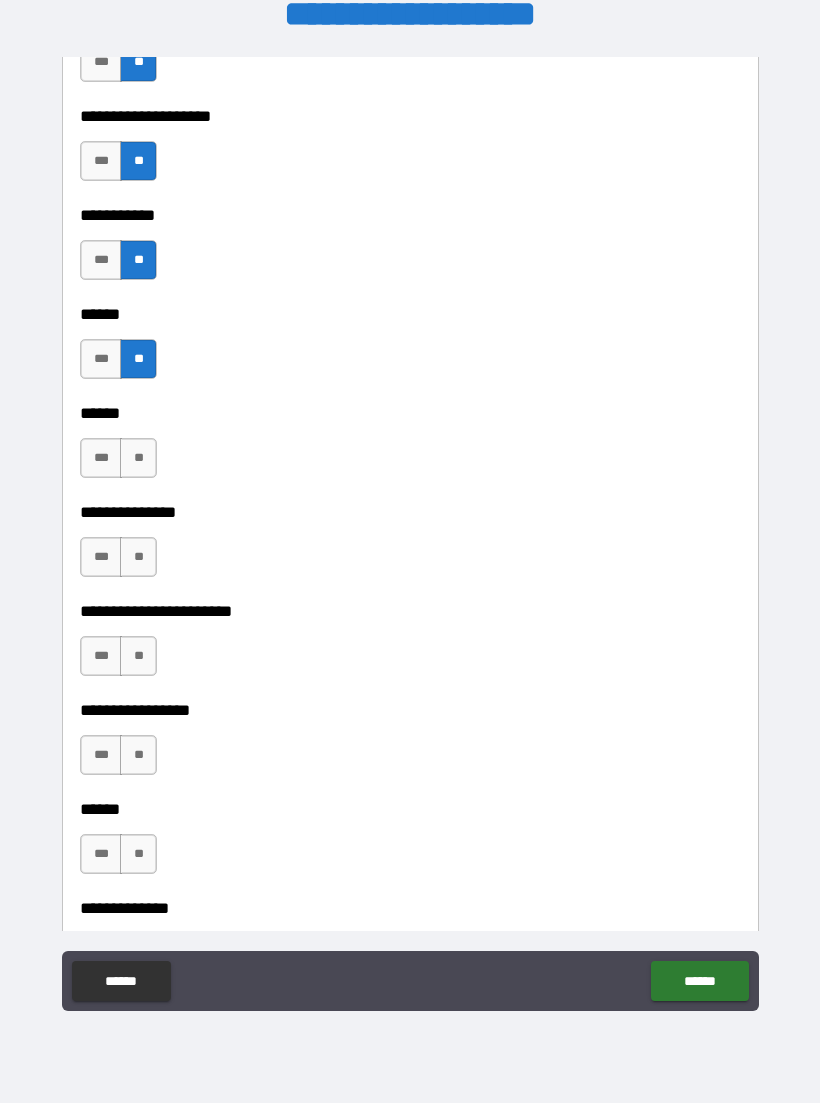 scroll, scrollTop: 2745, scrollLeft: 0, axis: vertical 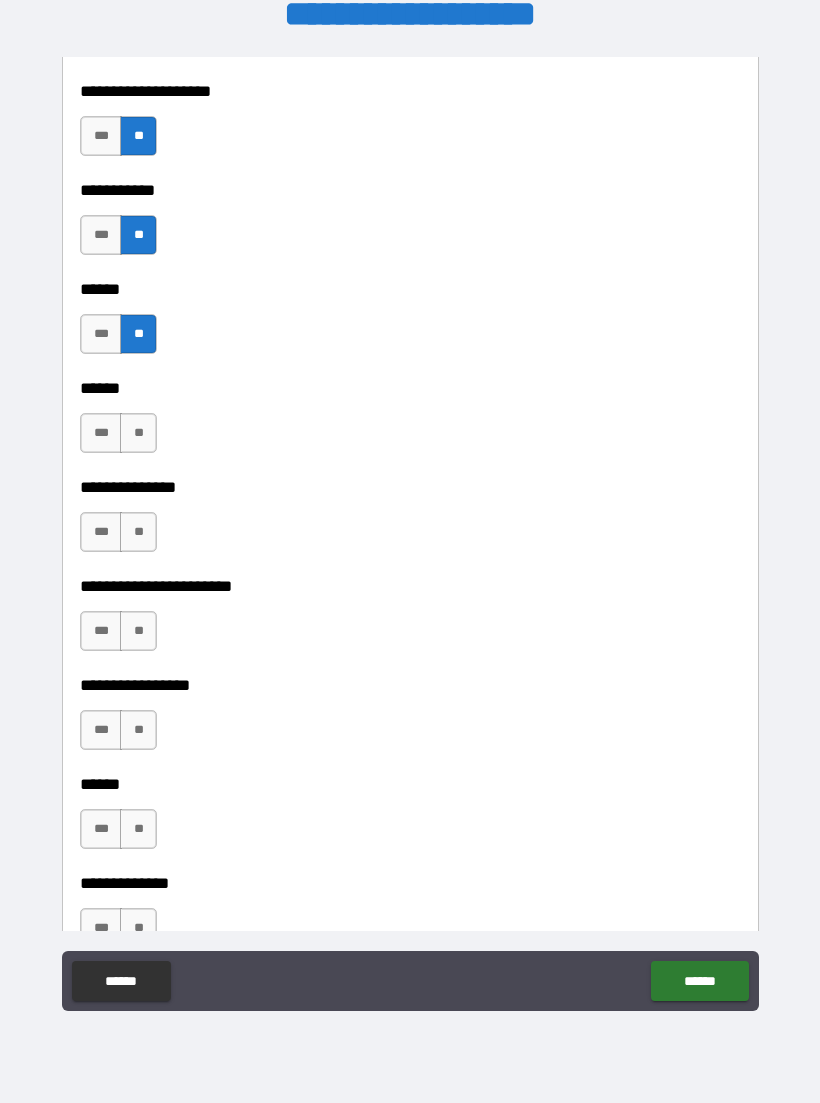 click on "**" at bounding box center [138, 433] 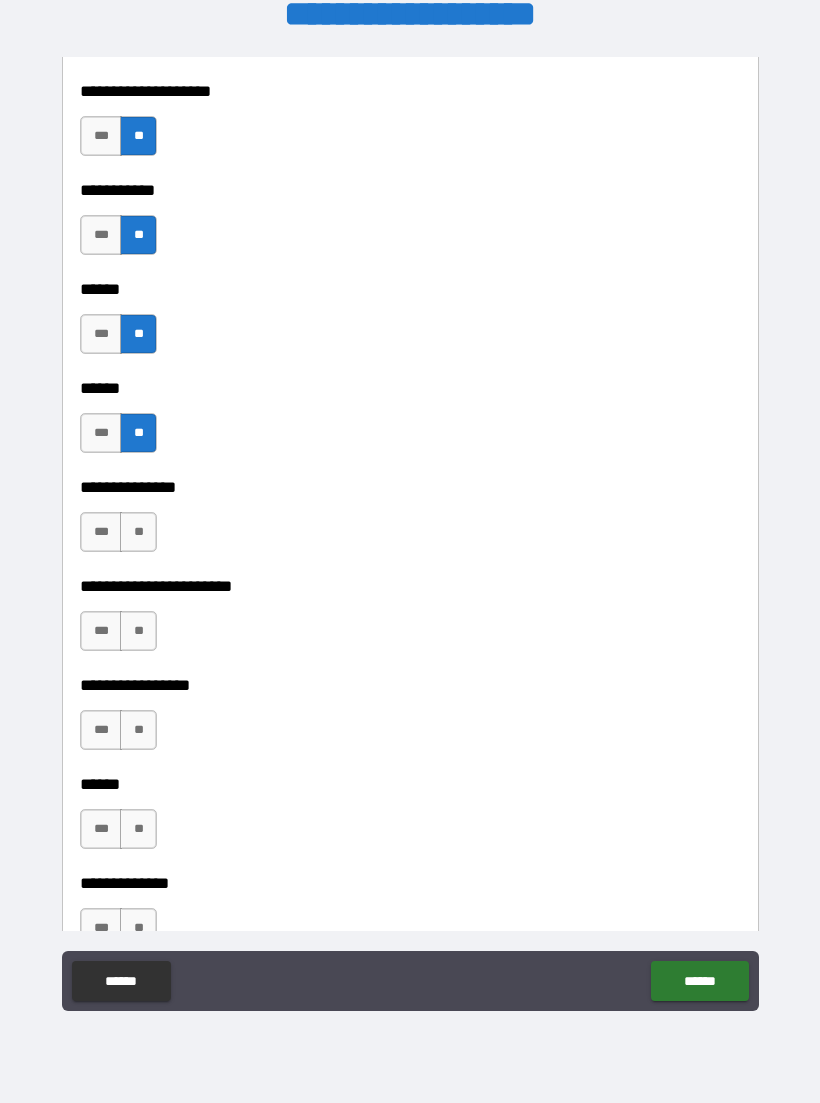 click on "**" at bounding box center [138, 532] 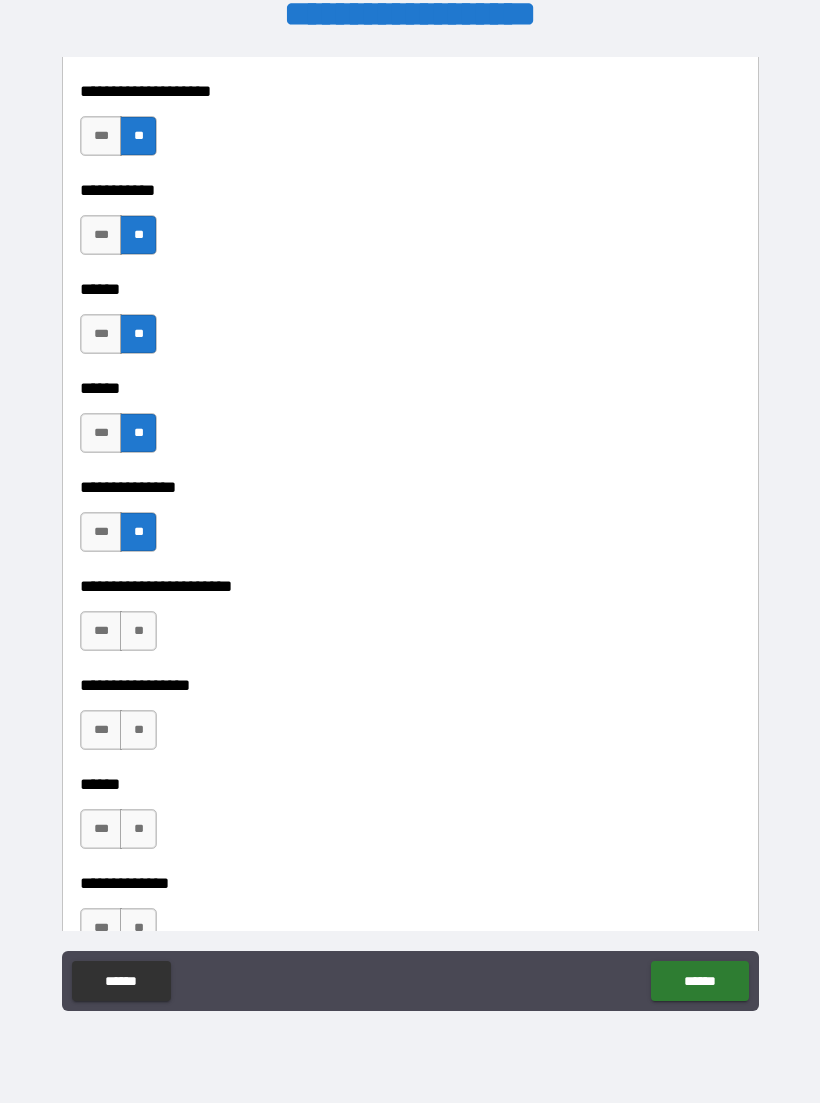 click on "**" at bounding box center [138, 631] 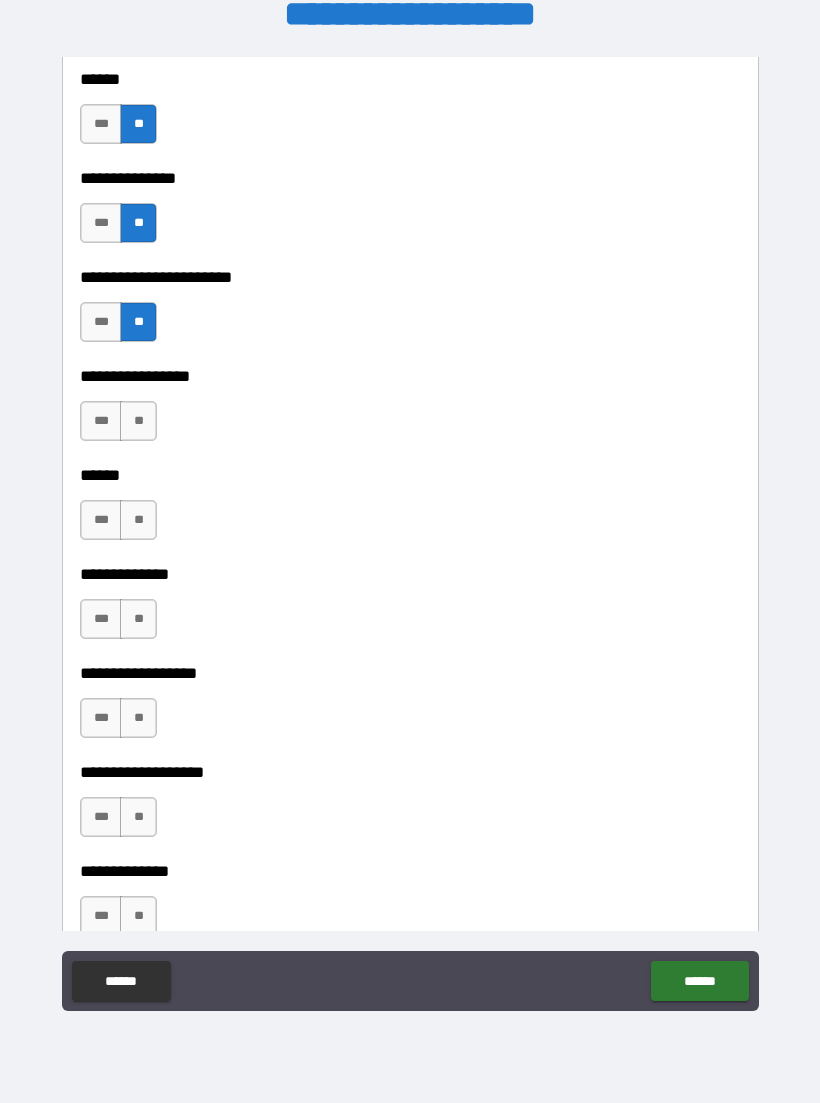 scroll, scrollTop: 3058, scrollLeft: 0, axis: vertical 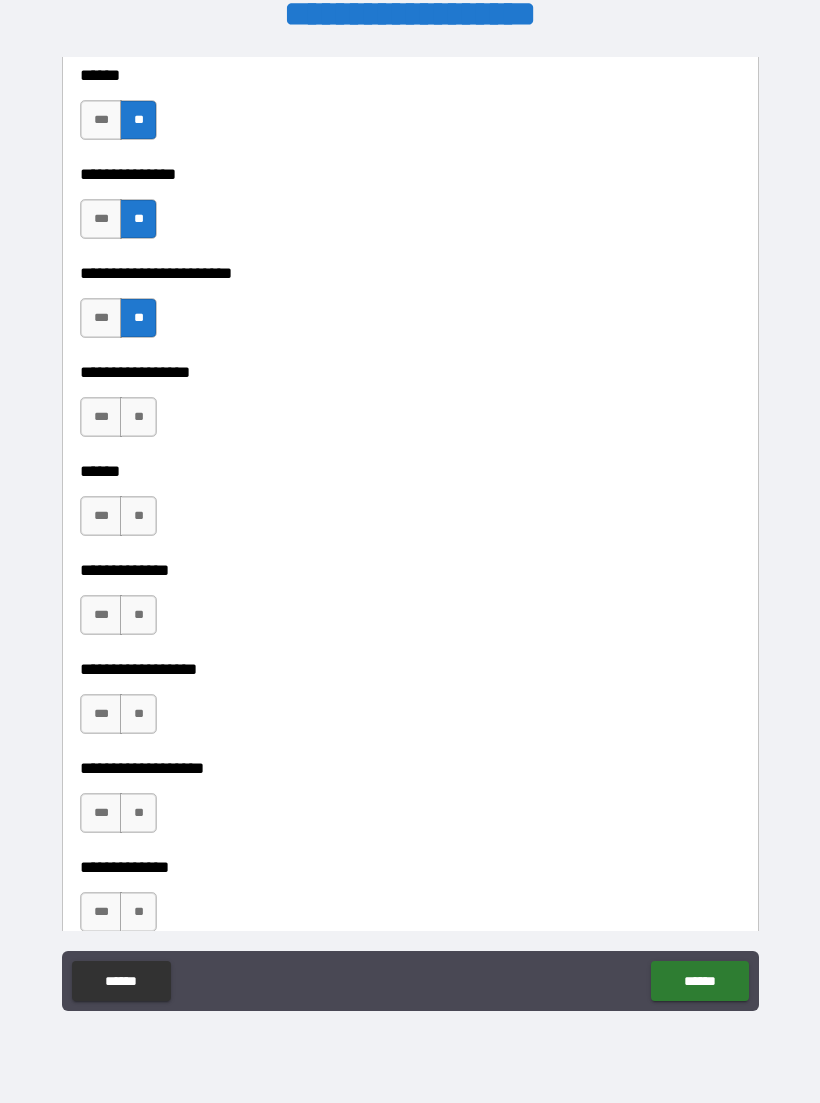 click on "**" at bounding box center [138, 417] 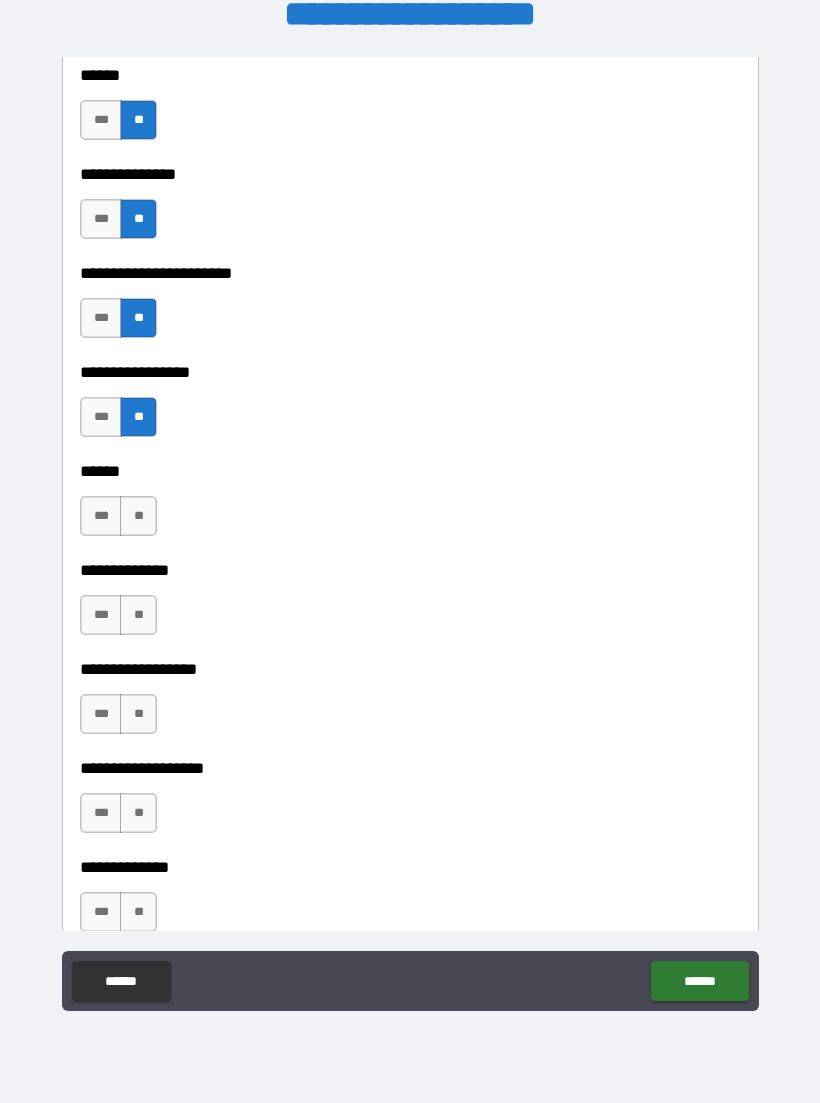 click on "**" at bounding box center [138, 516] 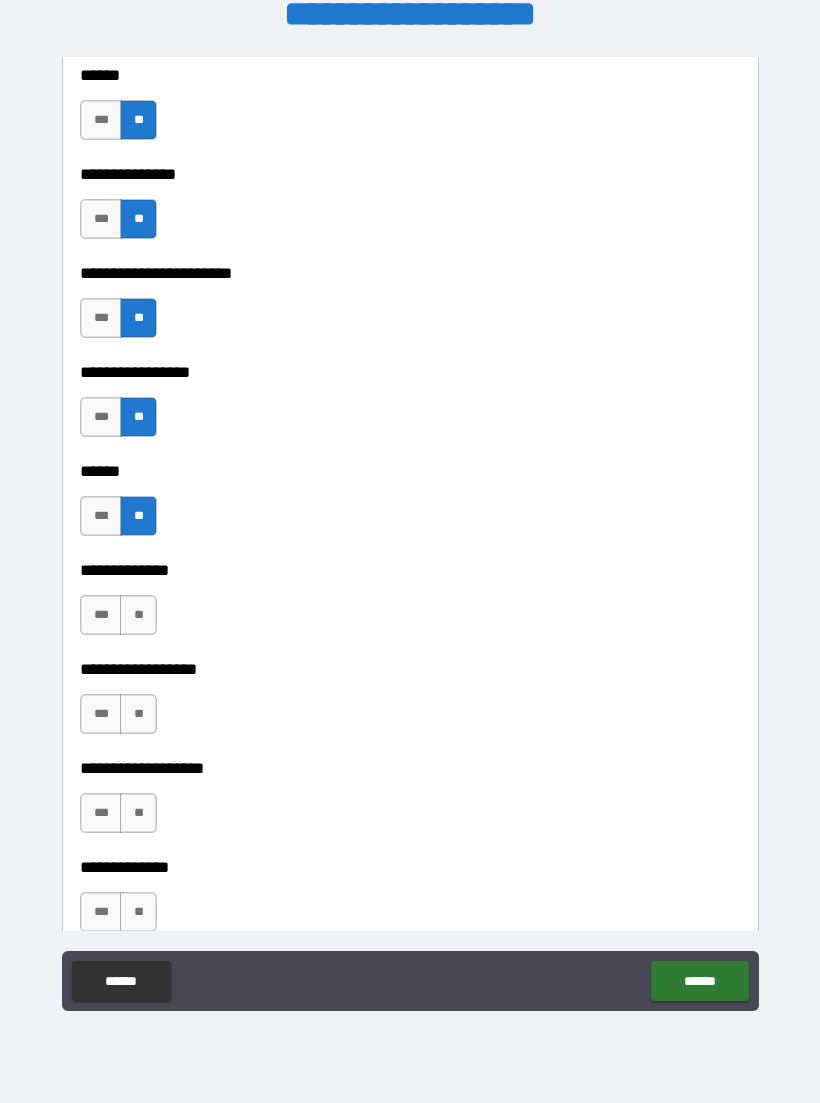 click on "**" at bounding box center (138, 615) 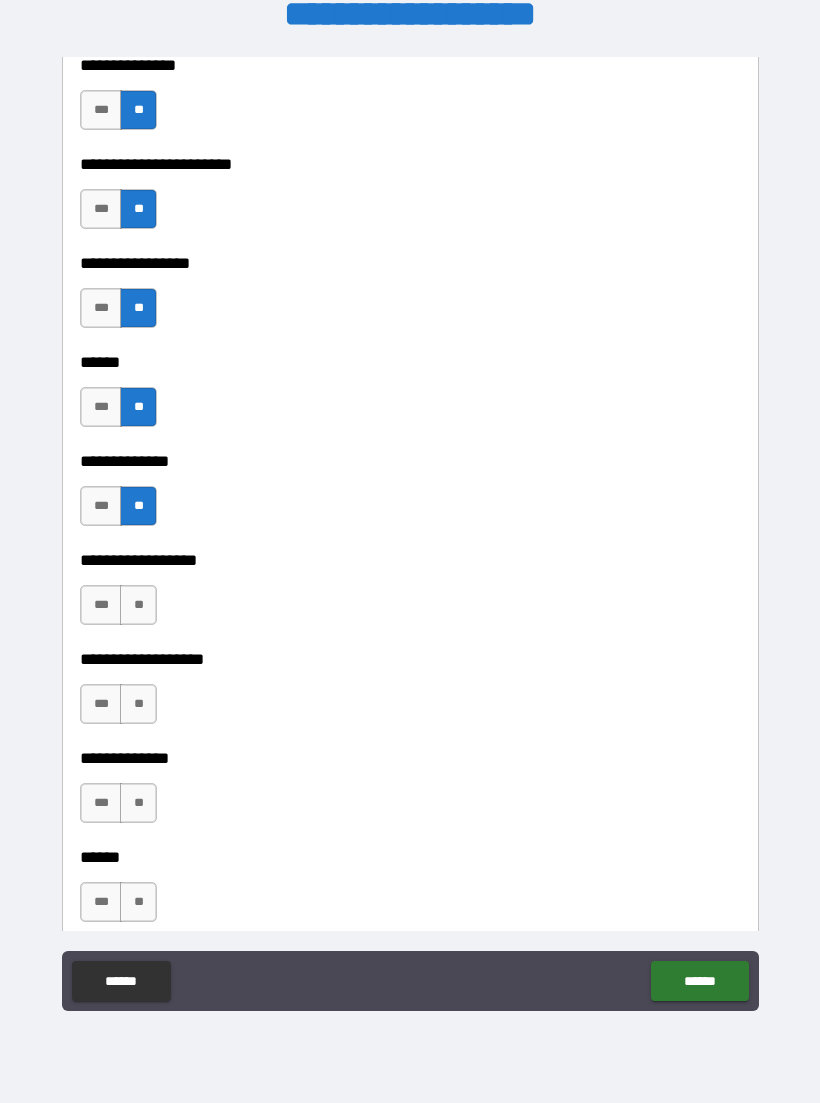 scroll, scrollTop: 3331, scrollLeft: 0, axis: vertical 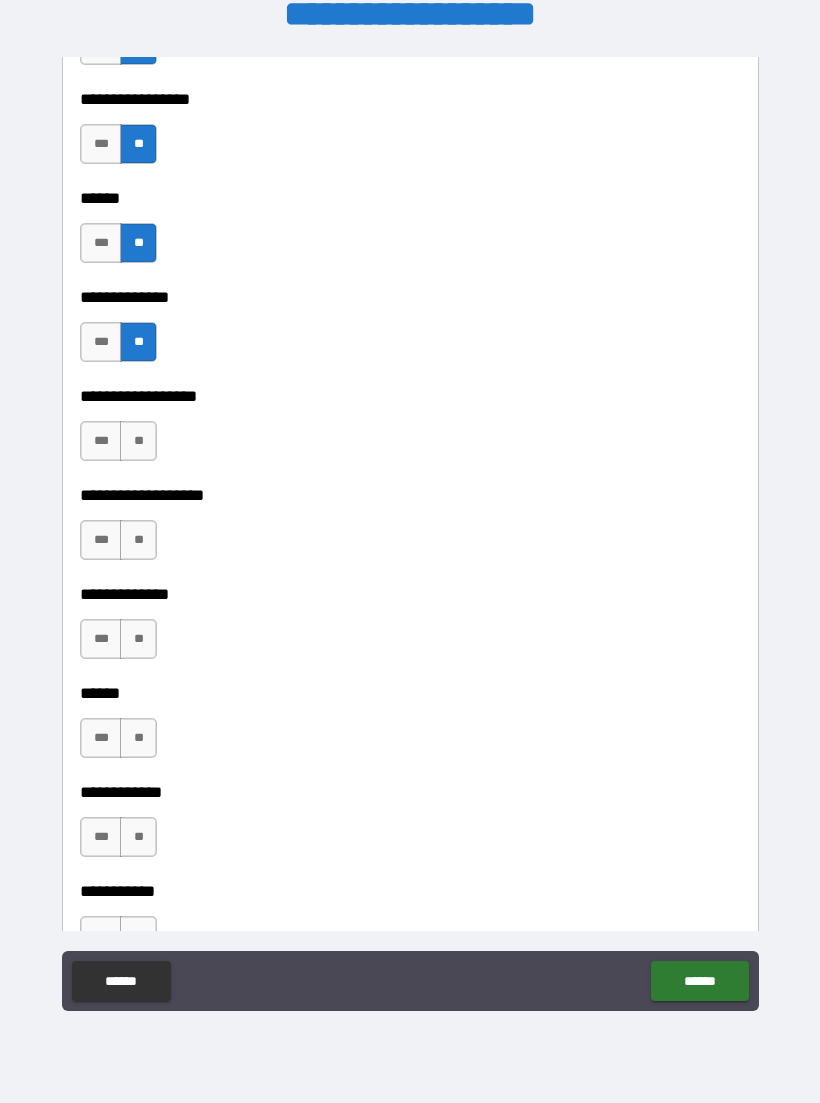 click on "**" at bounding box center (138, 441) 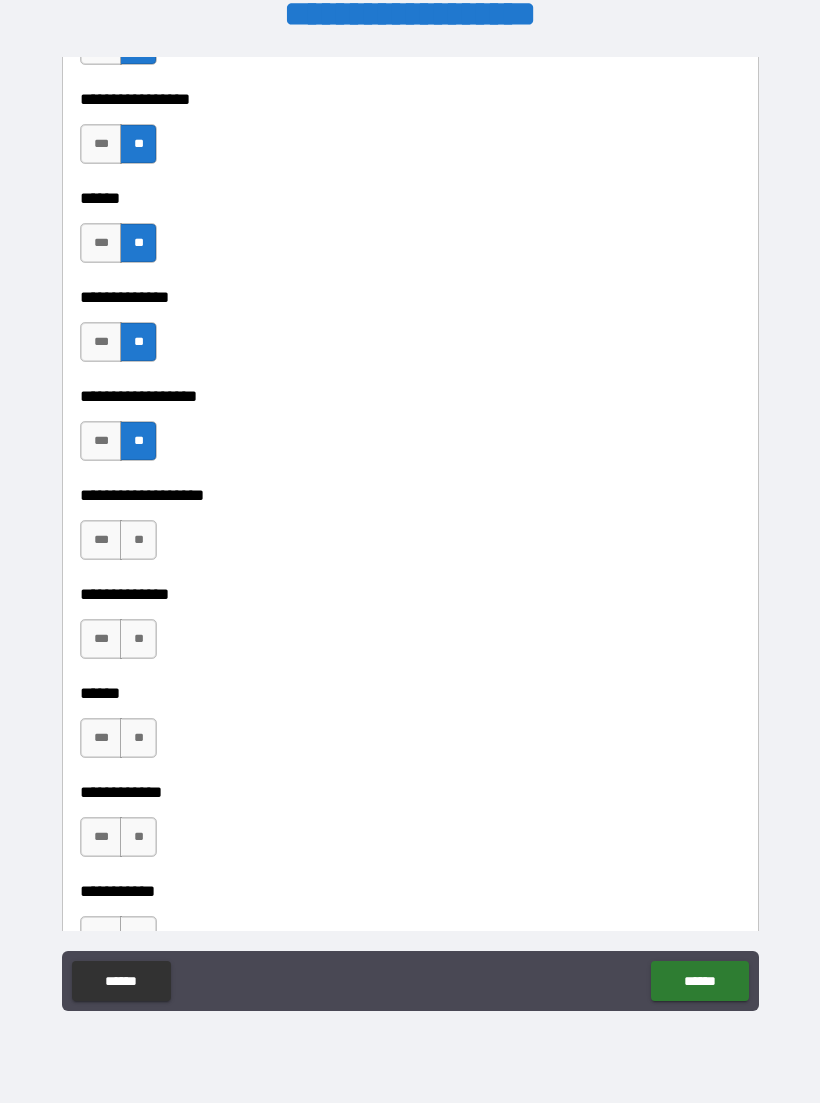 click on "**" at bounding box center (138, 540) 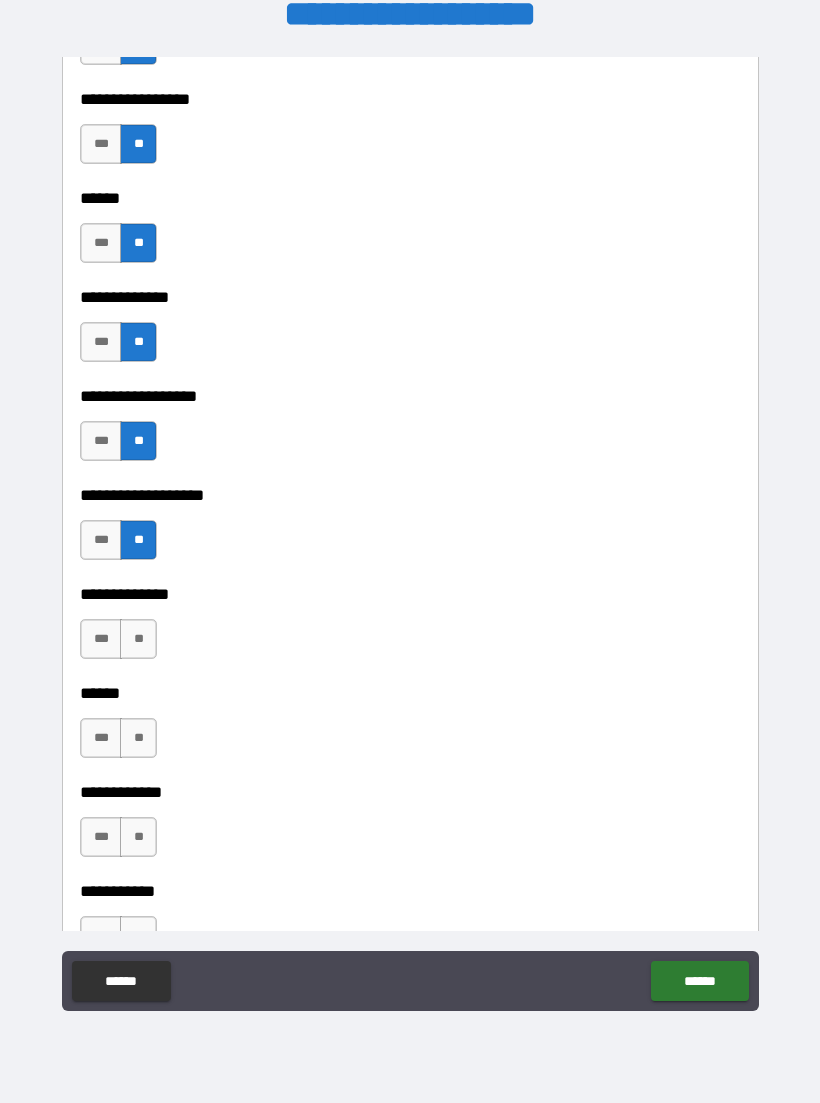 click on "**" at bounding box center (138, 639) 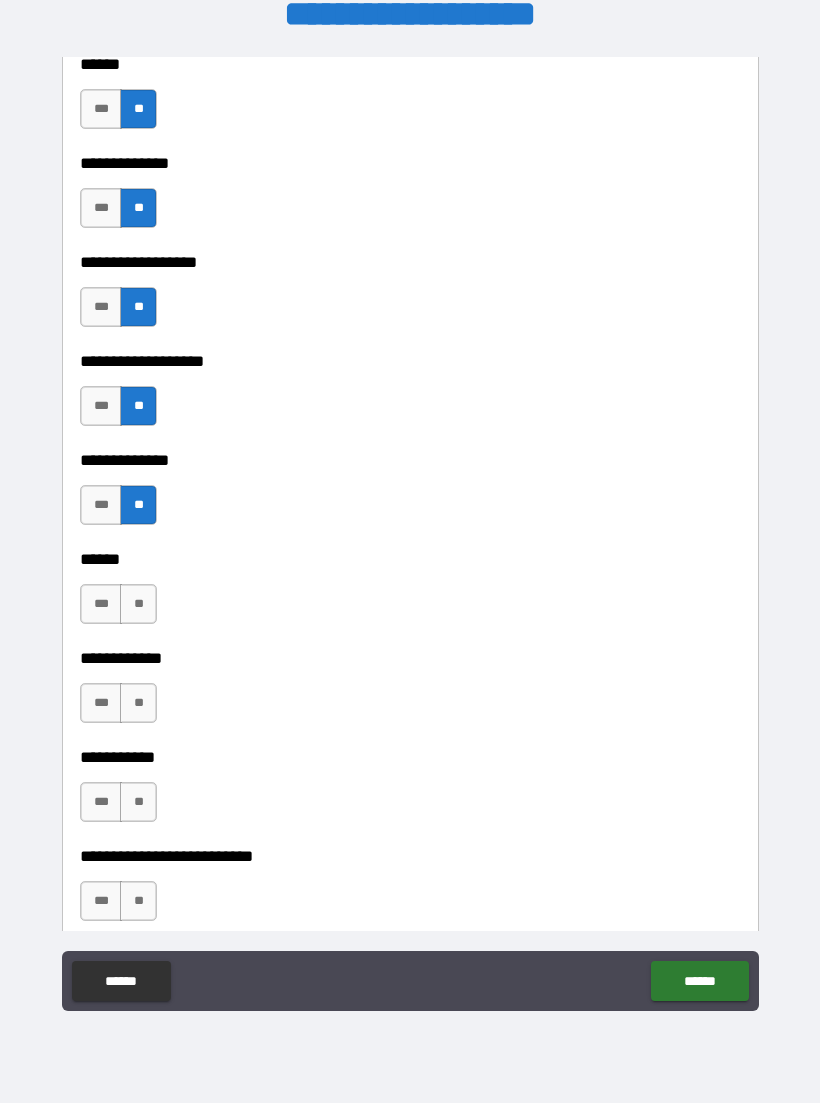 scroll, scrollTop: 3463, scrollLeft: 0, axis: vertical 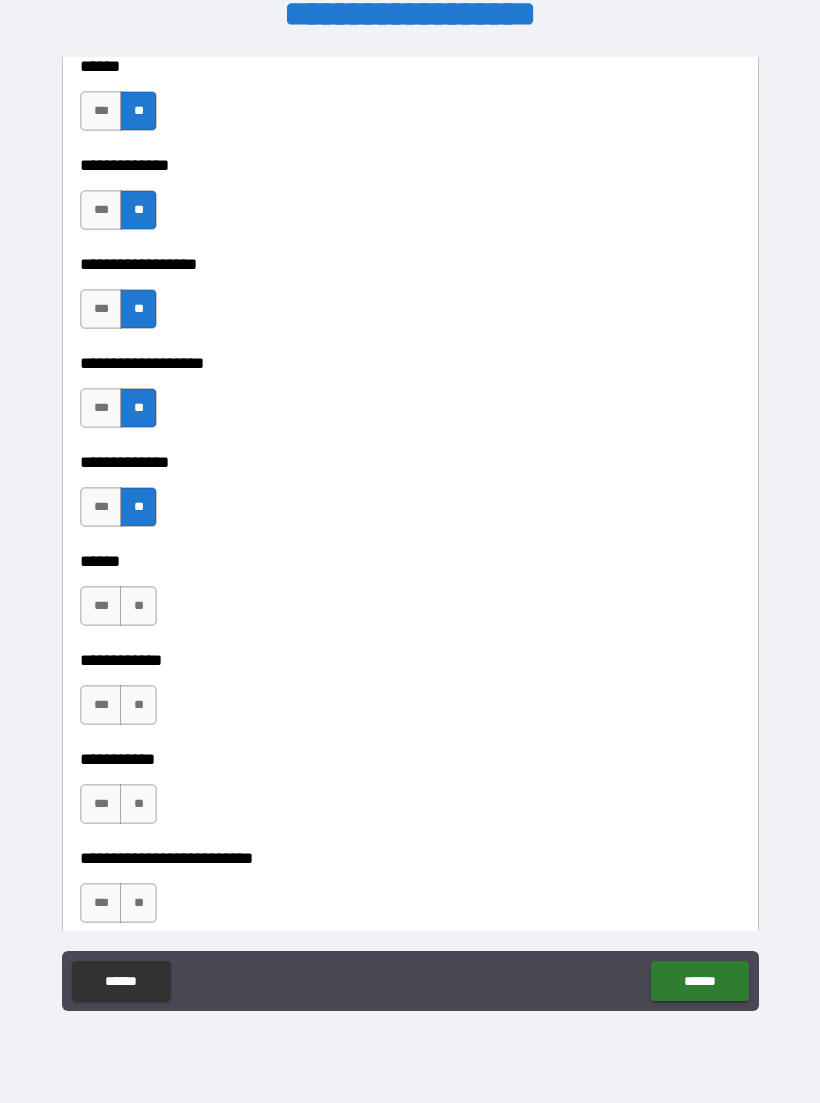 click on "***" at bounding box center (101, 507) 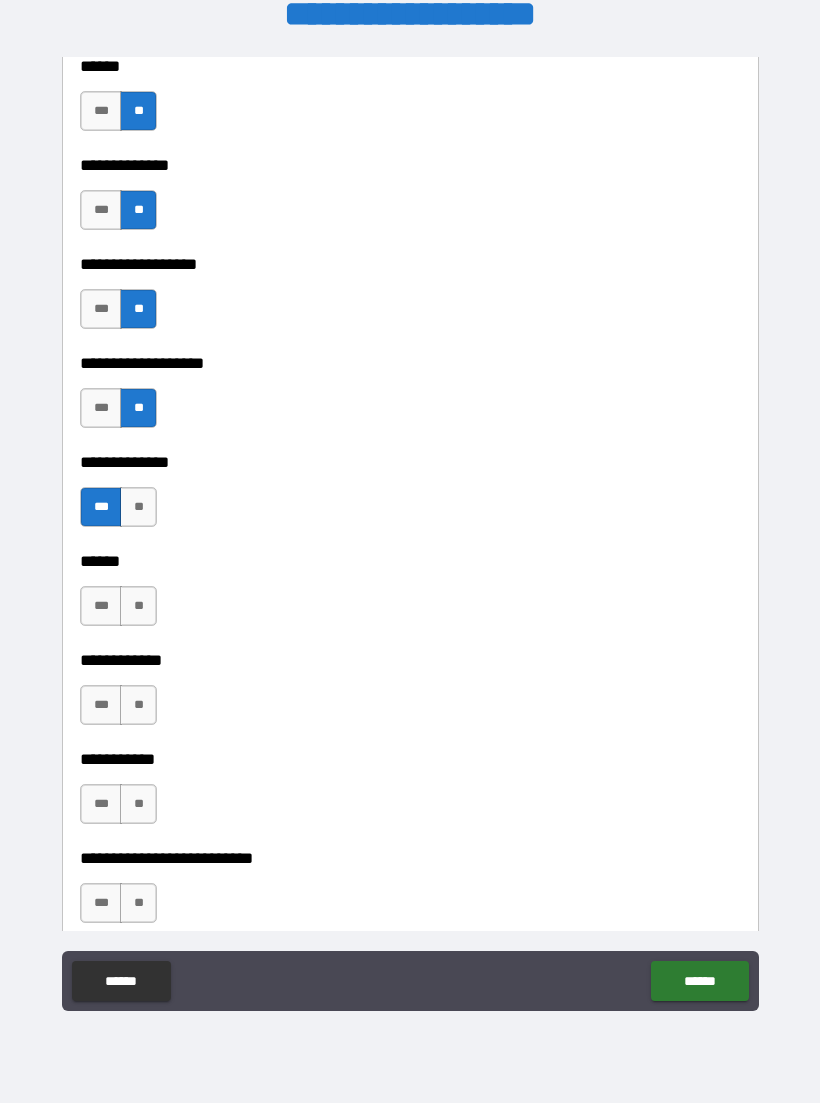 click on "**" at bounding box center (138, 606) 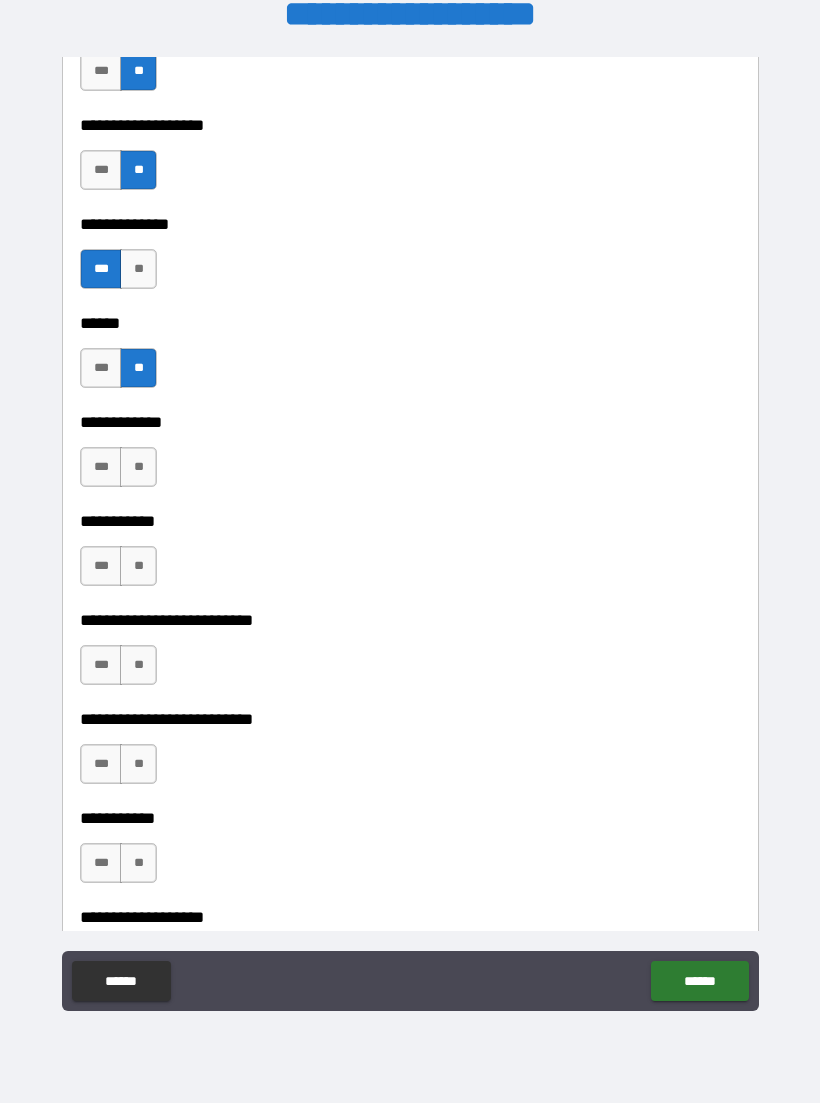 scroll, scrollTop: 3727, scrollLeft: 0, axis: vertical 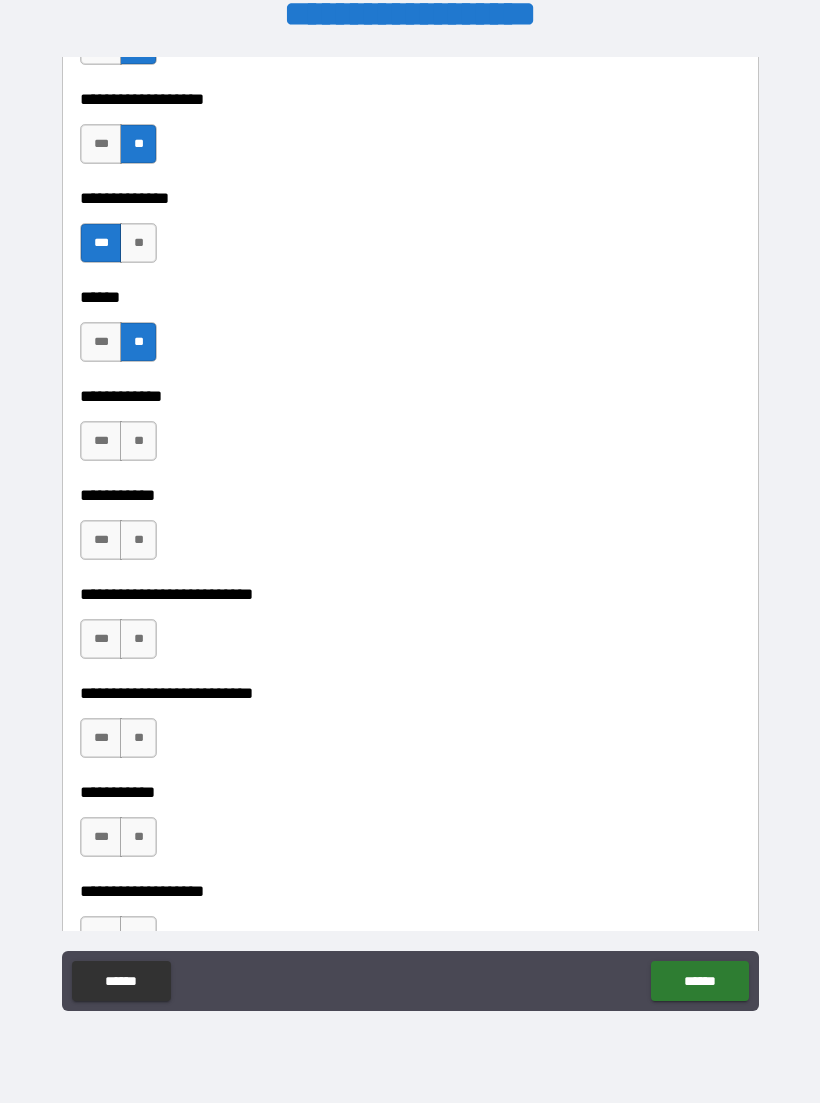click on "**" at bounding box center [138, 441] 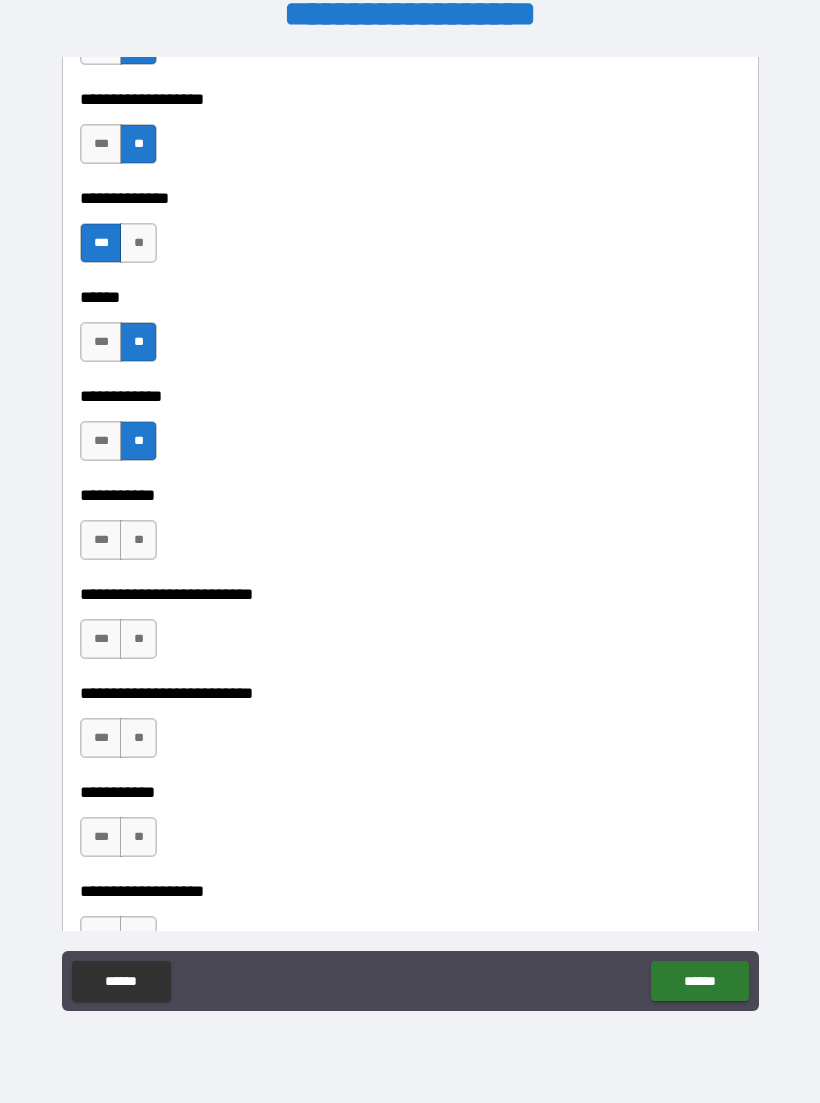 click on "**" at bounding box center [138, 540] 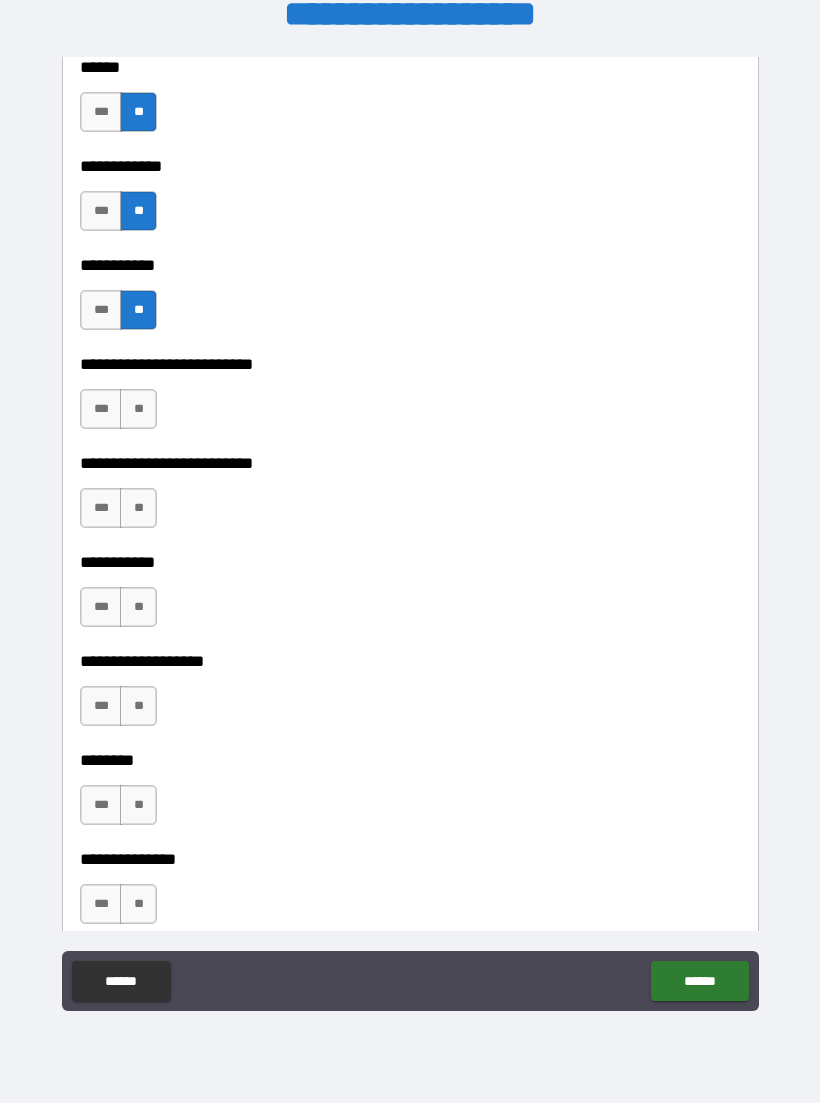 scroll, scrollTop: 3956, scrollLeft: 0, axis: vertical 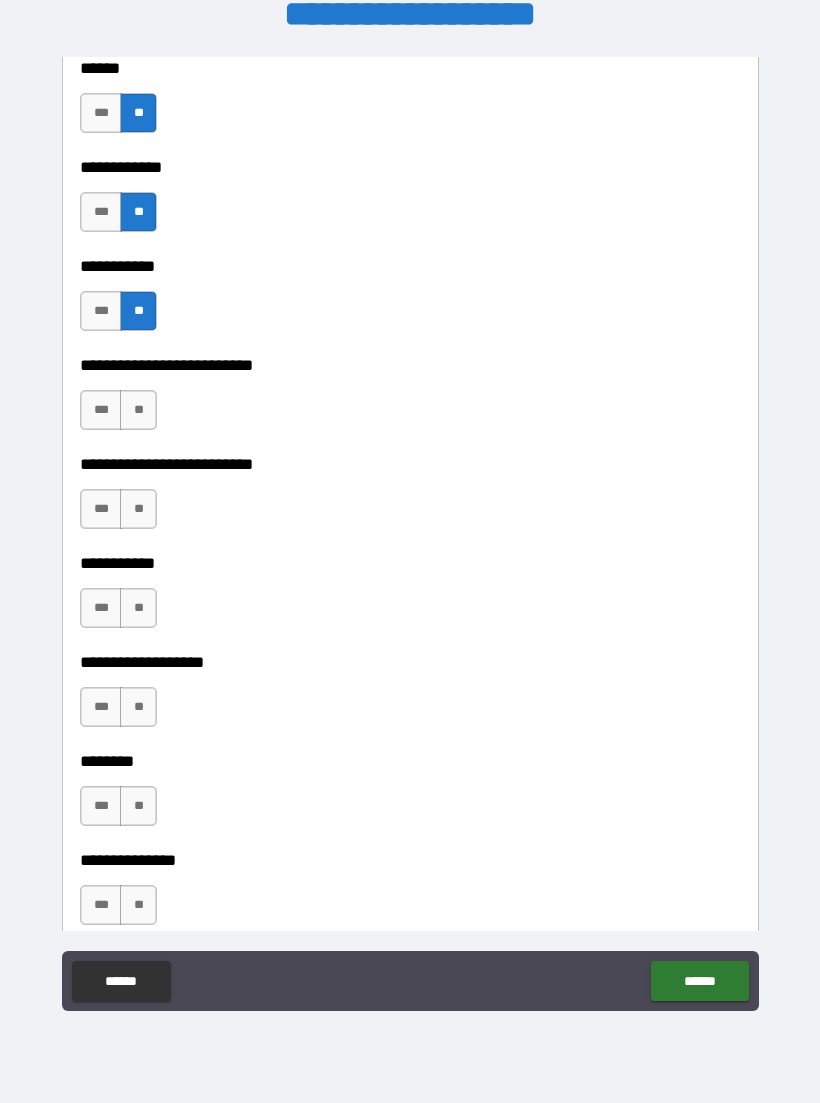 click on "**" at bounding box center [138, 410] 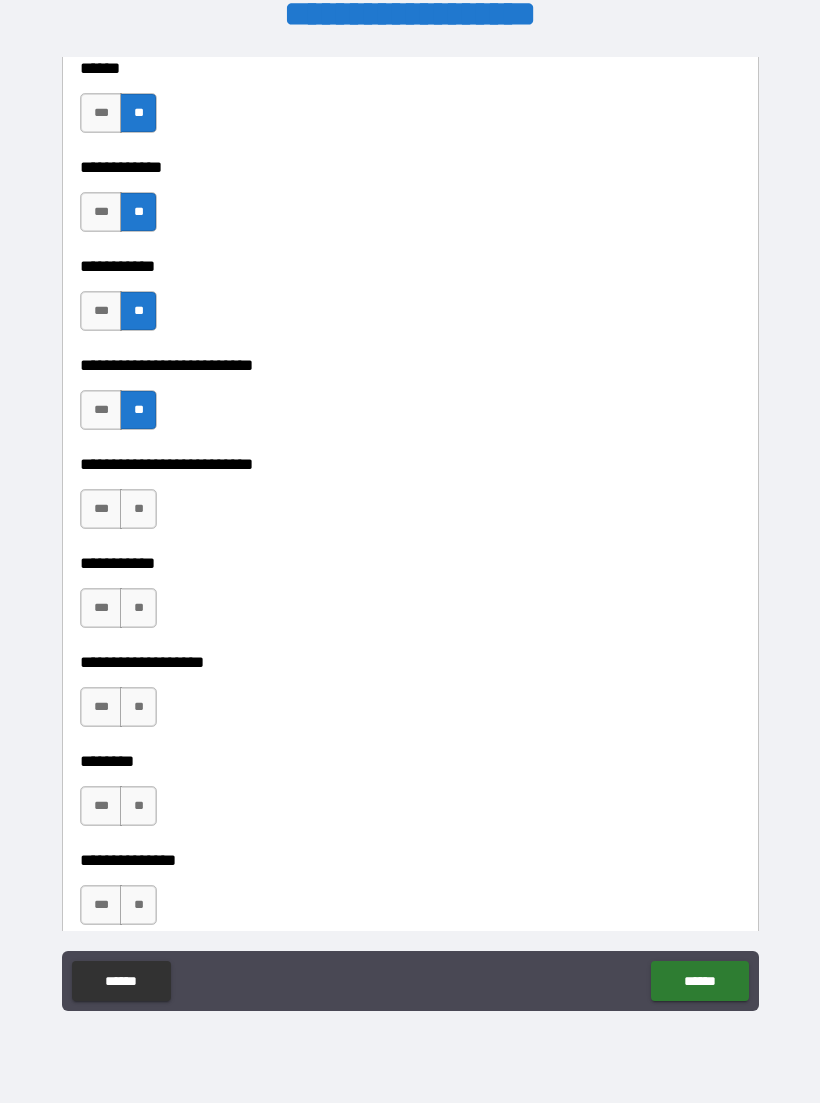 click on "**" at bounding box center (138, 509) 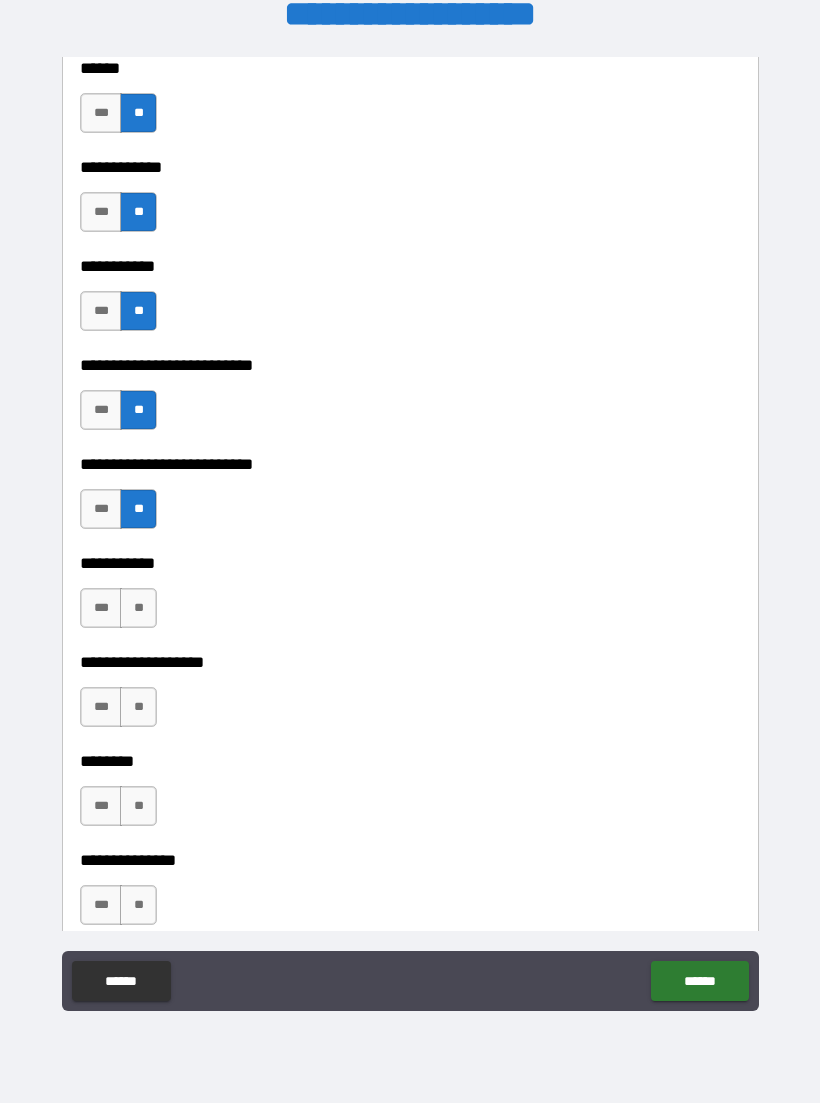 click on "**" at bounding box center (138, 608) 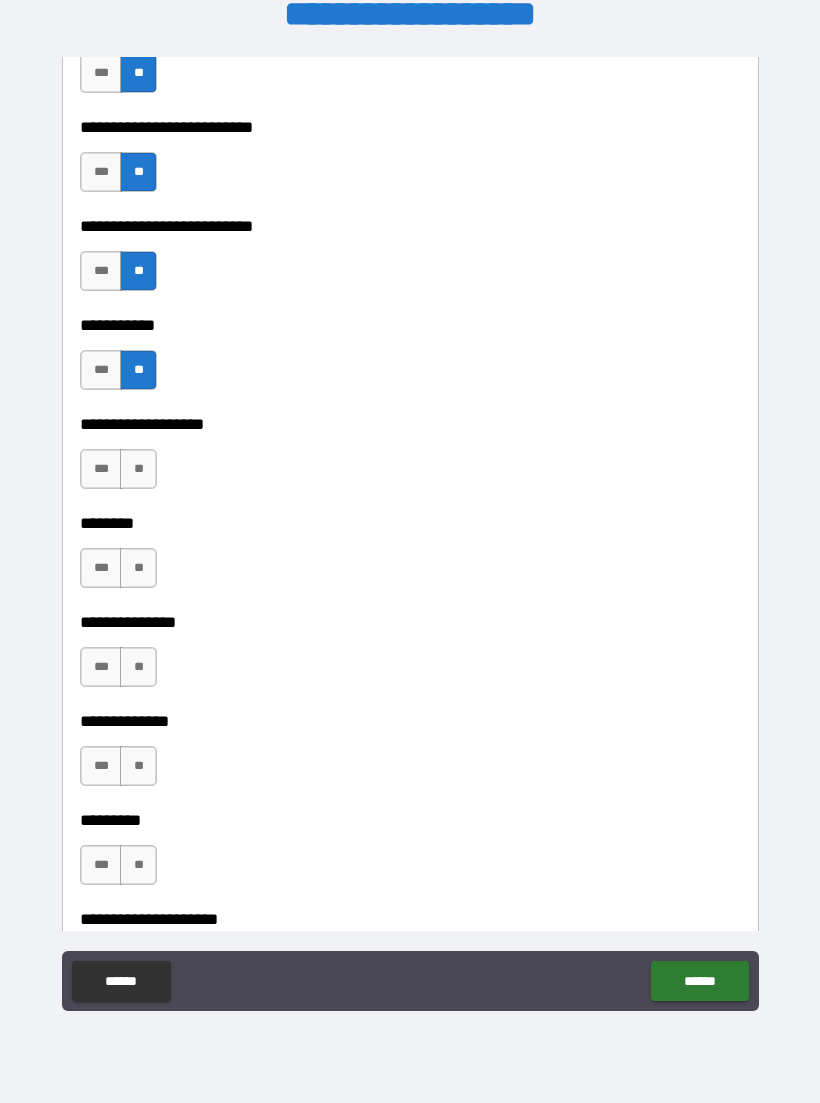 scroll, scrollTop: 4245, scrollLeft: 0, axis: vertical 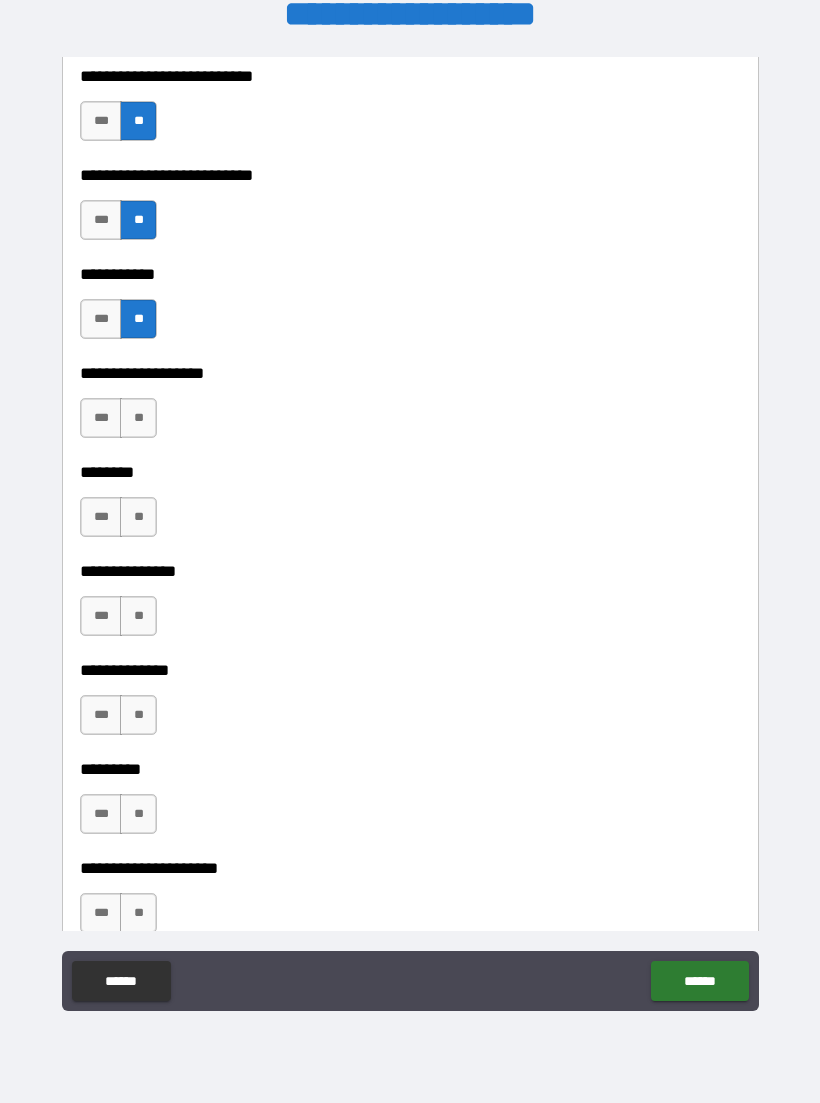 click on "**" at bounding box center [138, 418] 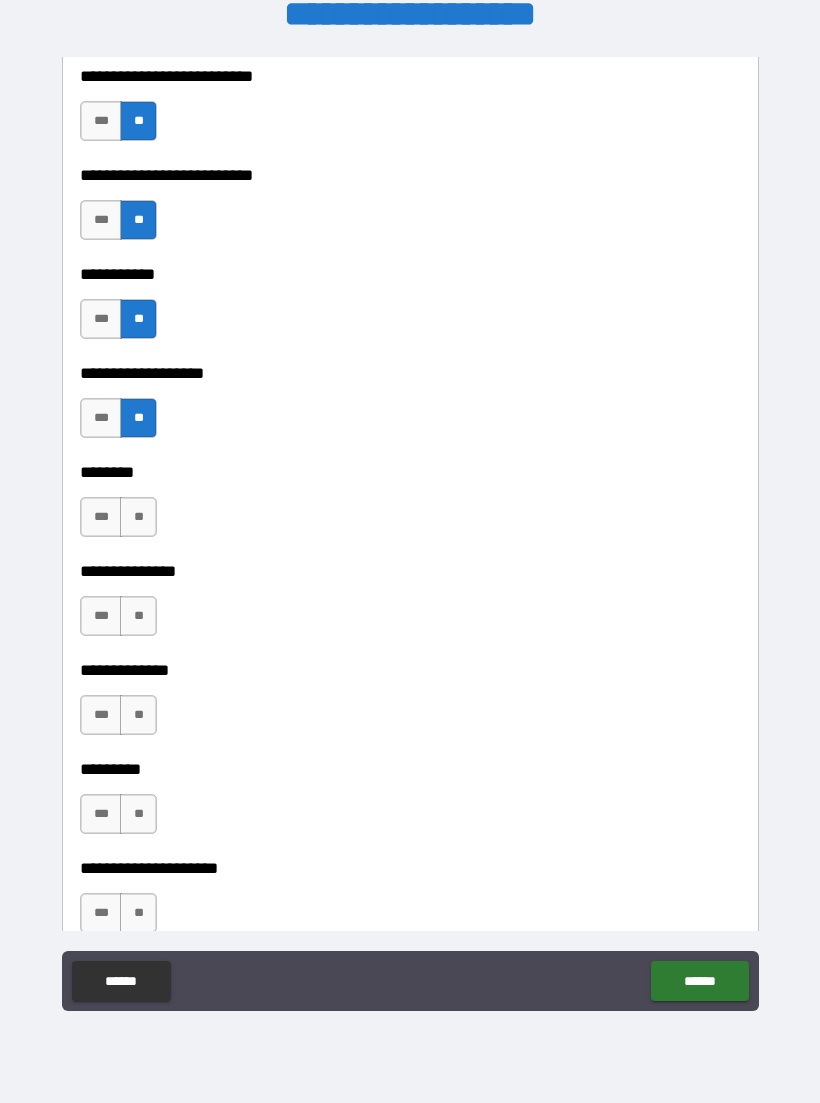 click on "**" at bounding box center [138, 517] 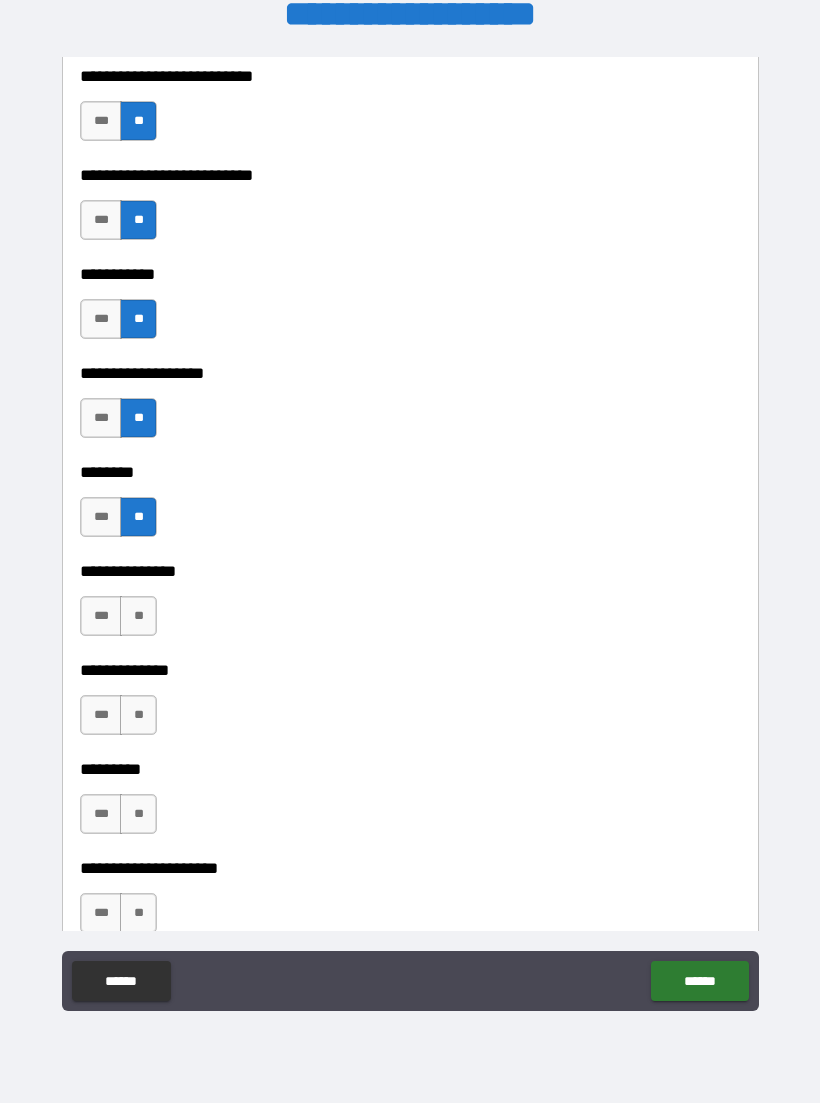 click on "**" at bounding box center [138, 616] 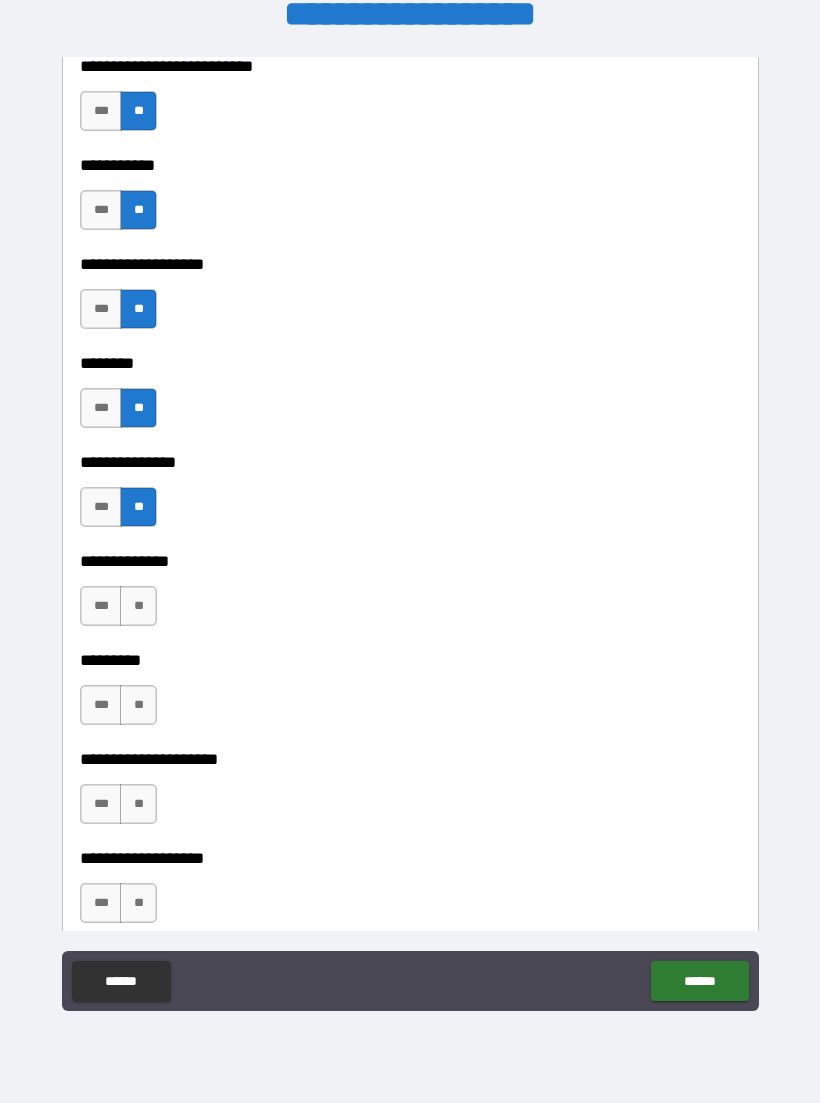 scroll, scrollTop: 4506, scrollLeft: 0, axis: vertical 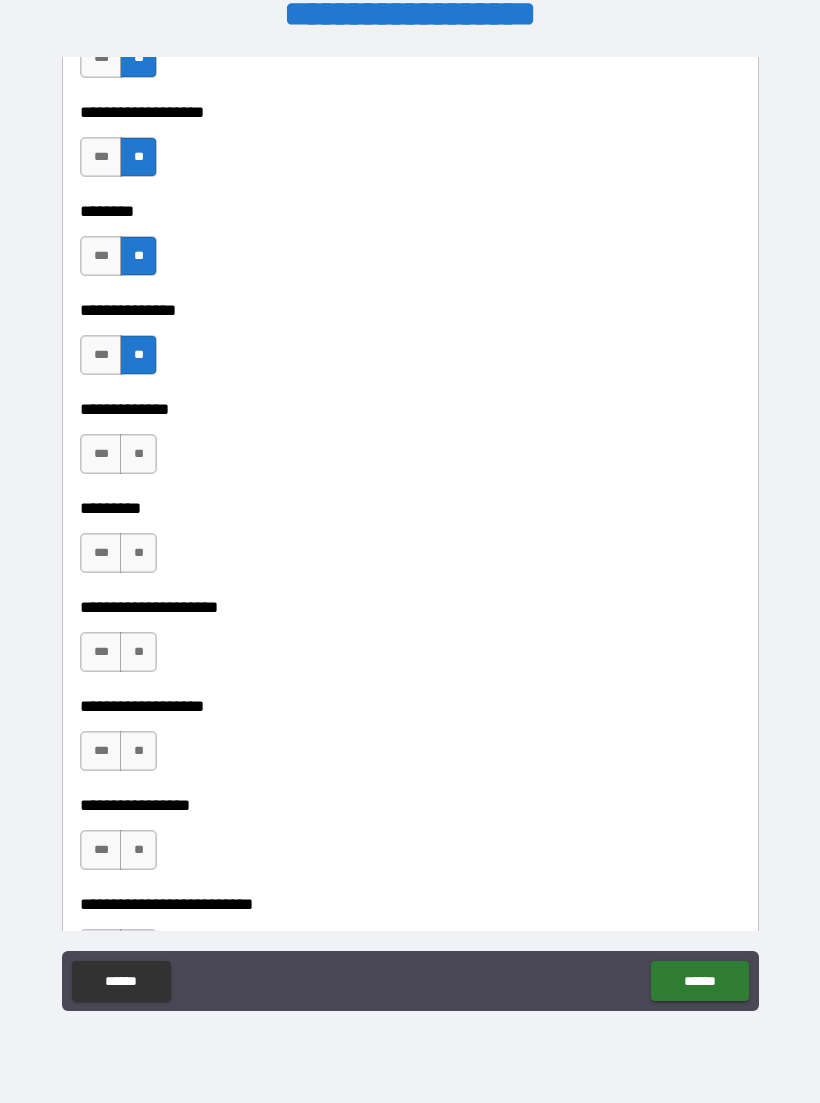 click on "**" at bounding box center (138, 454) 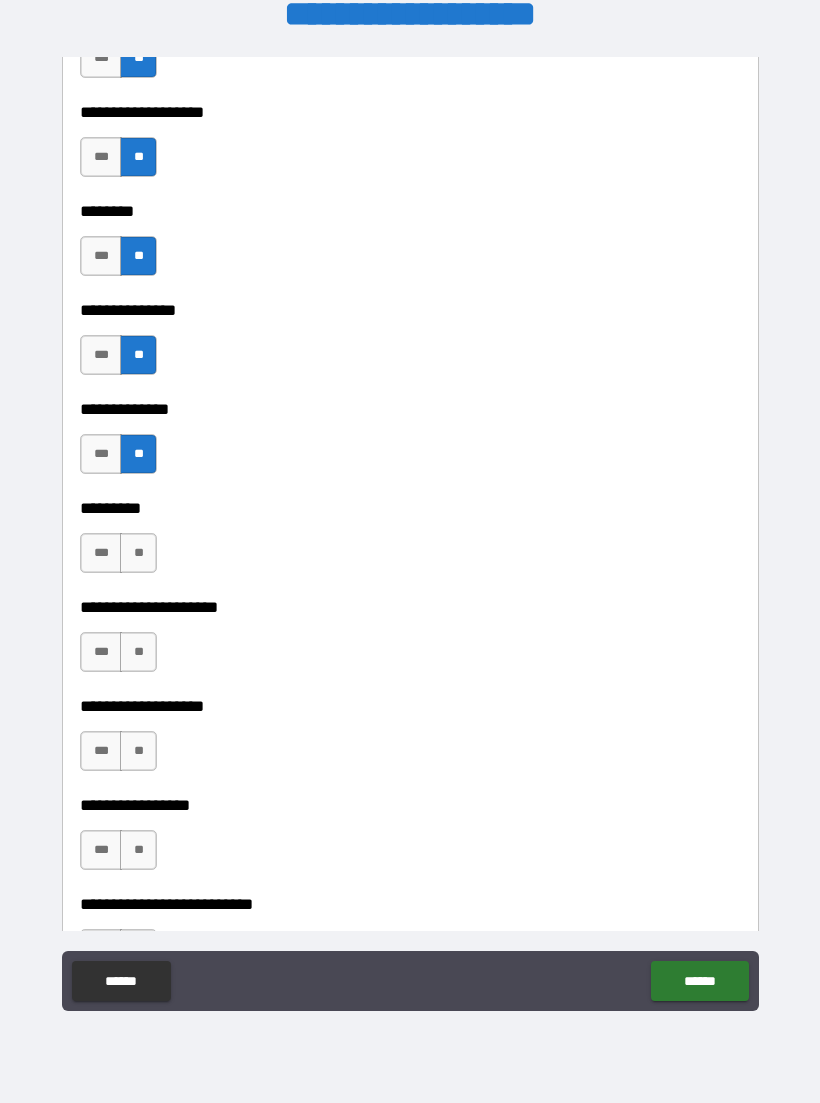 click on "**" at bounding box center (138, 553) 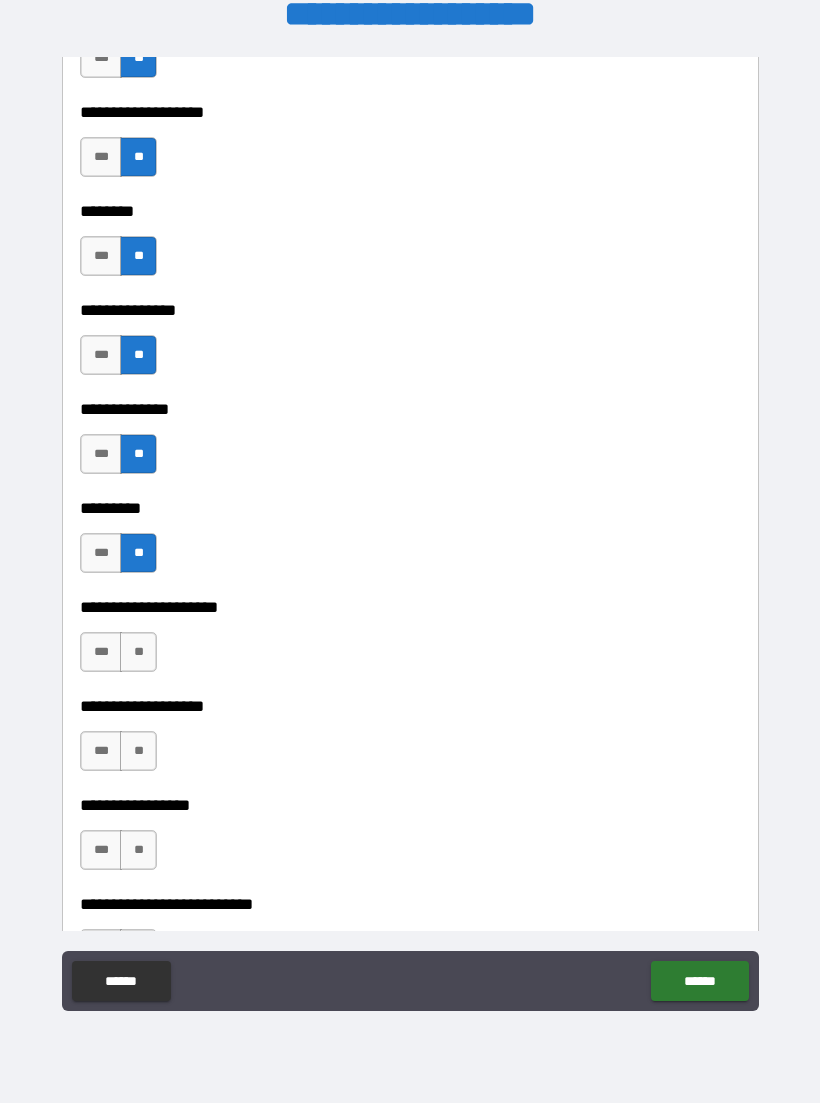 click on "**" at bounding box center (138, 652) 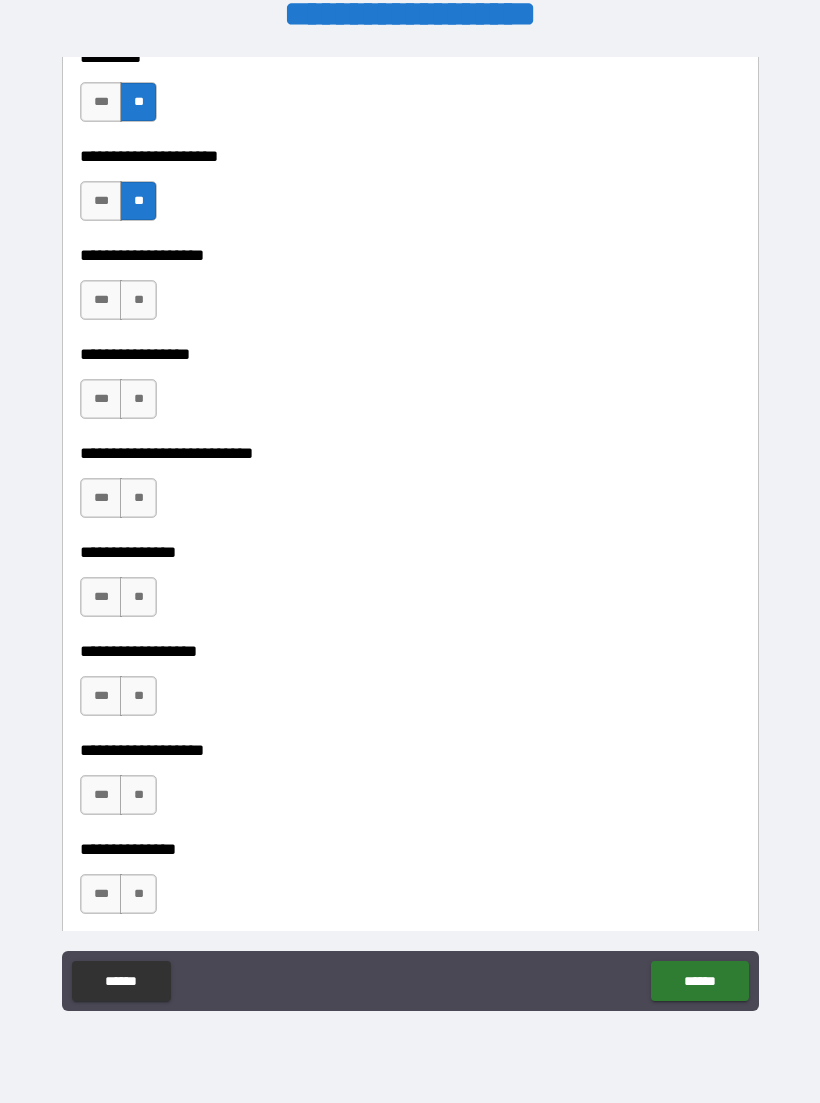 scroll, scrollTop: 4938, scrollLeft: 0, axis: vertical 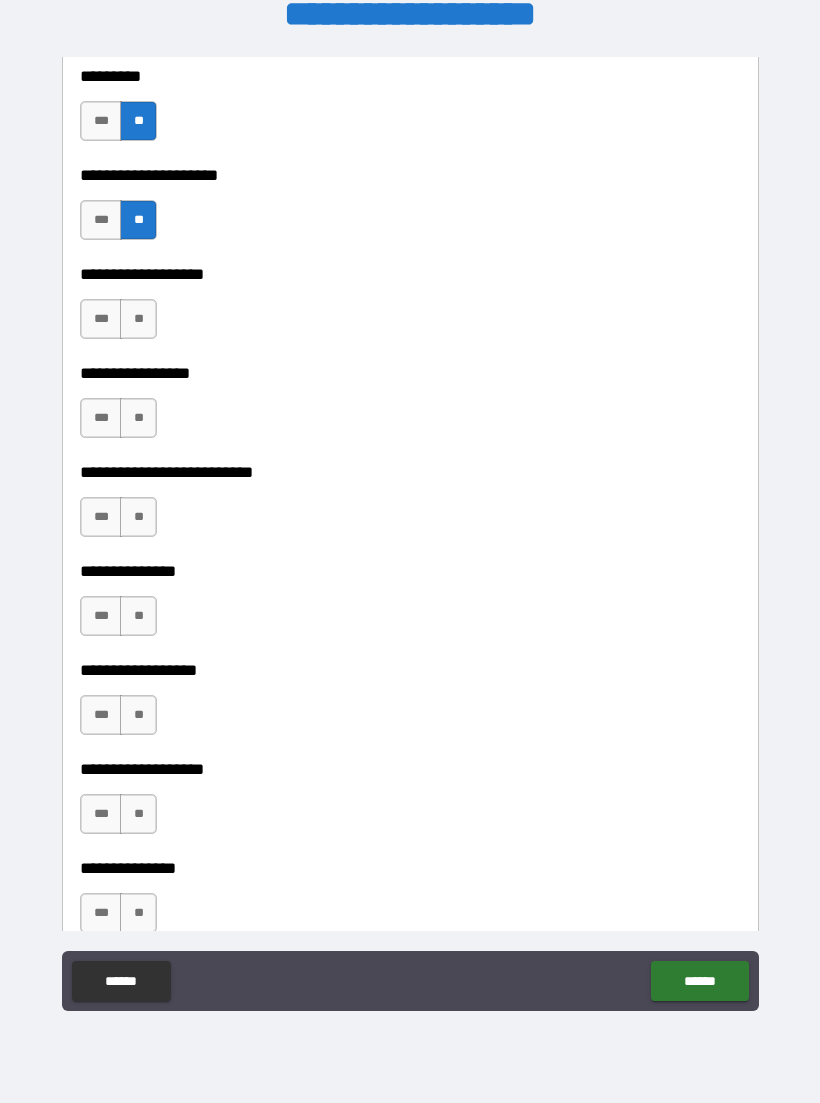 click on "**" at bounding box center (138, 319) 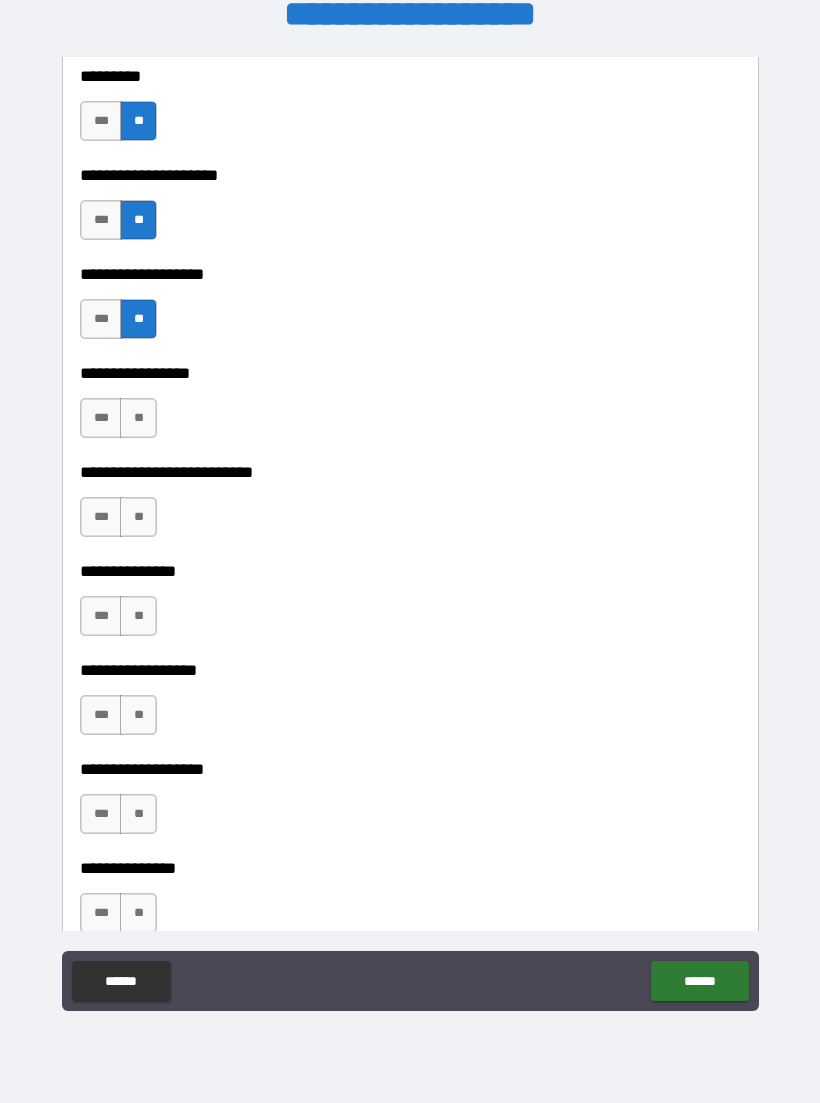 click on "**" at bounding box center [138, 418] 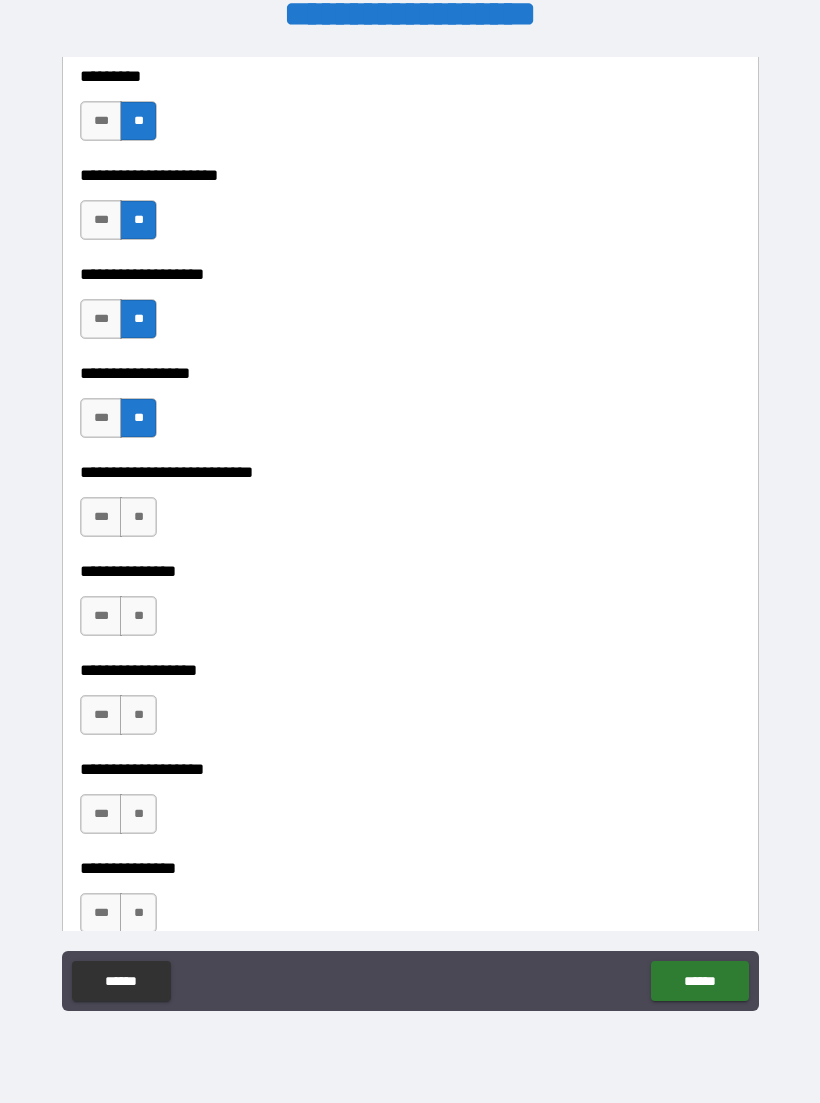 click on "**" at bounding box center (138, 517) 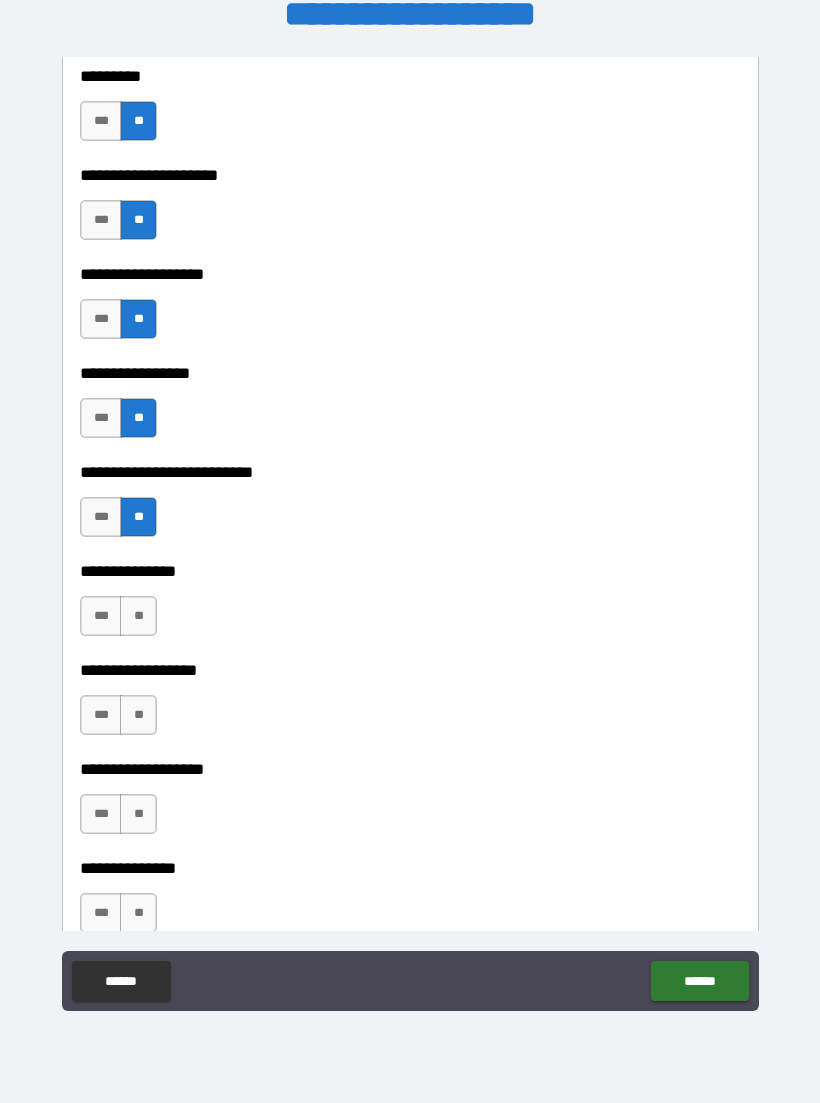 click on "**" at bounding box center (138, 616) 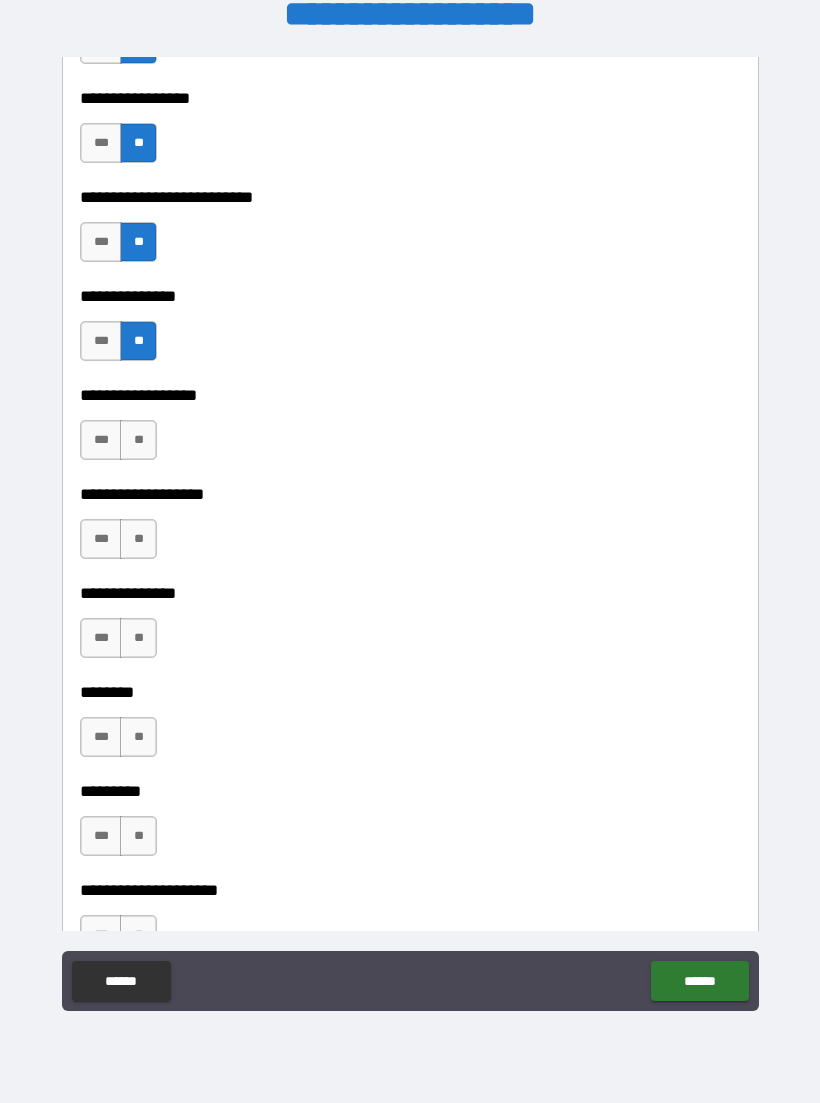 scroll, scrollTop: 5248, scrollLeft: 0, axis: vertical 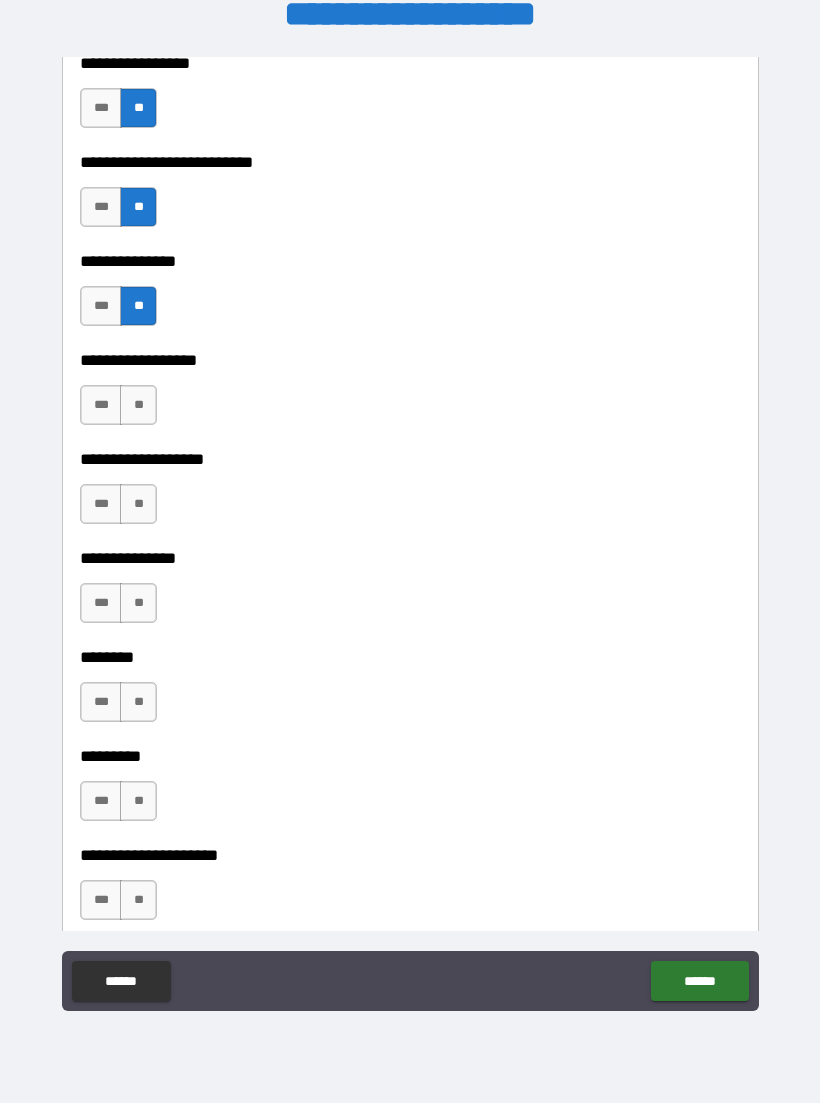 click on "**" at bounding box center (138, 405) 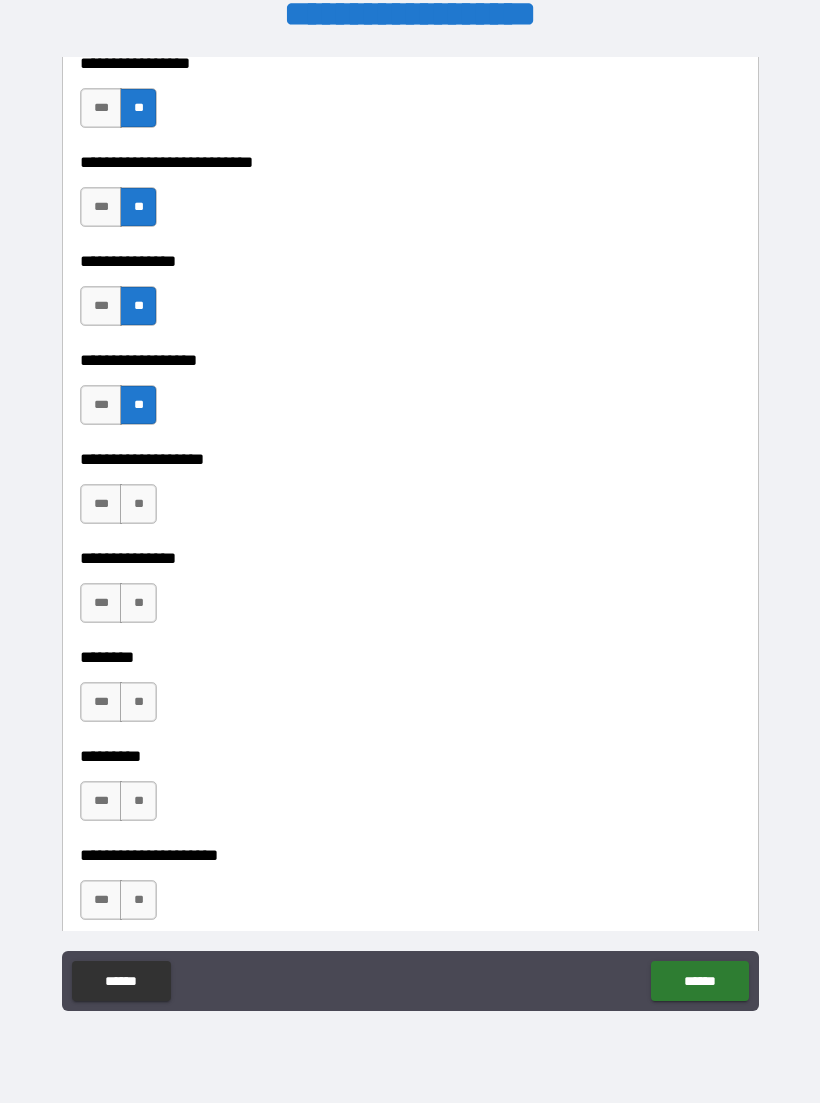 click on "**" at bounding box center [138, 504] 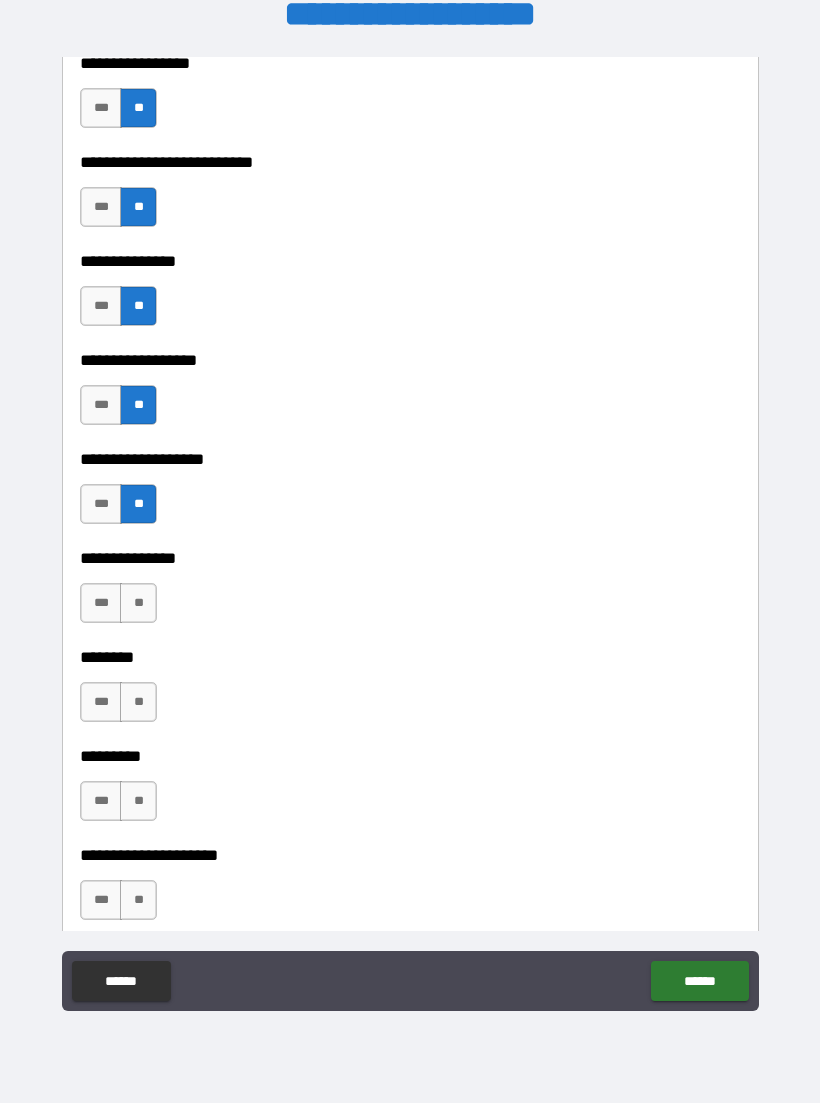click on "***" at bounding box center [101, 504] 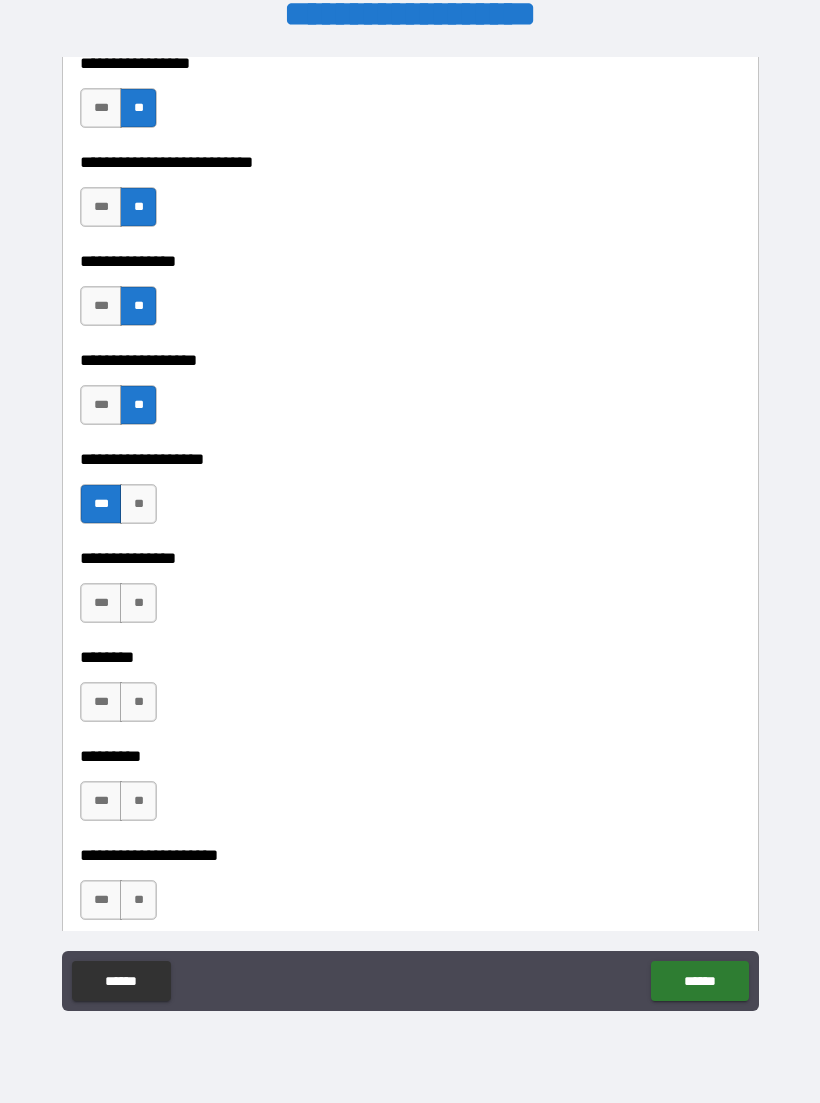 click on "**" at bounding box center (138, 603) 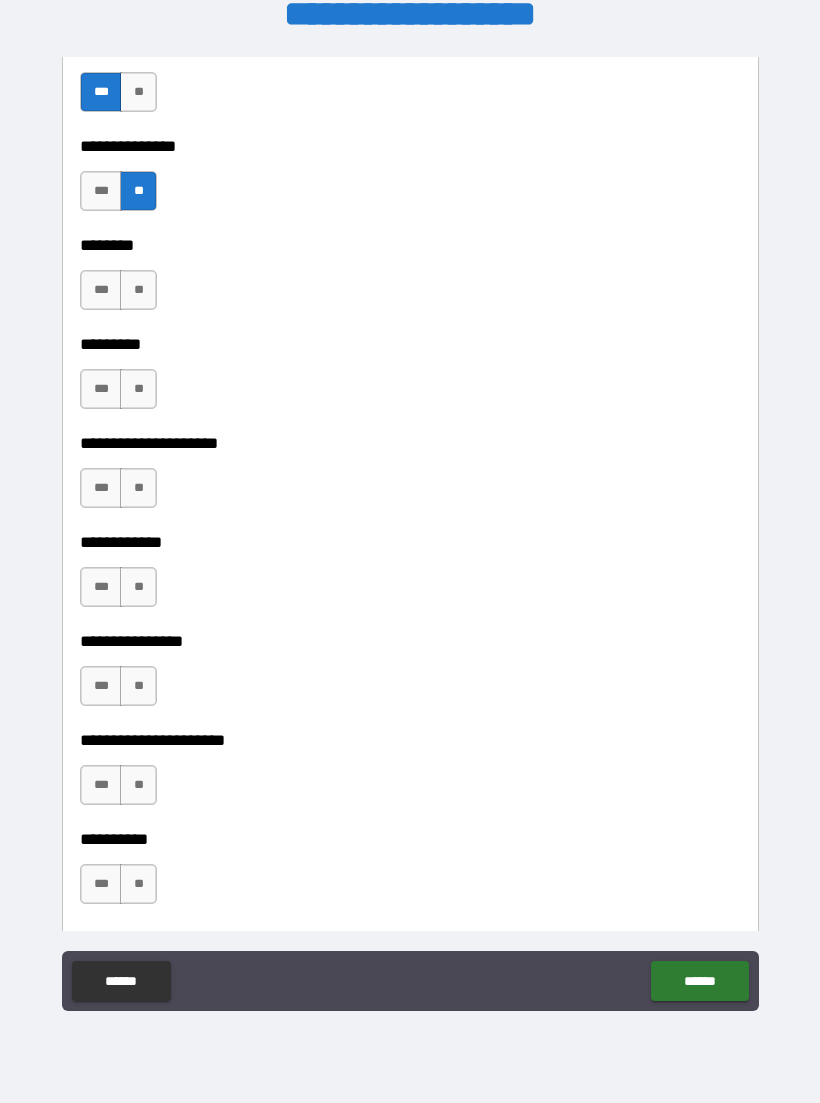 scroll, scrollTop: 5664, scrollLeft: 0, axis: vertical 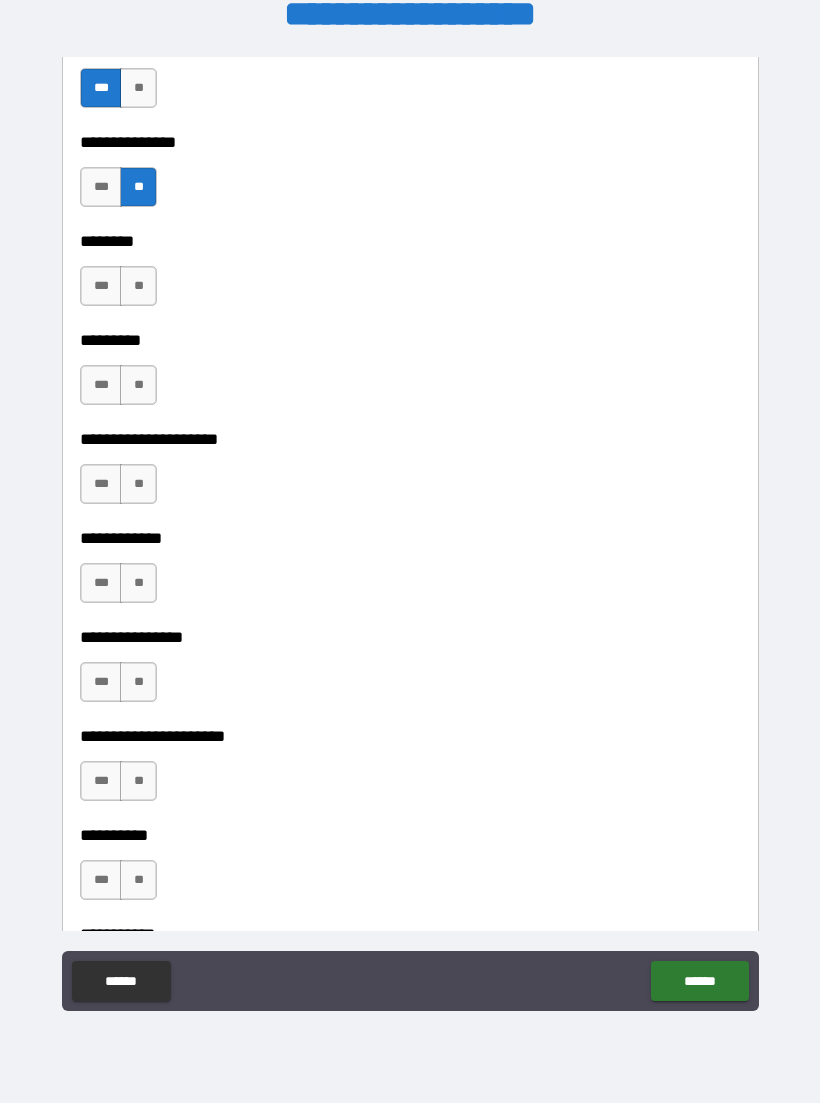 click on "**" at bounding box center [138, 286] 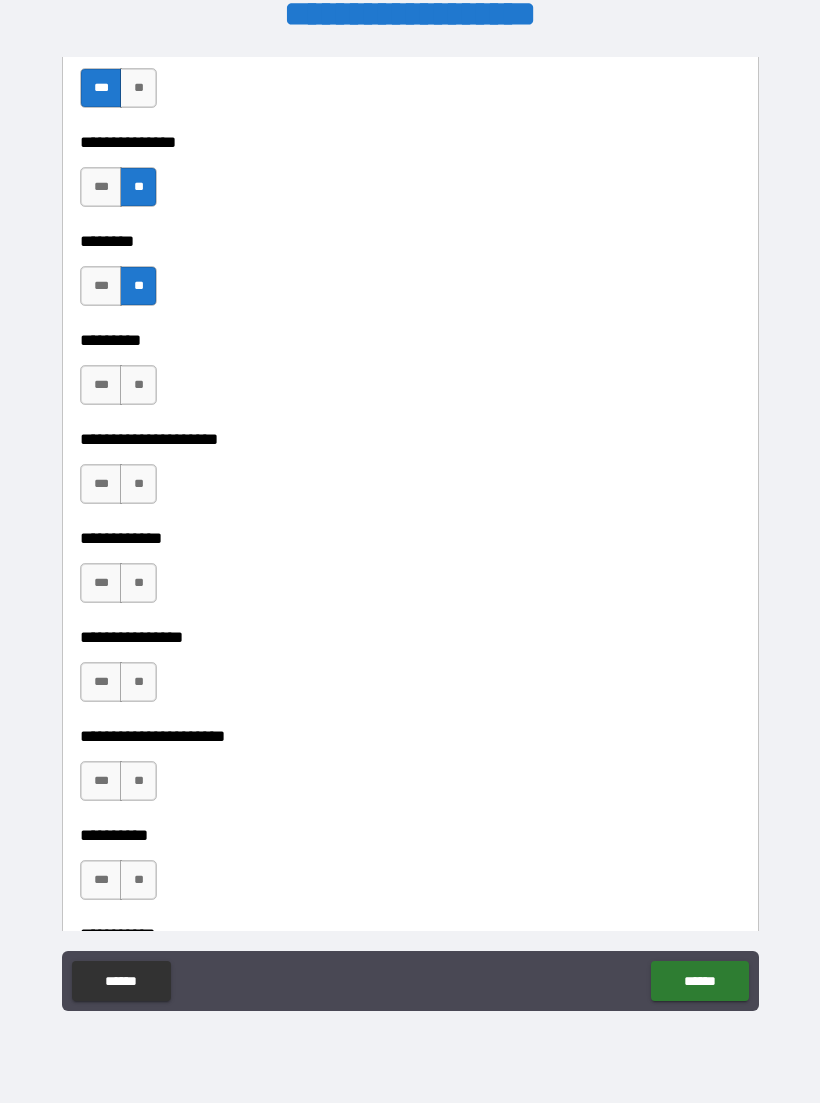 click on "**" at bounding box center [138, 385] 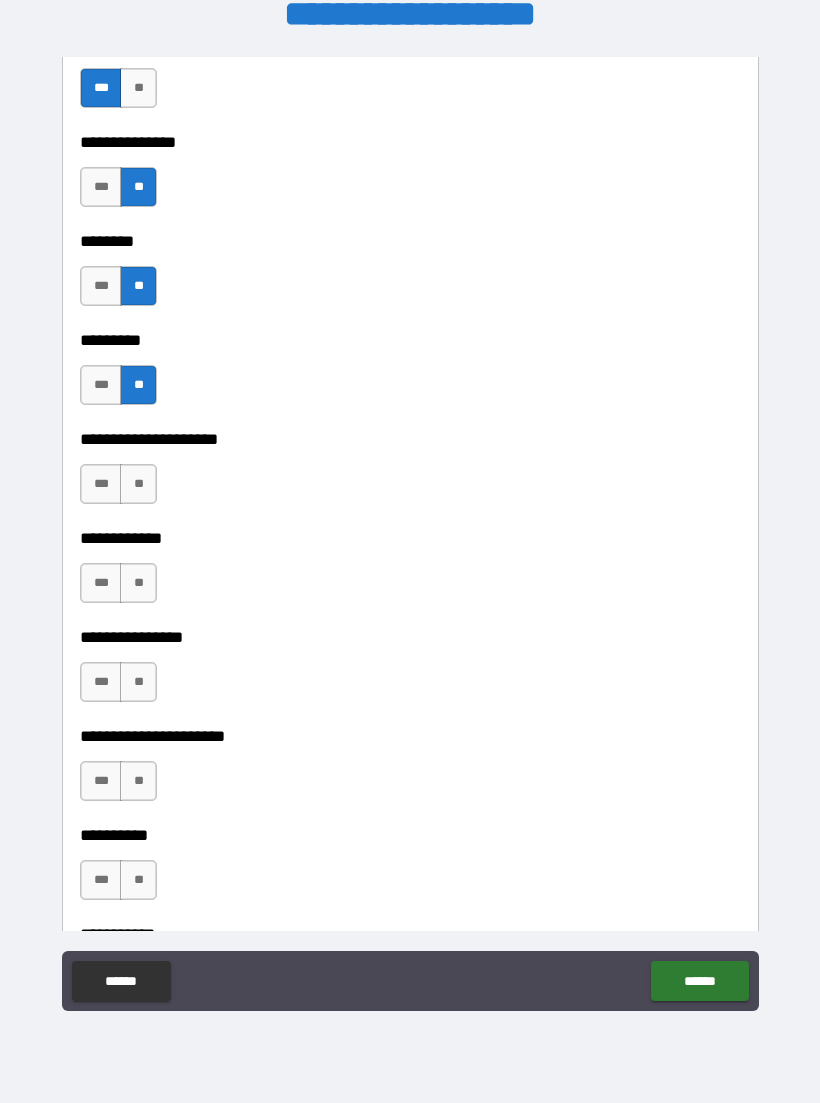 click on "**" at bounding box center (138, 484) 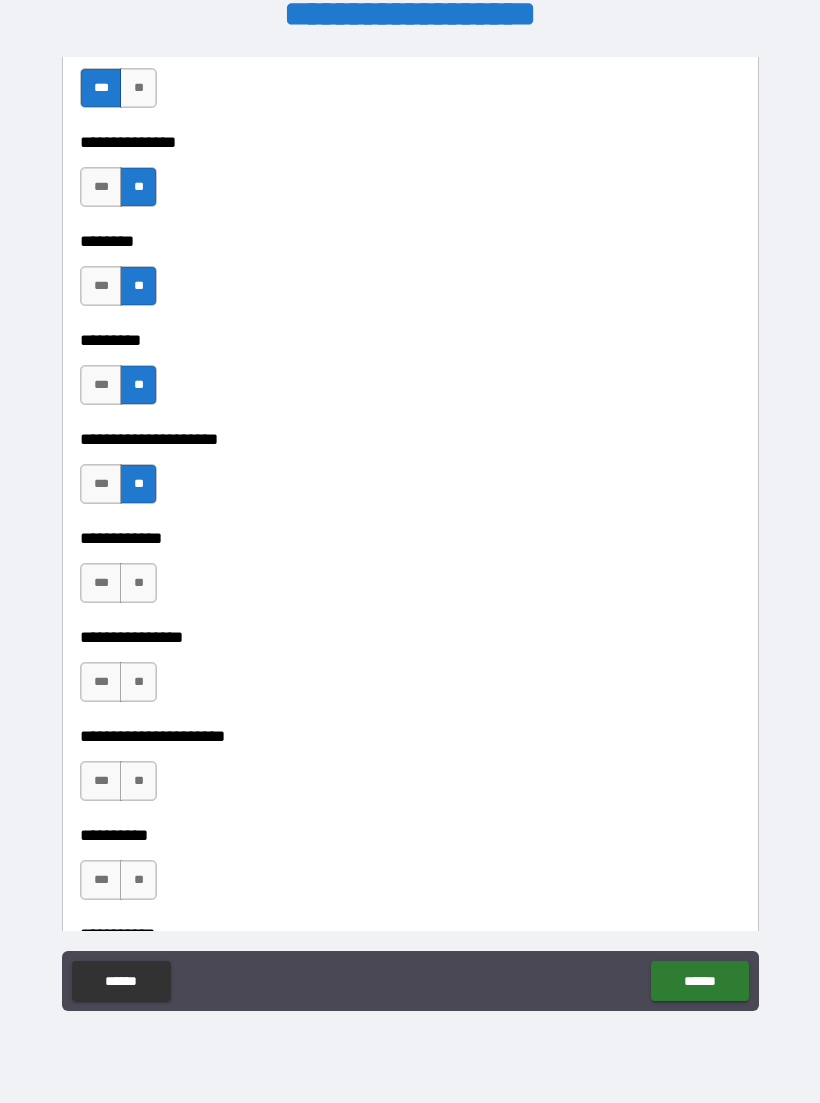 click on "**" at bounding box center (138, 583) 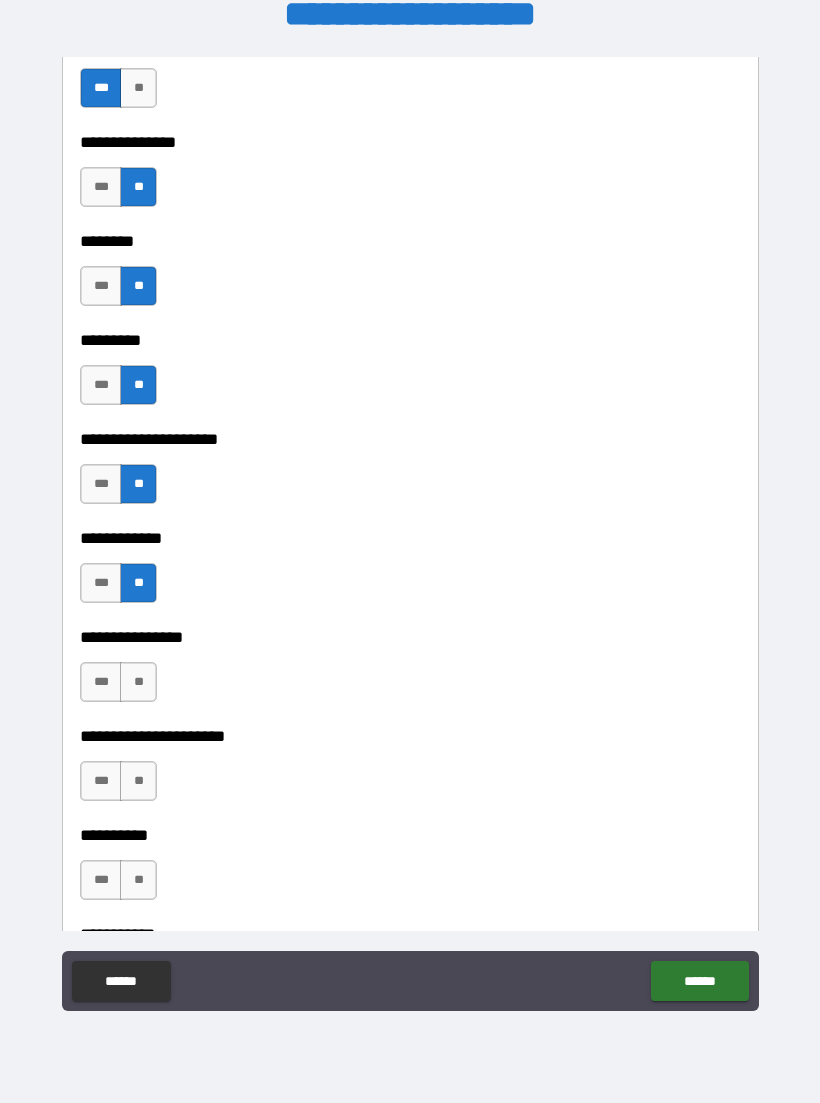 click on "**" at bounding box center [138, 682] 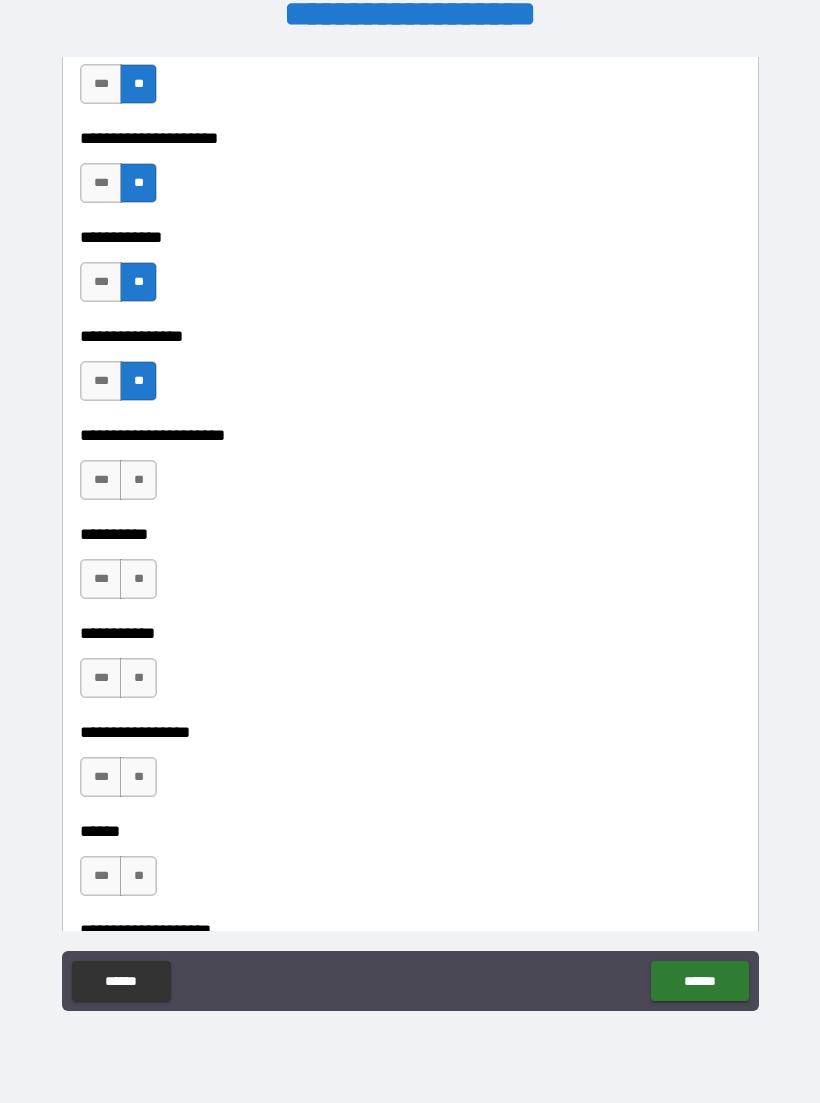 scroll, scrollTop: 6004, scrollLeft: 0, axis: vertical 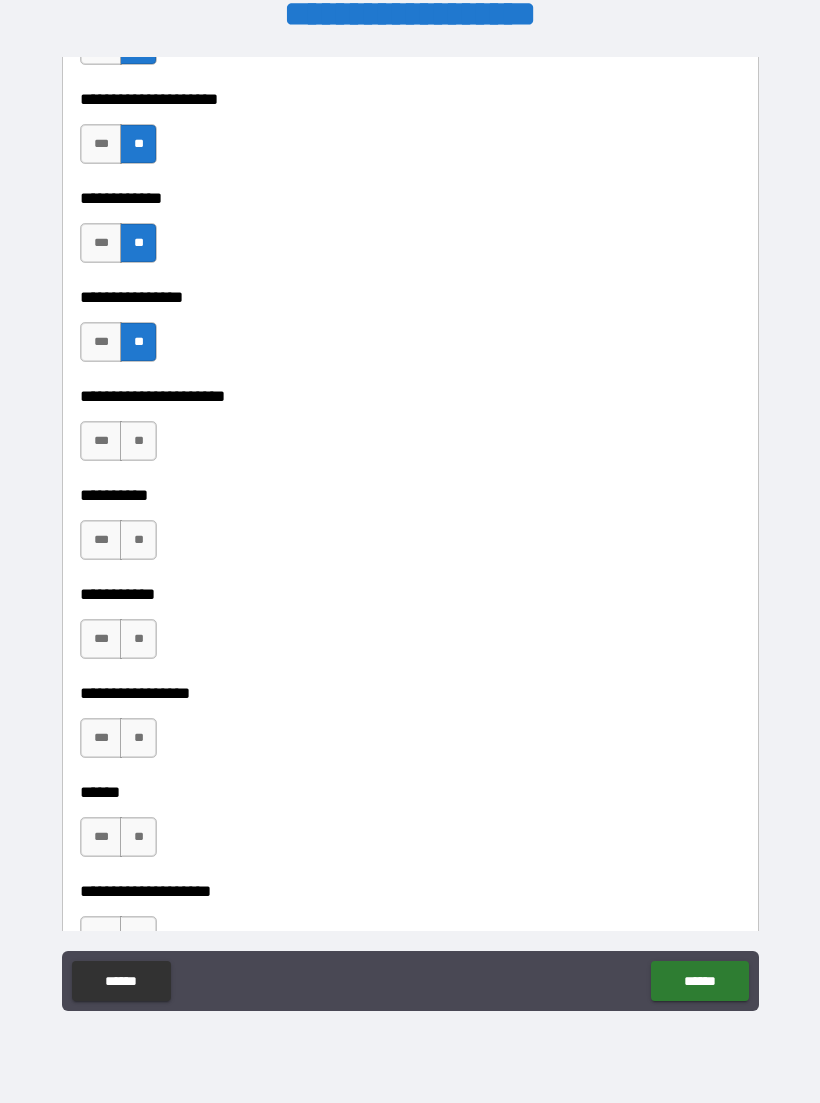 click on "**" at bounding box center [138, 441] 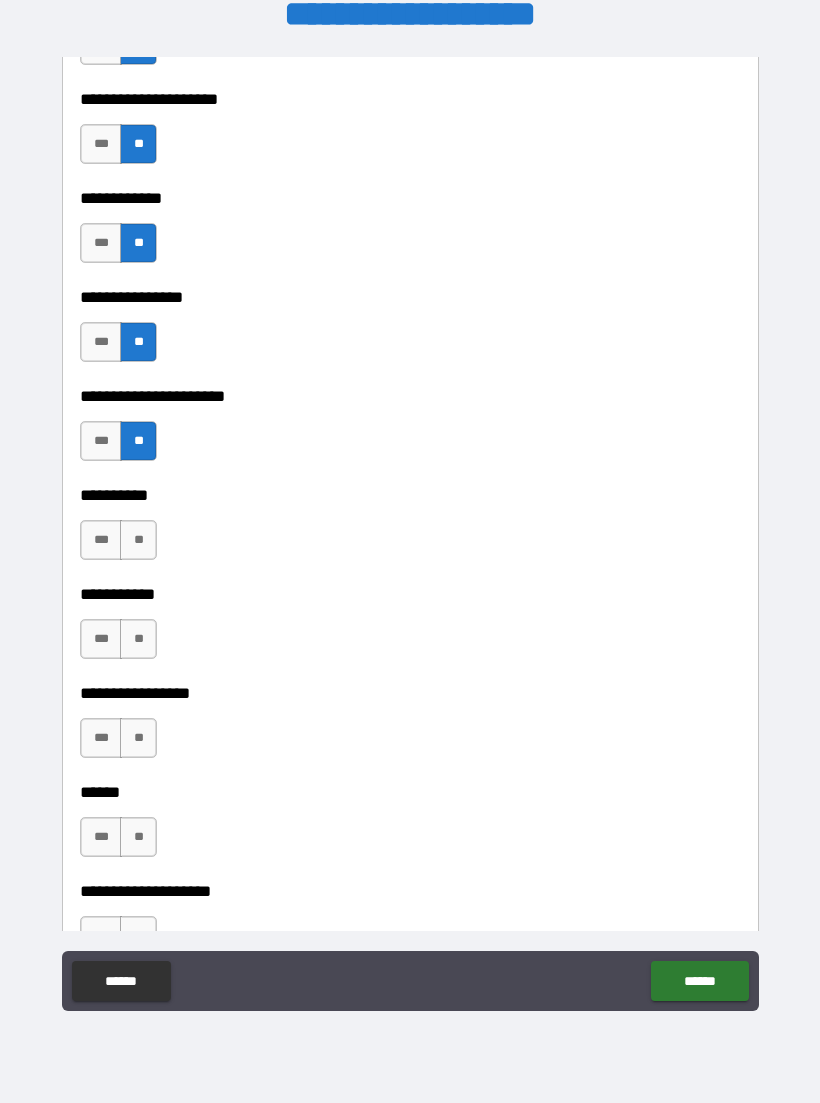 click on "**" at bounding box center (138, 540) 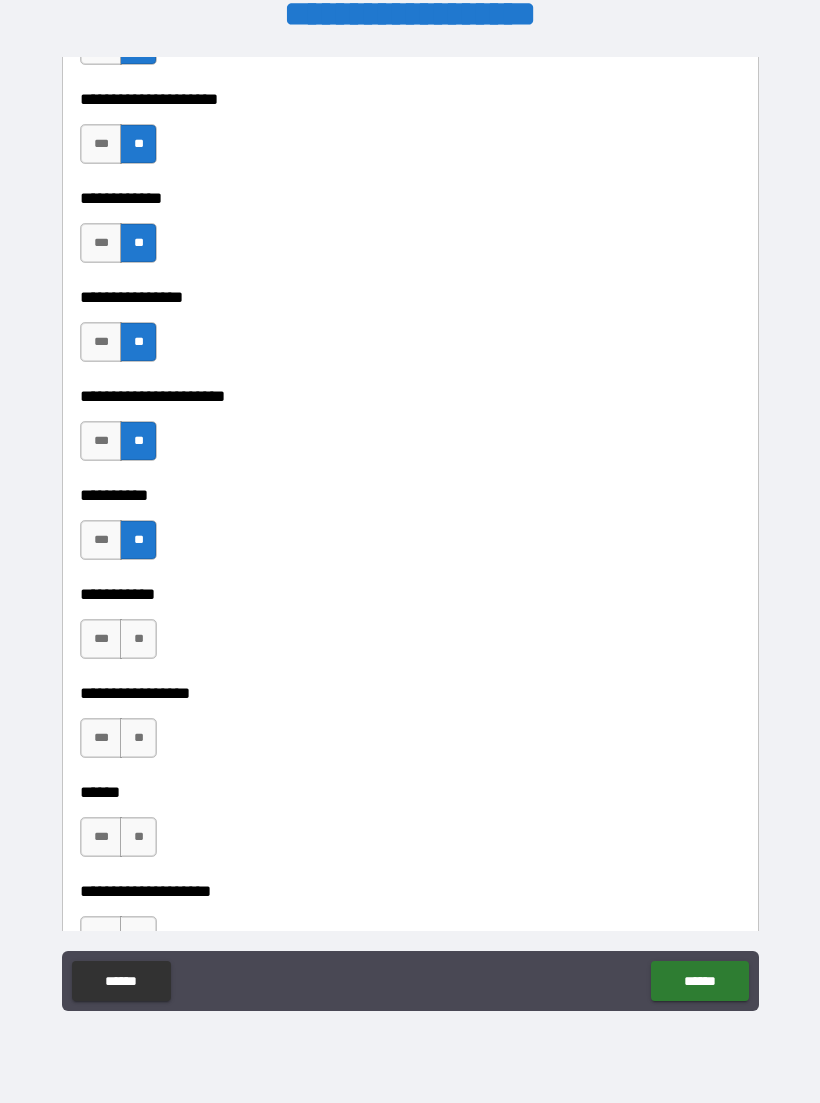 click on "**" at bounding box center [138, 639] 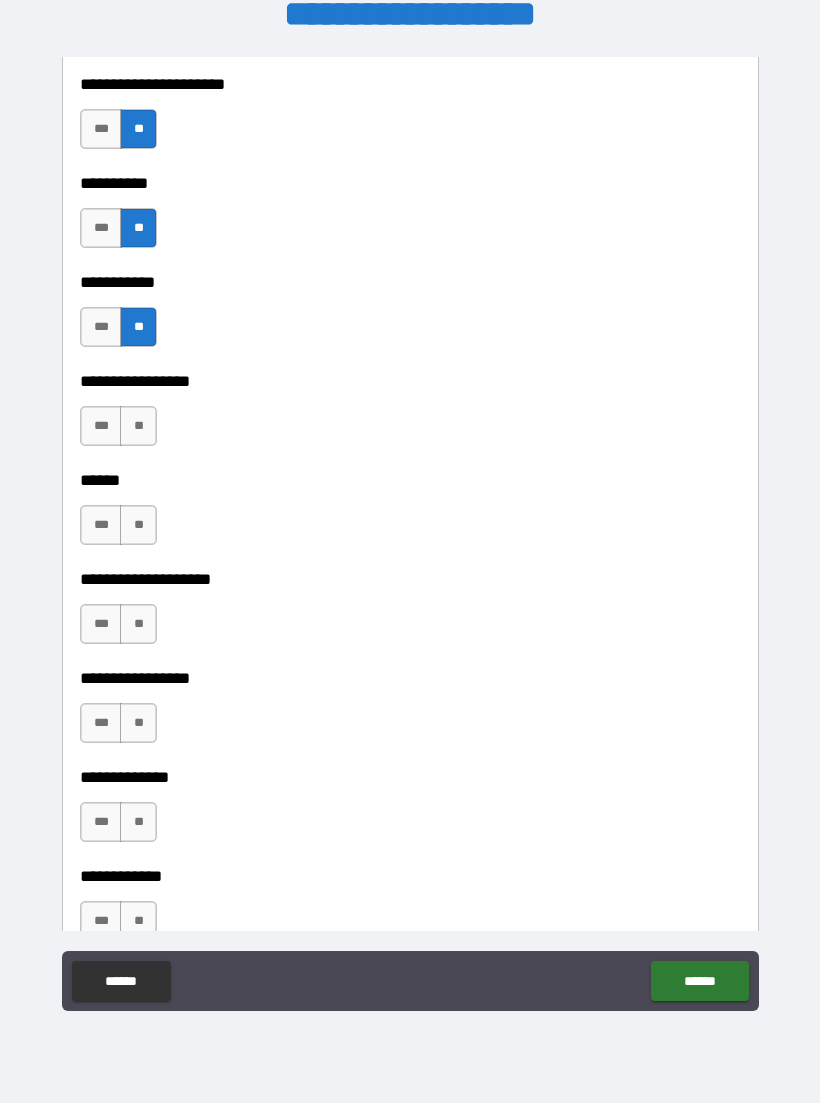 scroll, scrollTop: 6375, scrollLeft: 0, axis: vertical 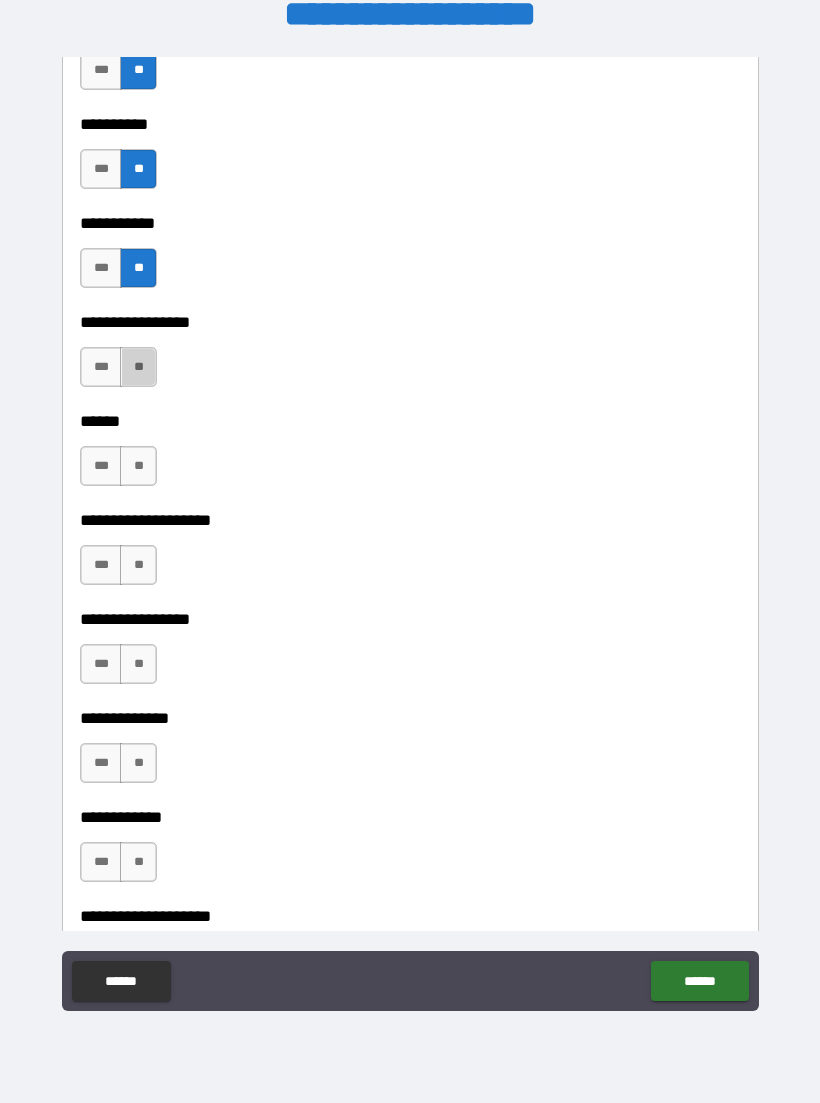 click on "**" at bounding box center (138, 367) 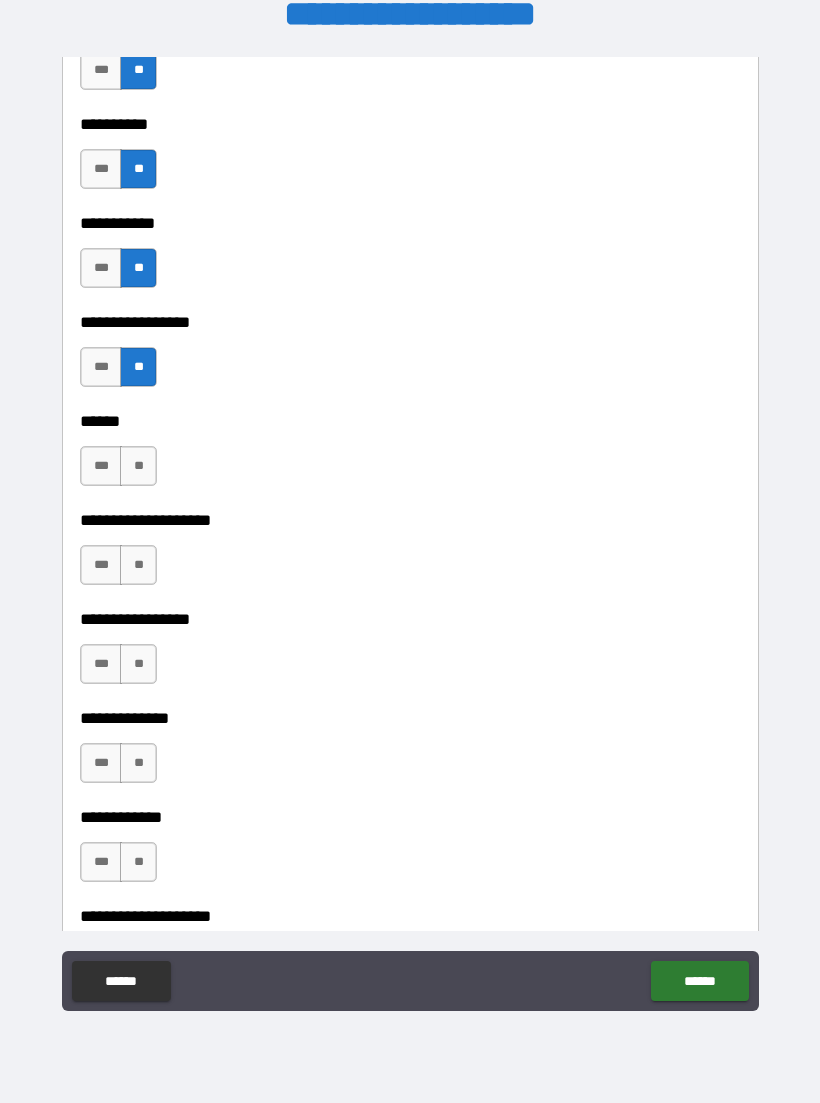 click on "**" at bounding box center [138, 466] 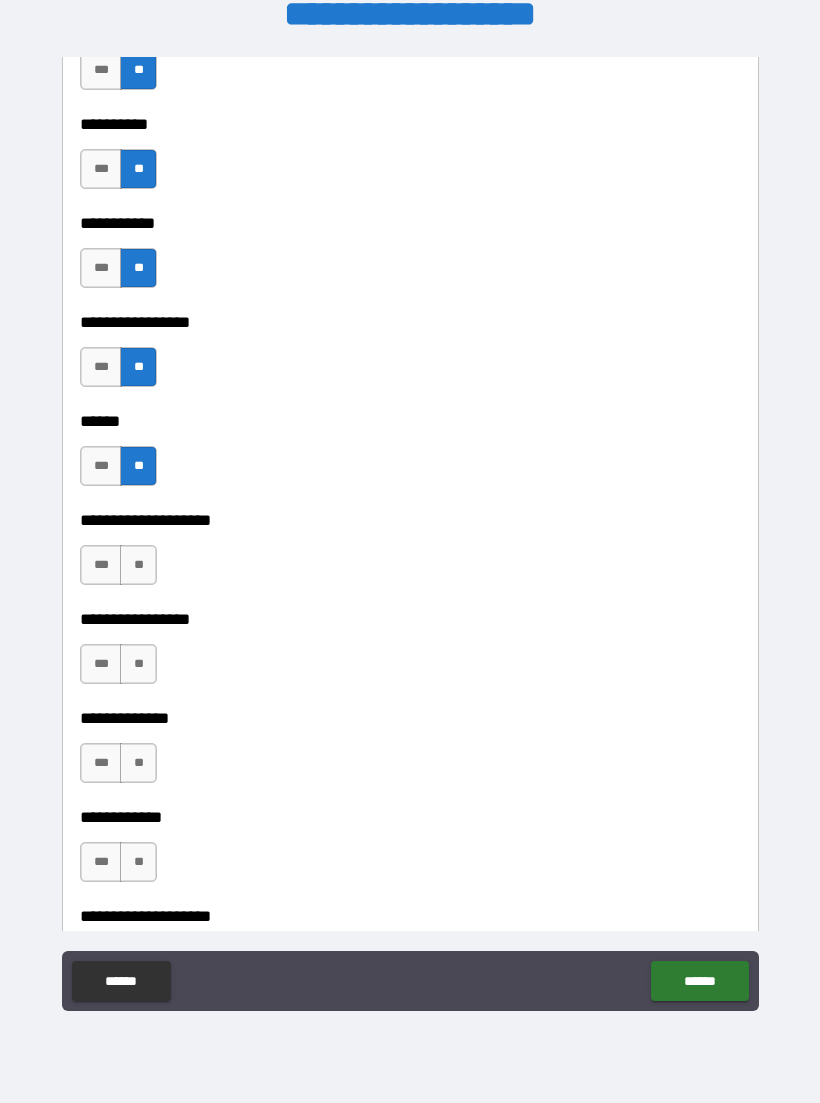 click on "**" at bounding box center [138, 565] 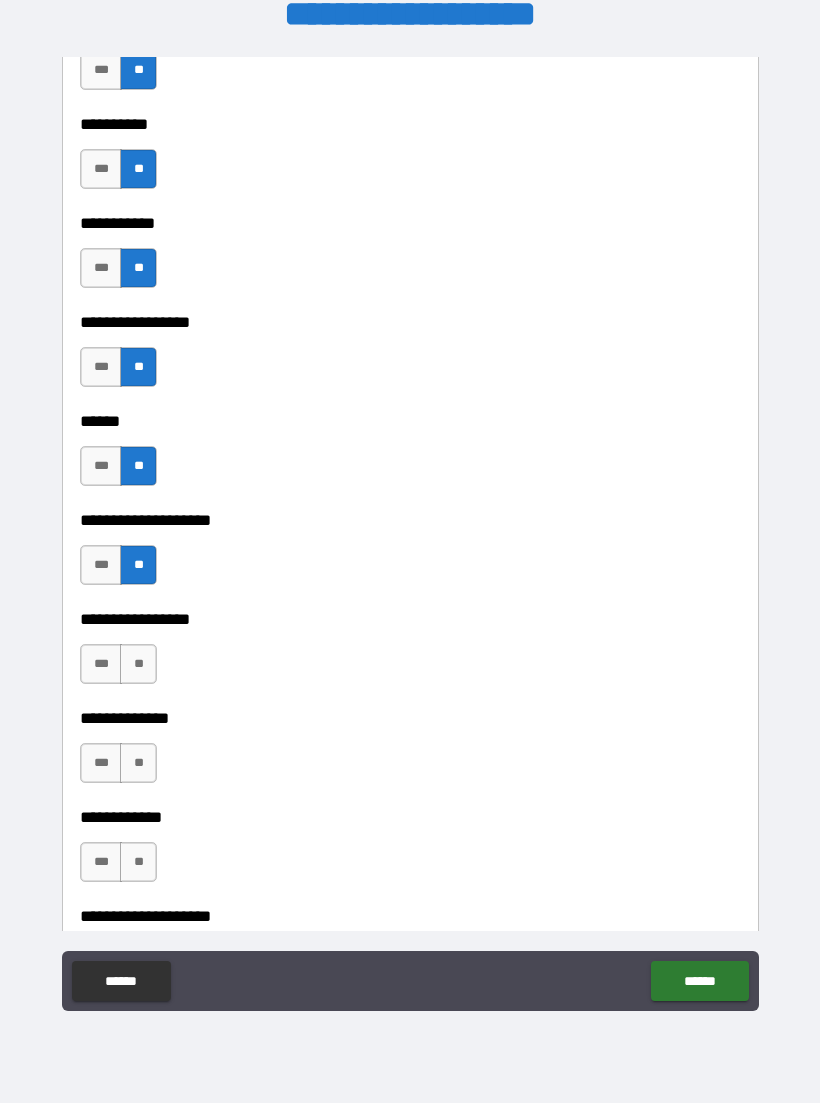 click on "**" at bounding box center (138, 664) 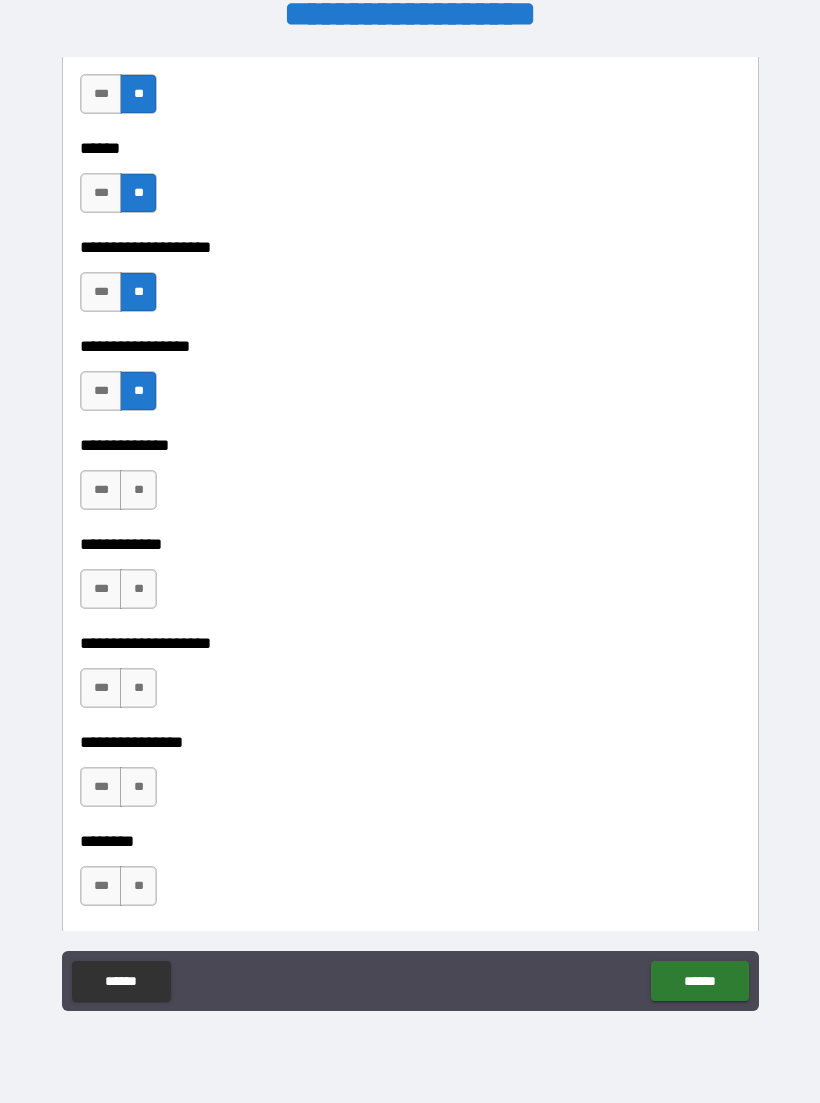 scroll, scrollTop: 6651, scrollLeft: 0, axis: vertical 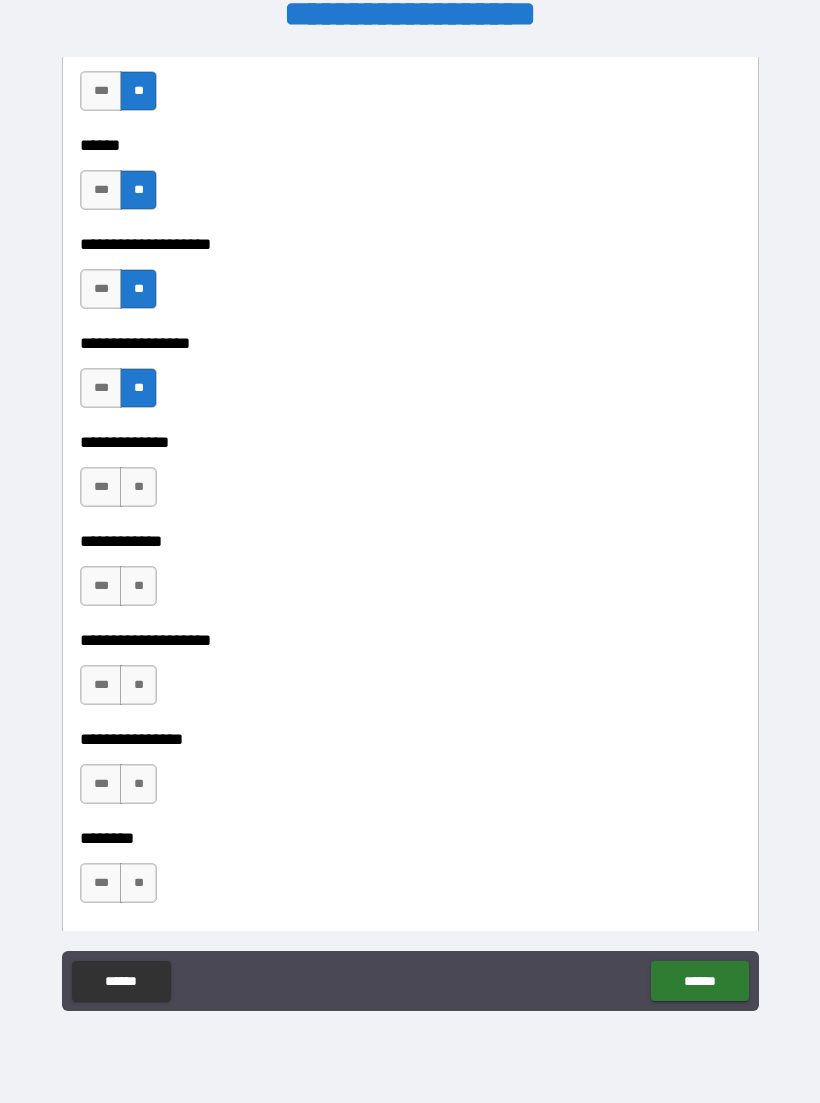 click on "**" at bounding box center [138, 487] 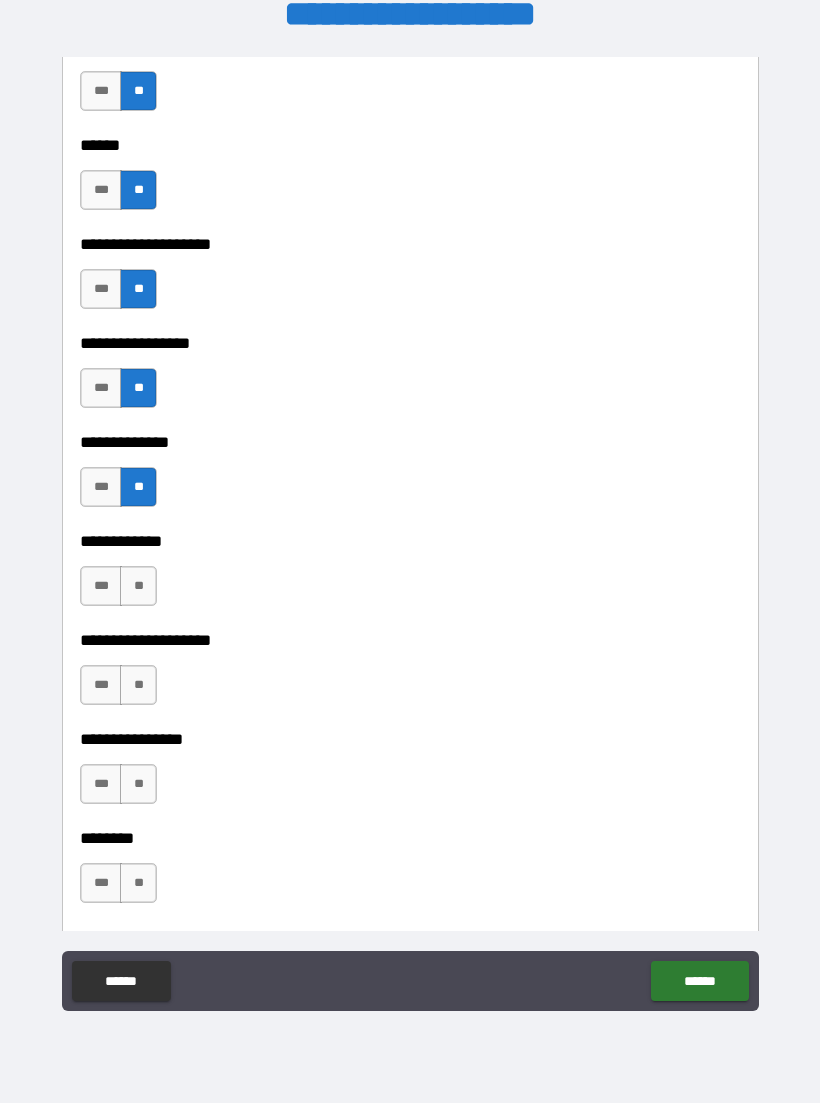 click on "**********" at bounding box center (410, 527) 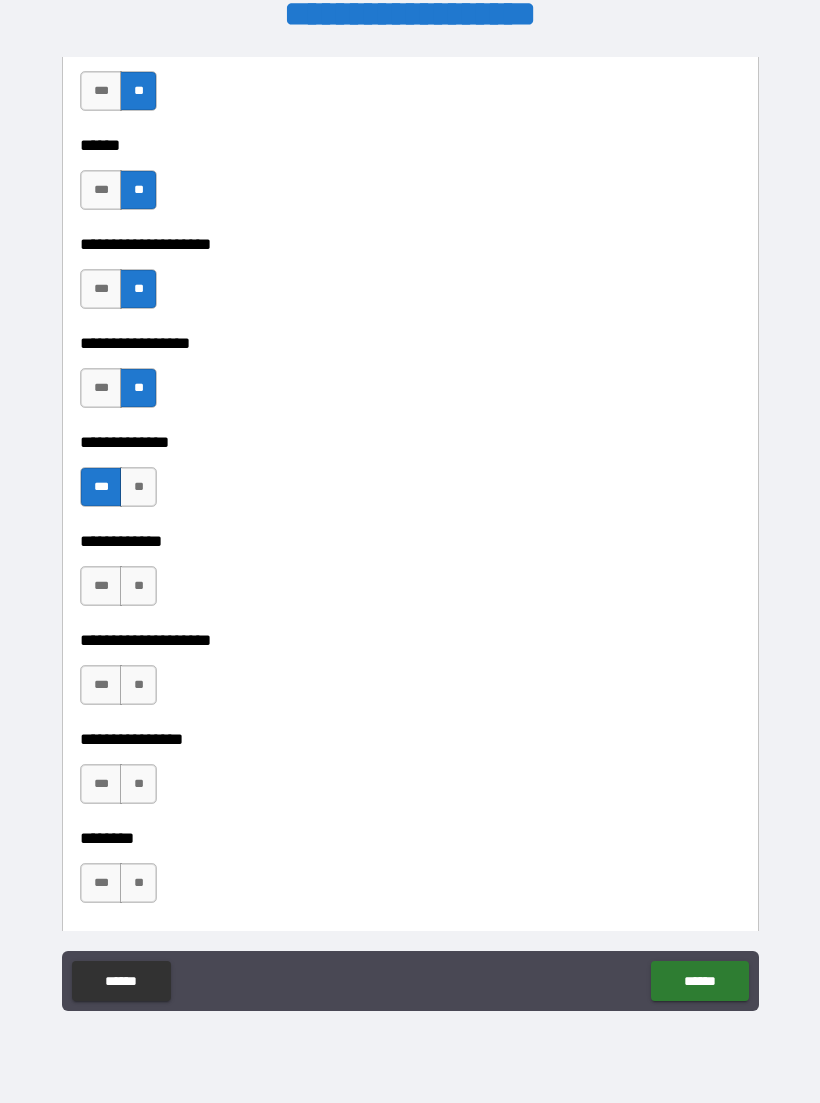 click on "**" at bounding box center [138, 586] 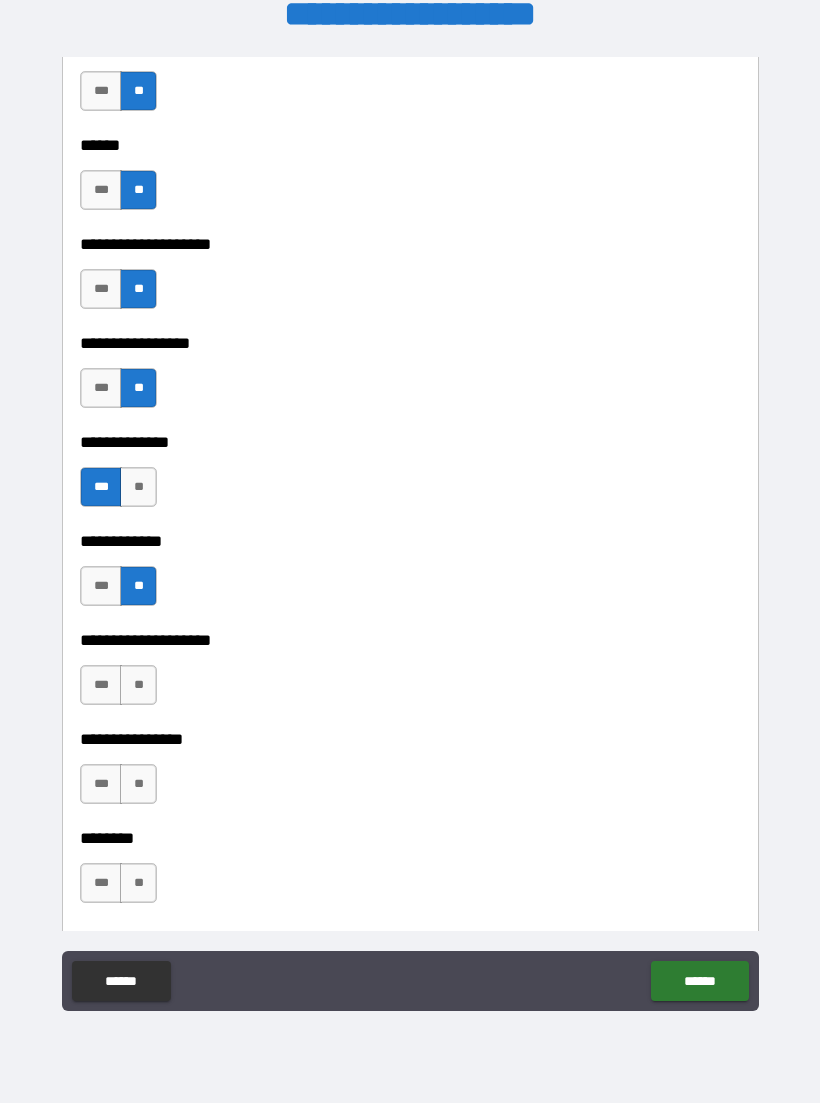 click on "**" at bounding box center [138, 685] 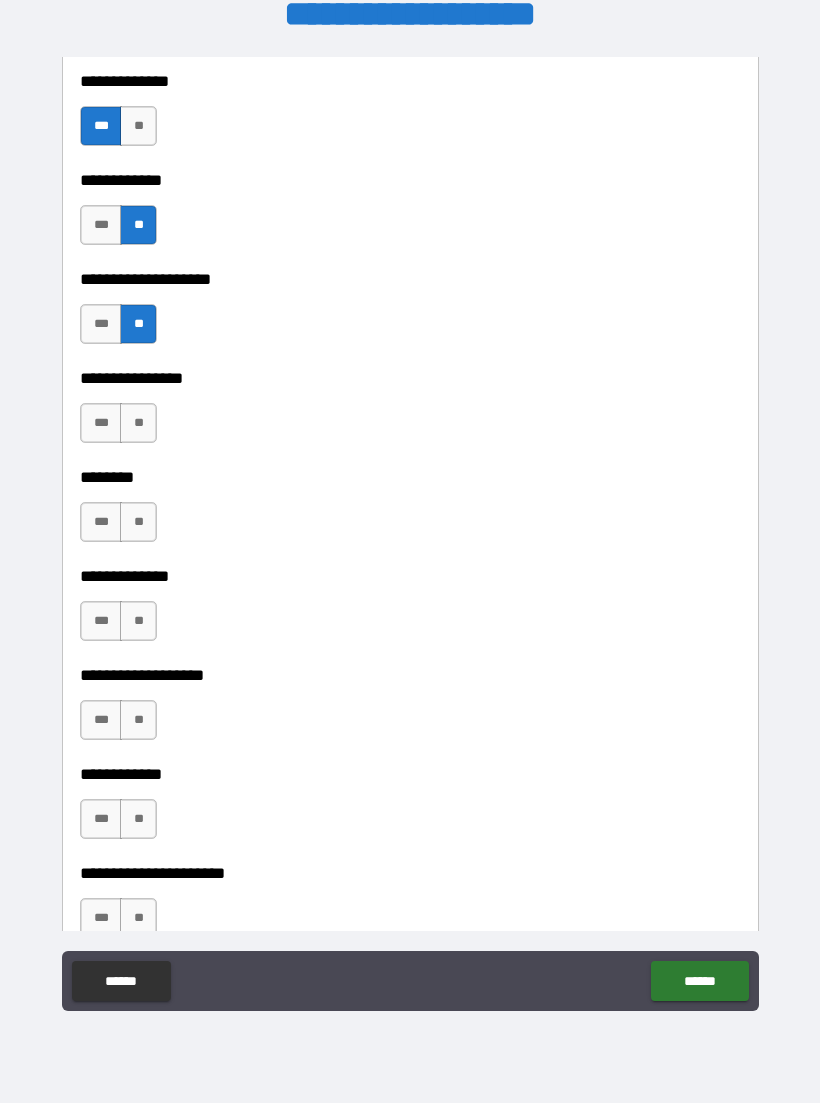 scroll, scrollTop: 7020, scrollLeft: 0, axis: vertical 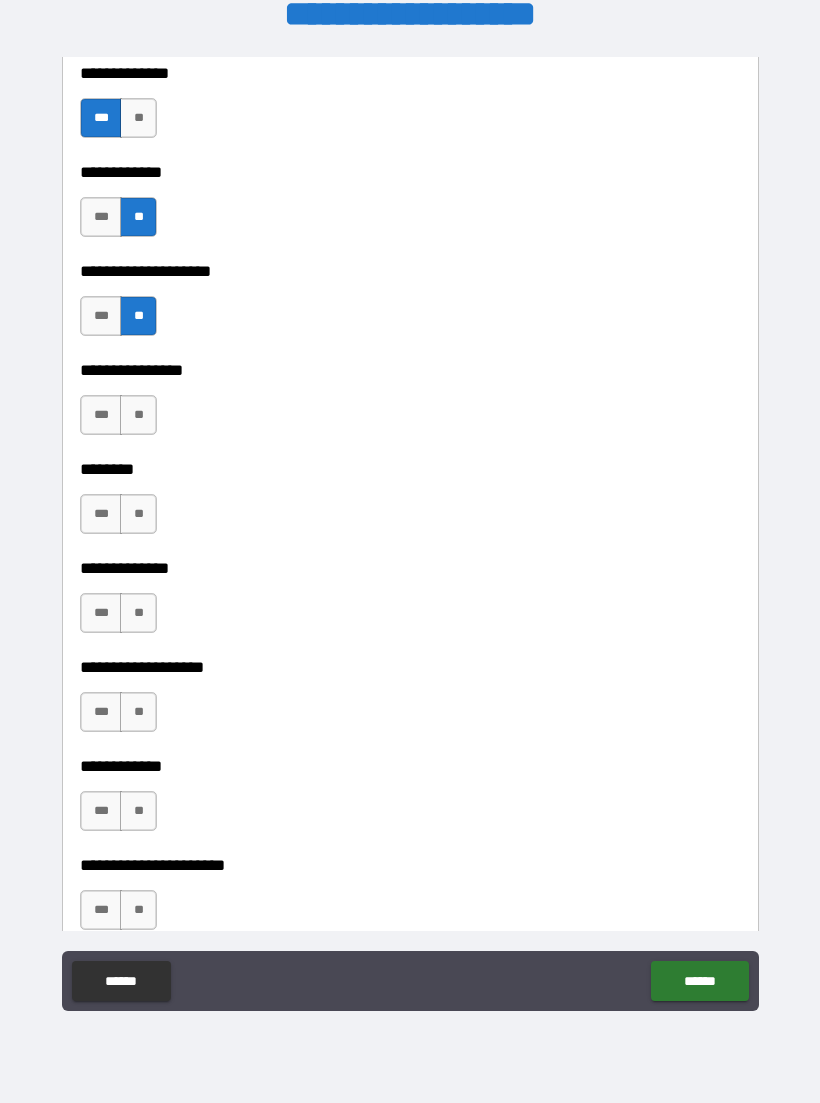 click on "**" at bounding box center (138, 415) 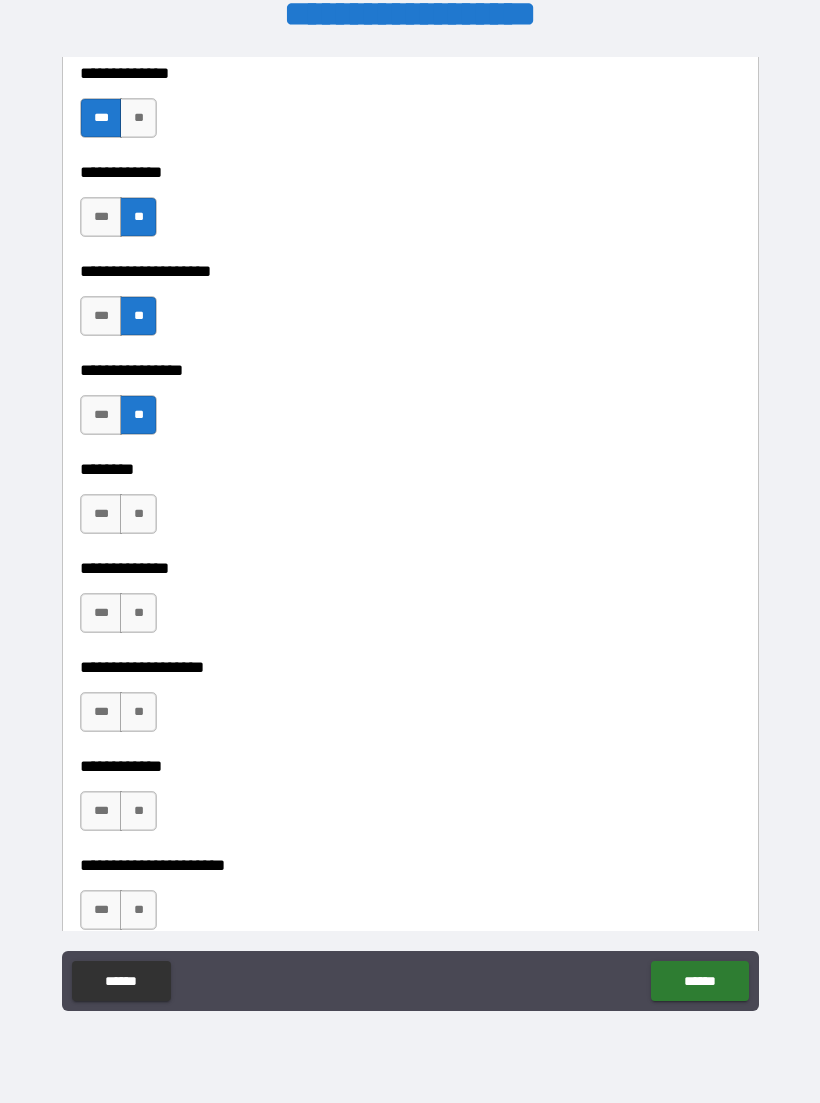click on "**" at bounding box center (138, 514) 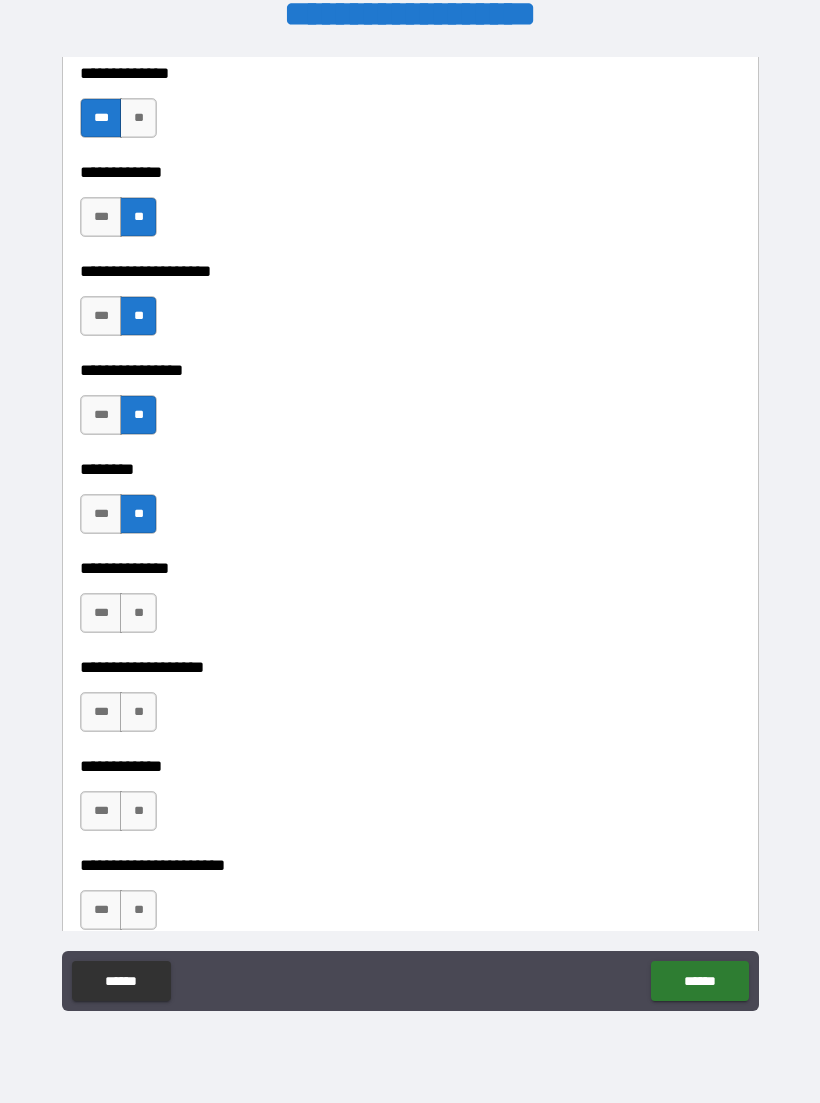 click on "**" at bounding box center (138, 613) 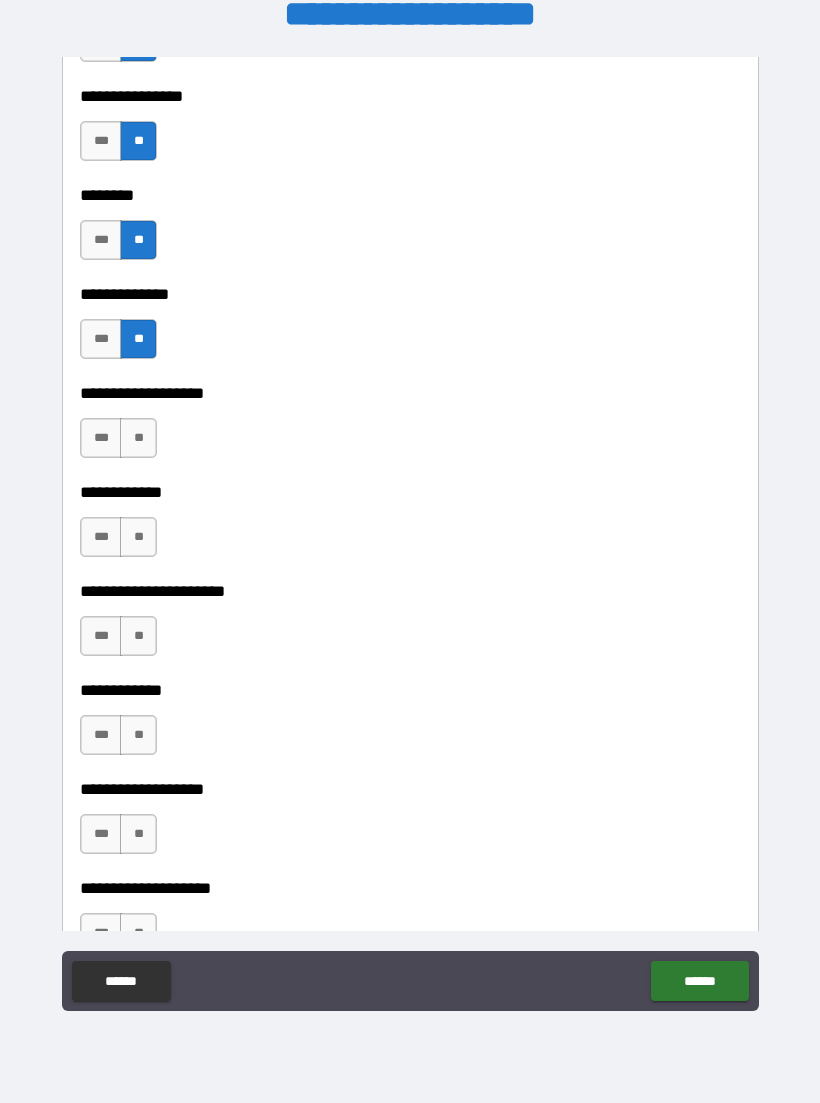scroll, scrollTop: 7302, scrollLeft: 0, axis: vertical 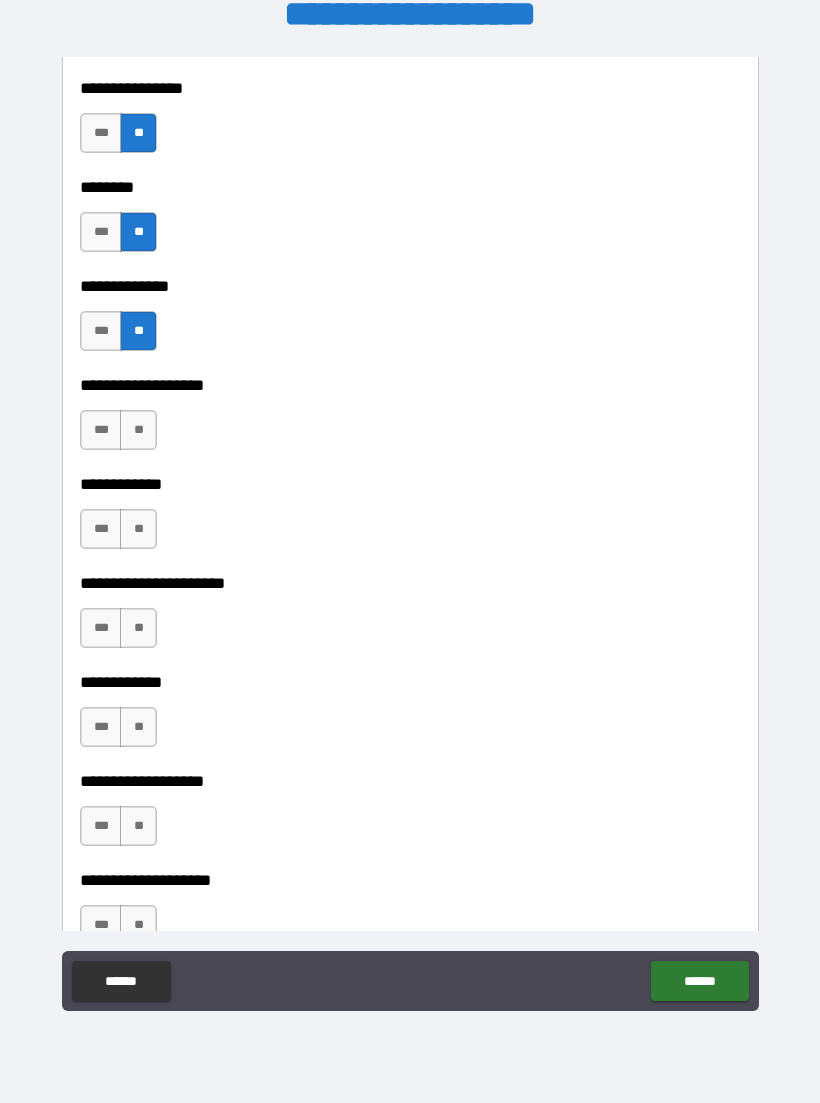 click on "**" at bounding box center [138, 430] 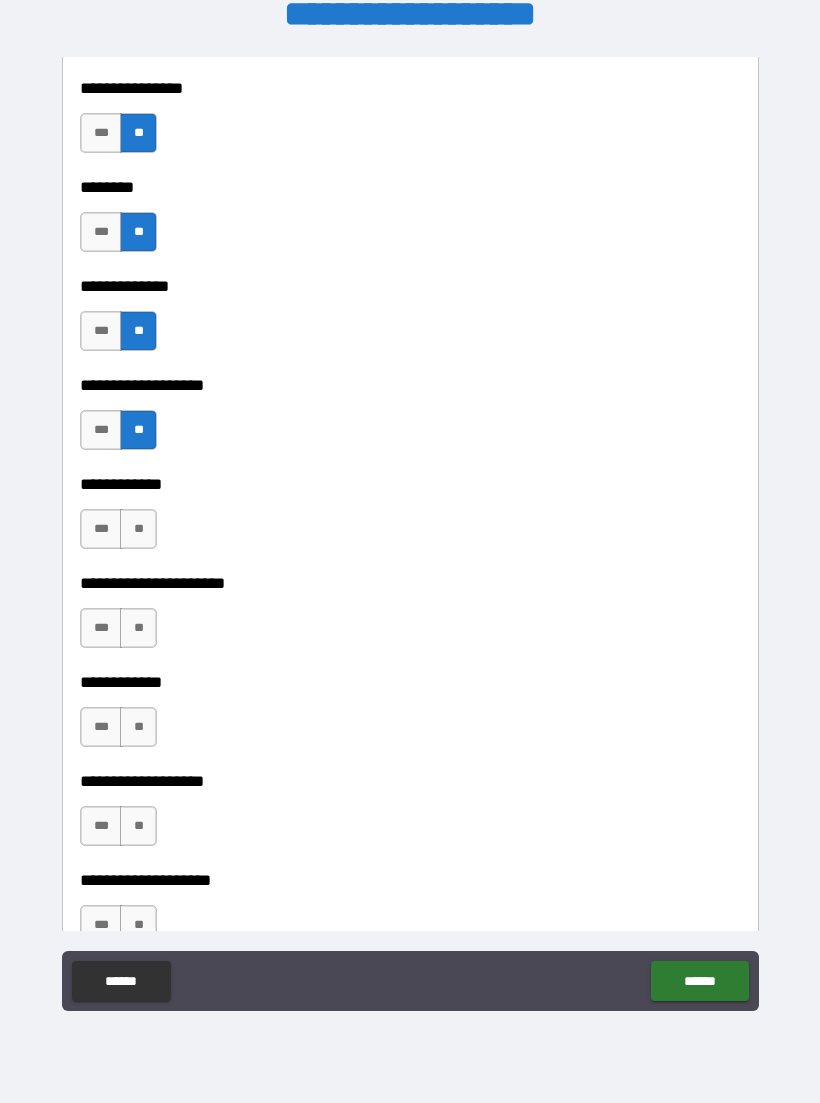 click on "**" at bounding box center [138, 529] 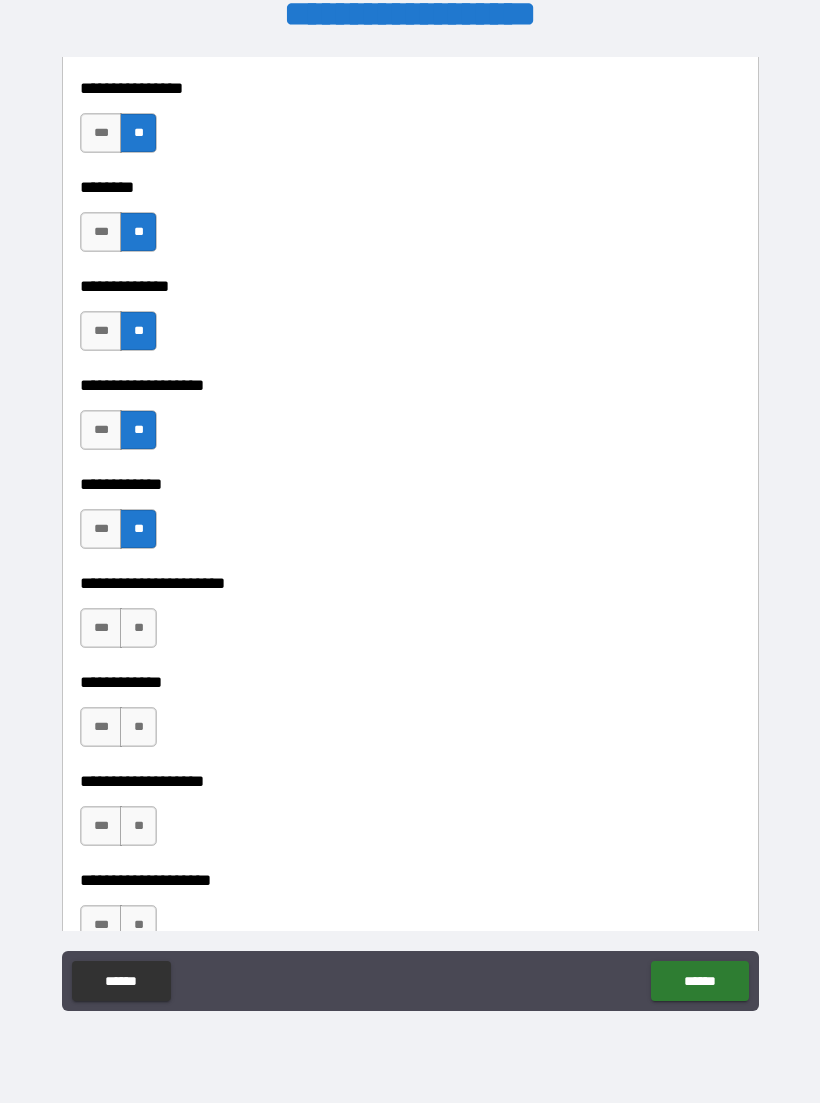 click on "**" at bounding box center [138, 628] 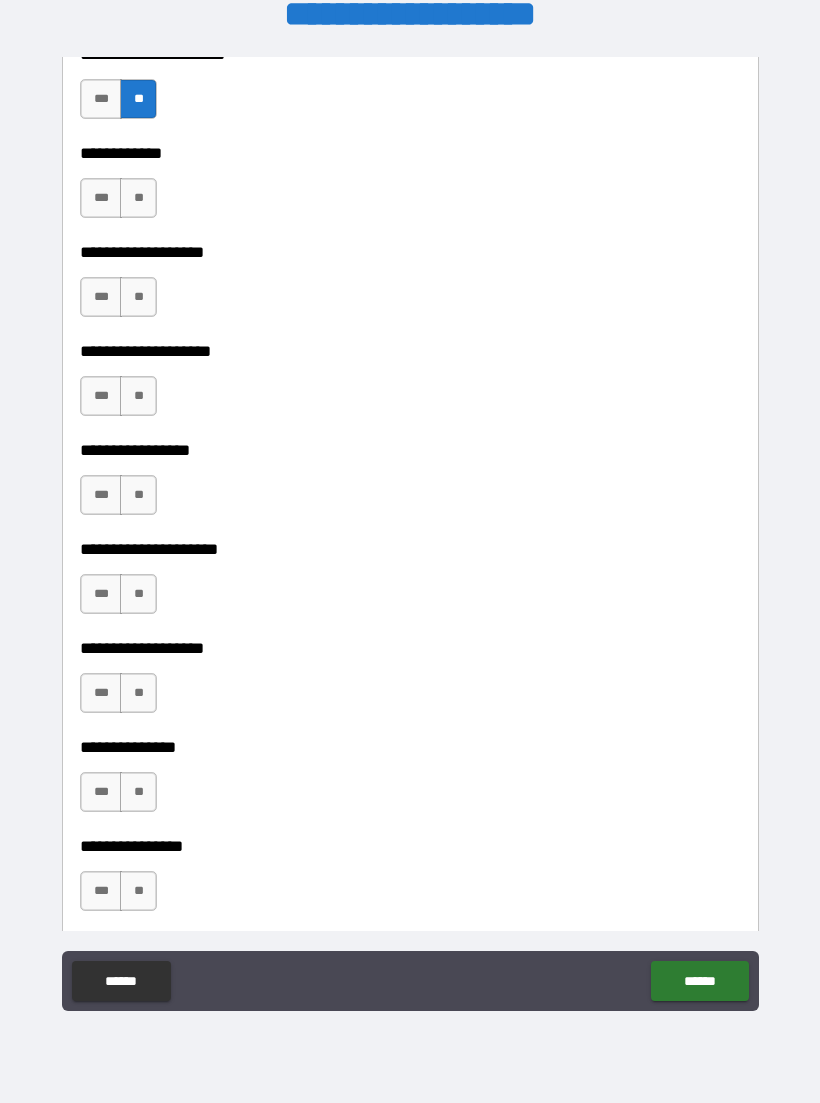 scroll, scrollTop: 7832, scrollLeft: 0, axis: vertical 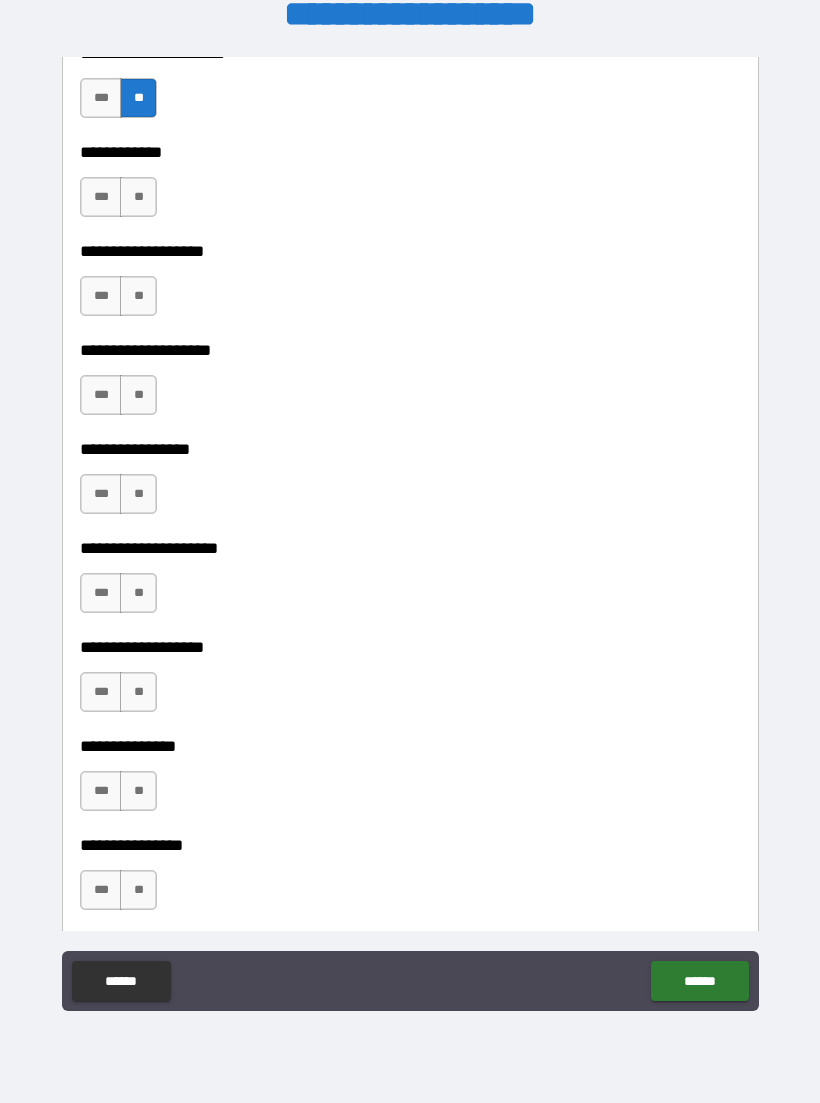 click on "**" at bounding box center [138, 296] 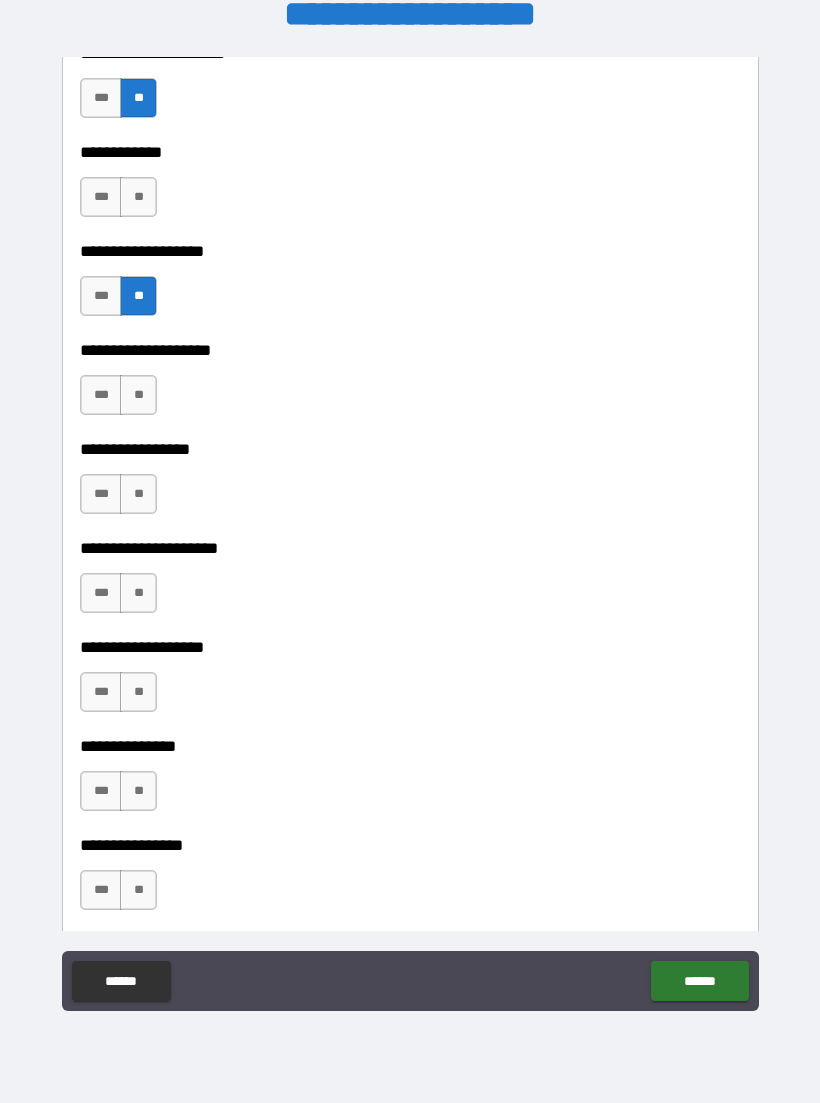 click on "**" at bounding box center [138, 197] 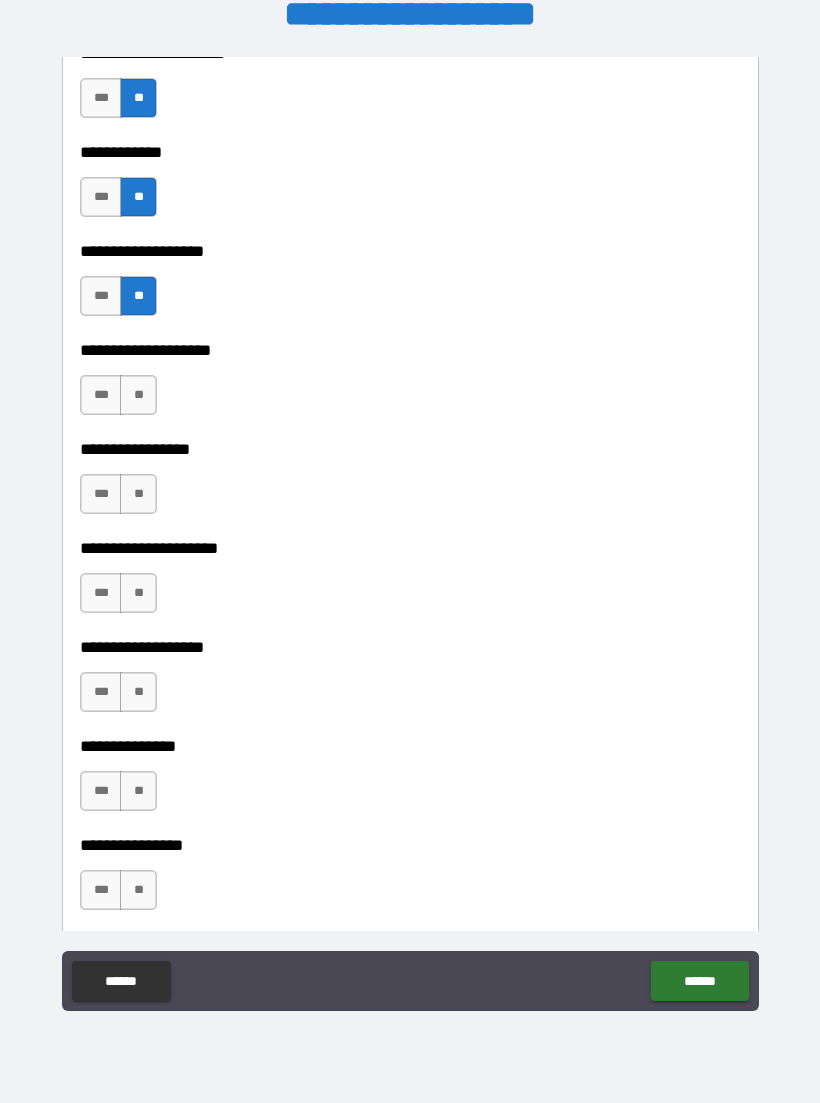 click on "**" at bounding box center [138, 395] 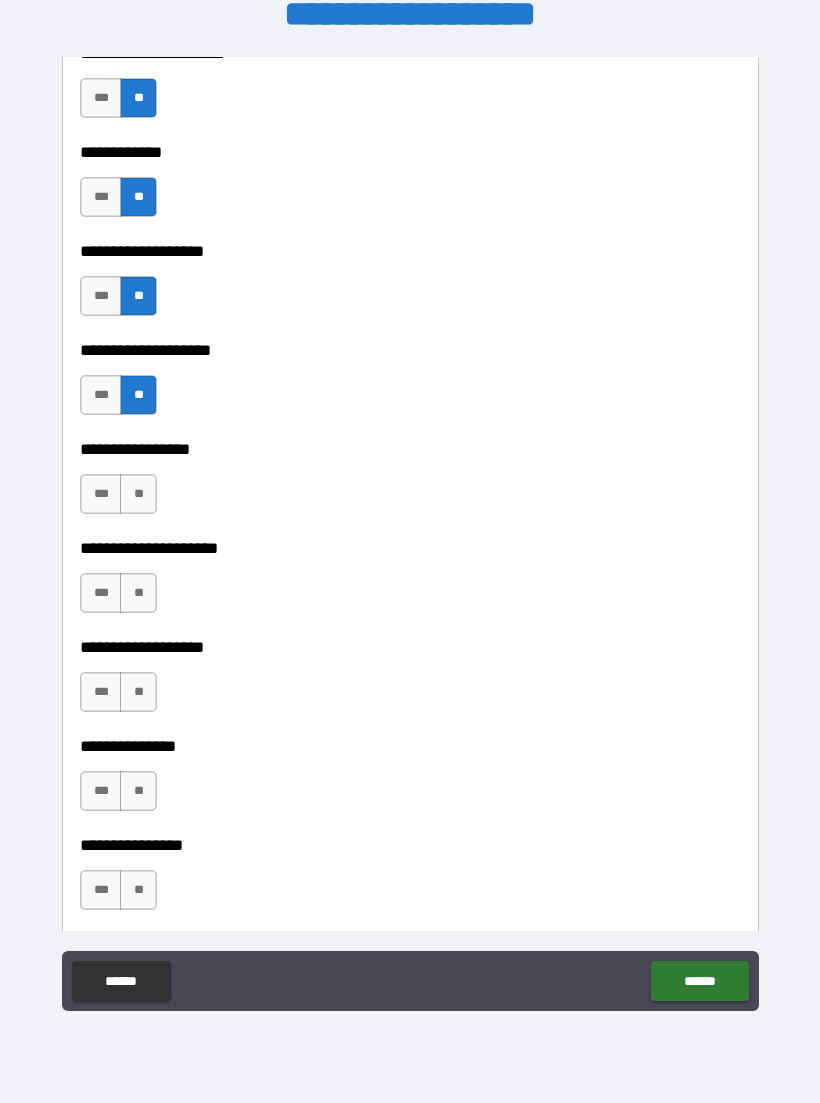 click on "**" at bounding box center (138, 494) 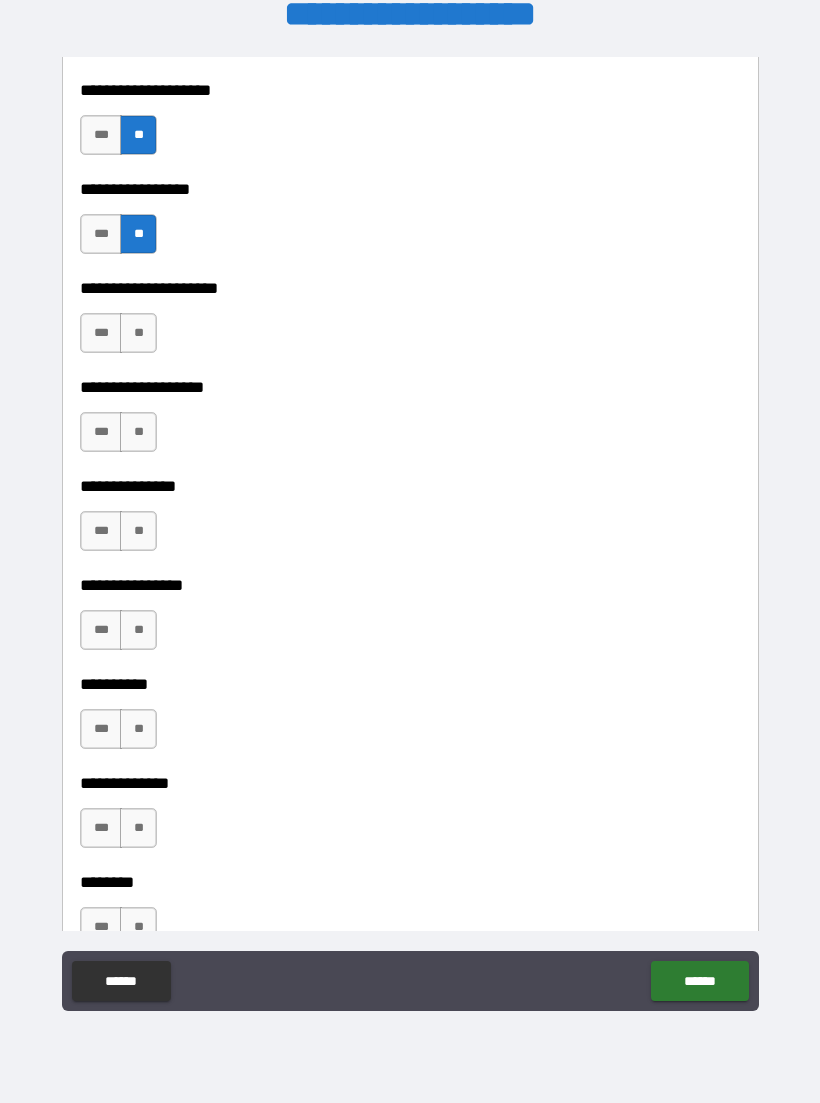 scroll, scrollTop: 8112, scrollLeft: 0, axis: vertical 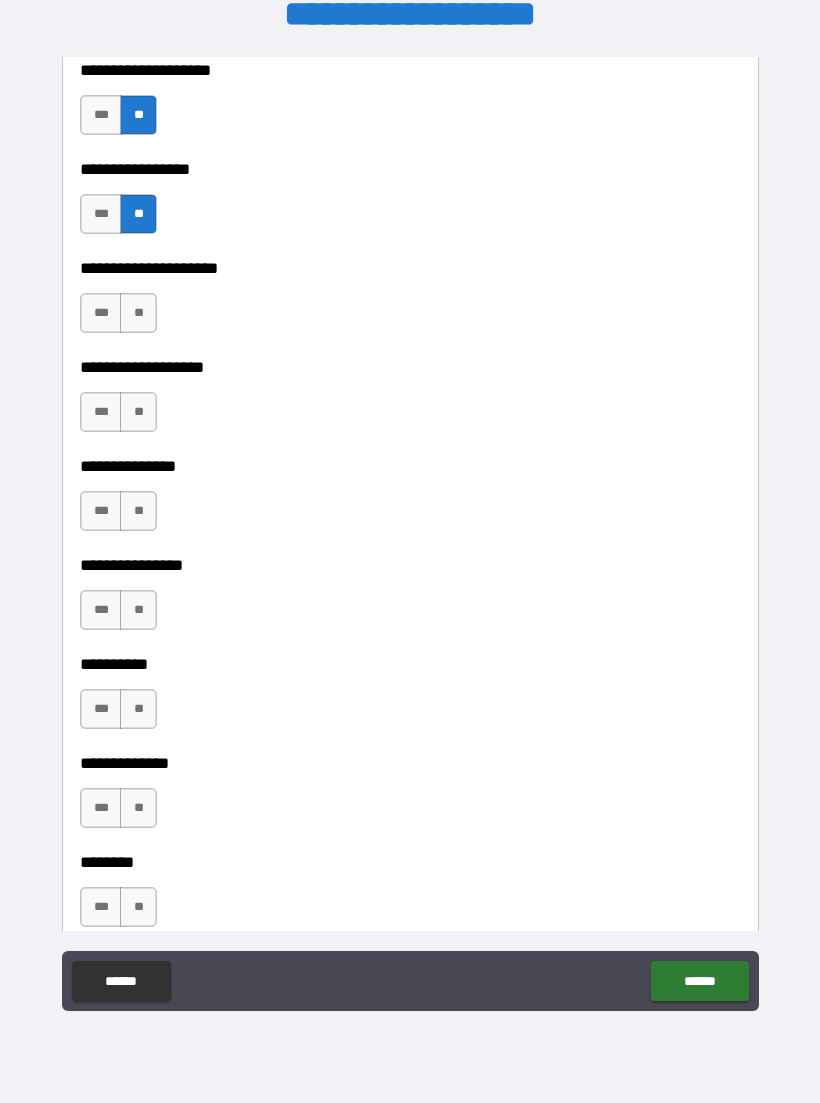 click on "**" at bounding box center (138, 313) 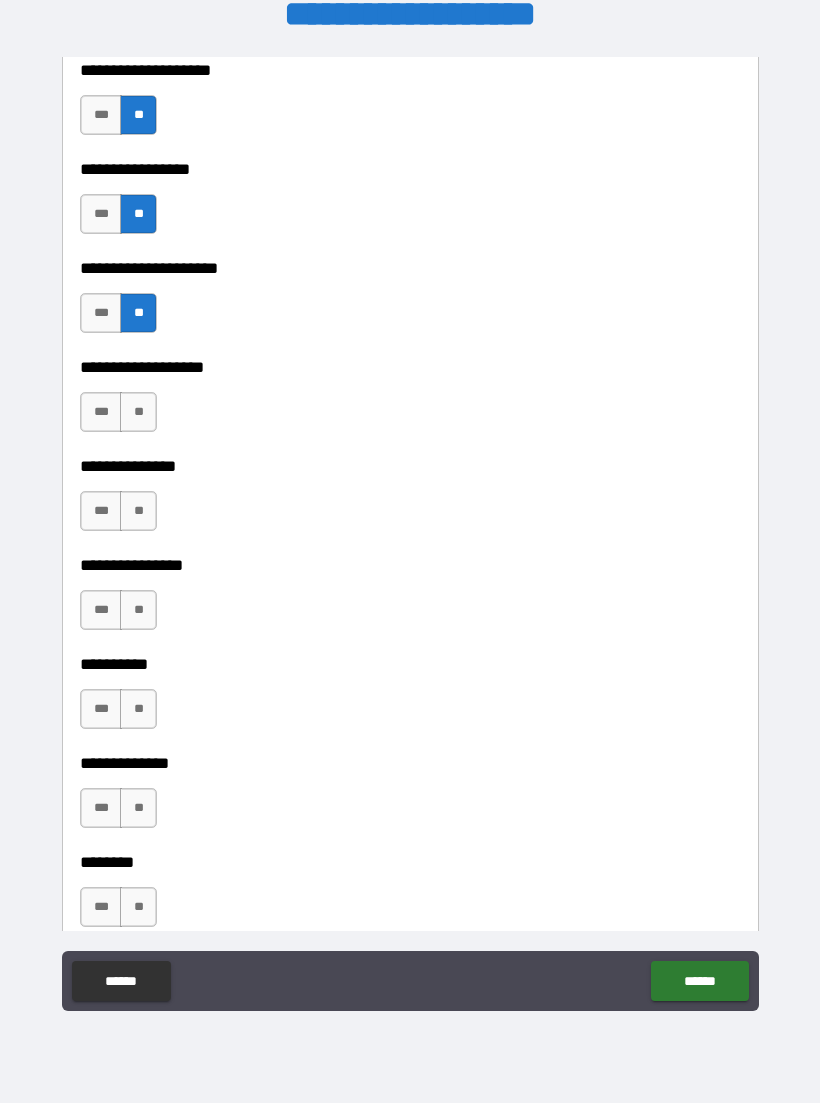 click on "**" at bounding box center (138, 412) 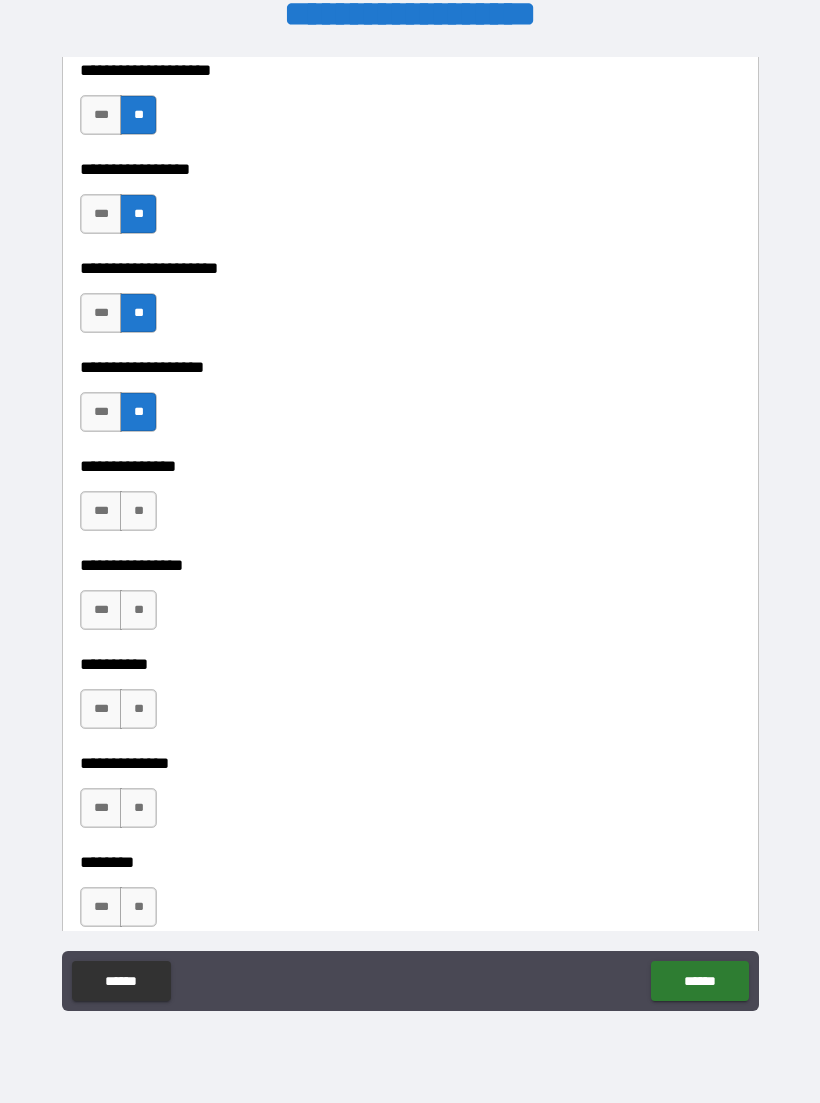 click on "**" at bounding box center (138, 511) 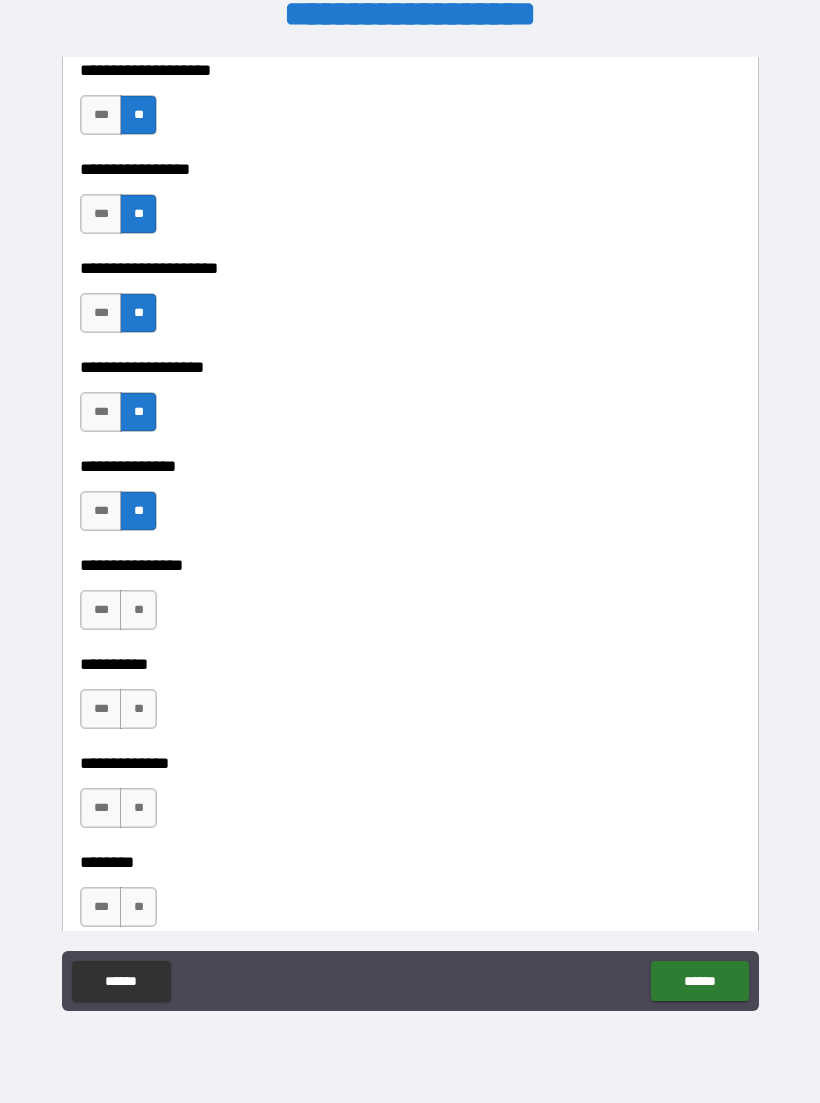 click on "**" at bounding box center (138, 610) 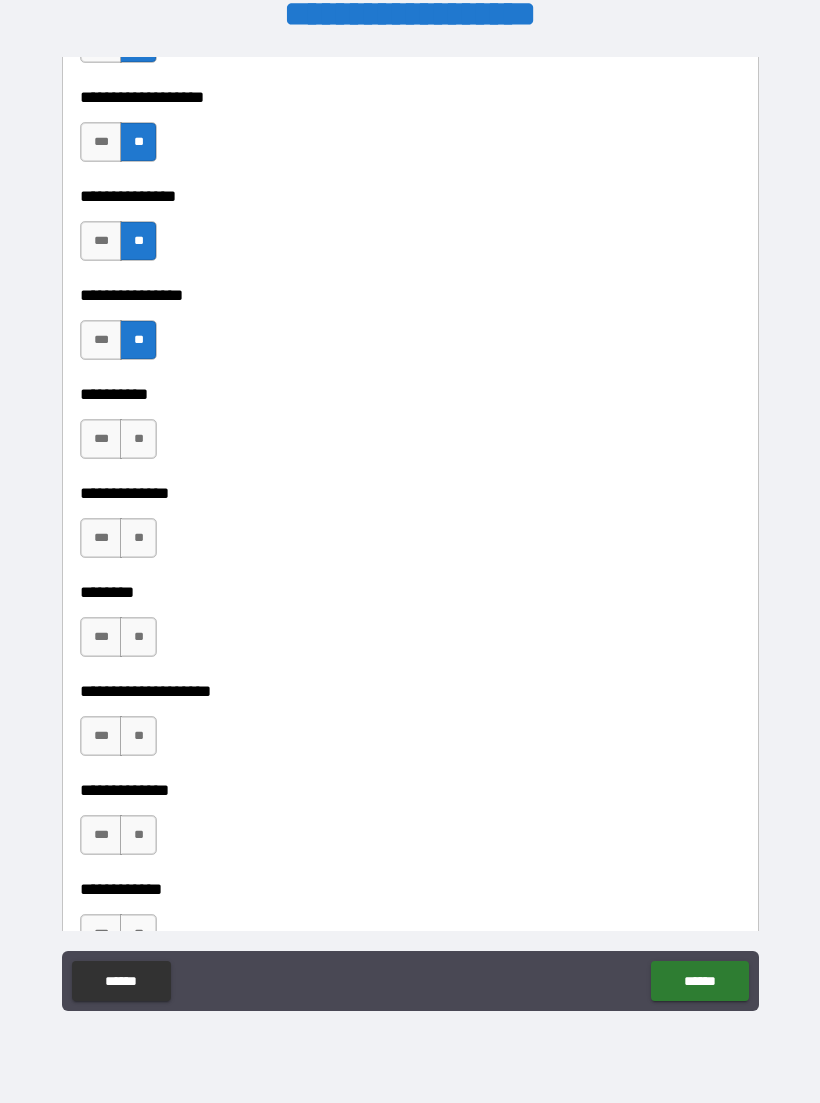 scroll, scrollTop: 8424, scrollLeft: 0, axis: vertical 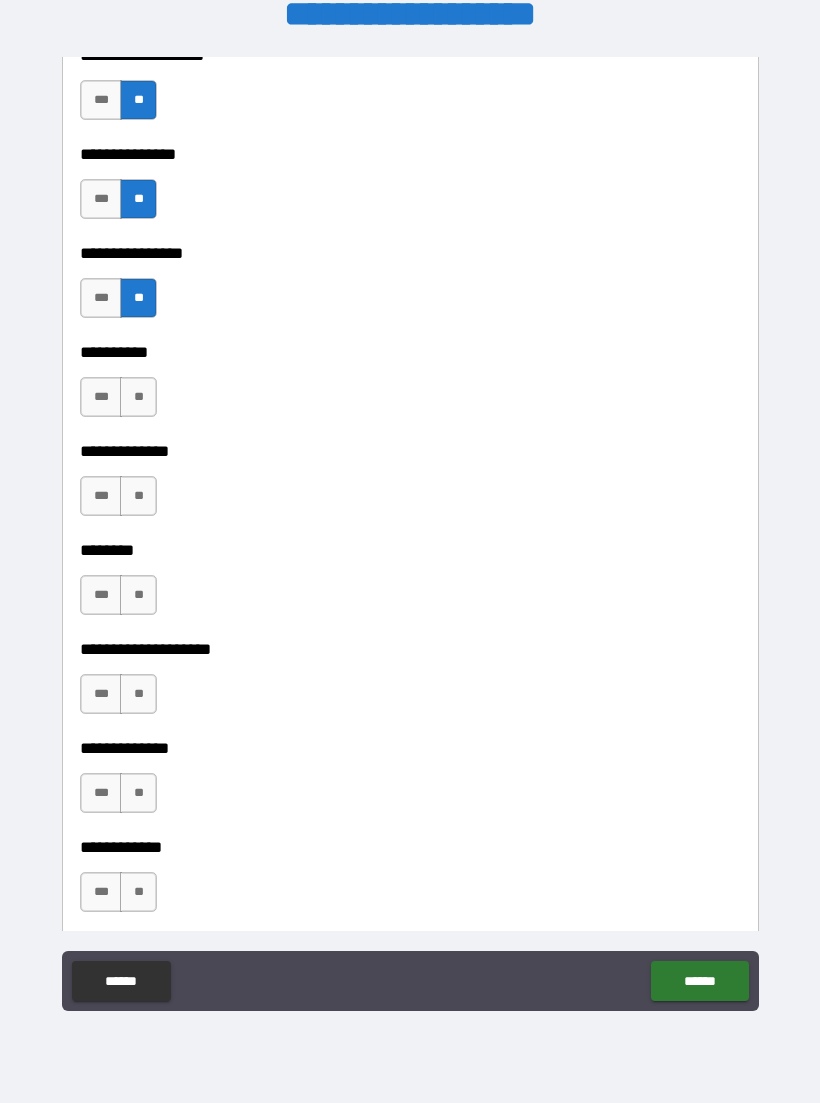 click on "**" at bounding box center [138, 397] 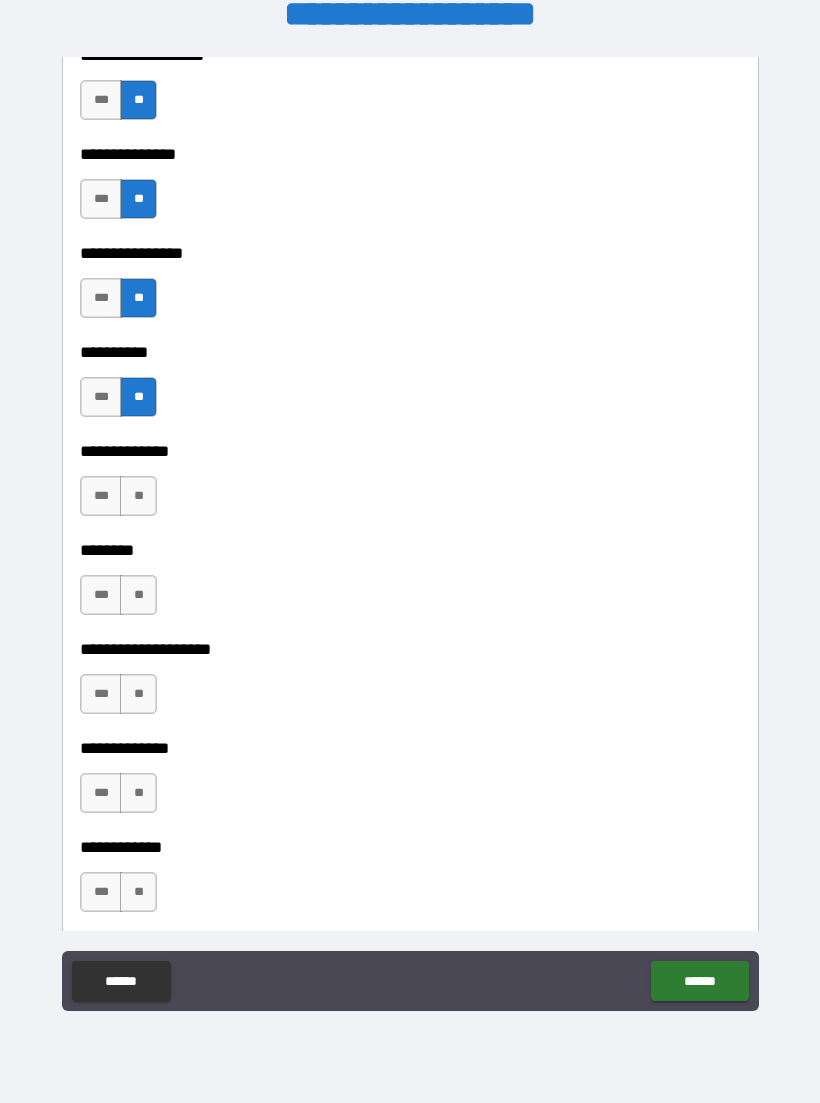 click on "**" at bounding box center [138, 496] 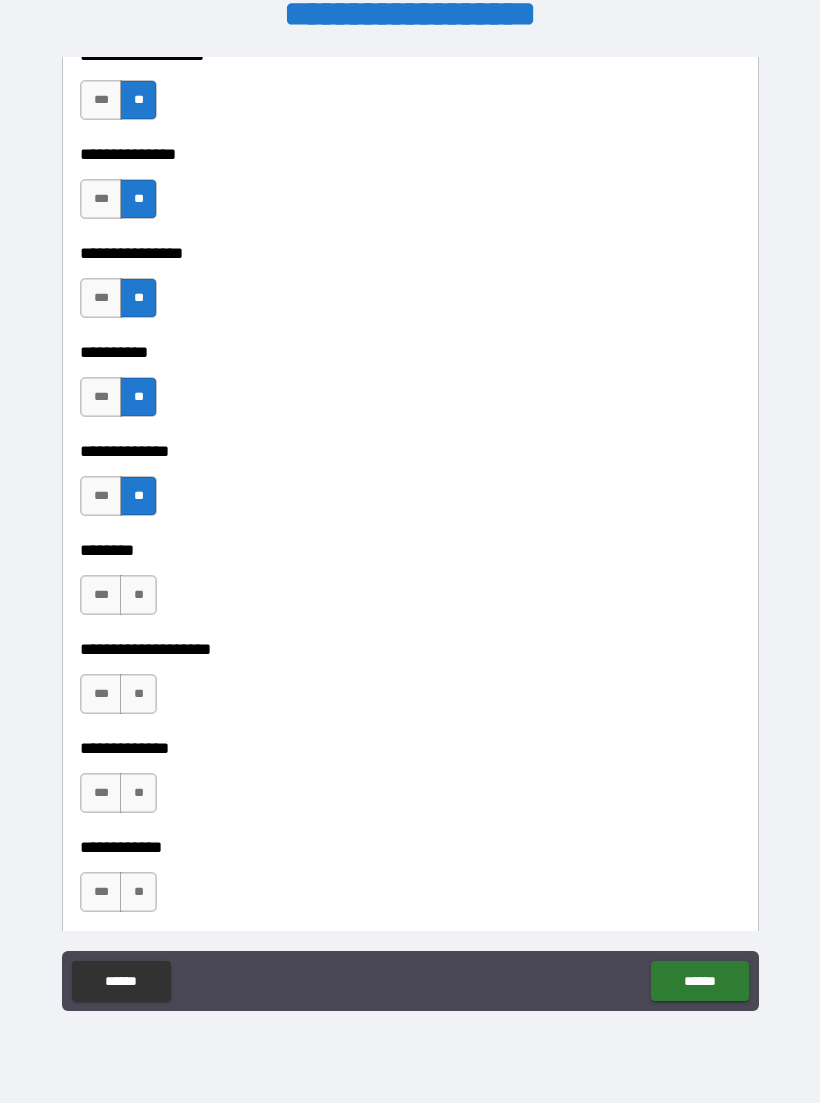 click on "**" at bounding box center [138, 595] 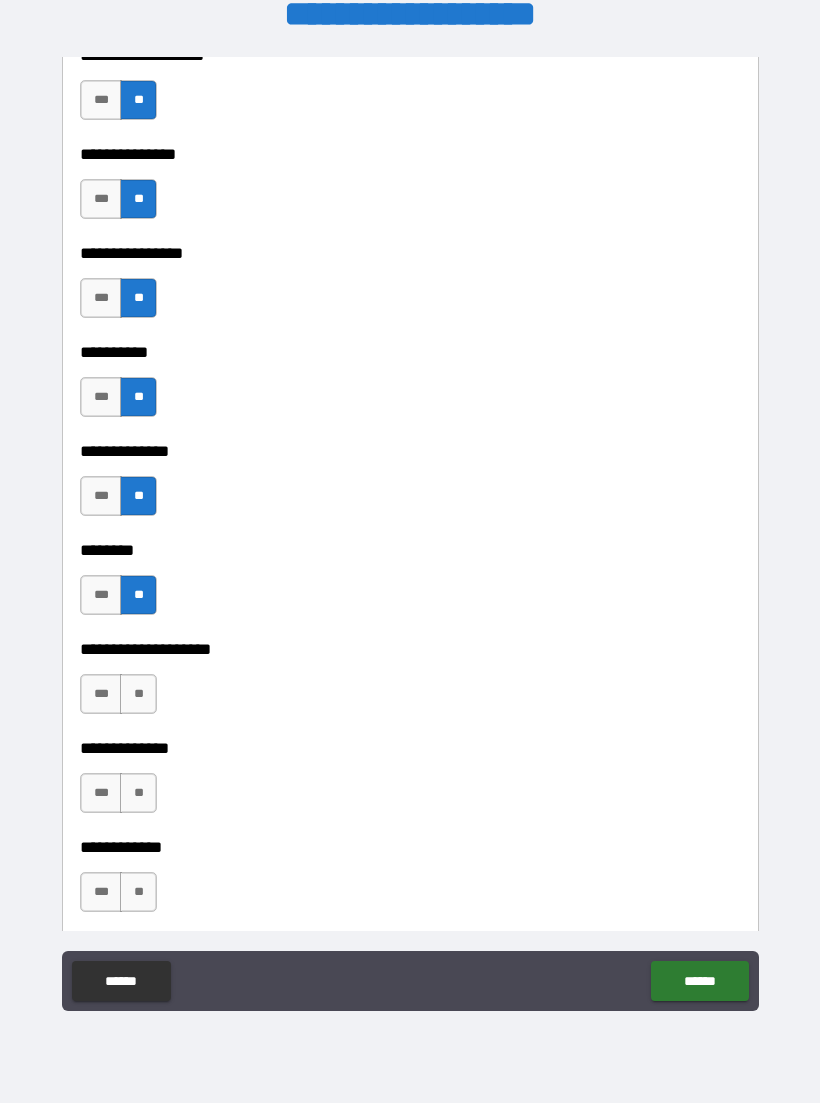click on "**" at bounding box center (138, 694) 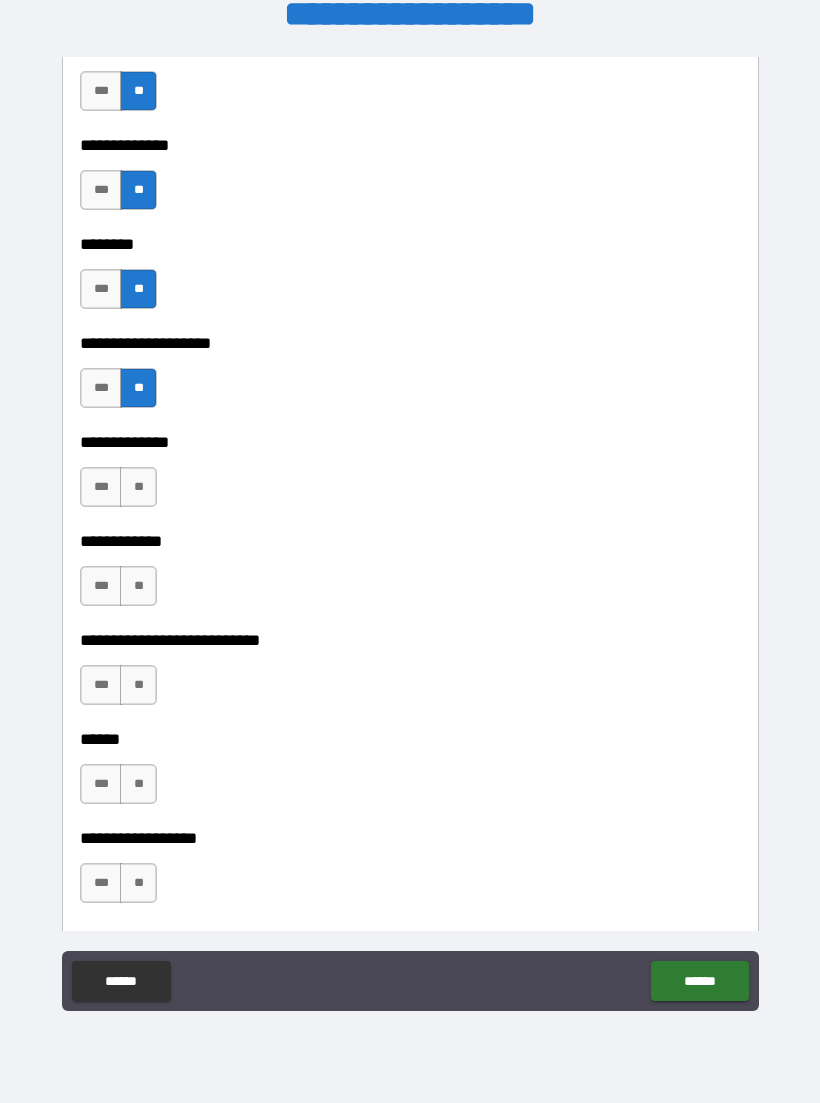 scroll, scrollTop: 8792, scrollLeft: 0, axis: vertical 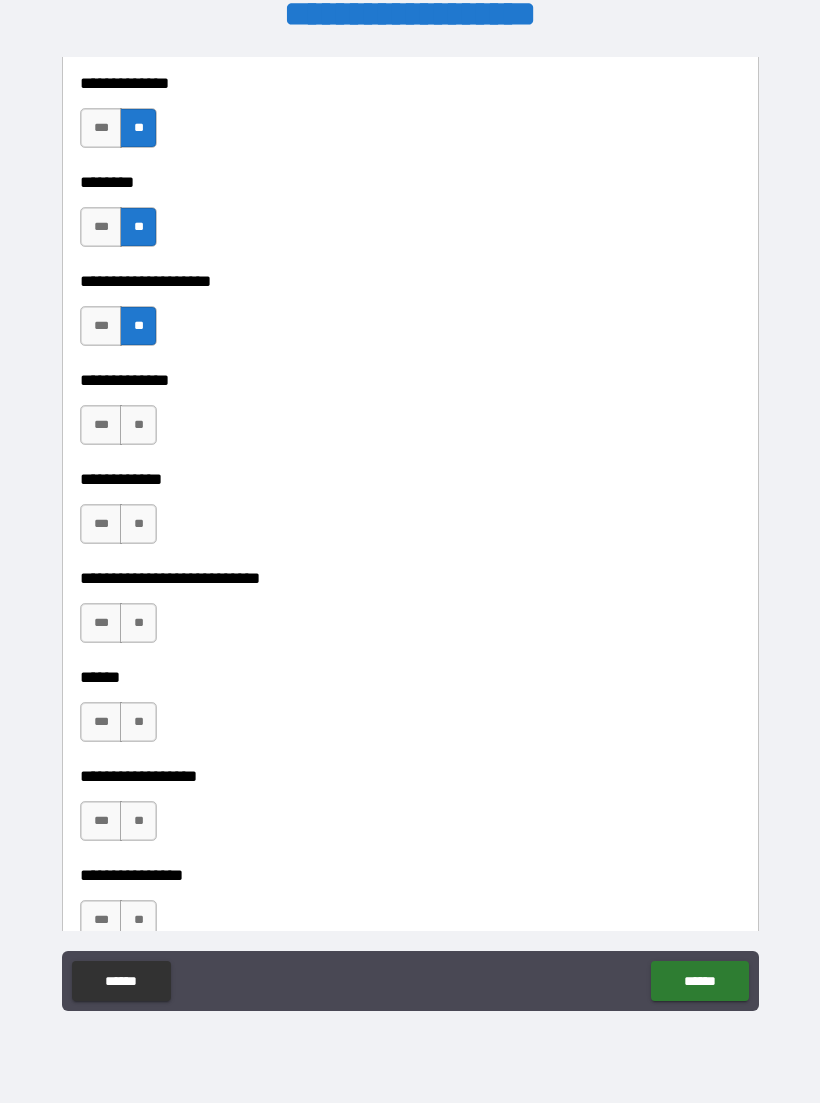 click on "**" at bounding box center [138, 425] 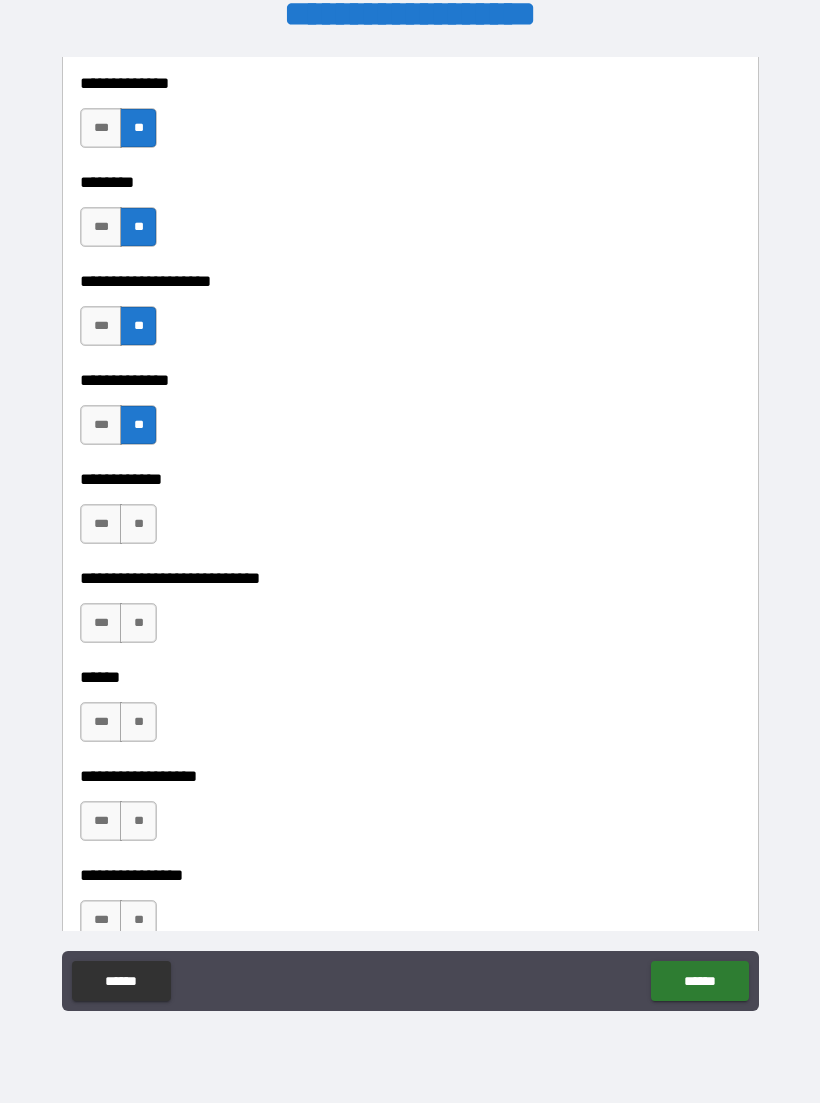 click on "**********" at bounding box center [410, 366] 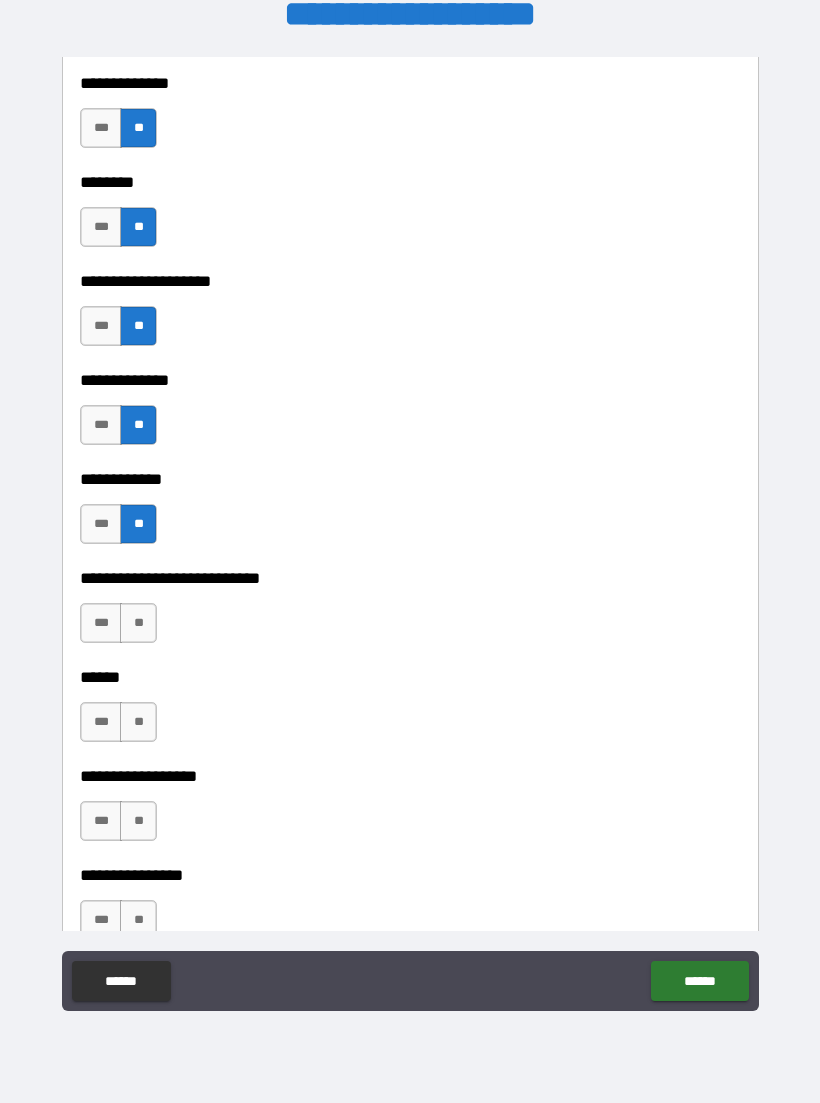 click on "**" at bounding box center [138, 623] 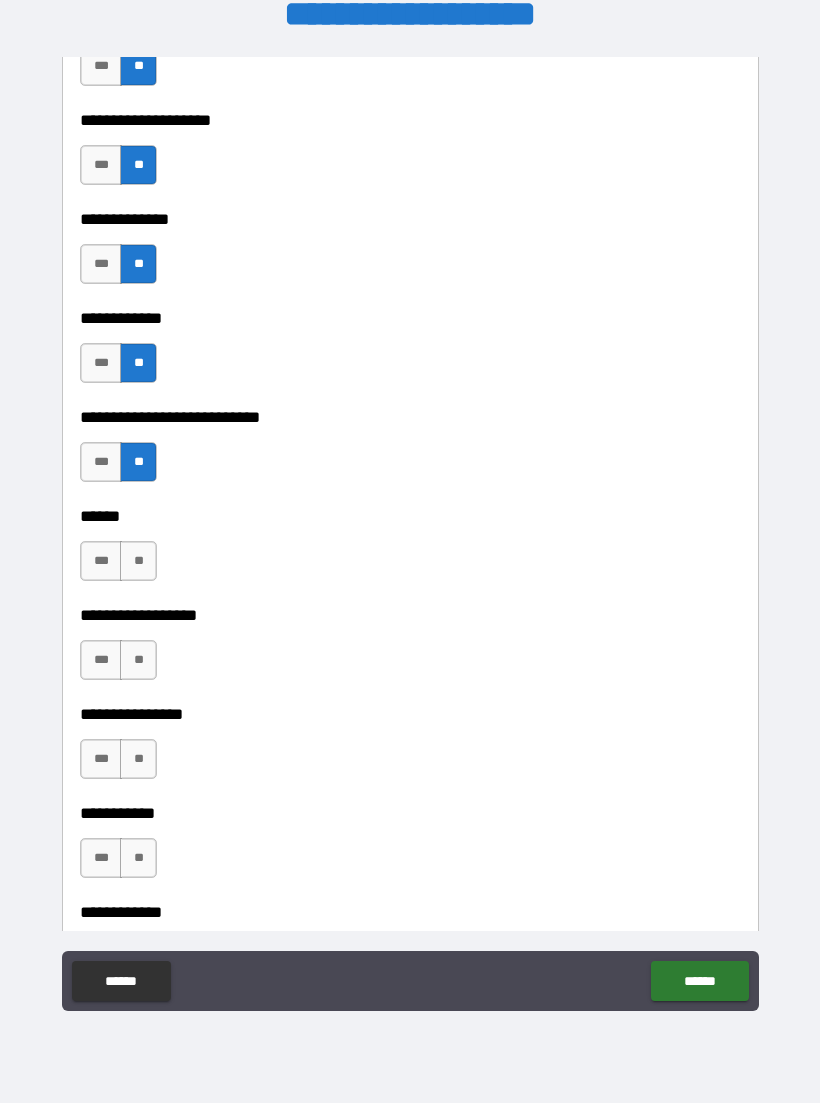 scroll, scrollTop: 9024, scrollLeft: 0, axis: vertical 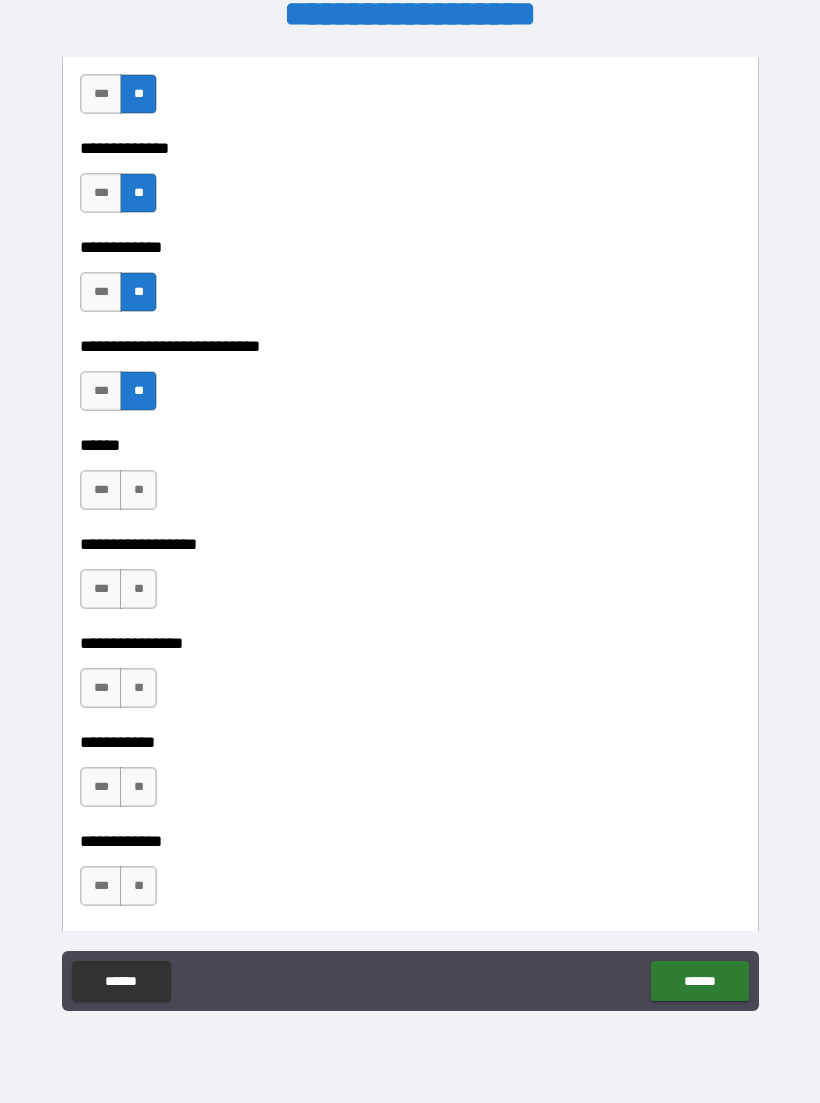 click on "***" at bounding box center (101, 193) 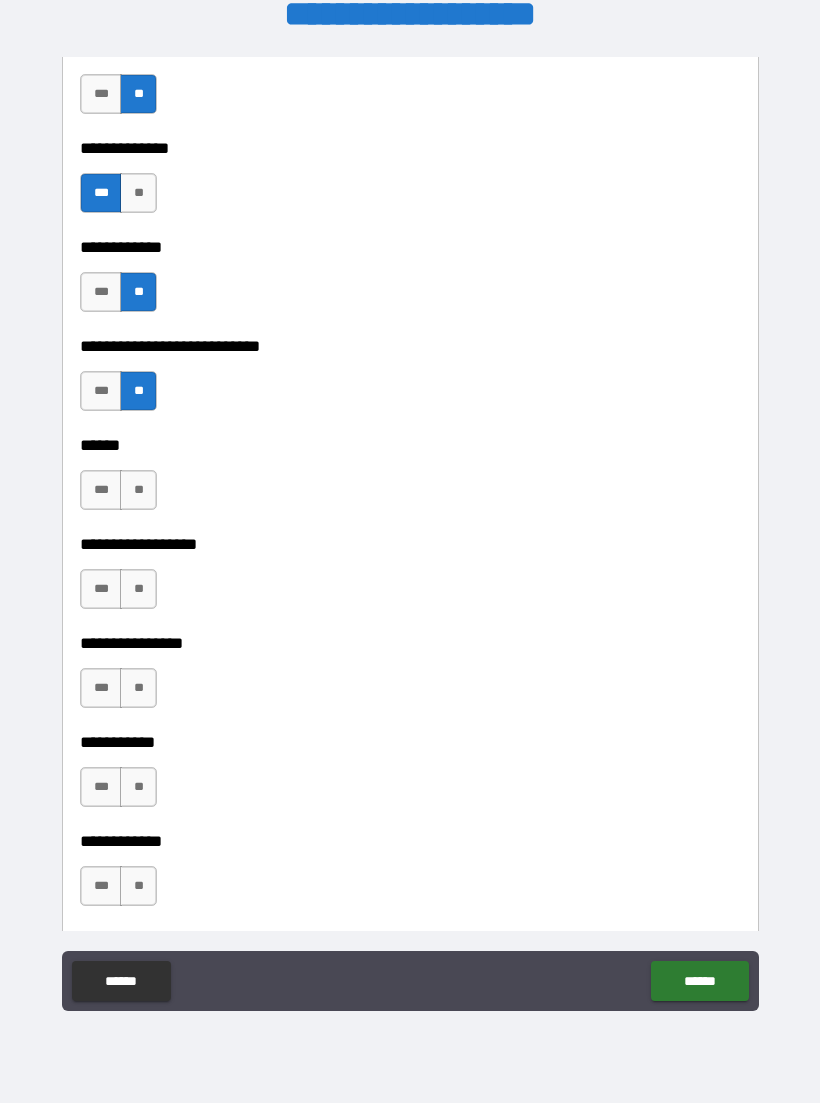 click on "**" at bounding box center (138, 490) 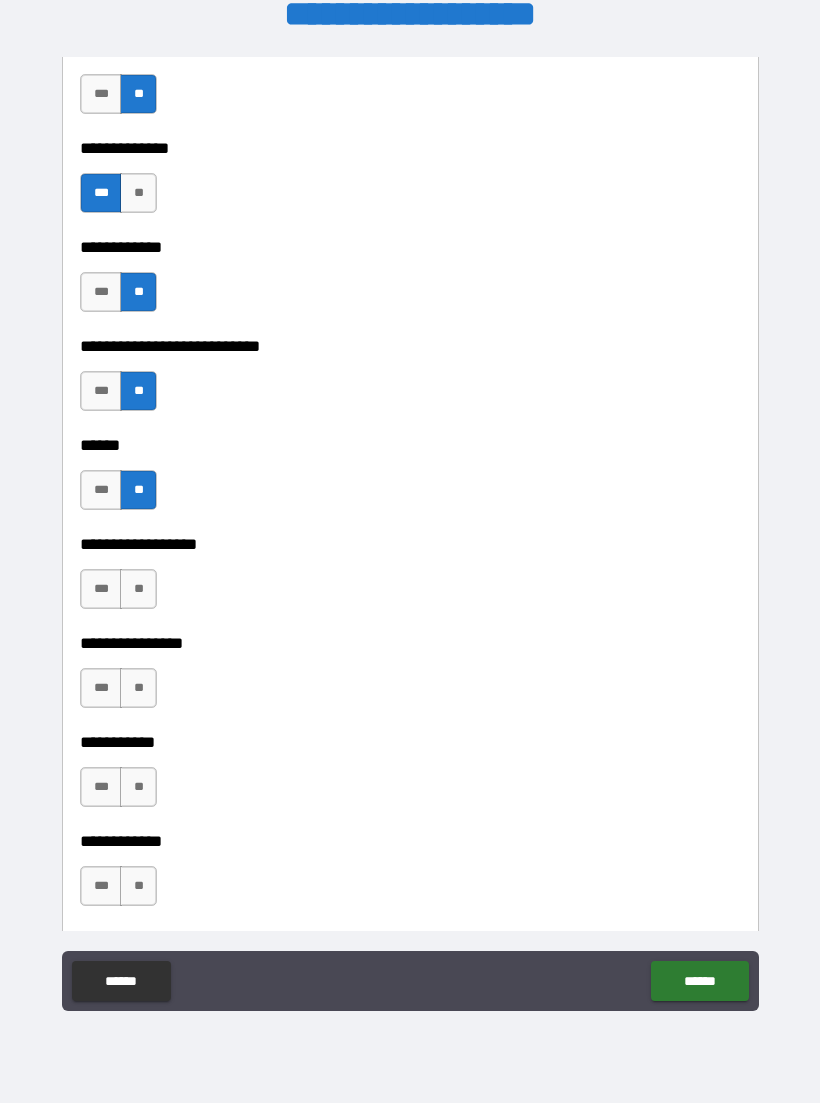 click on "**" at bounding box center [138, 589] 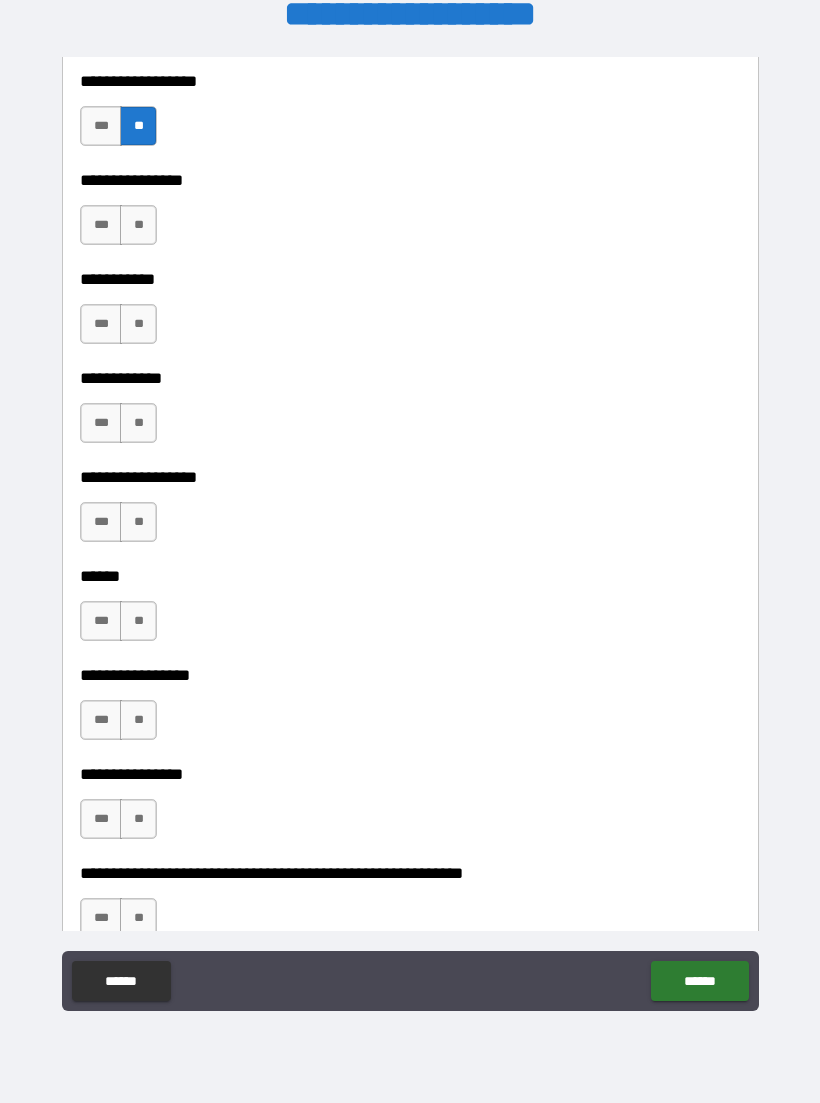 scroll, scrollTop: 9496, scrollLeft: 0, axis: vertical 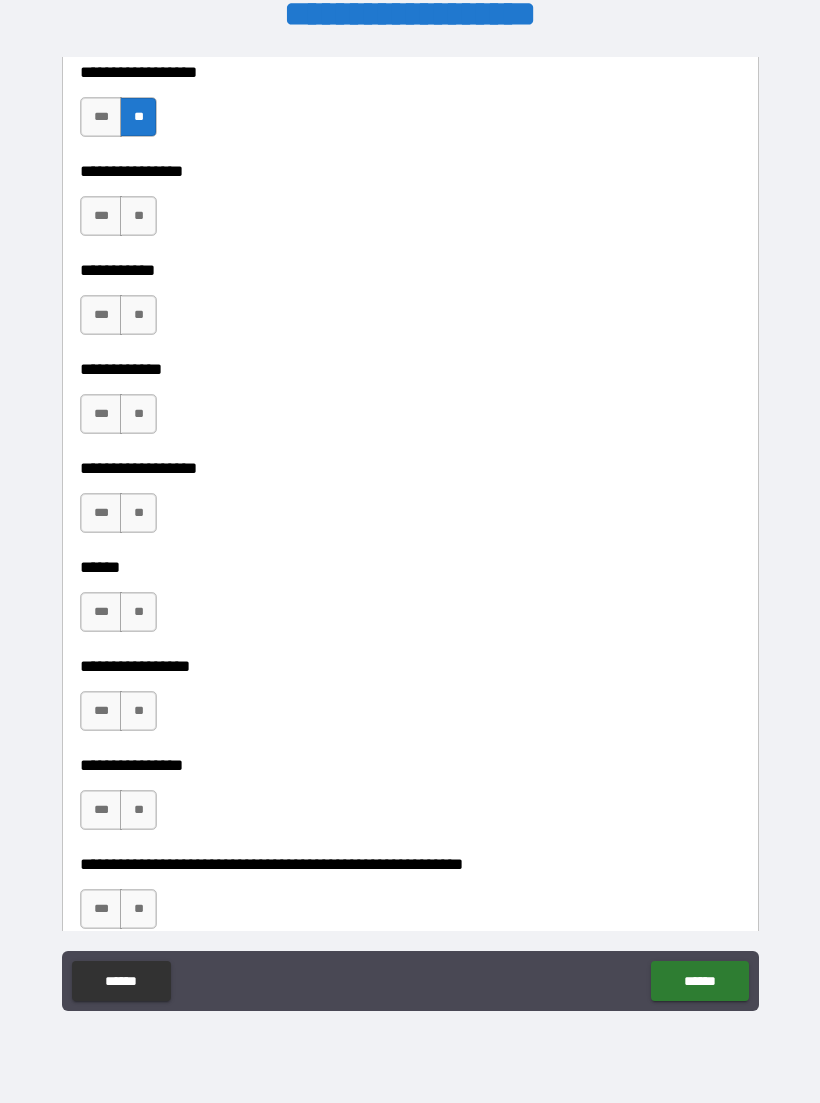 click on "**" at bounding box center (138, 216) 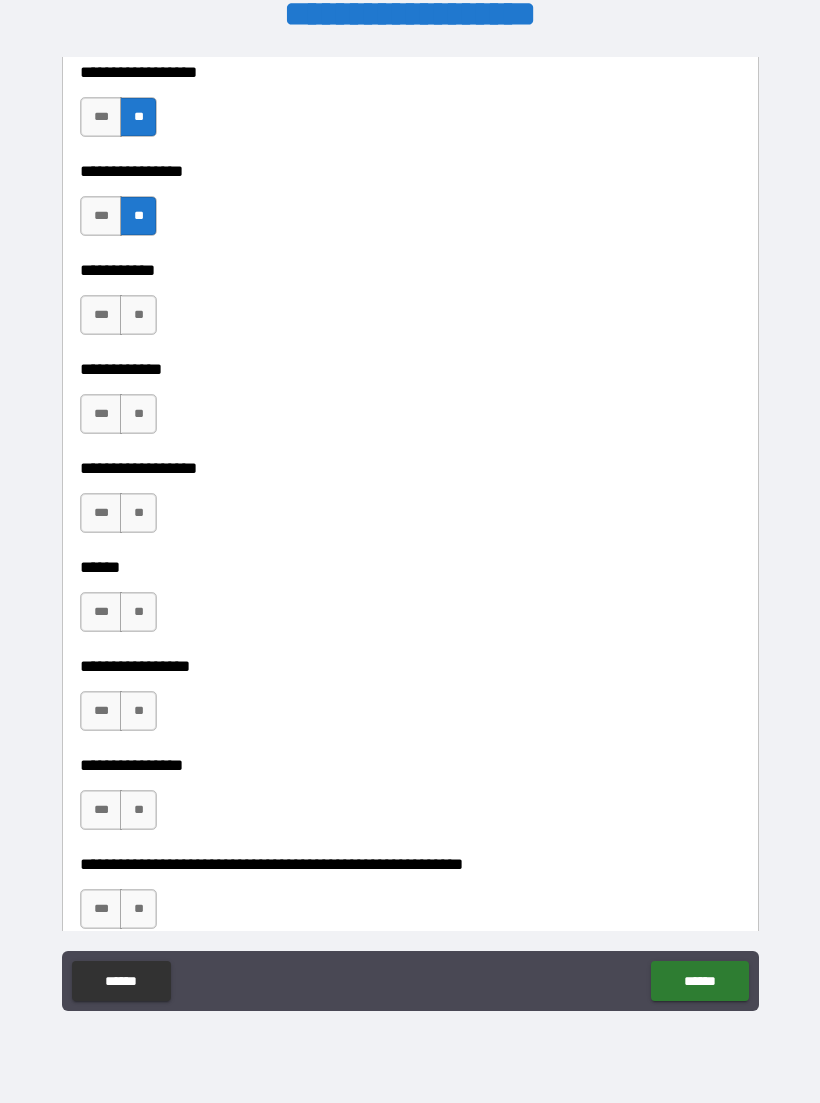 click on "***" at bounding box center (101, 315) 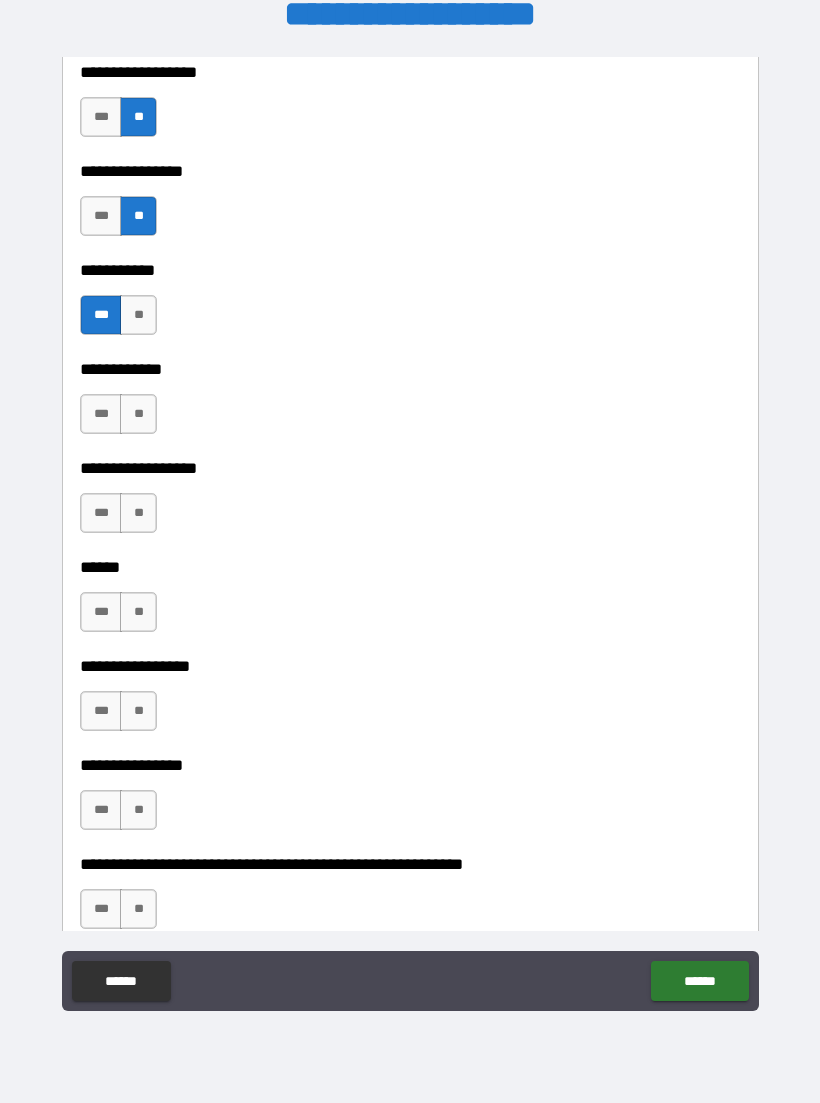 click on "**" at bounding box center (138, 414) 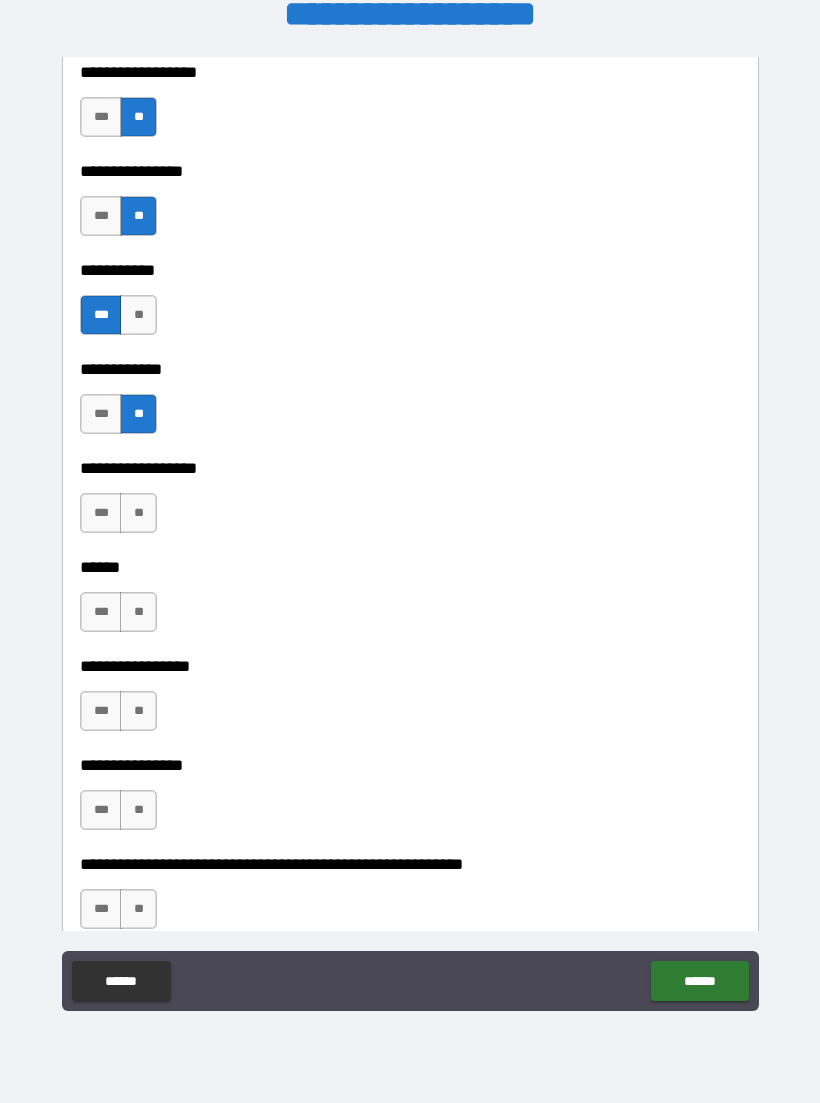click on "**" at bounding box center (138, 513) 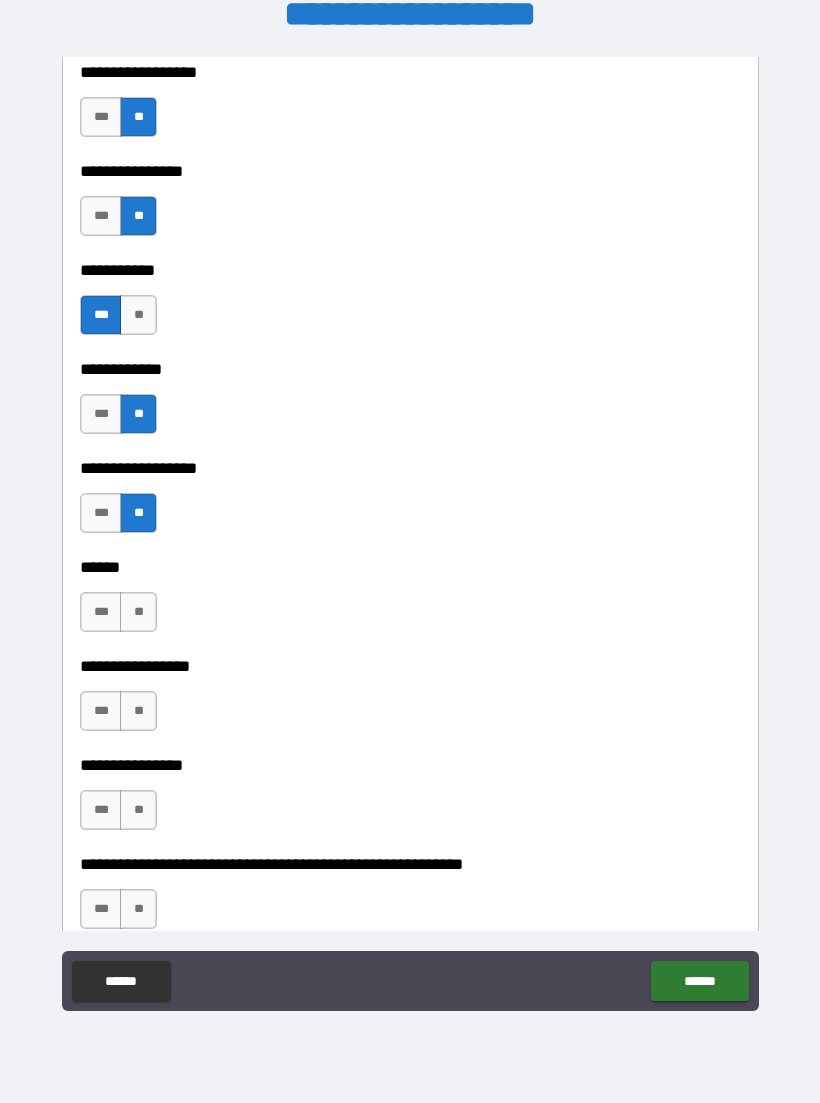 click on "**" at bounding box center (138, 612) 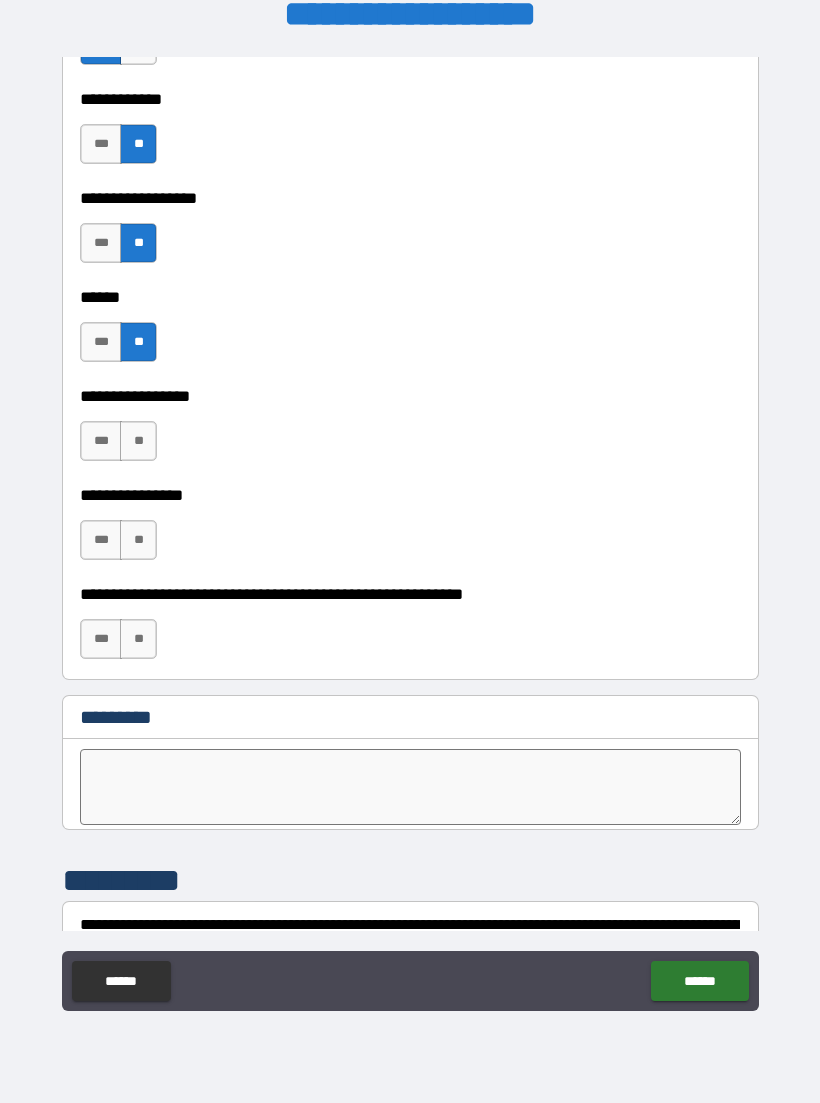 scroll, scrollTop: 9774, scrollLeft: 0, axis: vertical 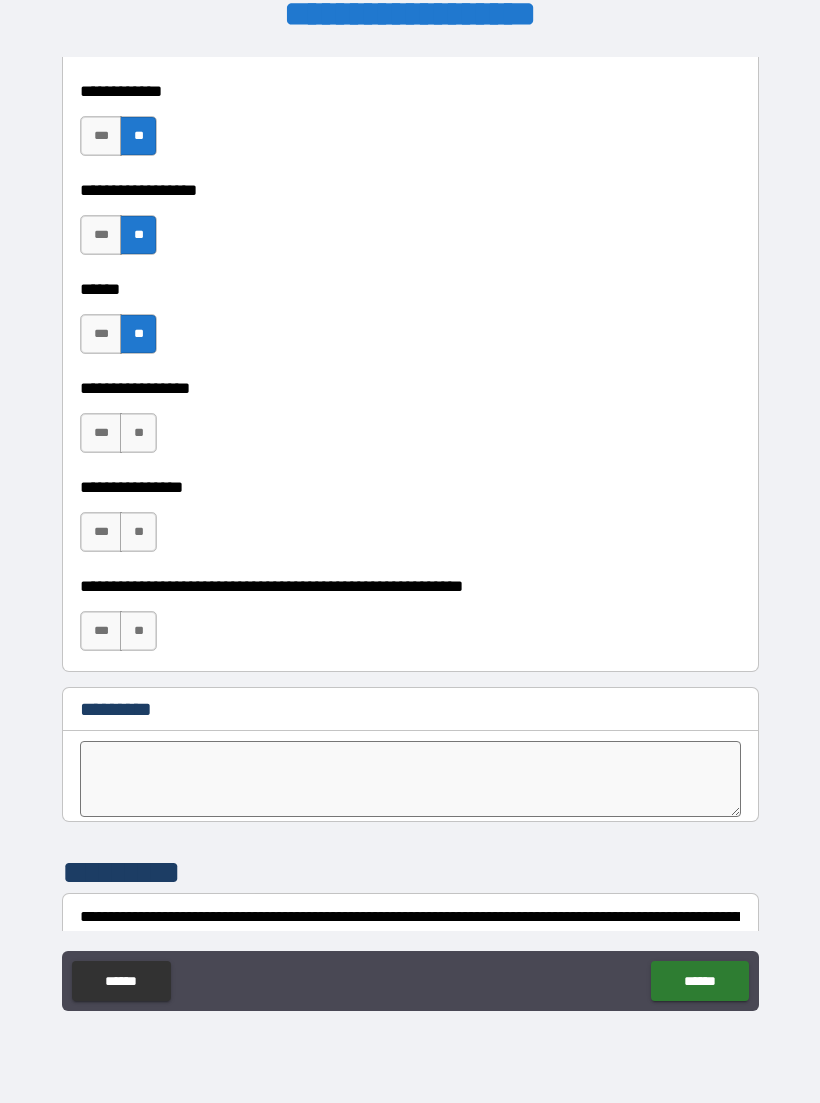 click on "**" at bounding box center [138, 433] 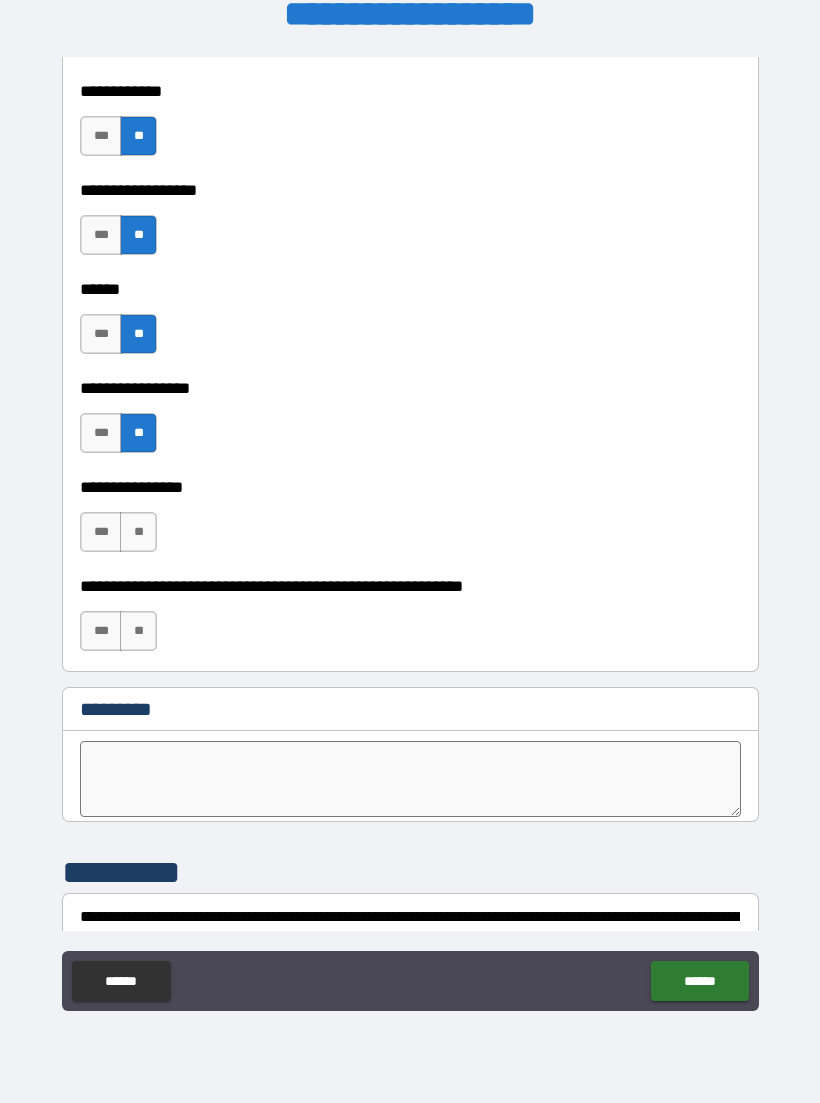 click on "**" at bounding box center (138, 532) 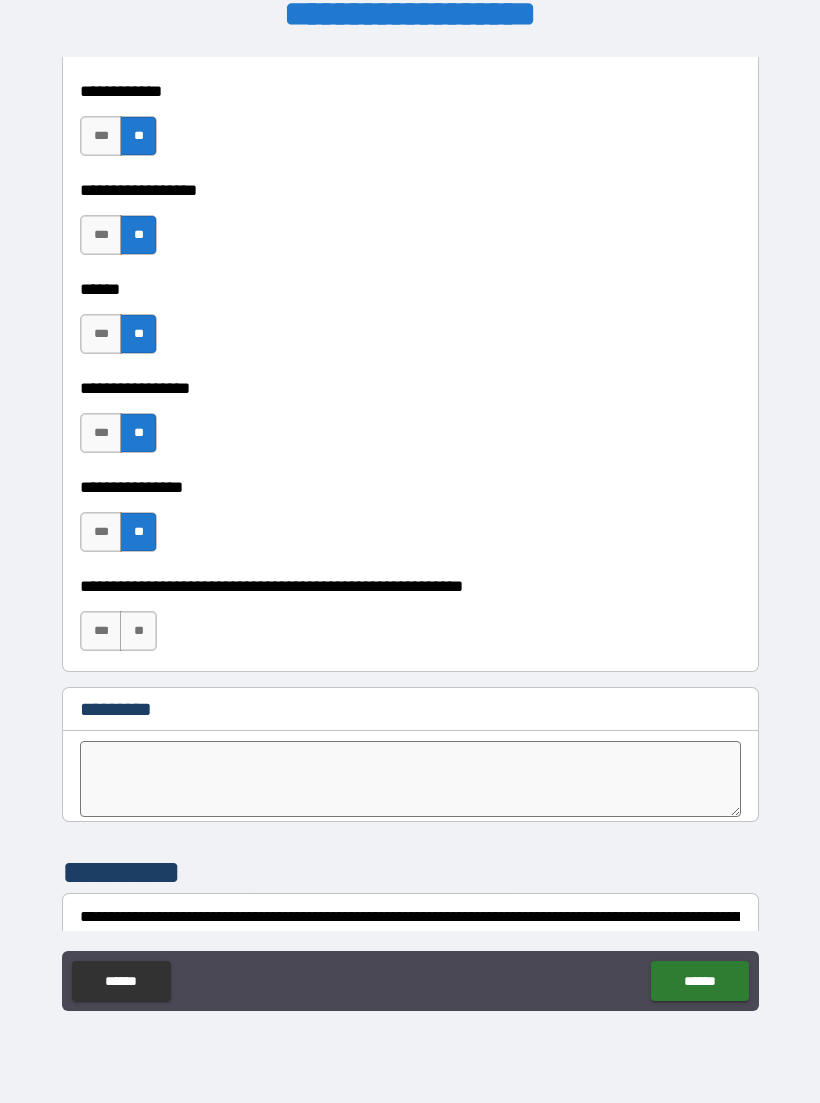 click on "**" at bounding box center (138, 631) 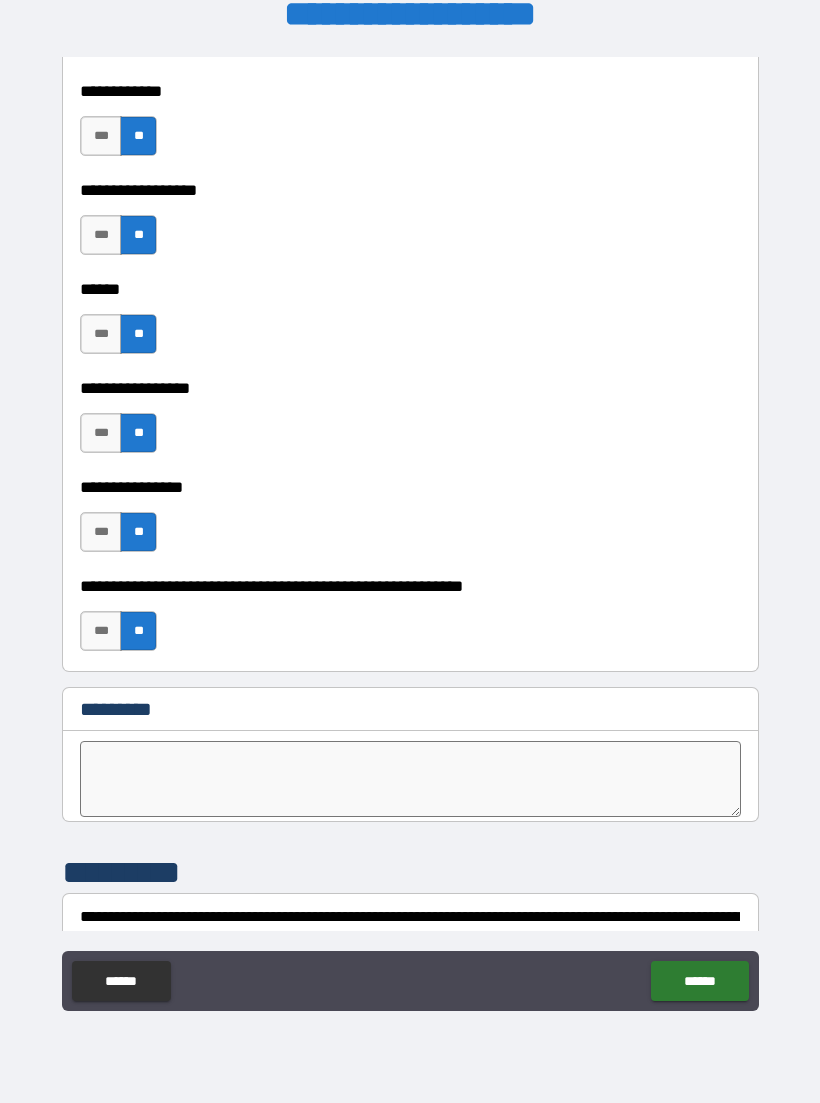 click on "***" at bounding box center [101, 631] 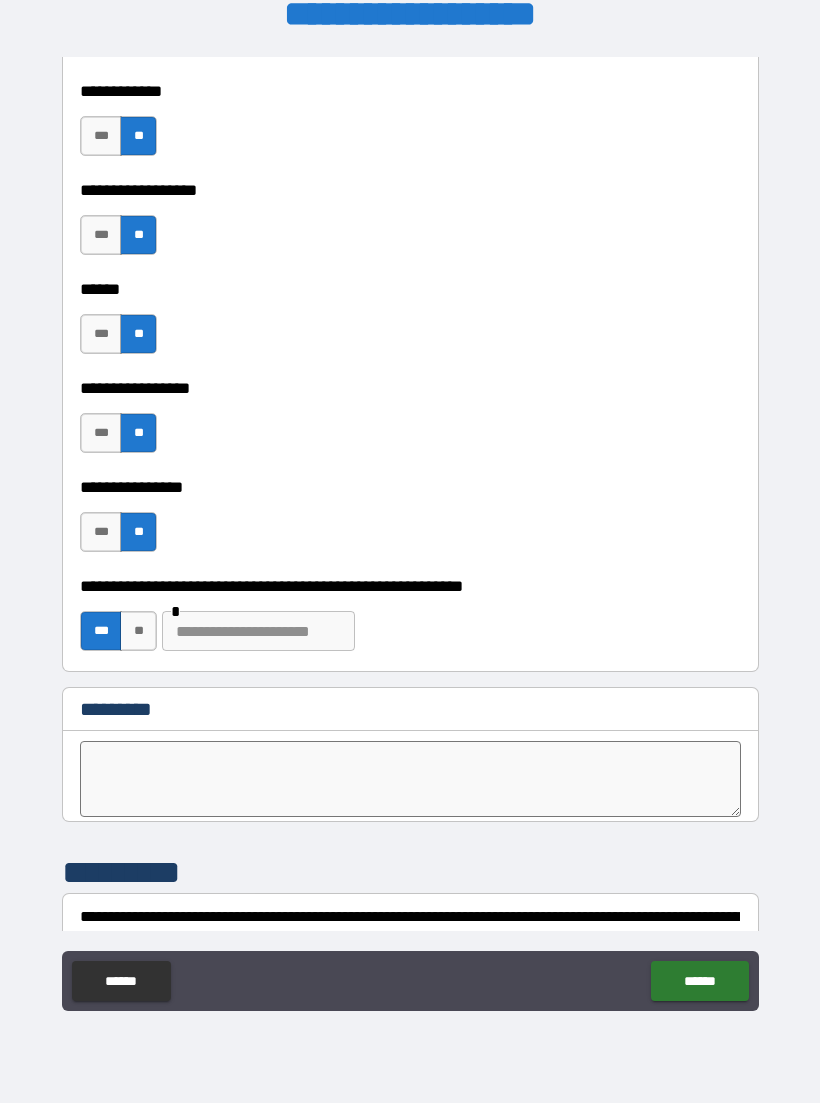 click at bounding box center [258, 631] 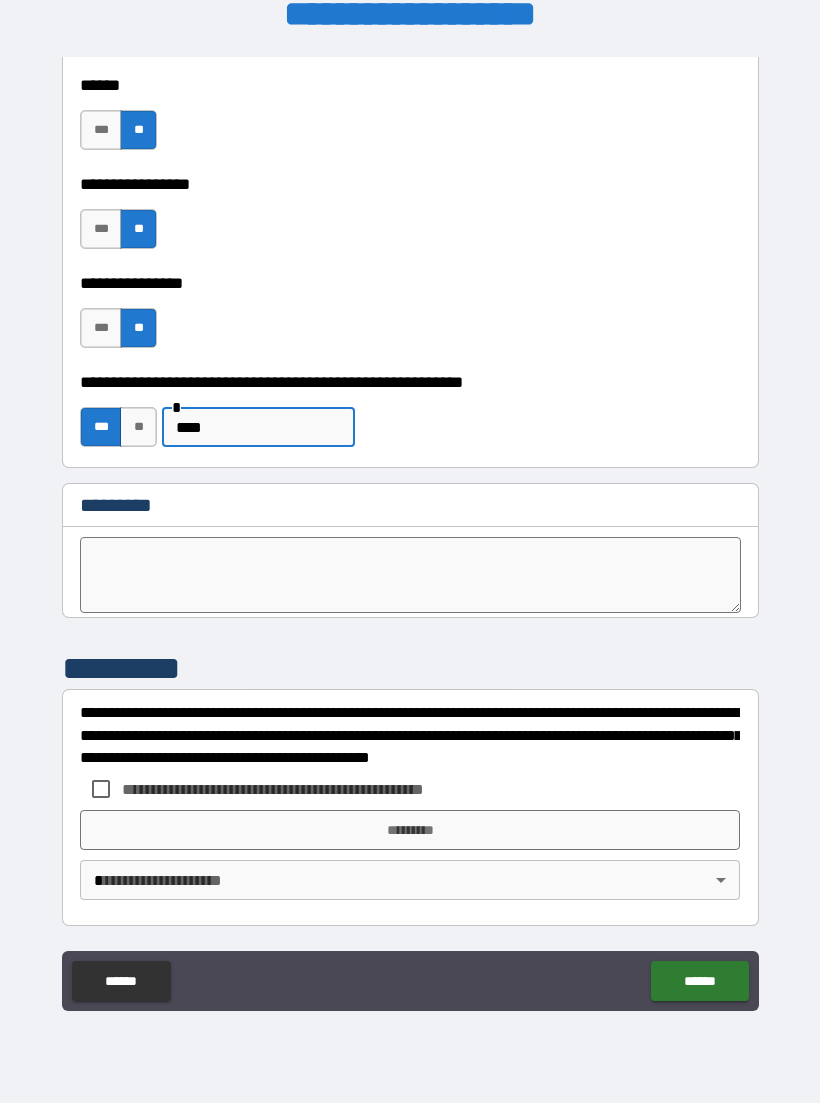 scroll, scrollTop: 9978, scrollLeft: 0, axis: vertical 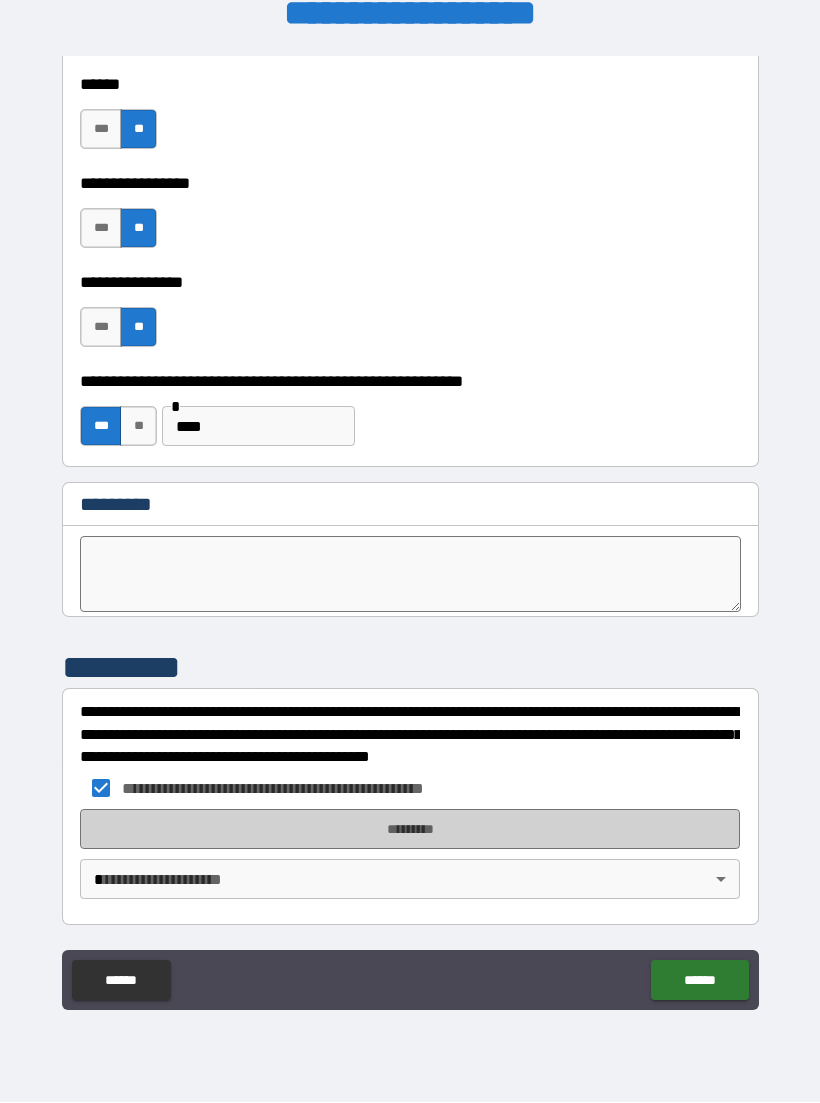 click on "*********" at bounding box center (410, 830) 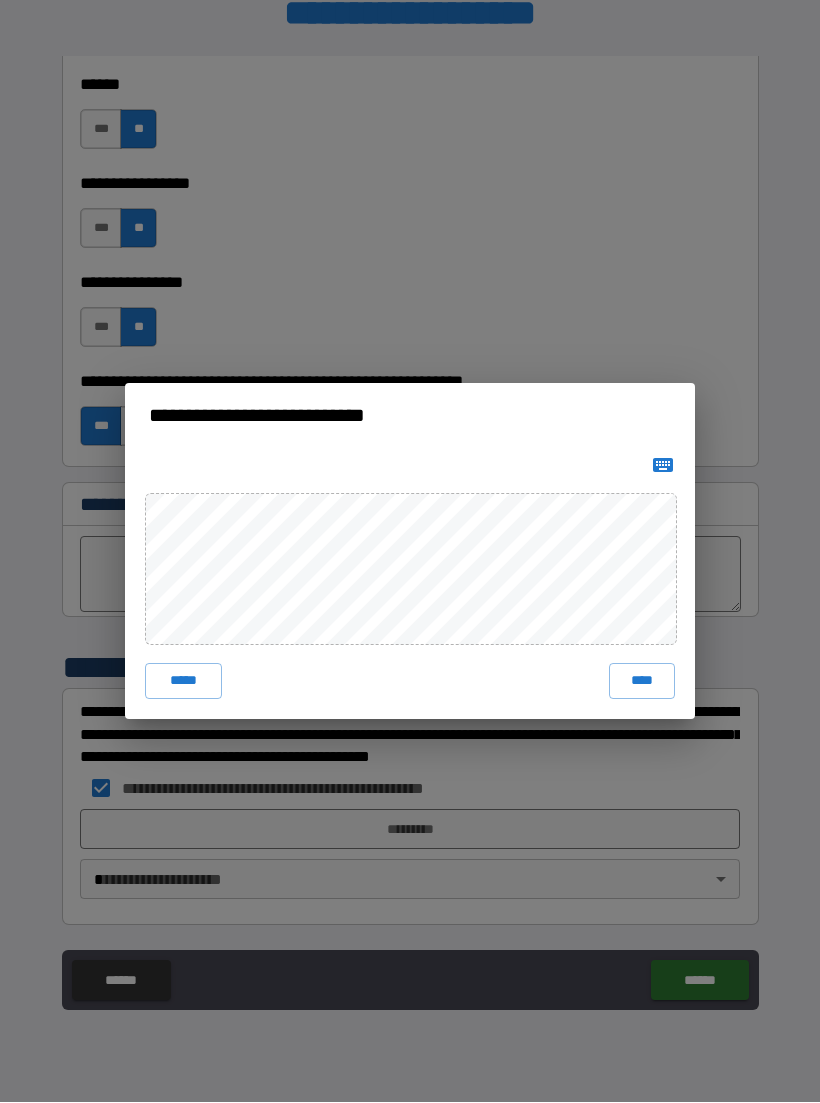 click on "****" at bounding box center (642, 682) 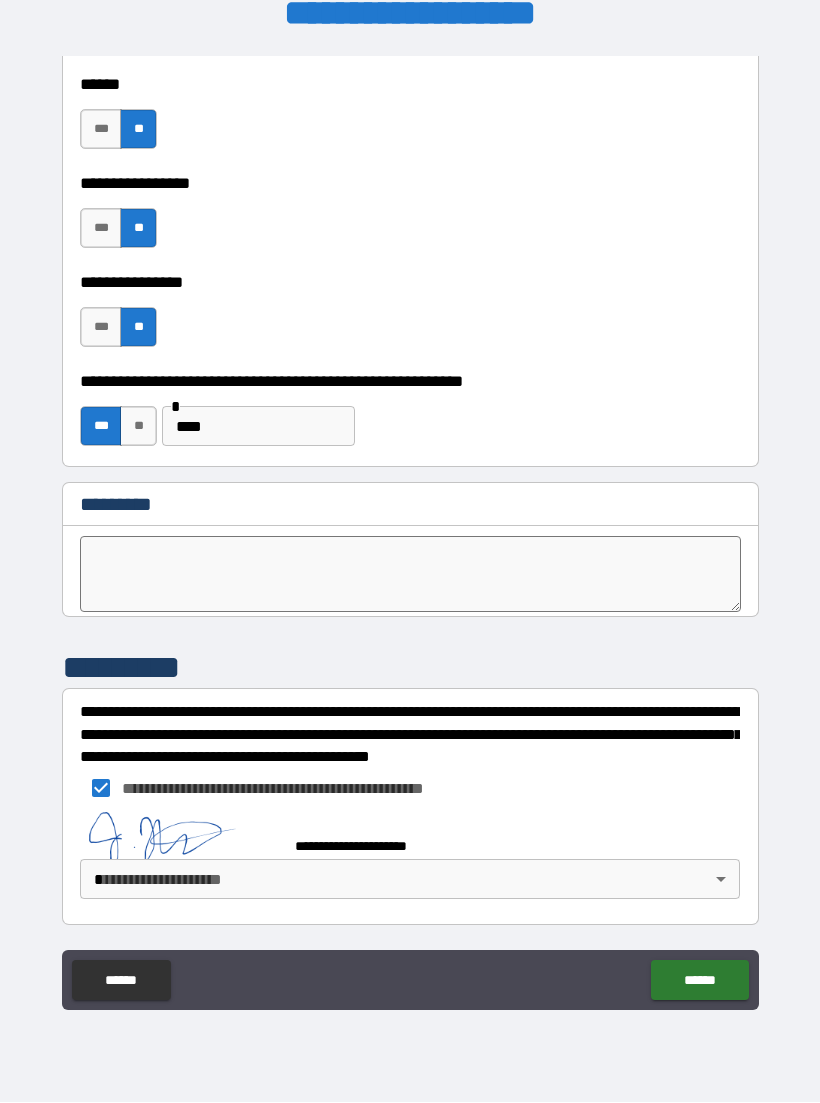 scroll, scrollTop: 9968, scrollLeft: 0, axis: vertical 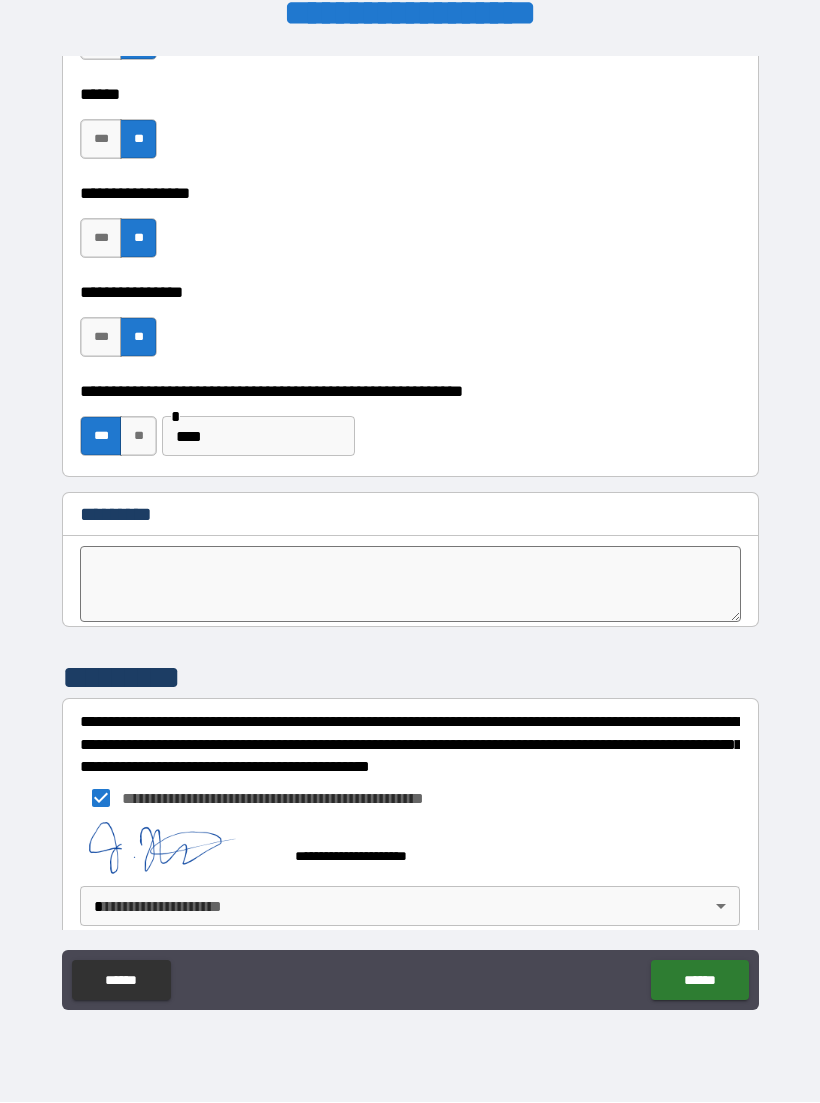 click on "**********" at bounding box center (410, 535) 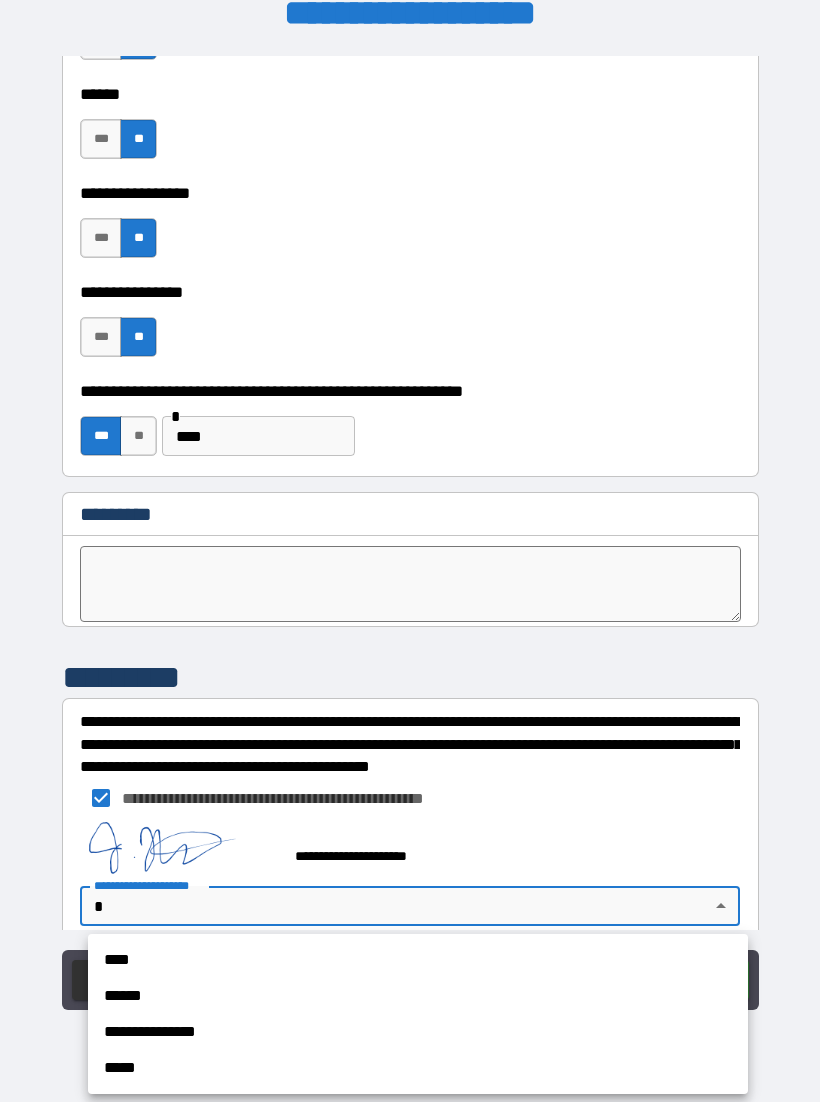 click on "****" at bounding box center (418, 961) 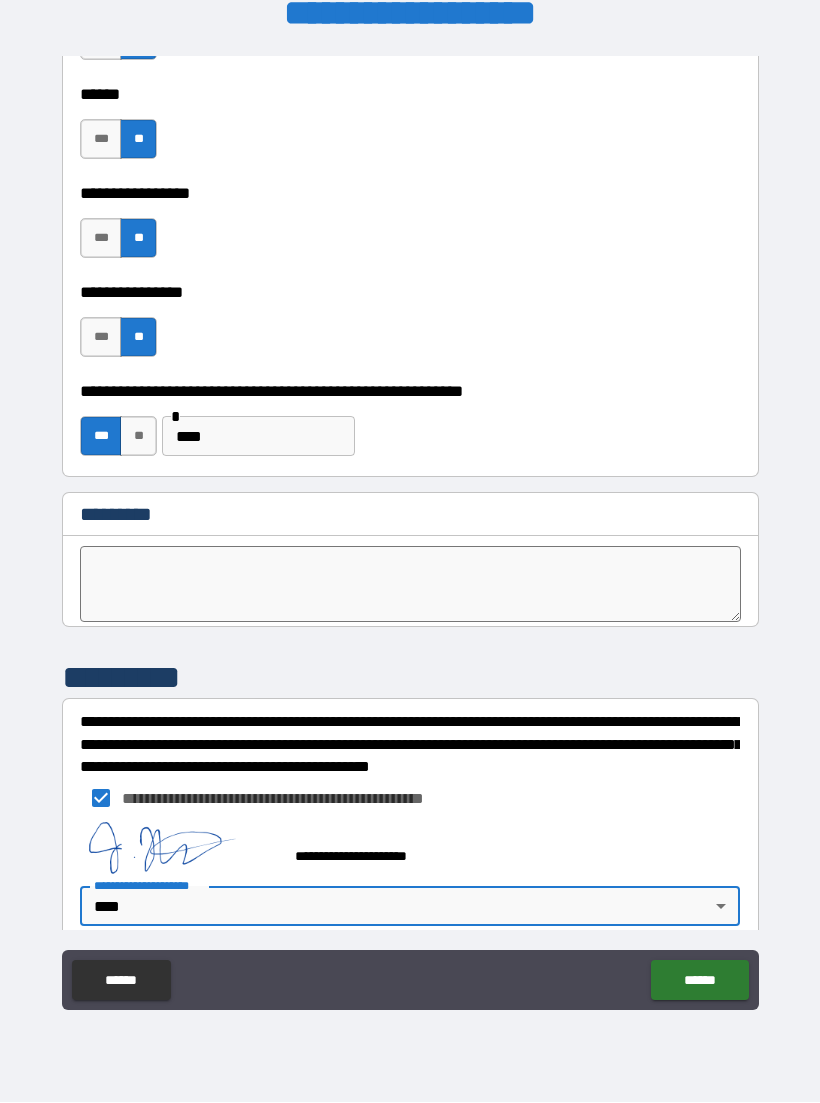 click on "******" at bounding box center (699, 981) 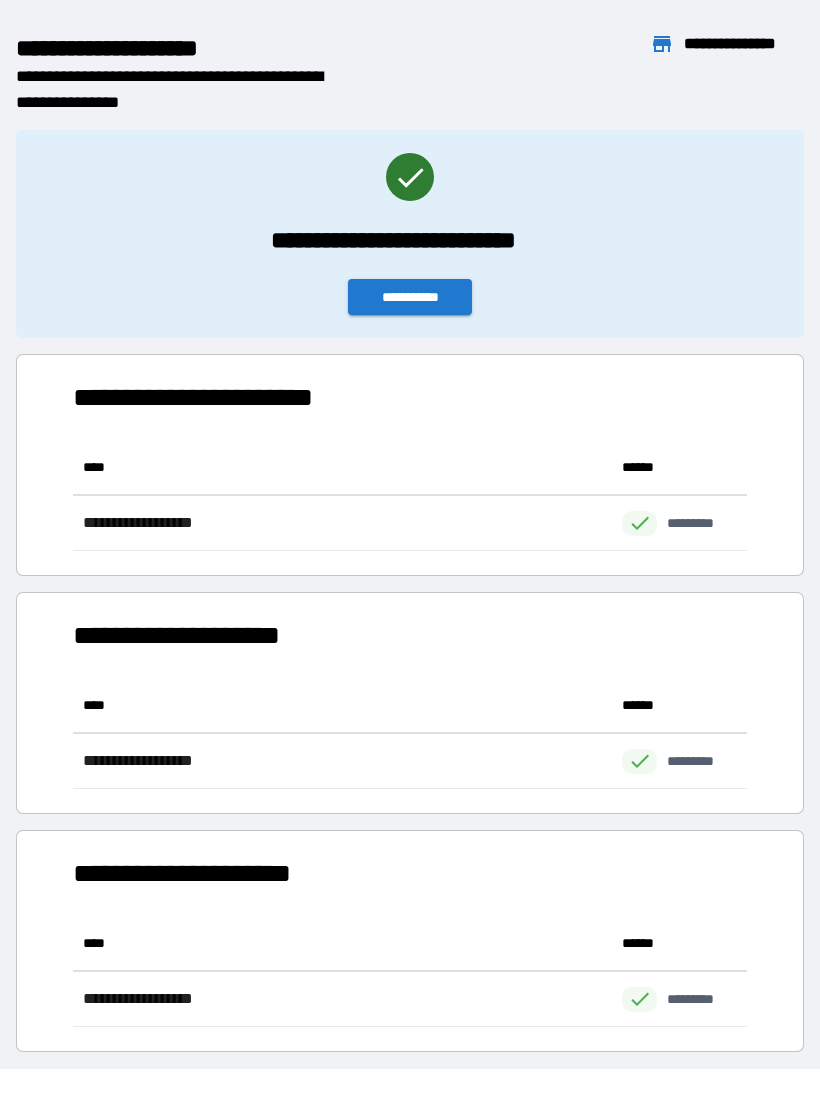 scroll, scrollTop: 1, scrollLeft: 1, axis: both 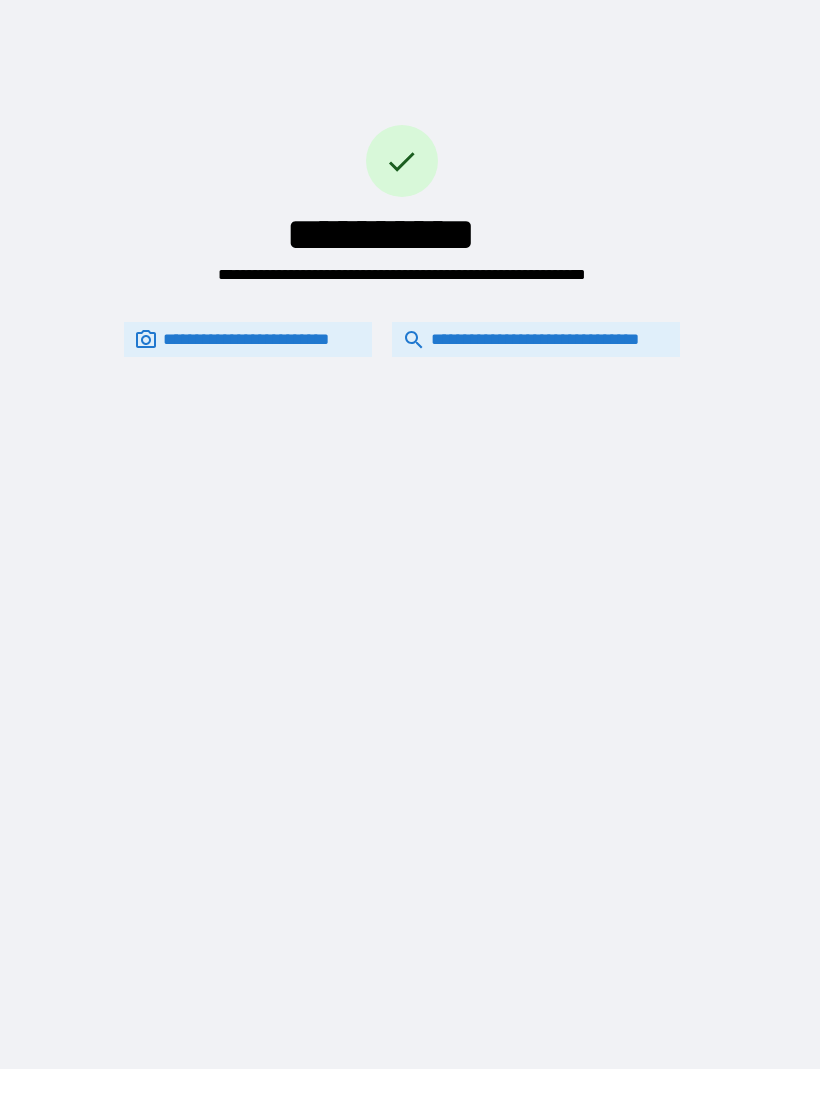 click on "**********" at bounding box center (536, 340) 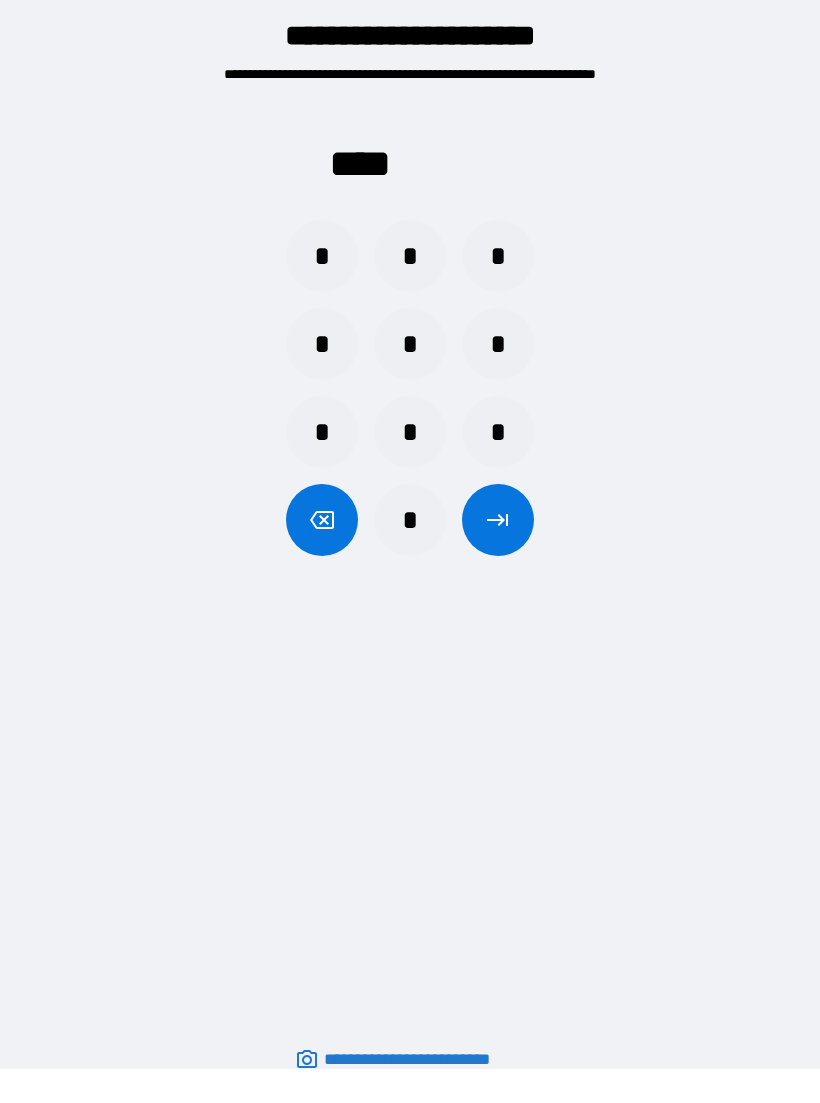 click on "*" at bounding box center [410, 257] 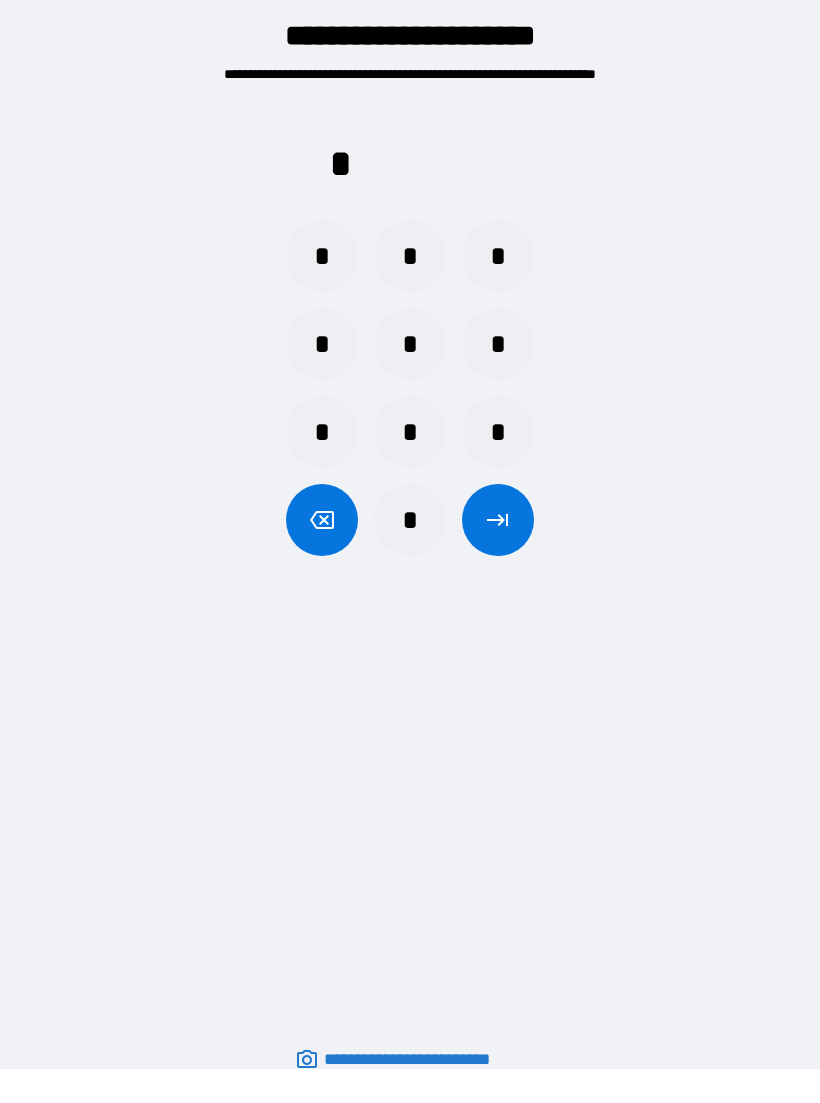 click on "*" at bounding box center [322, 257] 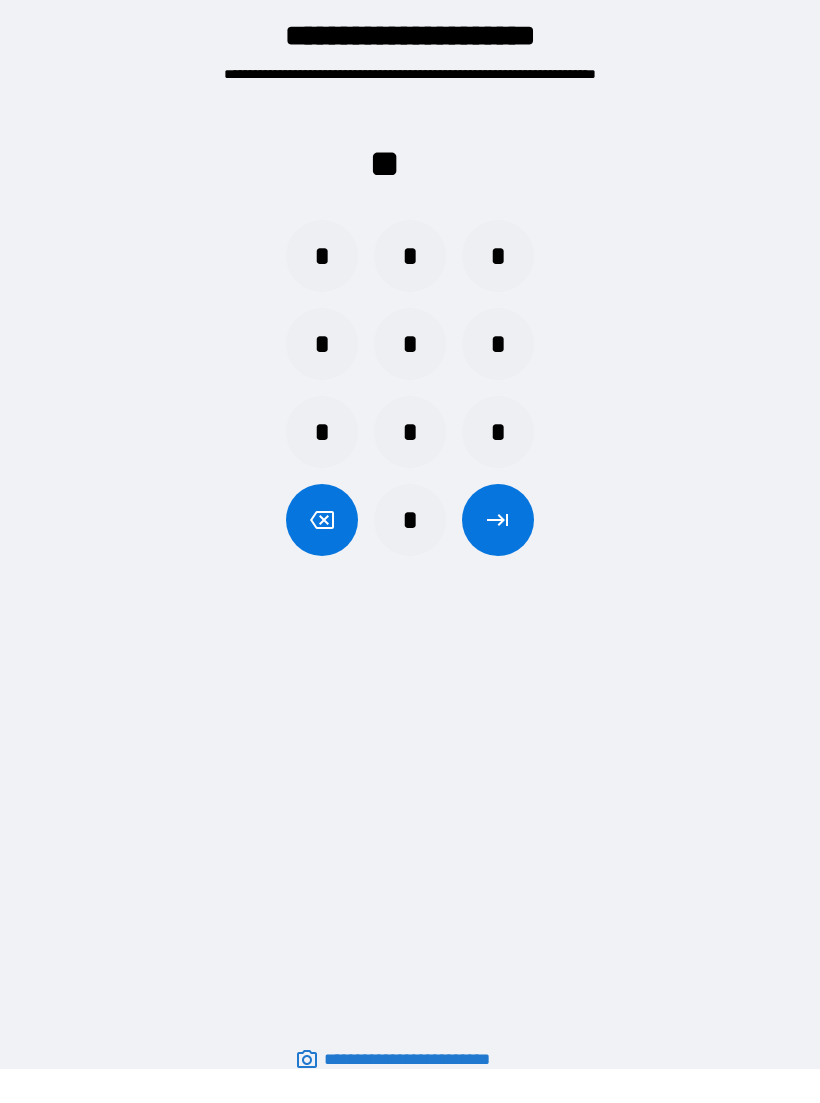click on "*" at bounding box center [410, 257] 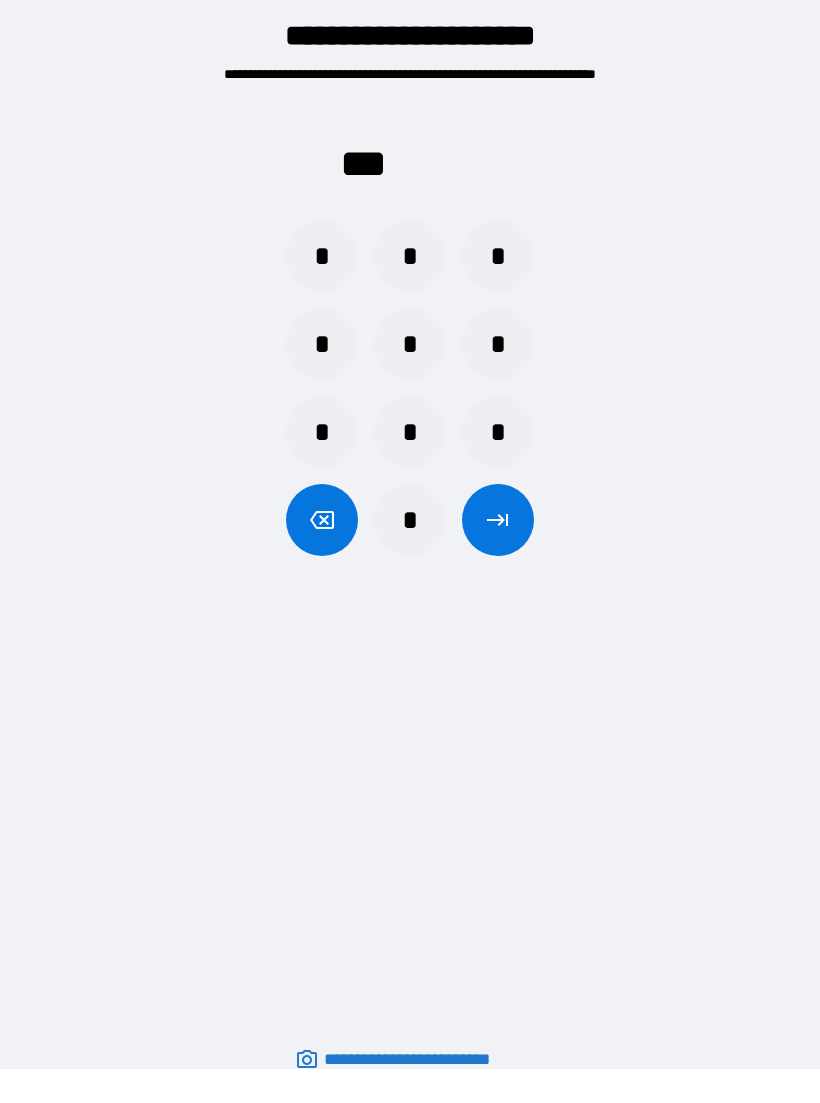 click on "*" at bounding box center [410, 257] 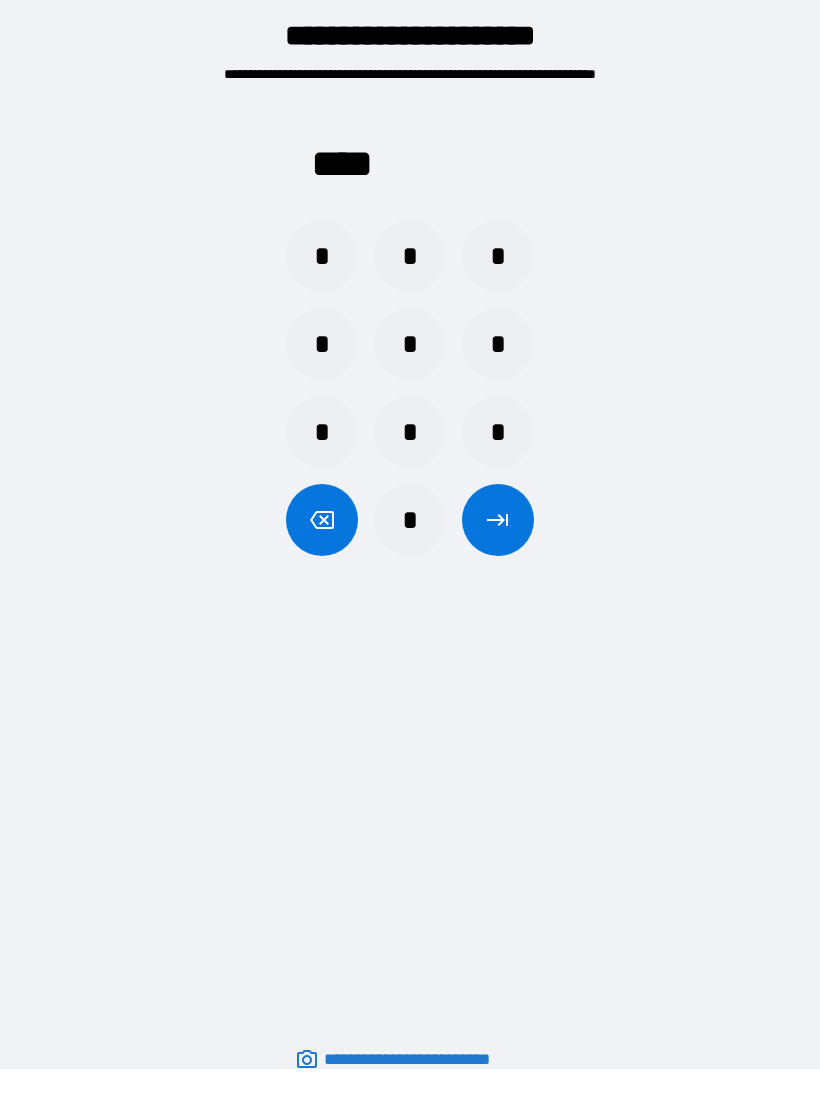click at bounding box center (498, 521) 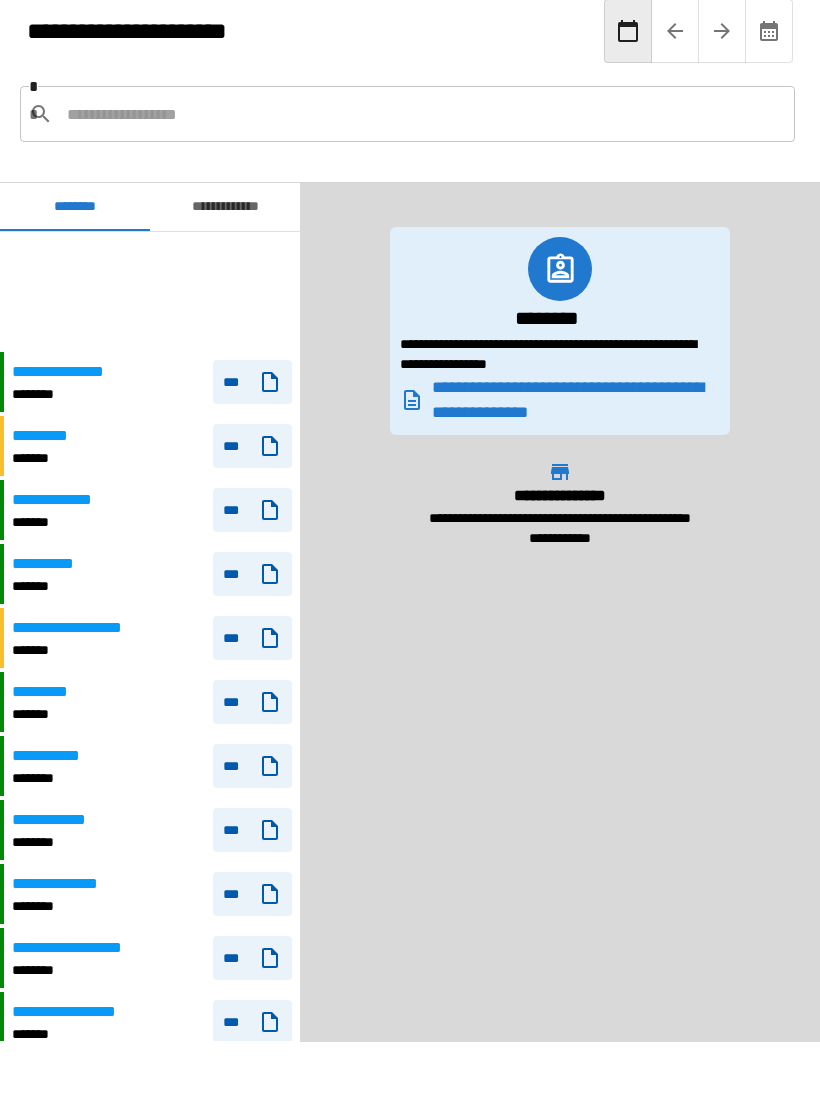scroll, scrollTop: 120, scrollLeft: 0, axis: vertical 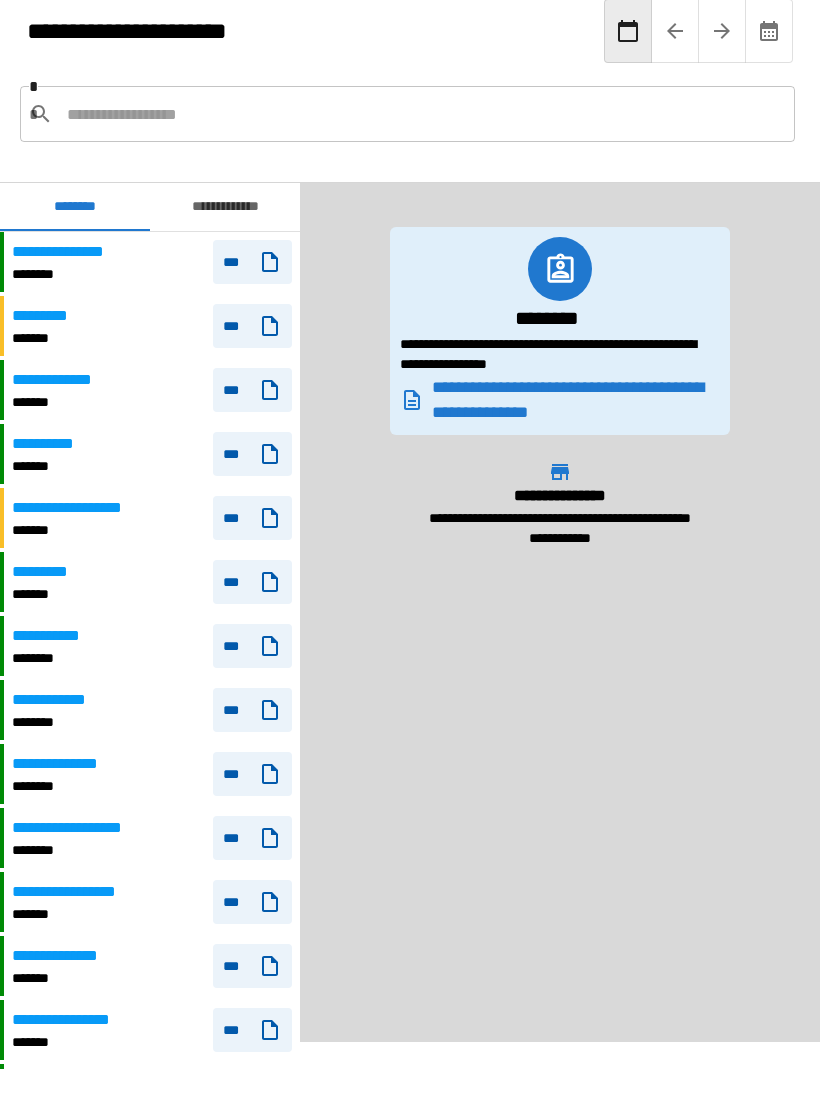 click on "**********" at bounding box center (225, 208) 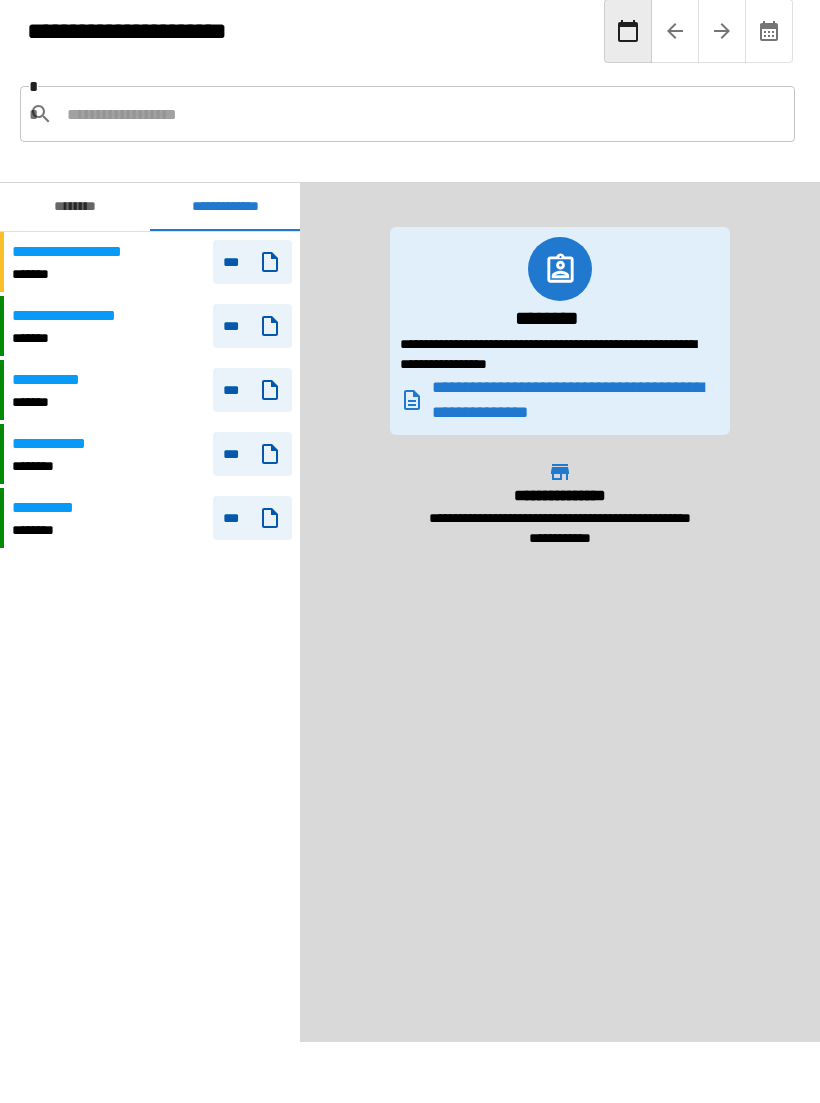 click 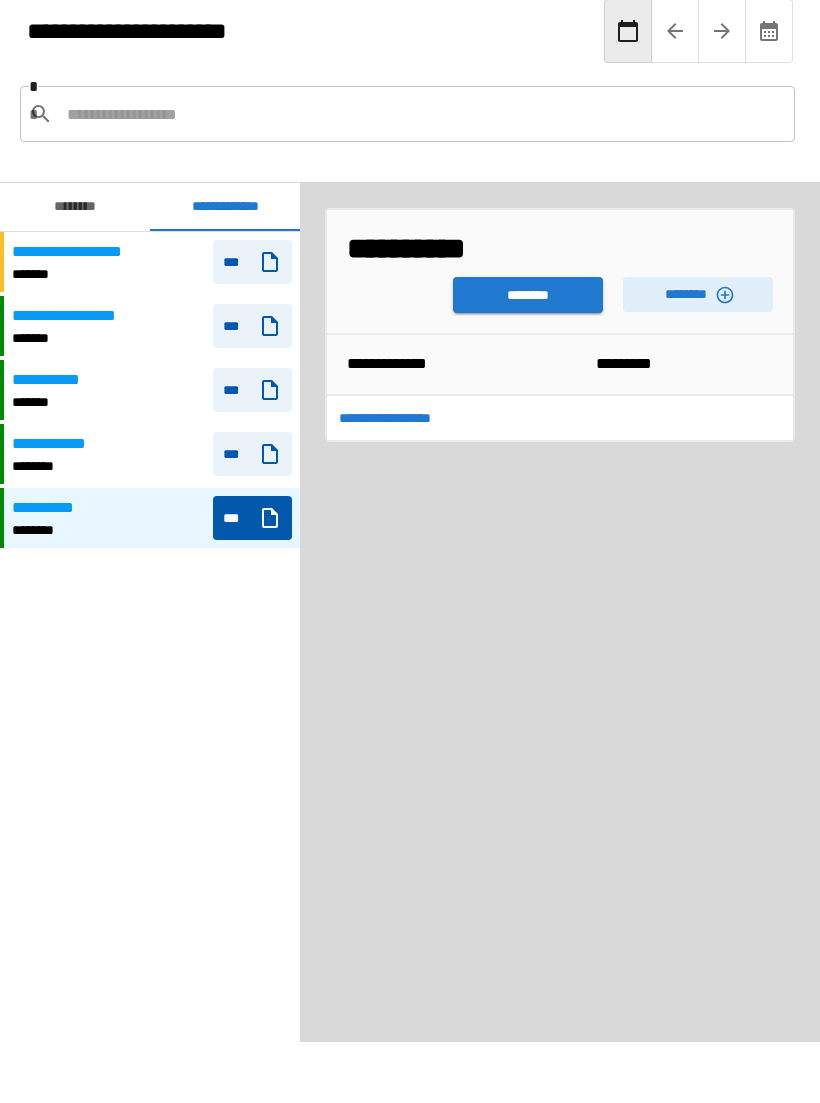 click on "******** ********" at bounding box center (560, 291) 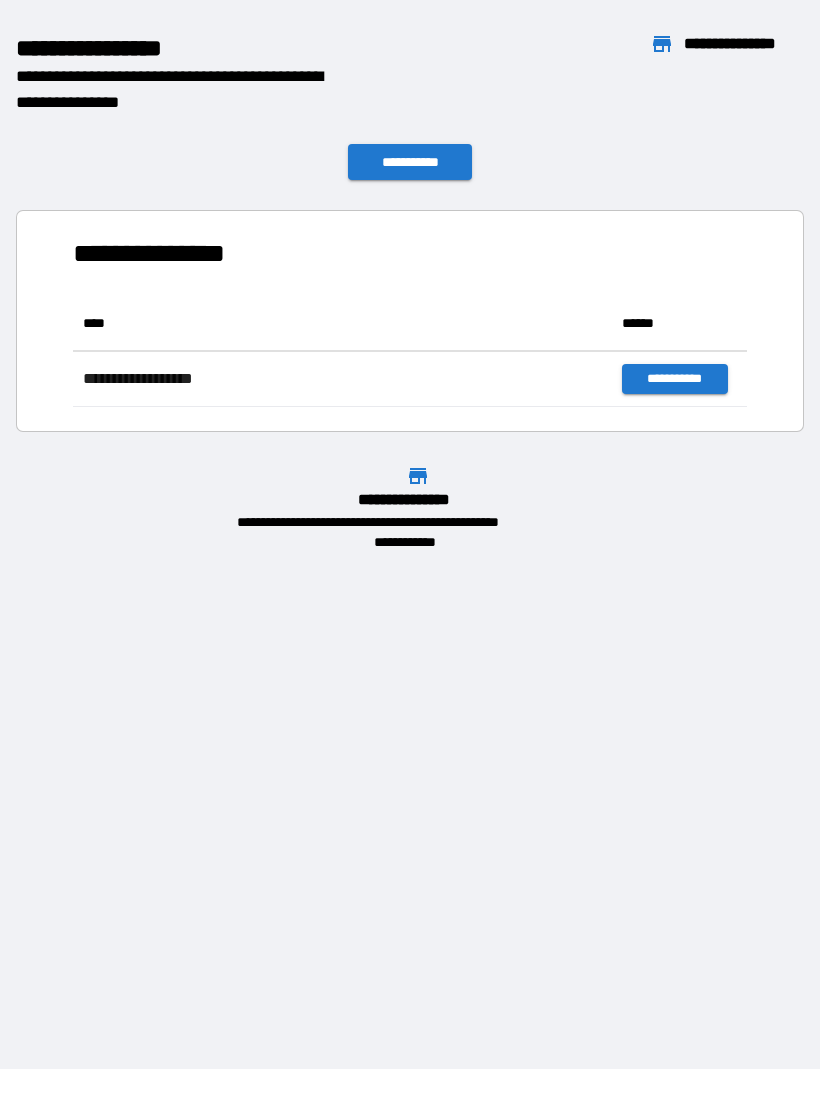 scroll, scrollTop: 111, scrollLeft: 674, axis: both 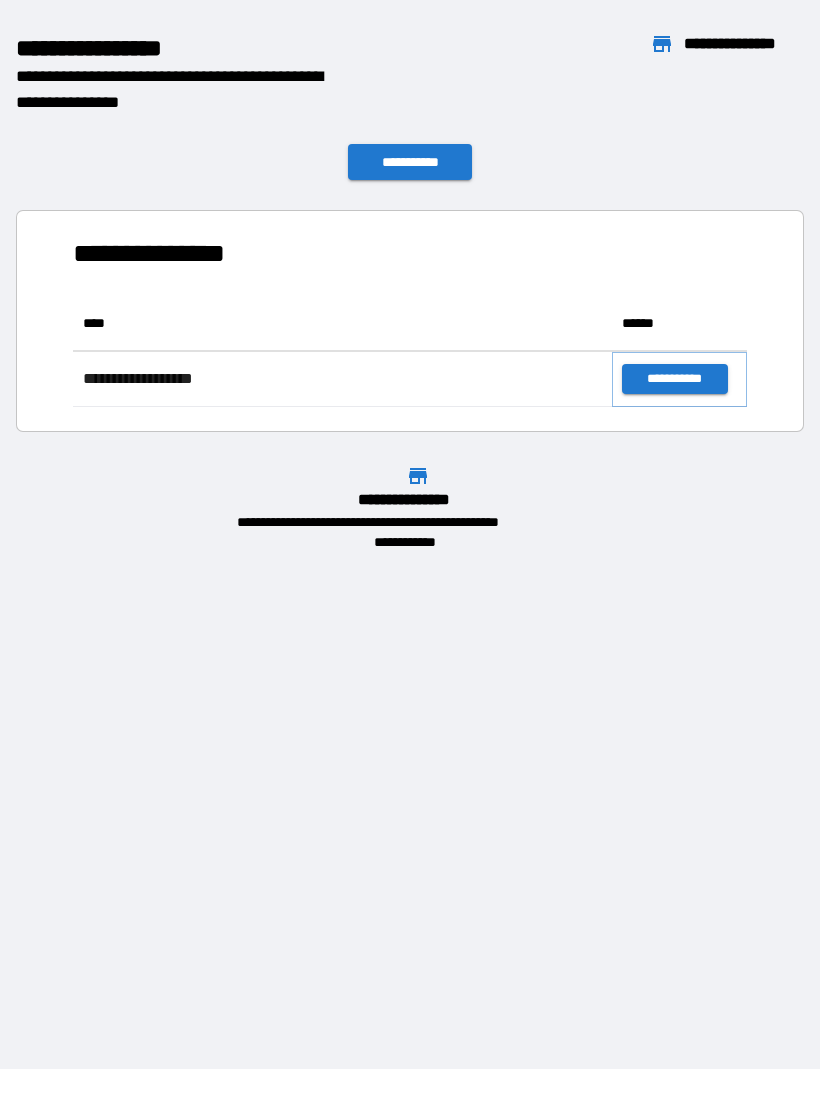 click on "**********" at bounding box center [674, 380] 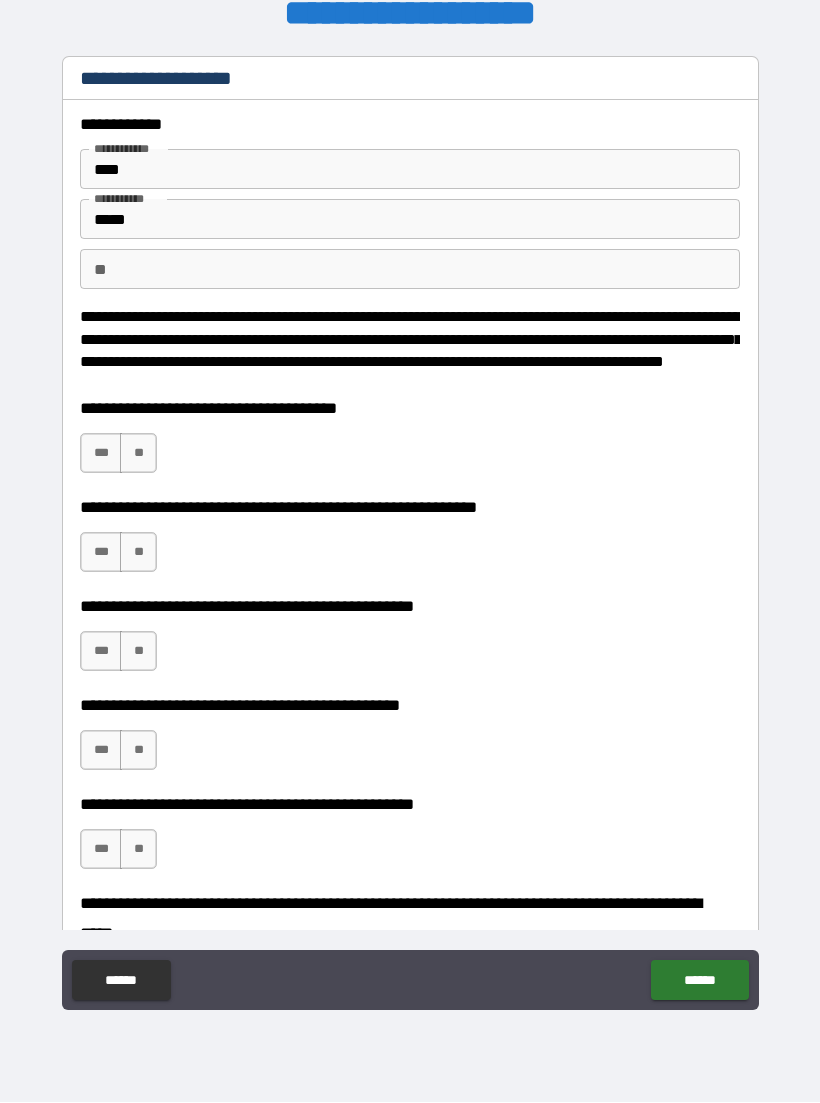 click on "**" at bounding box center [138, 454] 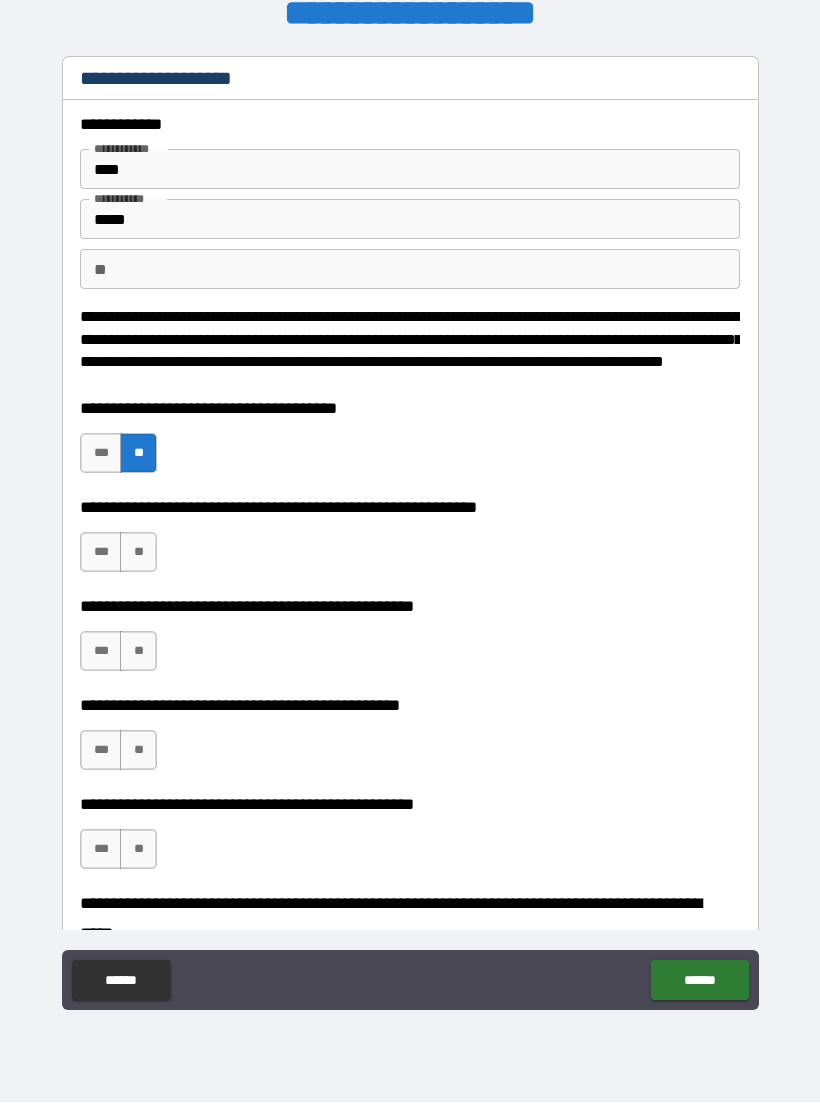 click on "***" at bounding box center [101, 553] 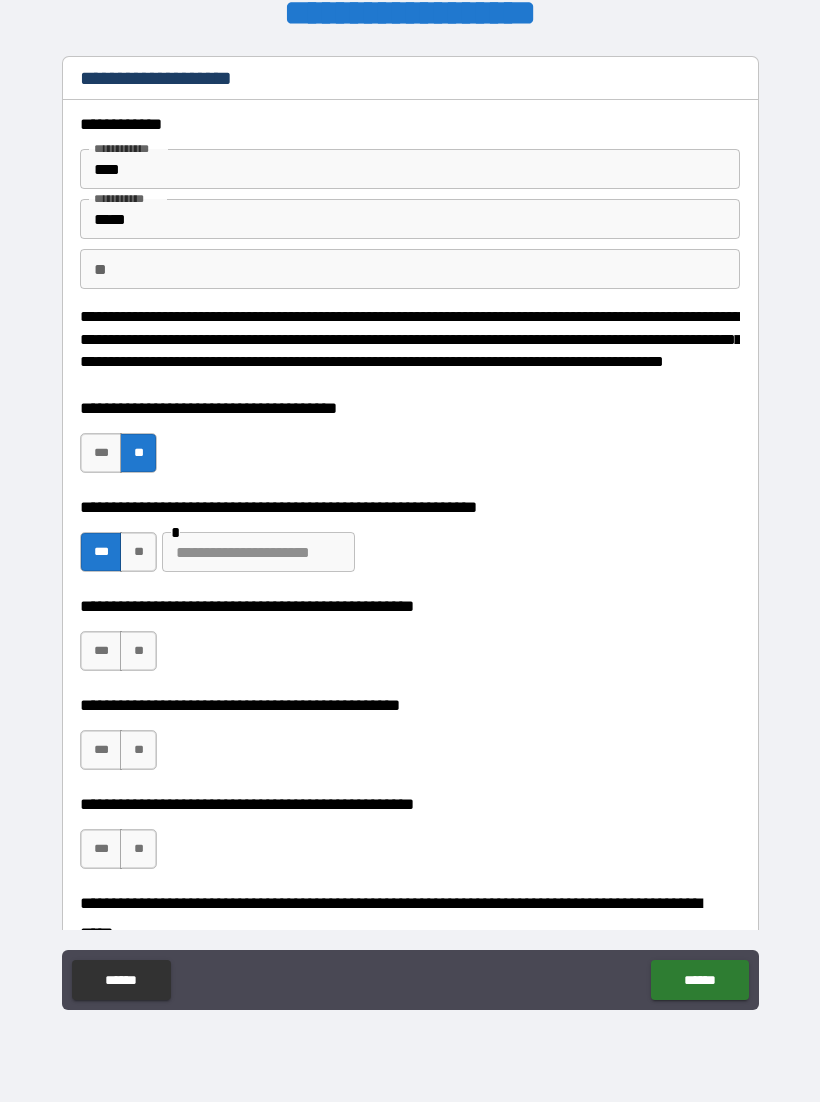click on "**" at bounding box center [138, 652] 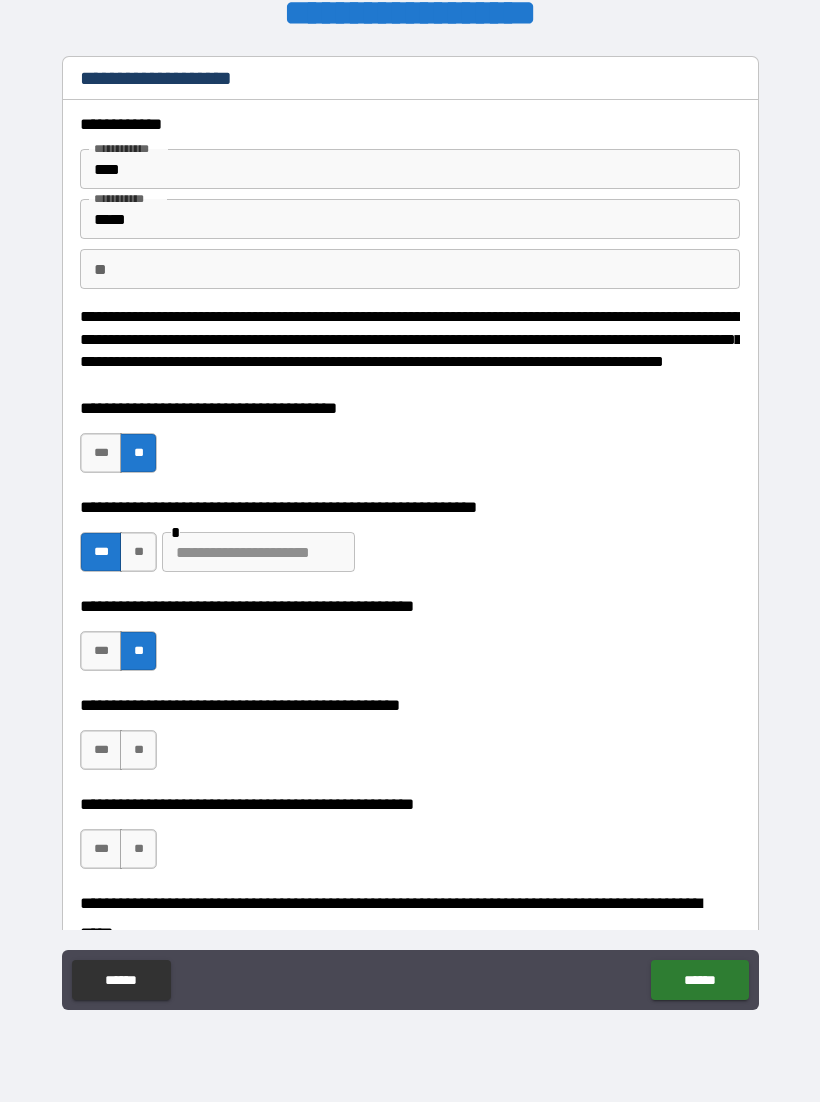 click on "**" at bounding box center (138, 751) 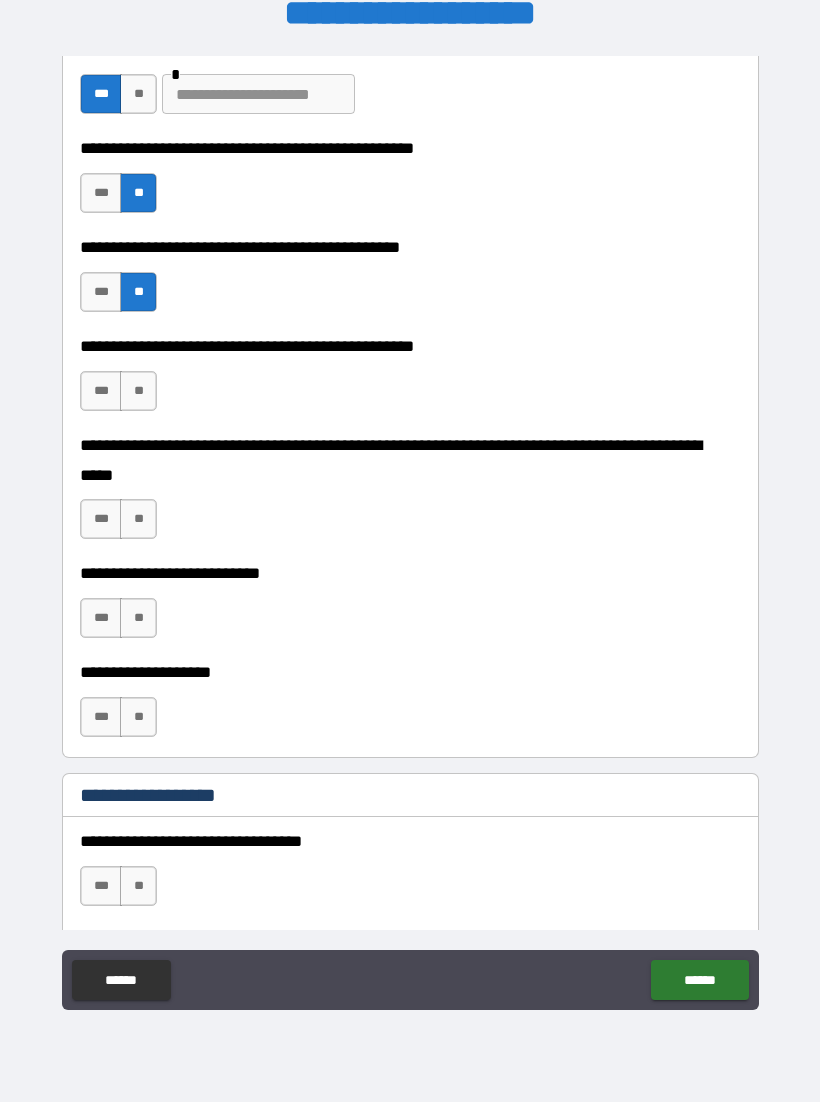 scroll, scrollTop: 483, scrollLeft: 0, axis: vertical 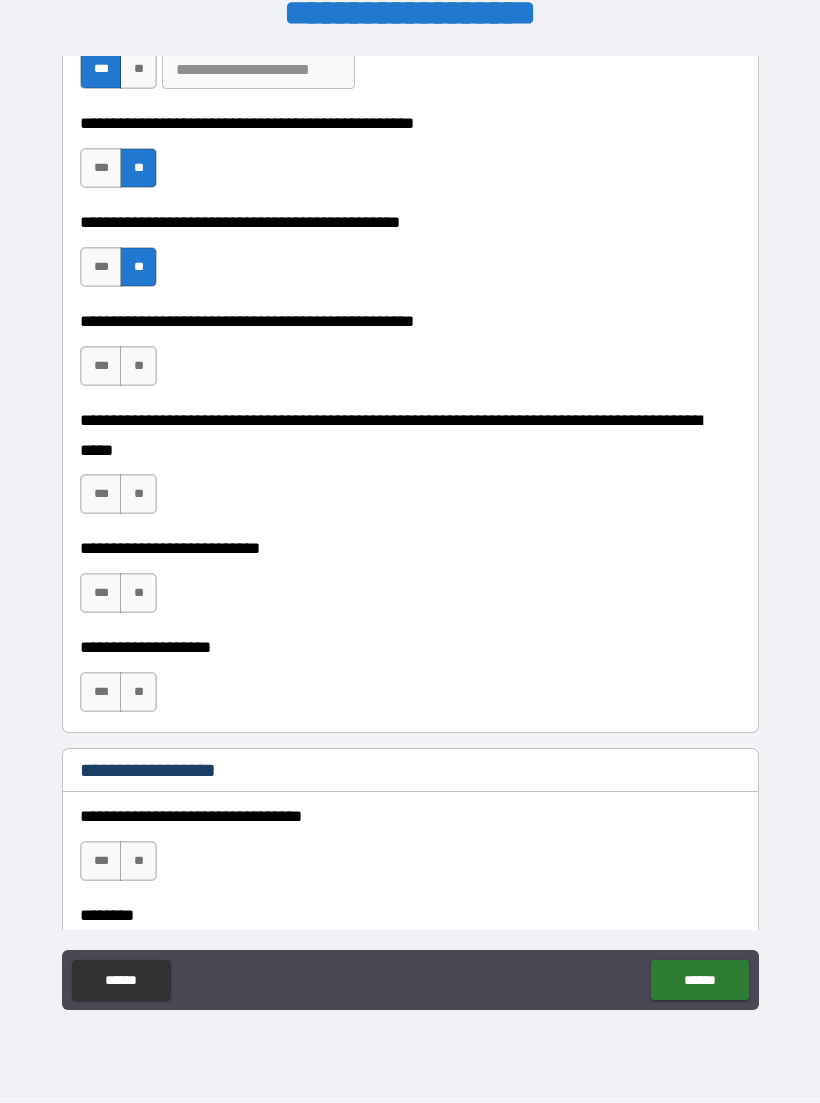 click on "**" at bounding box center (138, 367) 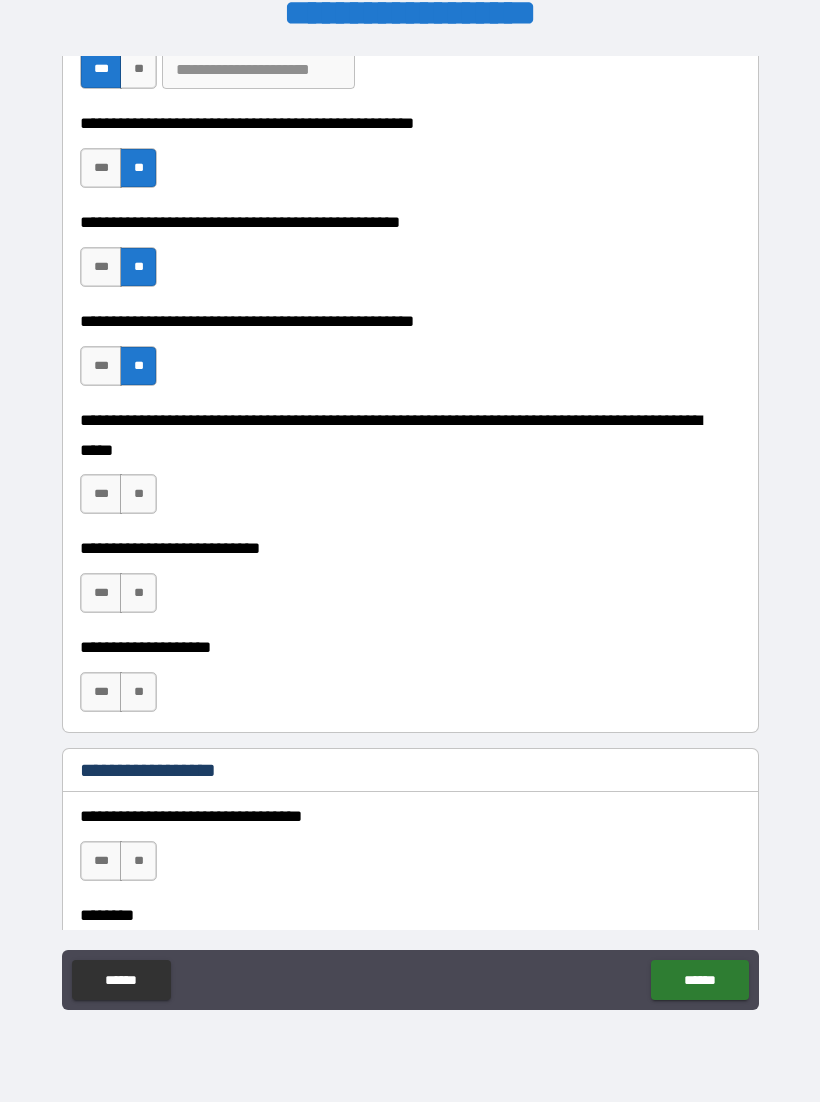 click on "**" at bounding box center [138, 495] 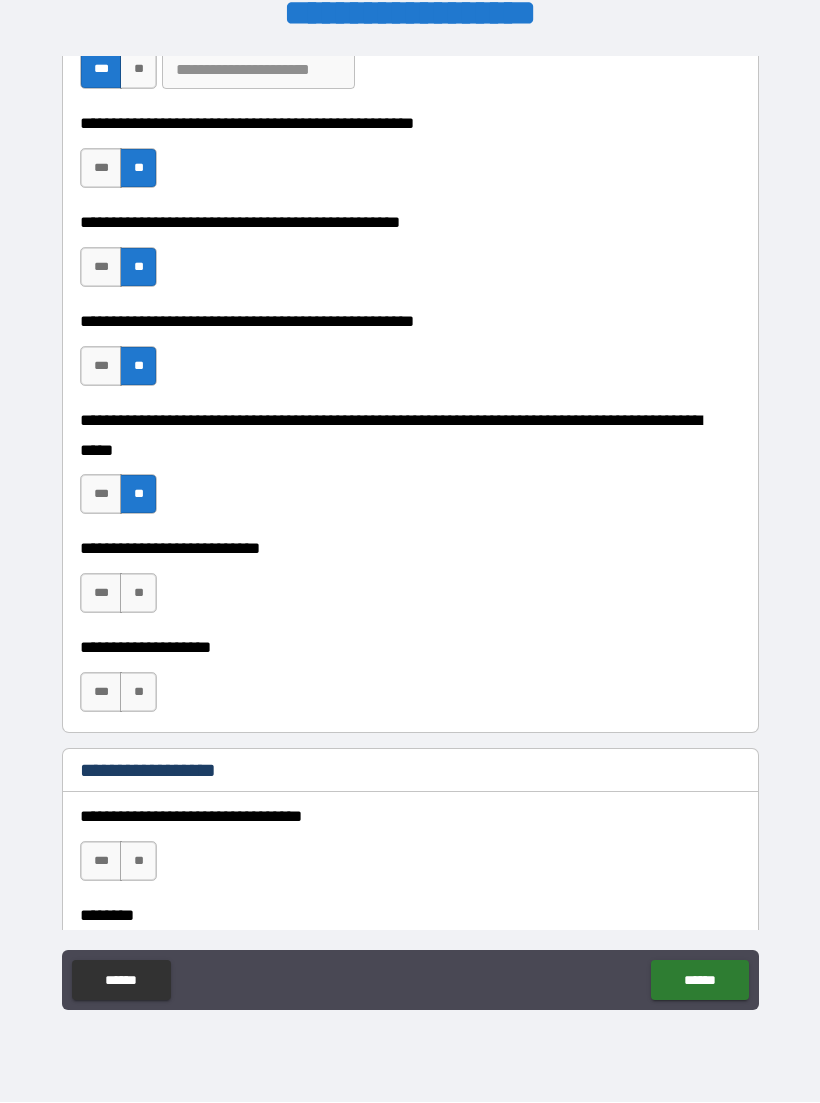 click on "**" at bounding box center [138, 594] 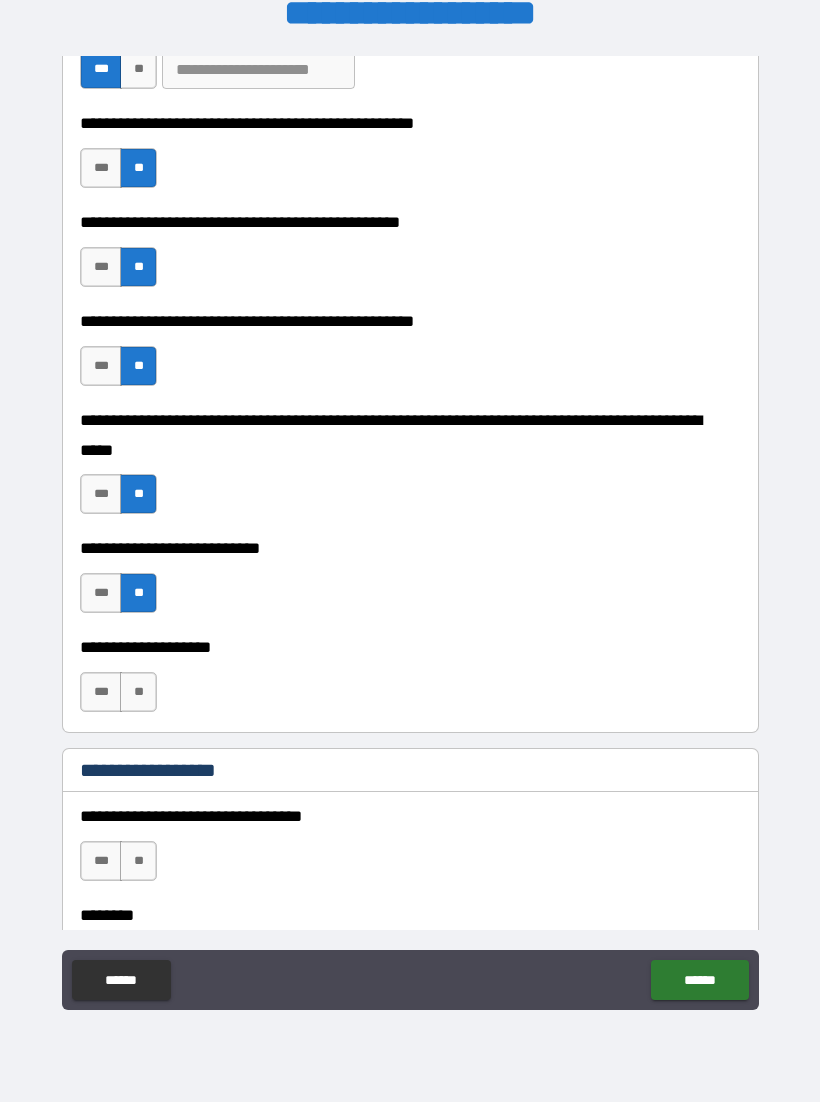 click on "**" at bounding box center (138, 693) 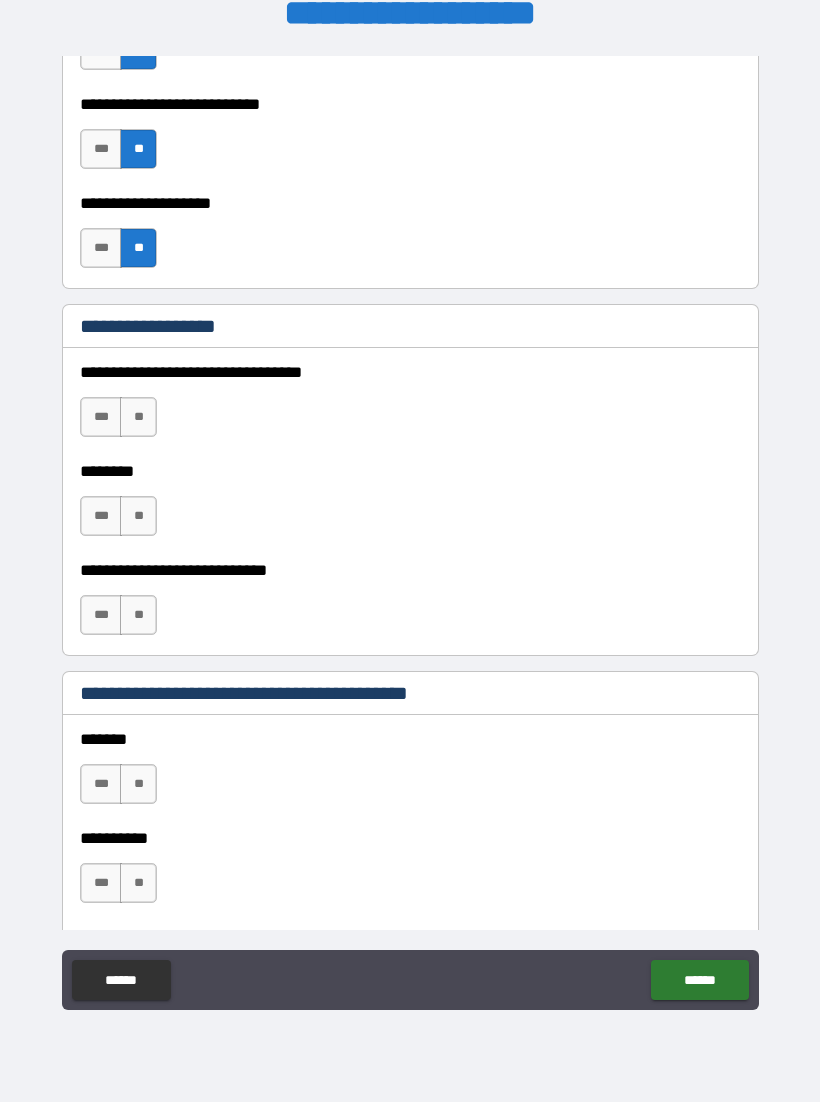 scroll, scrollTop: 925, scrollLeft: 0, axis: vertical 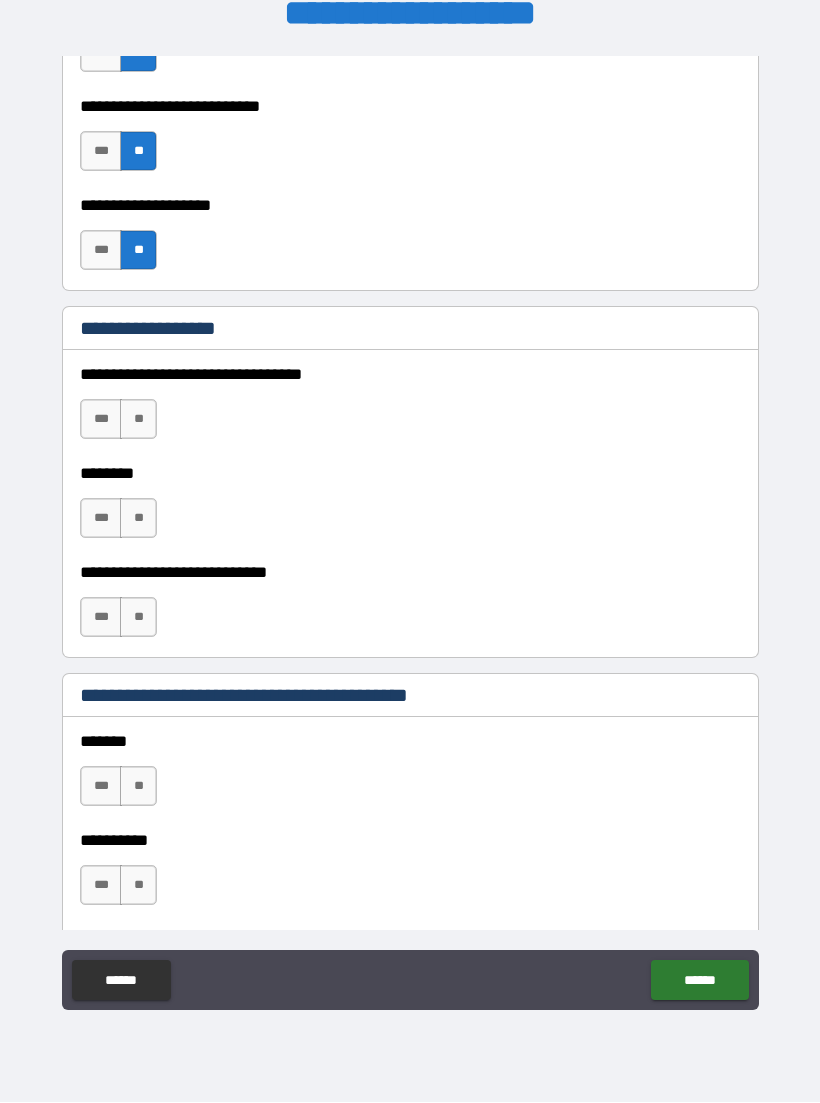 click on "**" at bounding box center (138, 420) 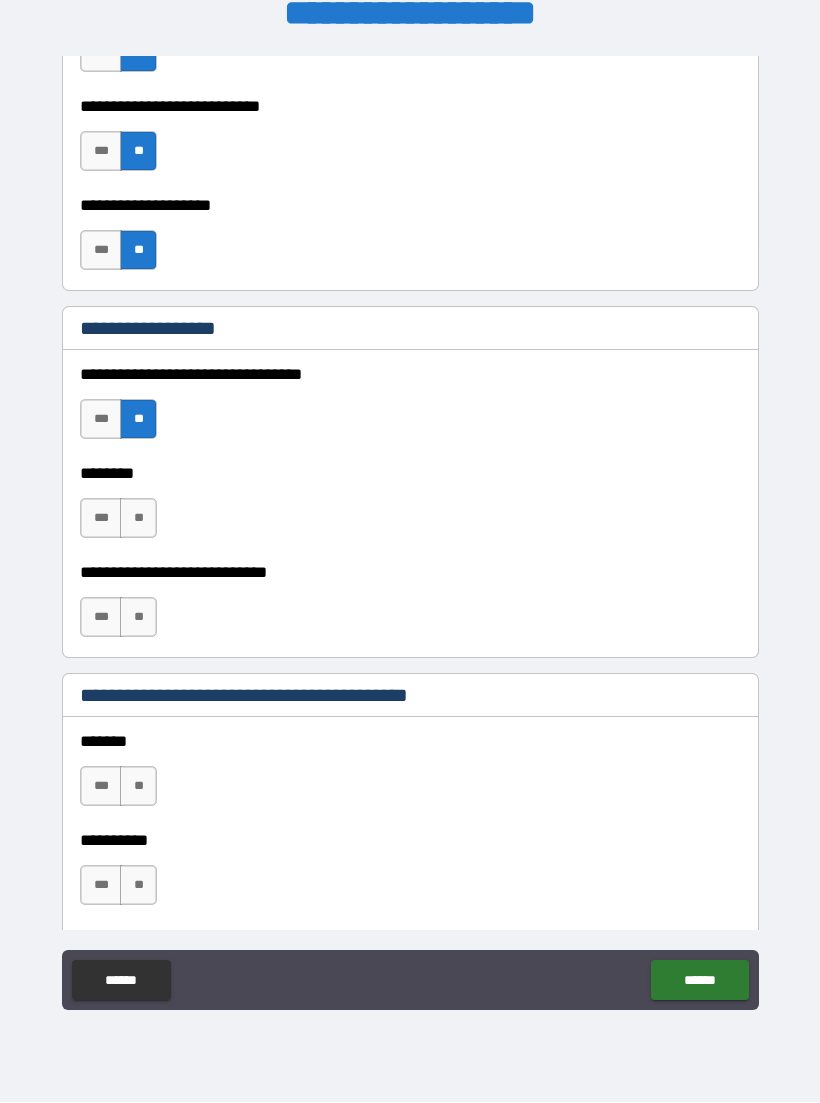 click on "**" at bounding box center [138, 519] 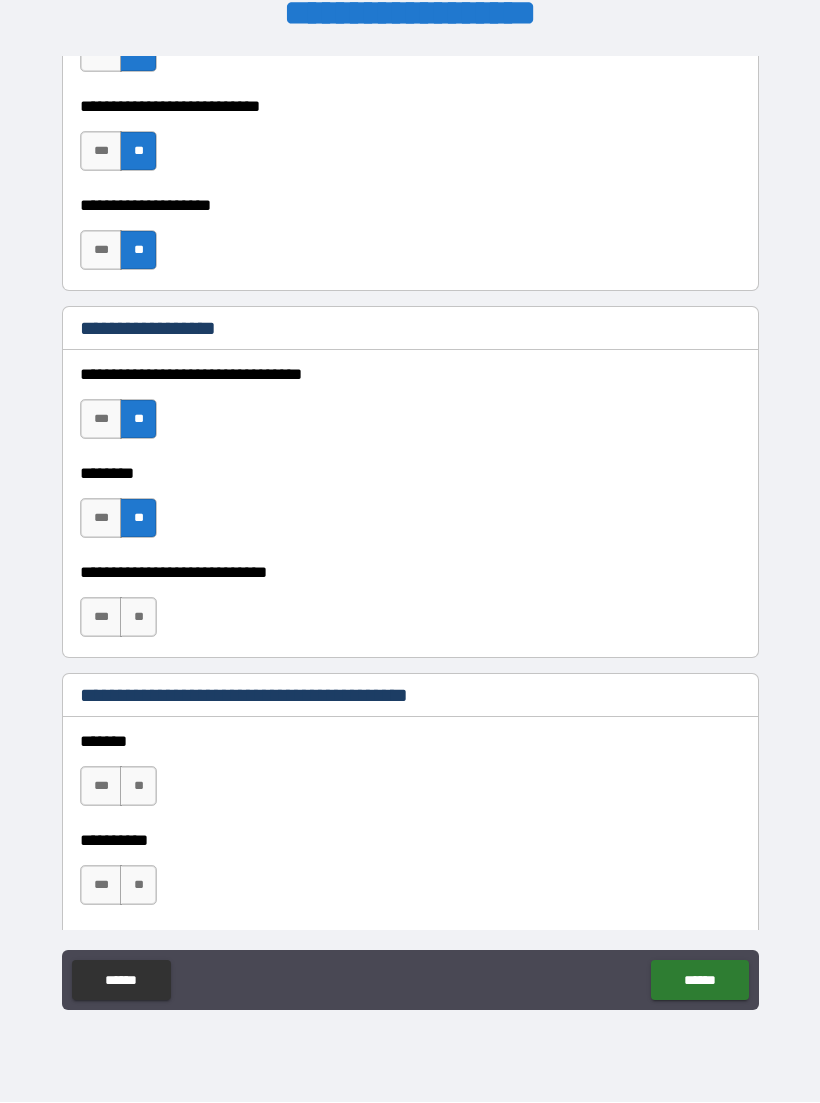 click on "**" at bounding box center (138, 618) 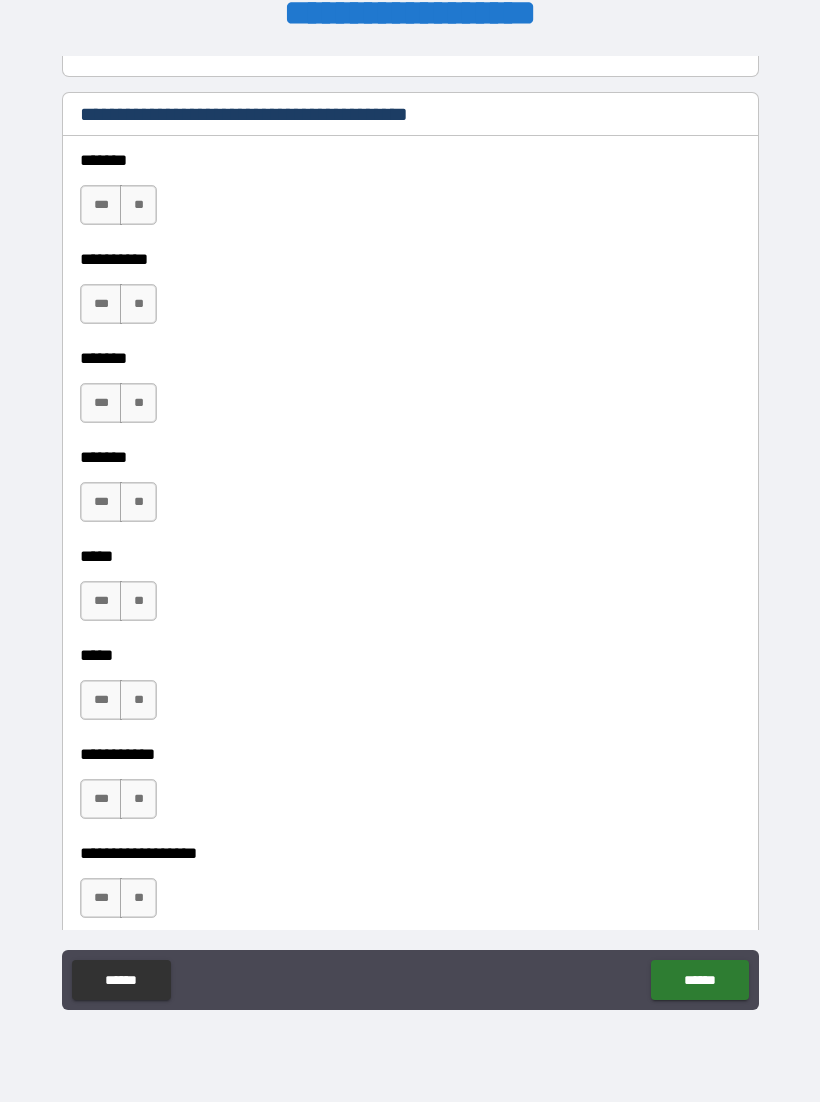 scroll, scrollTop: 1508, scrollLeft: 0, axis: vertical 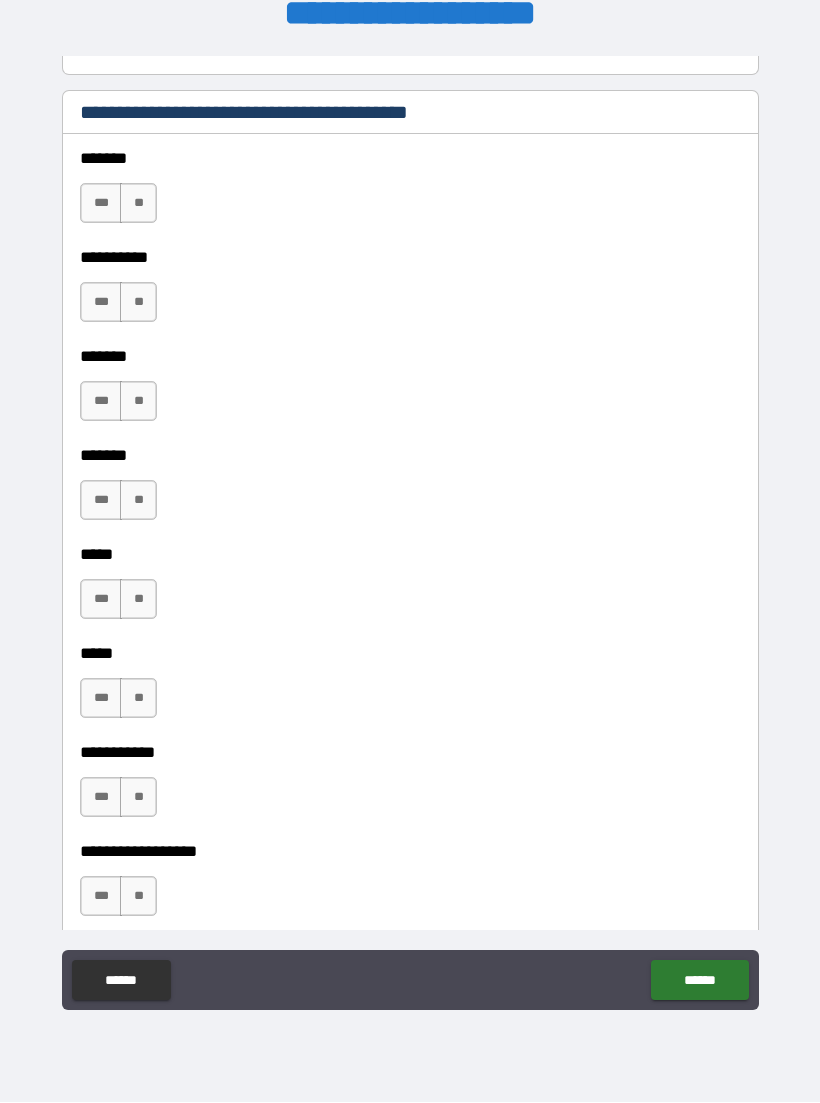 click on "**" at bounding box center [138, 204] 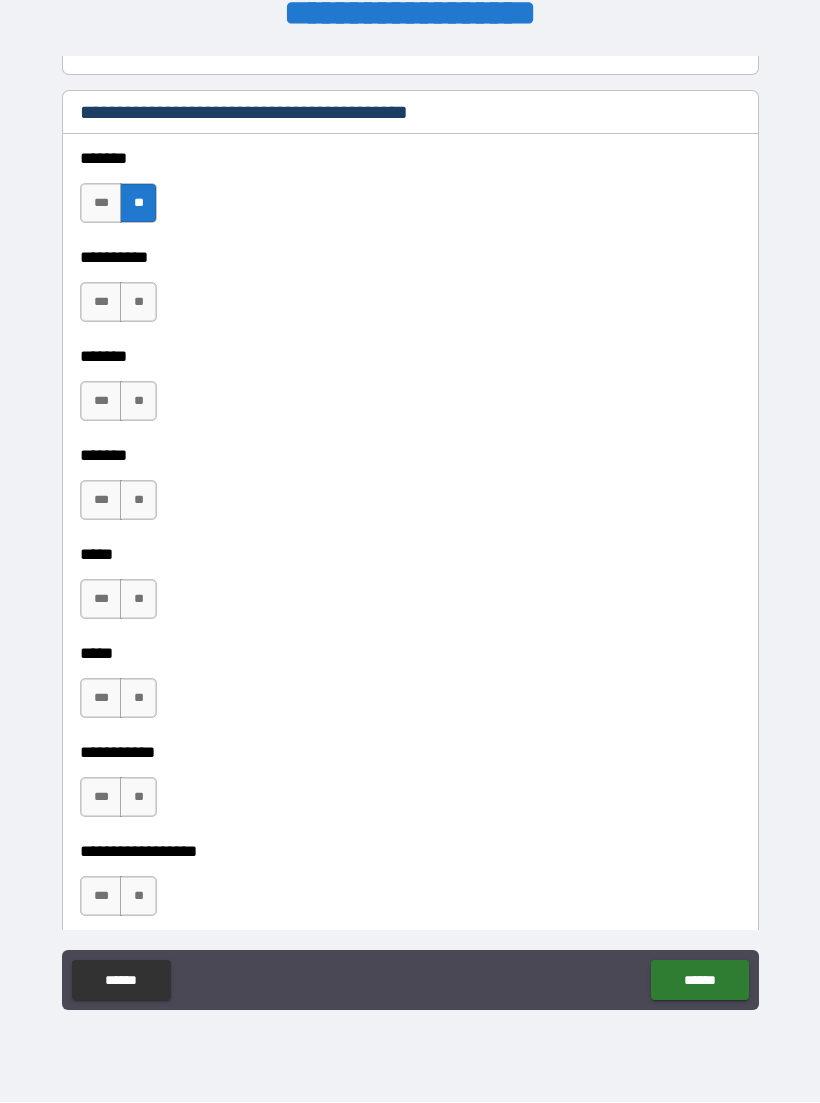 click on "**" at bounding box center [138, 303] 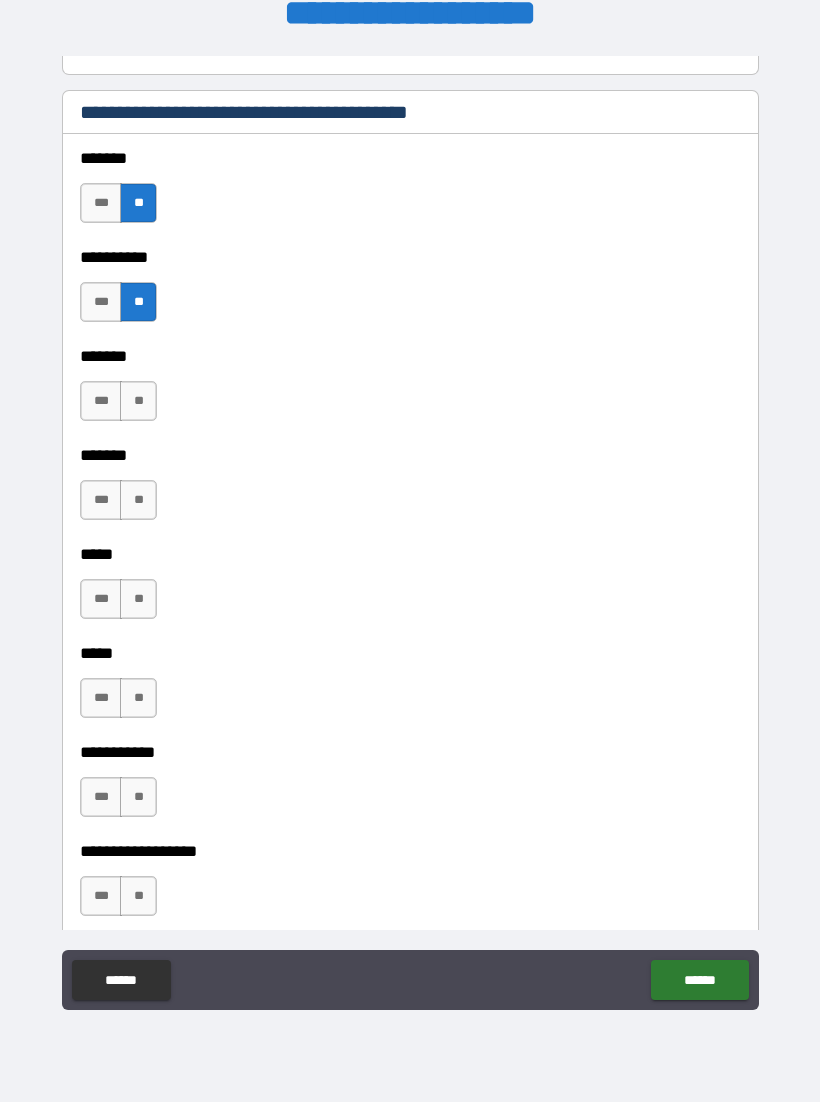 click on "**" at bounding box center (138, 402) 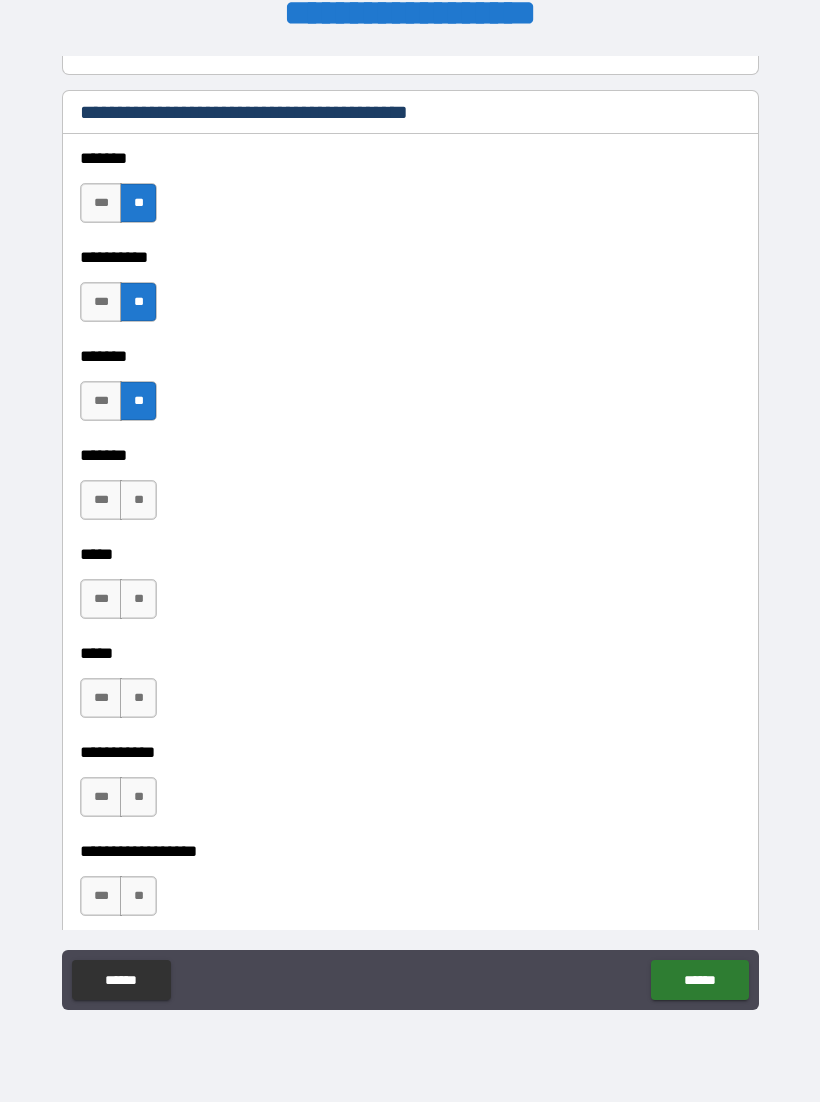 click on "**" at bounding box center (138, 501) 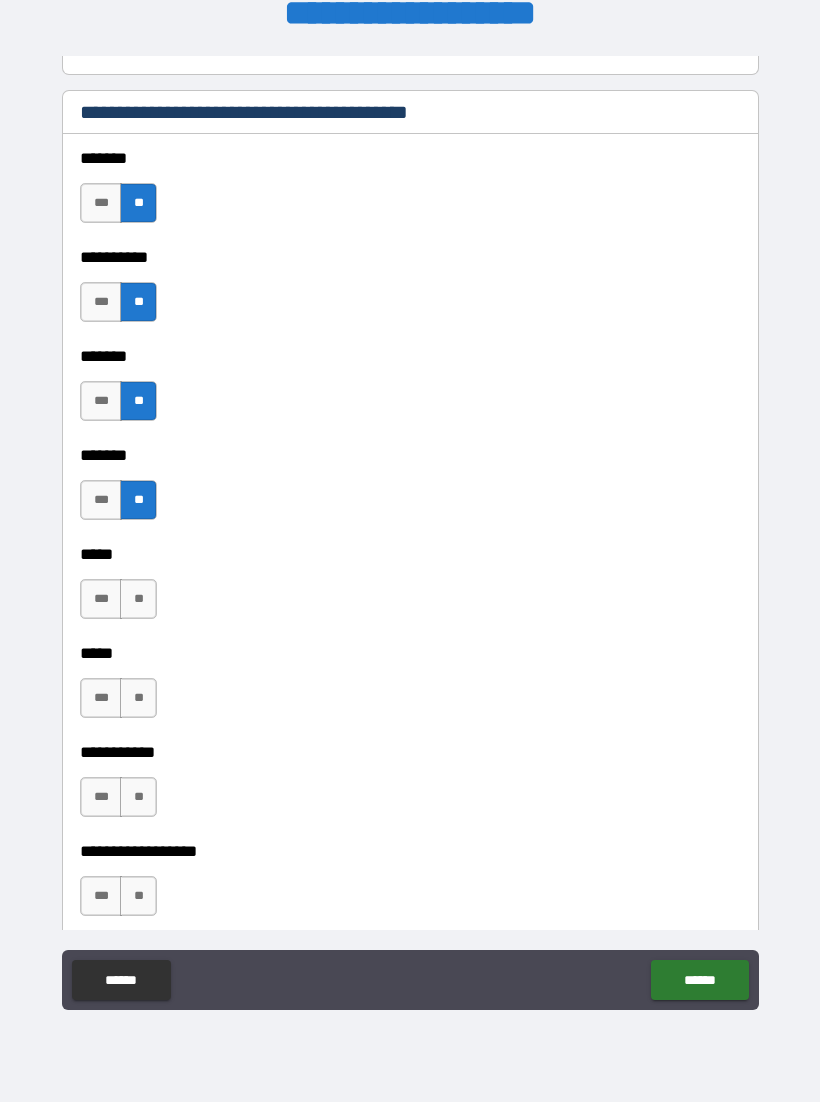 click on "**" at bounding box center [138, 600] 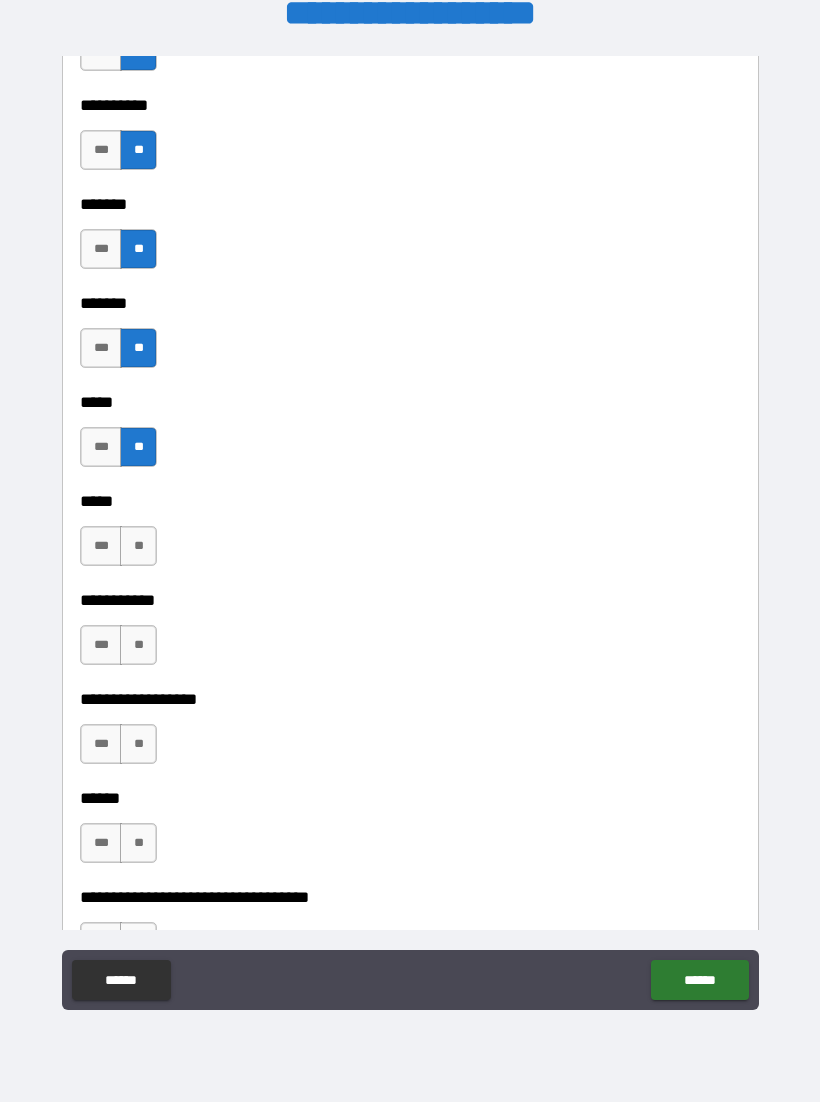 scroll, scrollTop: 1668, scrollLeft: 0, axis: vertical 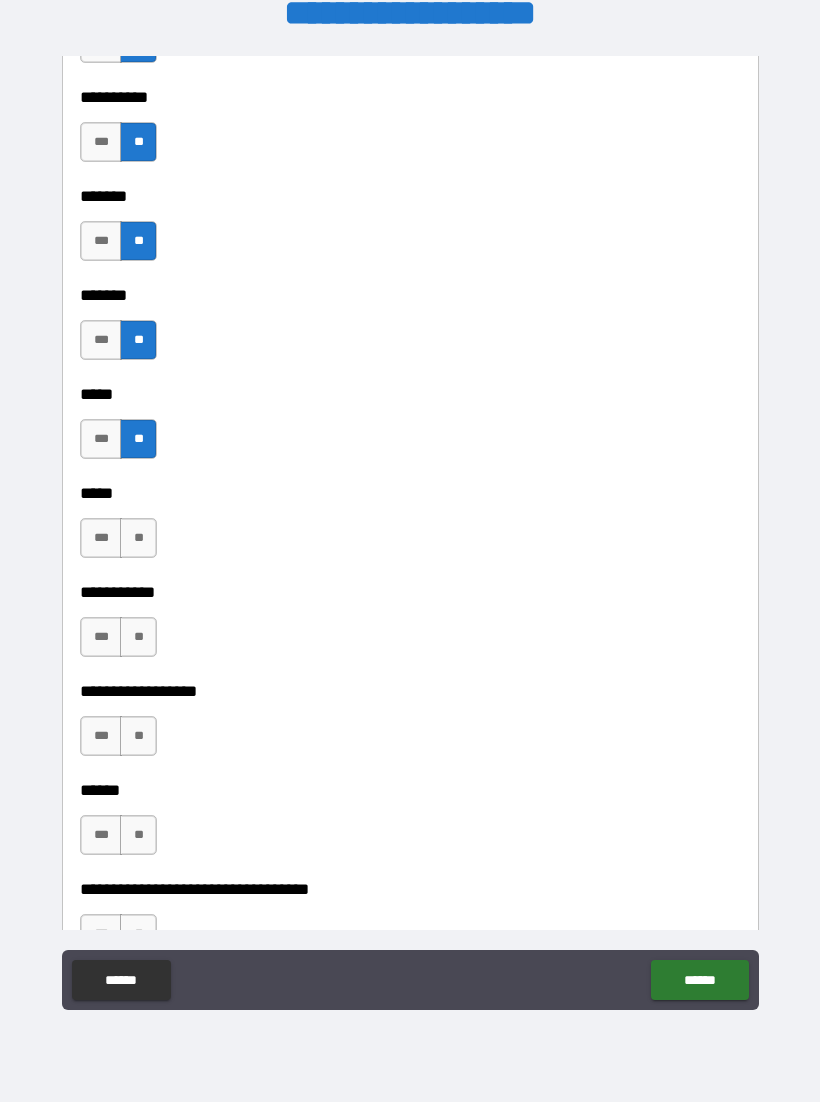 click on "**" at bounding box center [138, 539] 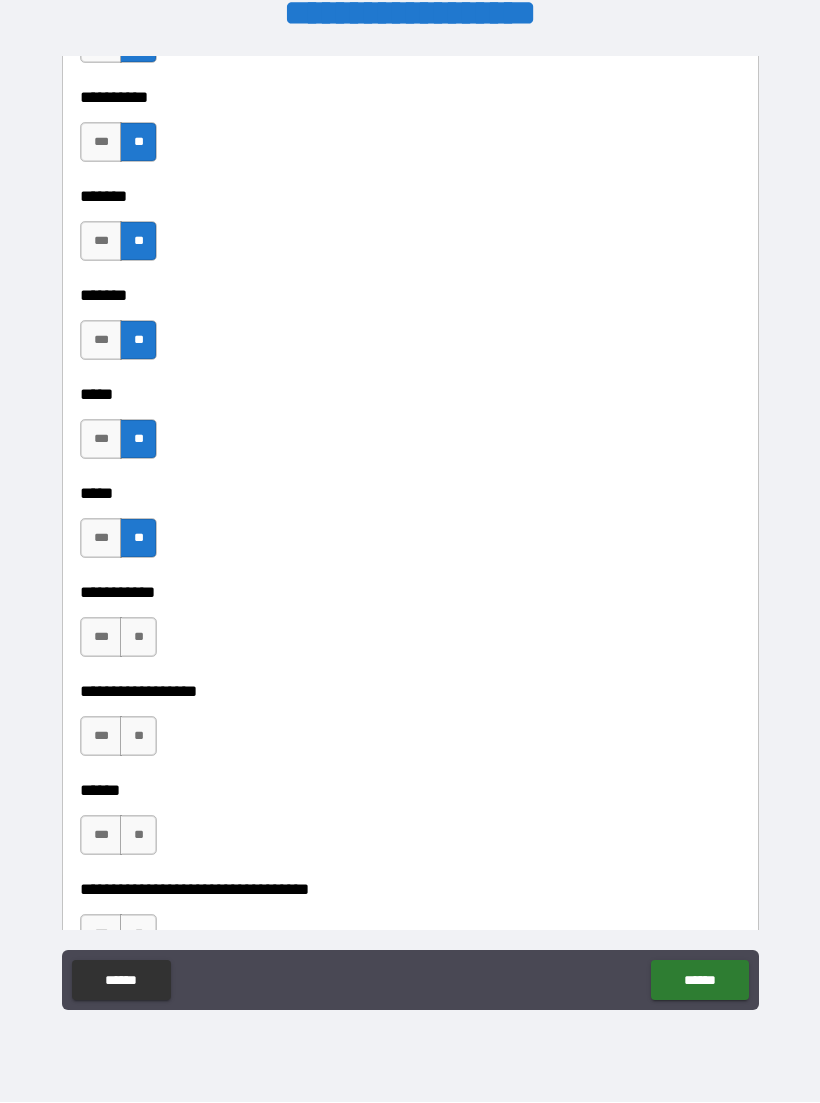 click on "**" at bounding box center [138, 638] 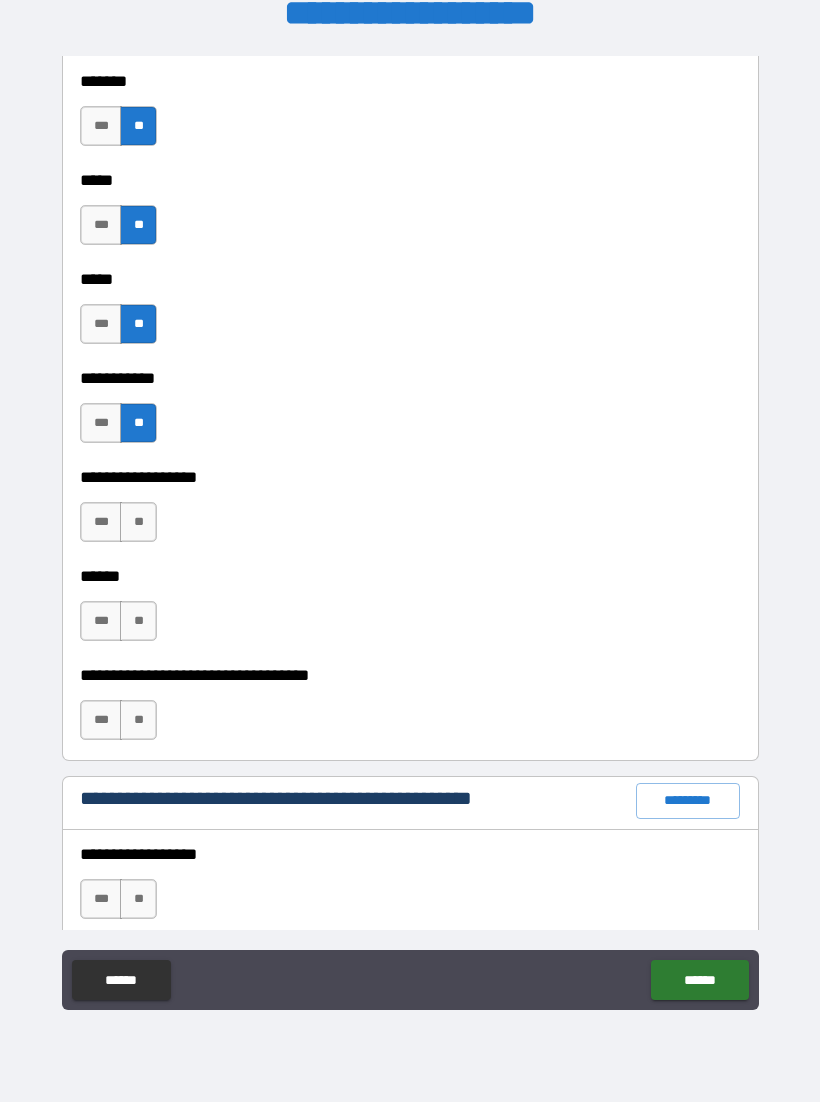 scroll, scrollTop: 1884, scrollLeft: 0, axis: vertical 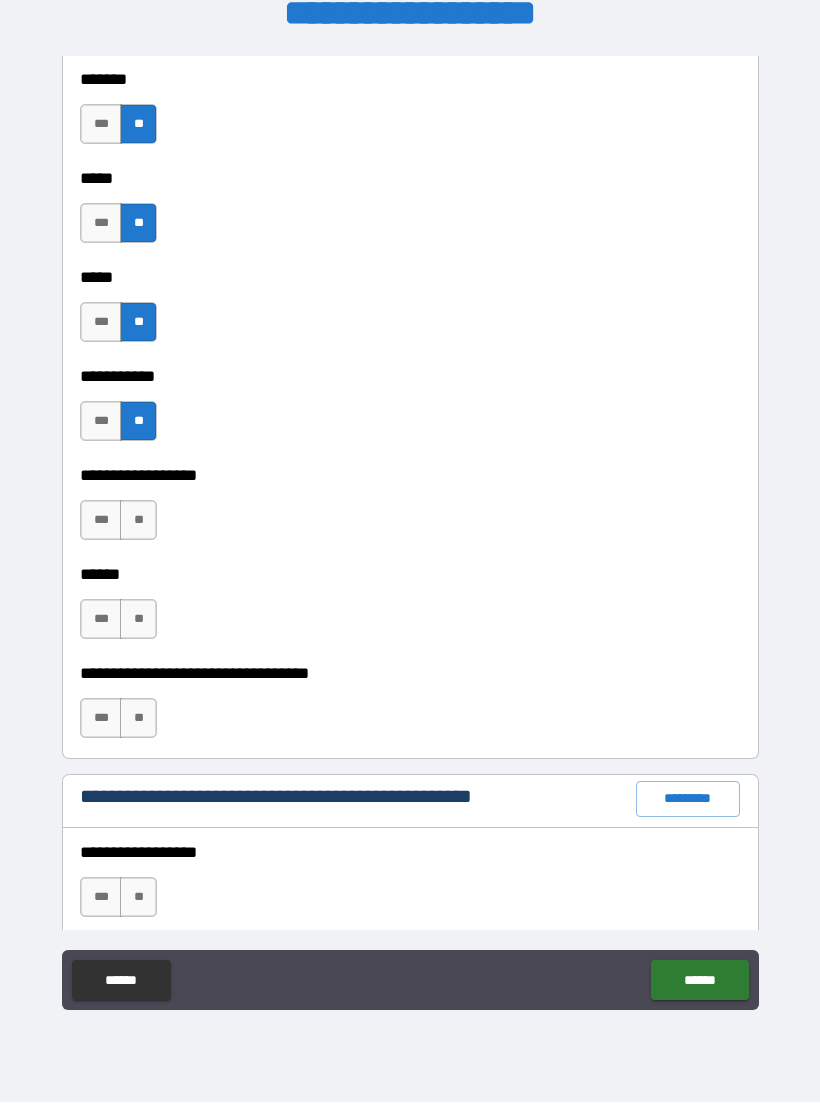 click on "**" at bounding box center [138, 521] 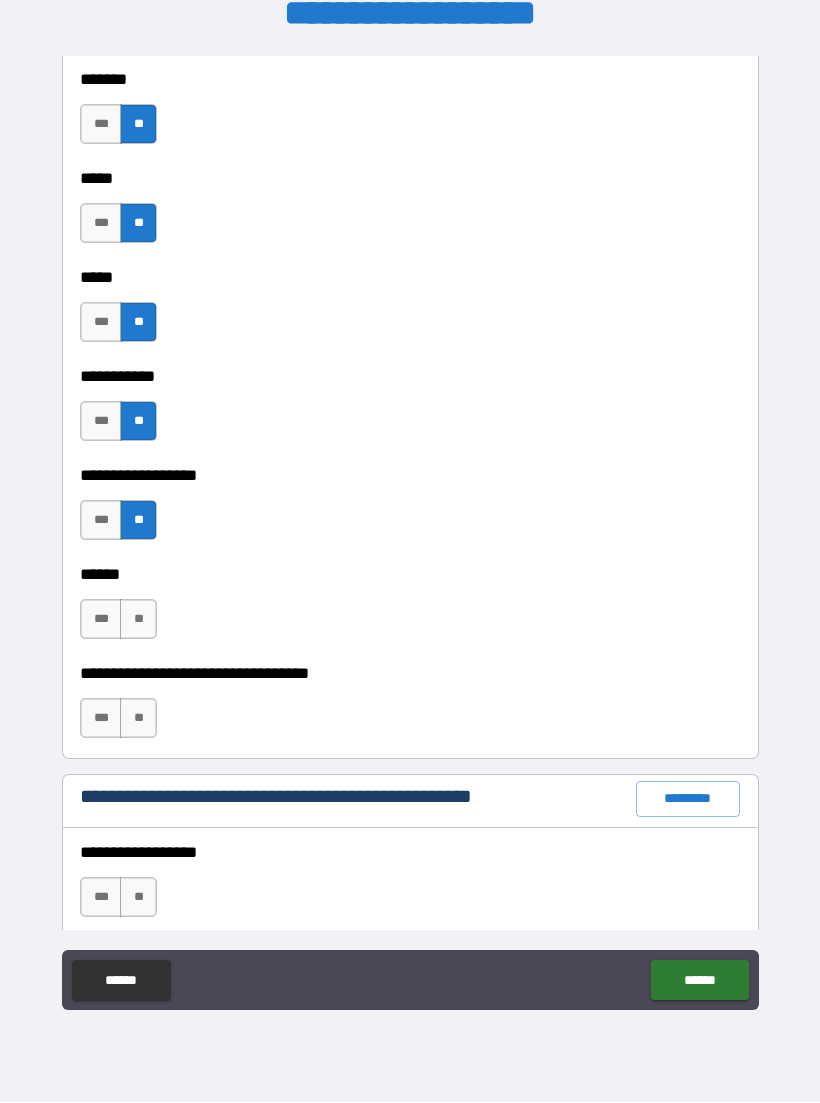 scroll, scrollTop: 1999, scrollLeft: 0, axis: vertical 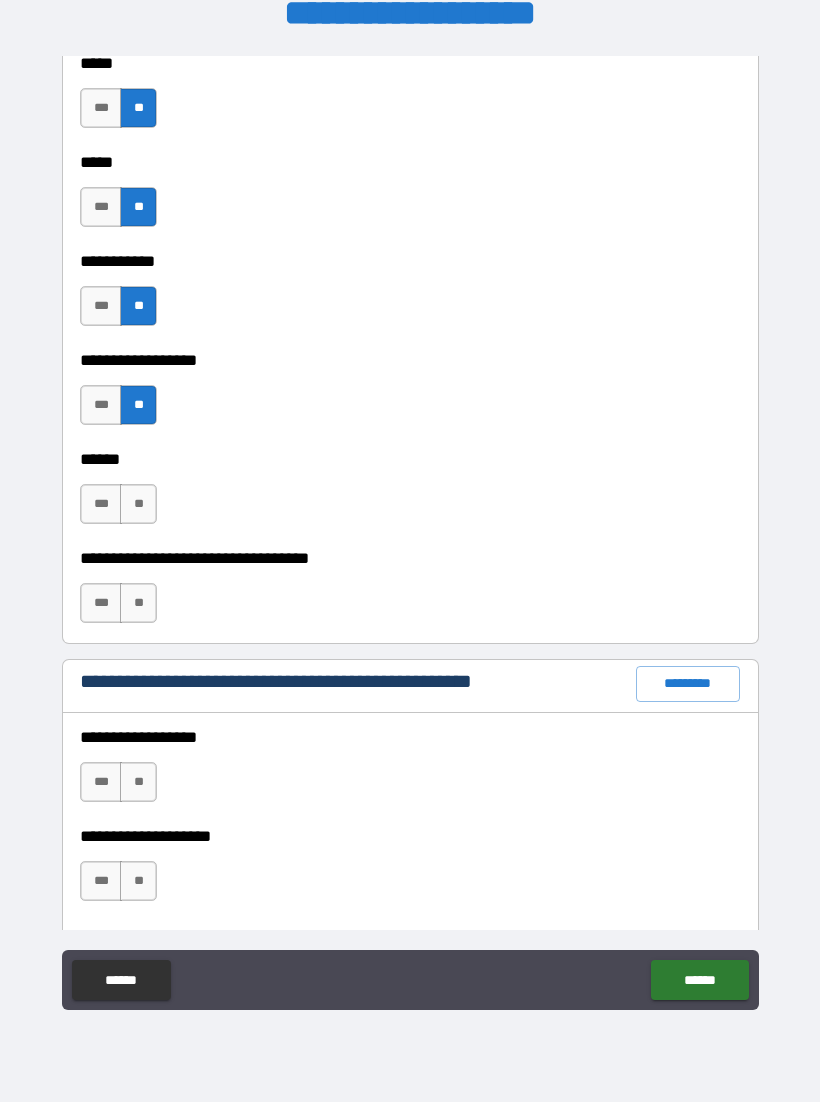 click on "**" at bounding box center [138, 505] 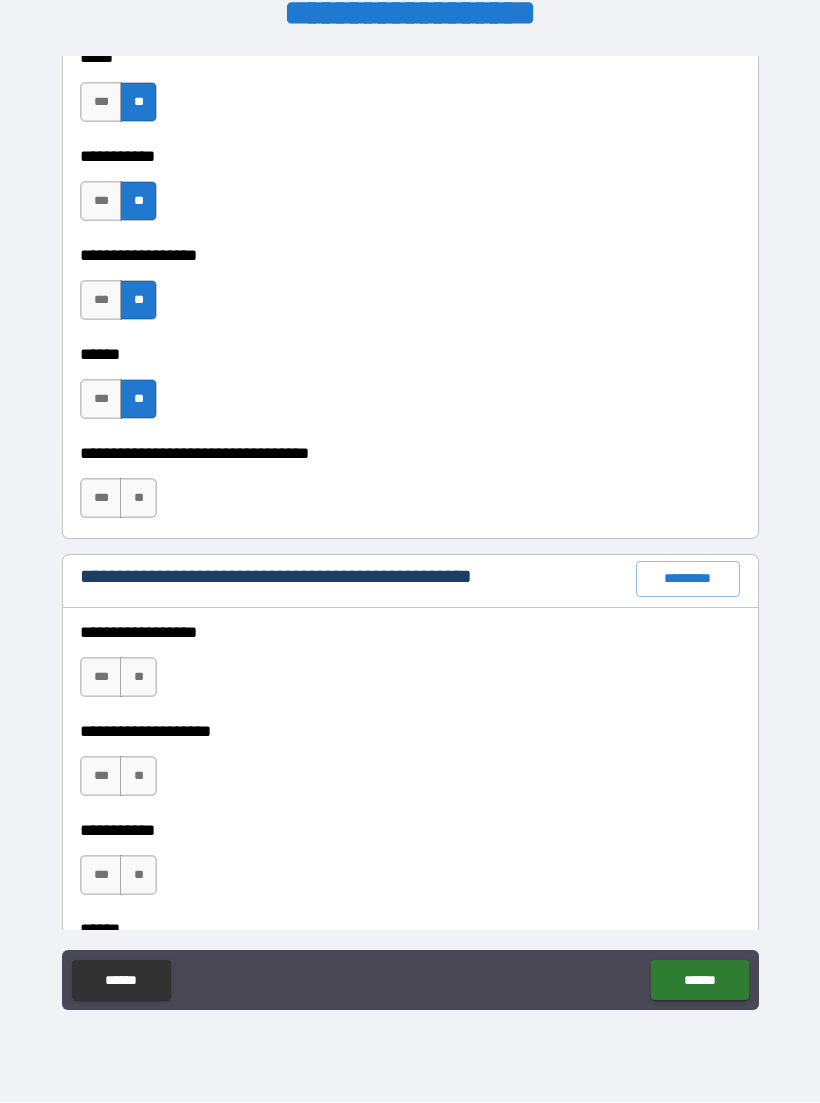 scroll, scrollTop: 2111, scrollLeft: 0, axis: vertical 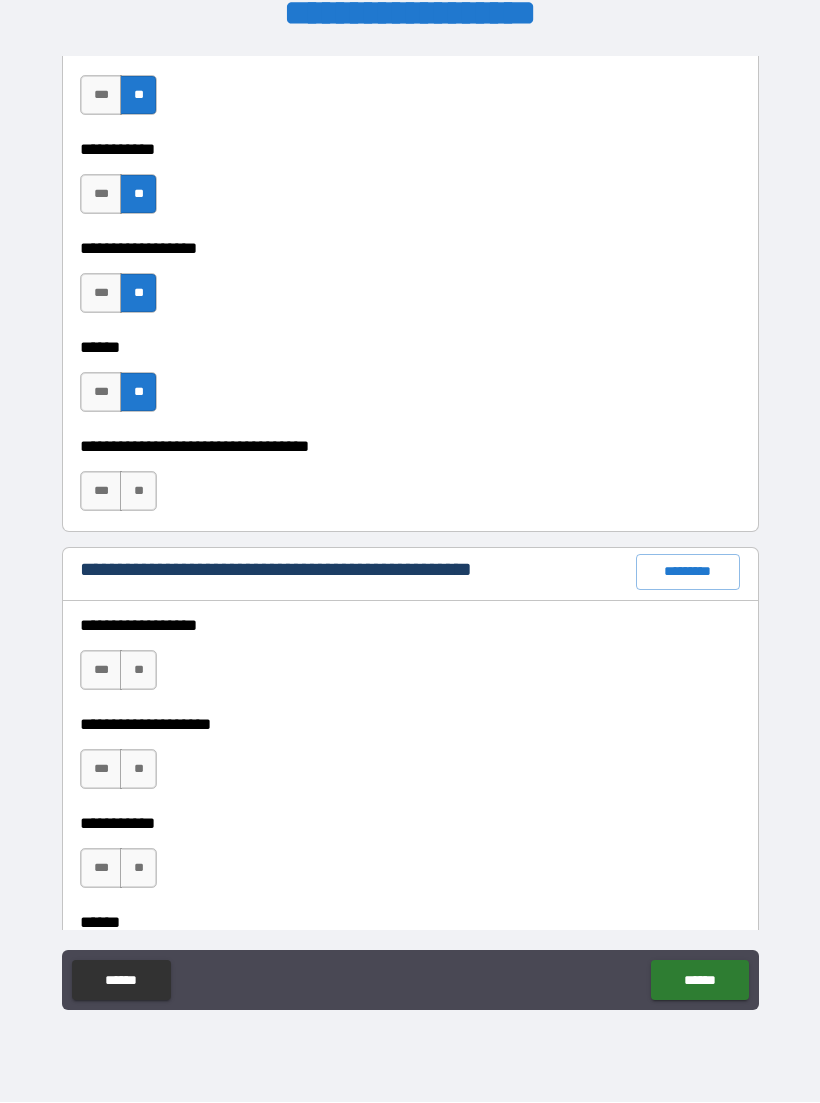 click on "**" at bounding box center [138, 492] 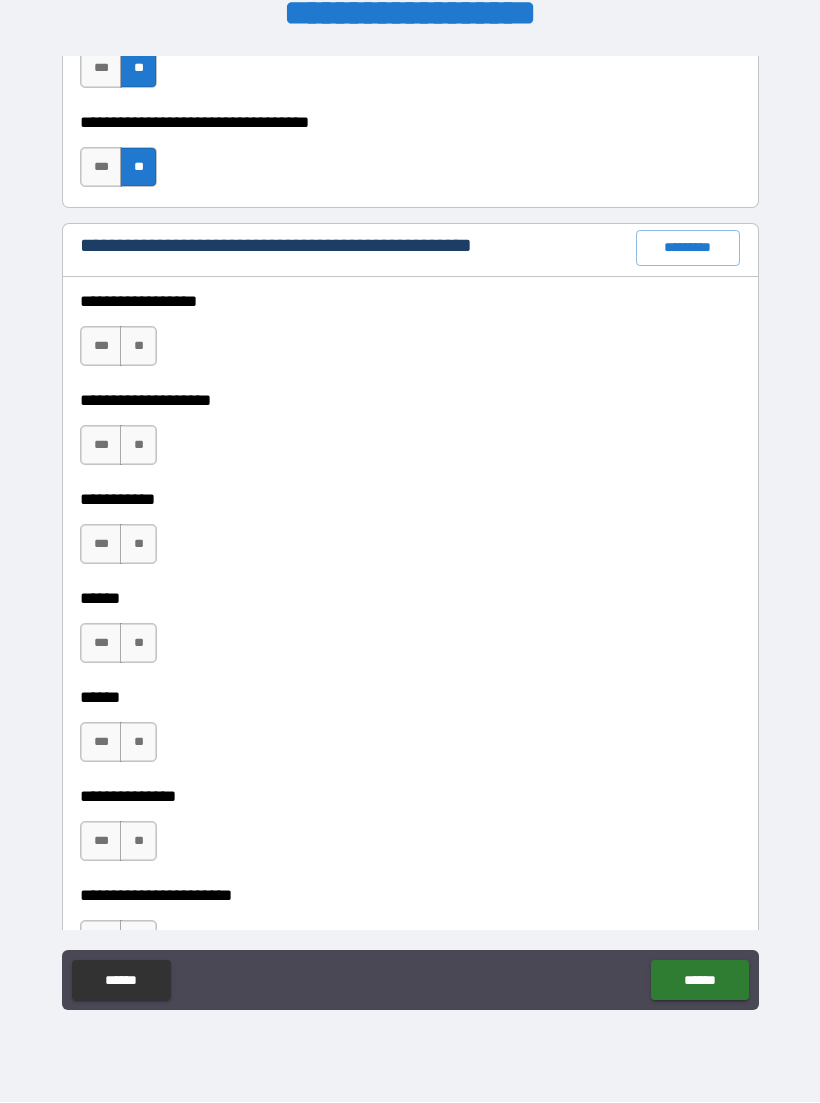 scroll, scrollTop: 2444, scrollLeft: 0, axis: vertical 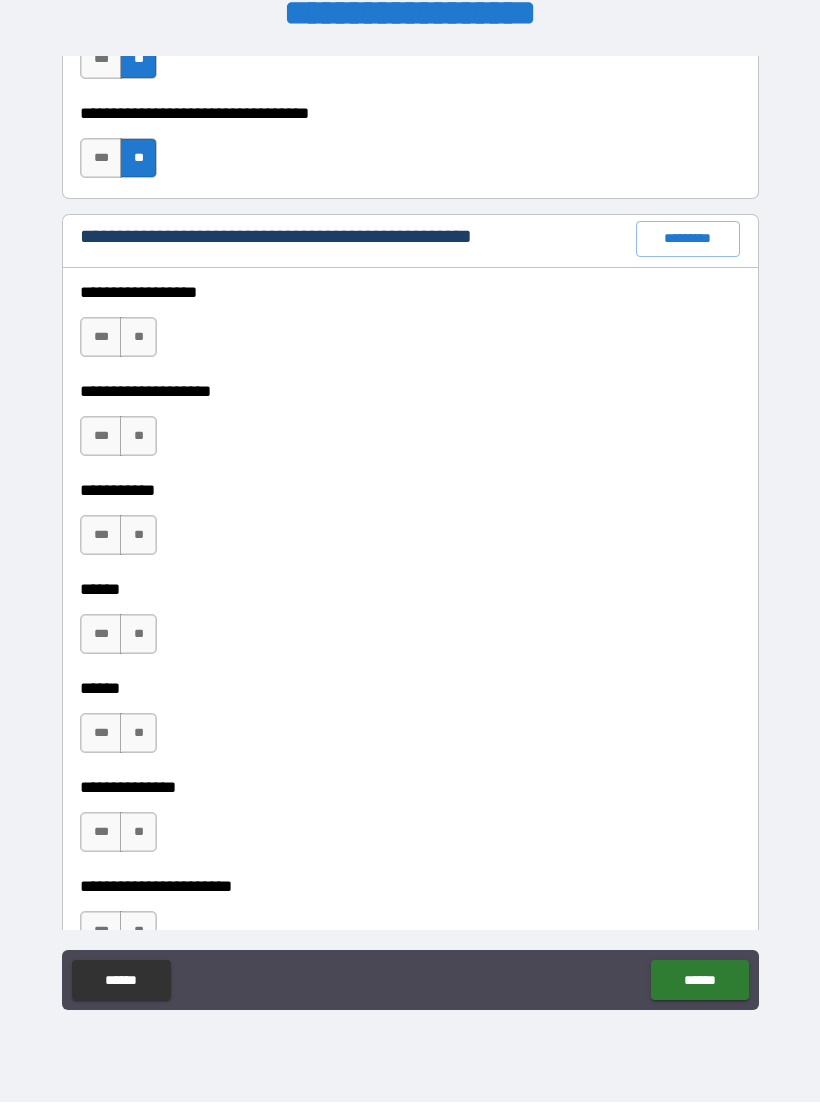 click on "**" at bounding box center (138, 338) 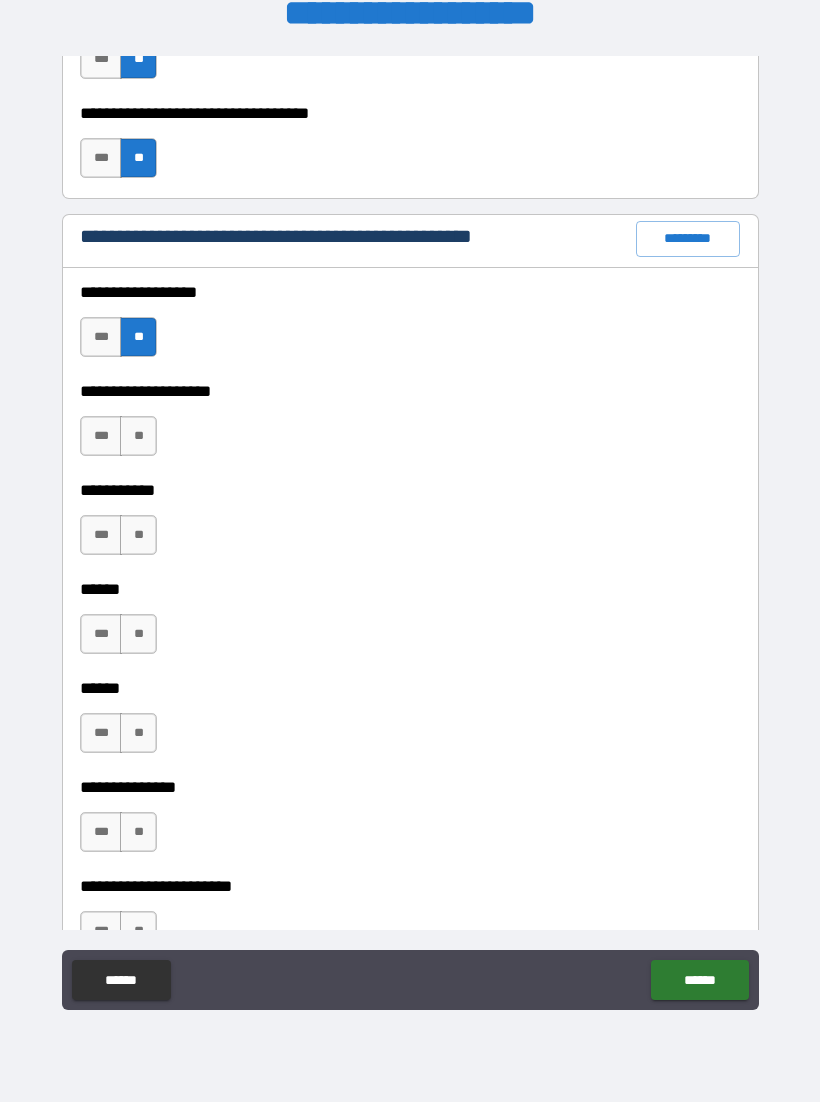 click on "**" at bounding box center [138, 437] 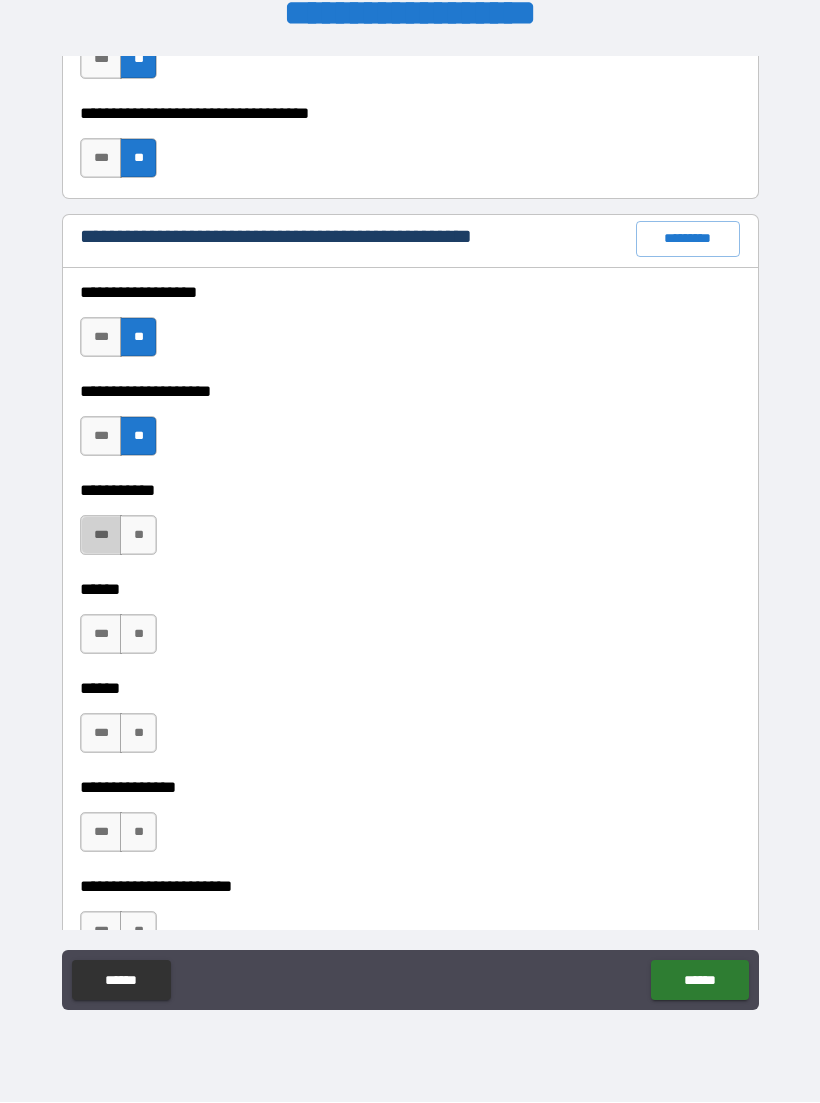 click on "***" at bounding box center [101, 536] 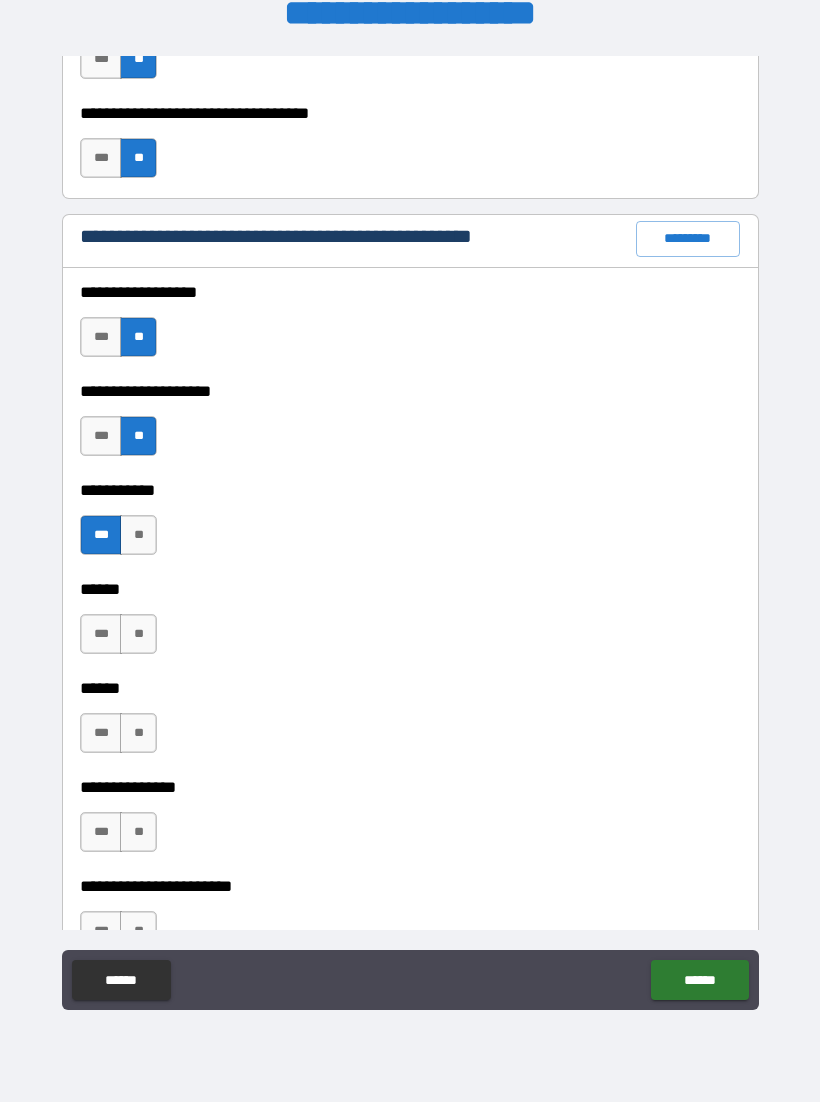 click on "**" at bounding box center (138, 635) 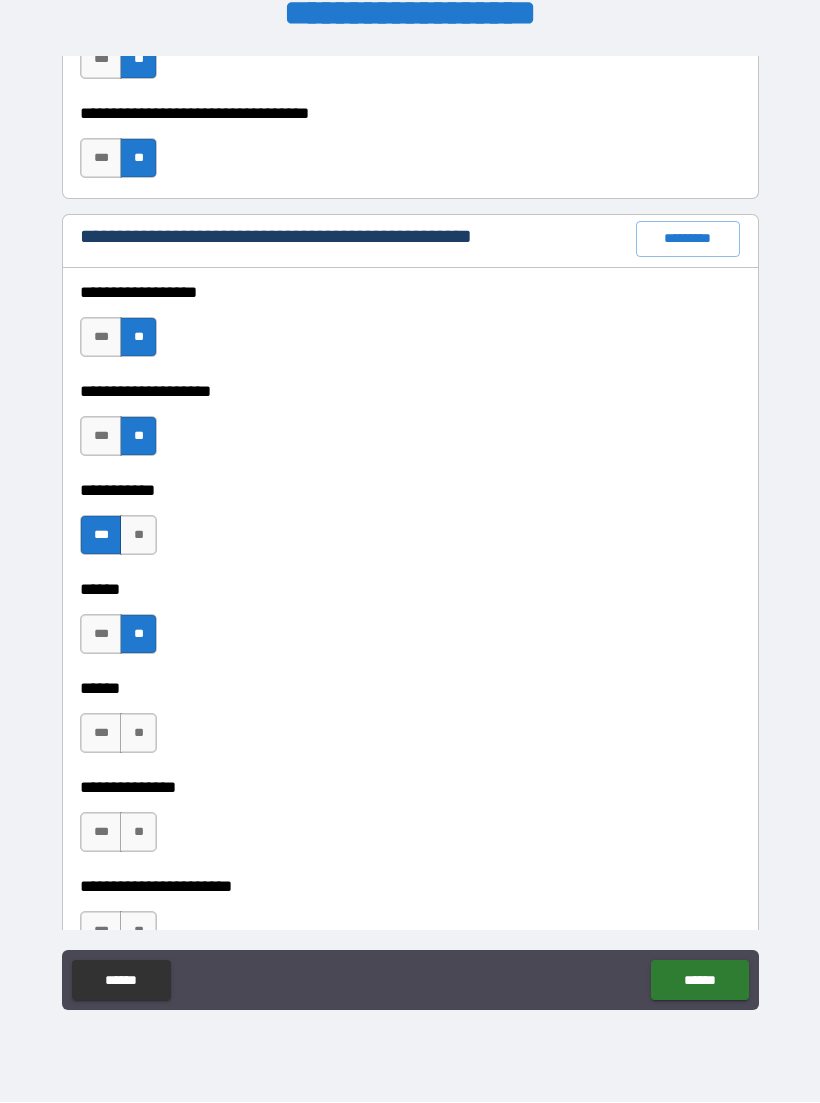 click on "**" at bounding box center [138, 734] 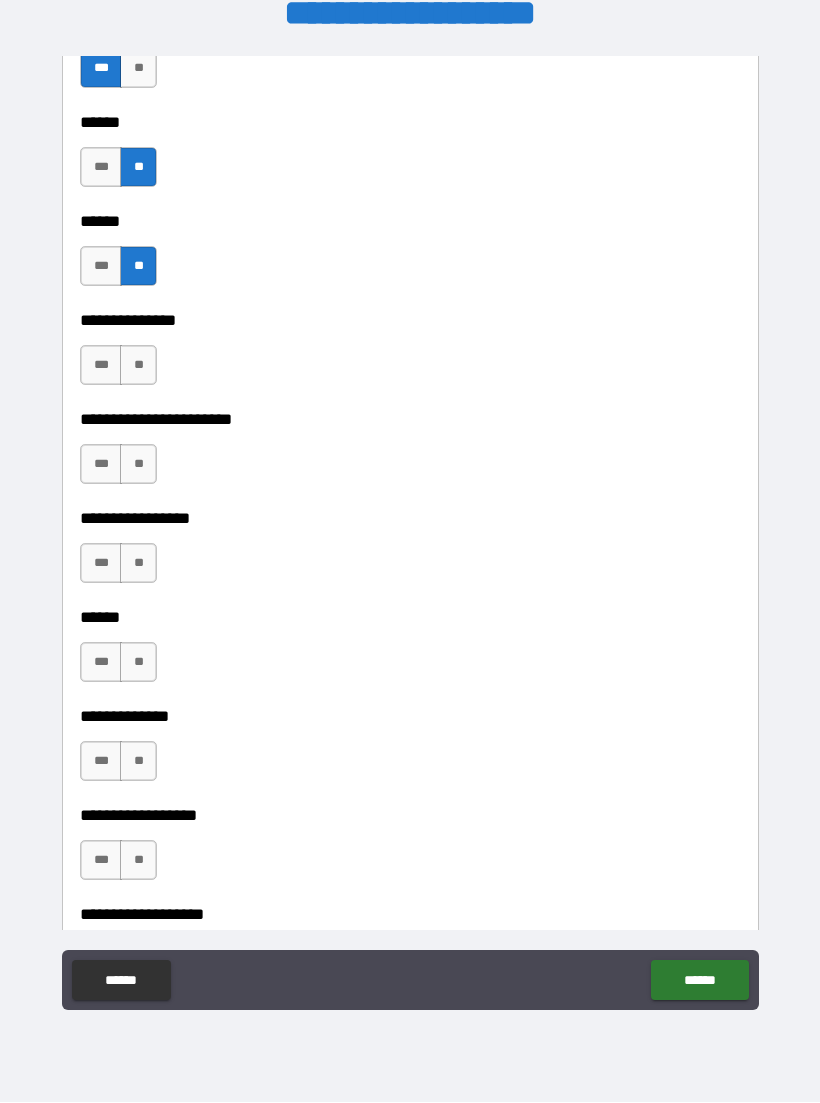 scroll, scrollTop: 2908, scrollLeft: 0, axis: vertical 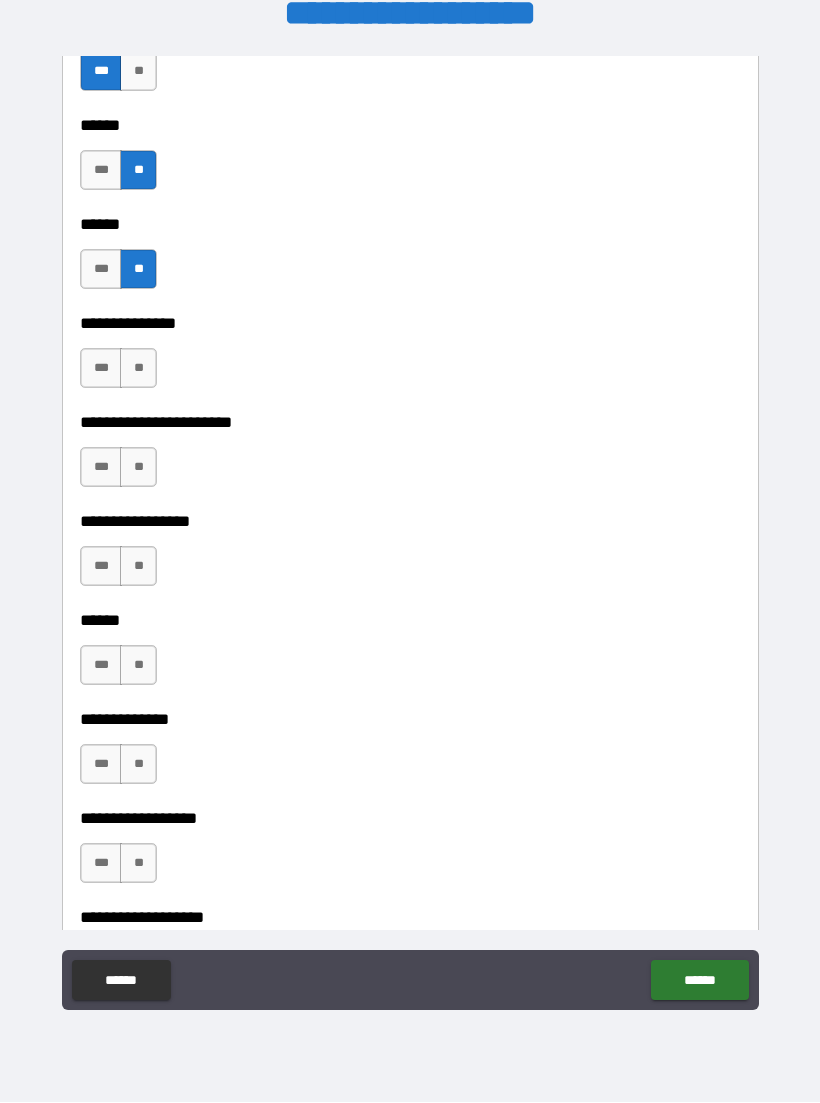 click on "**" at bounding box center (138, 369) 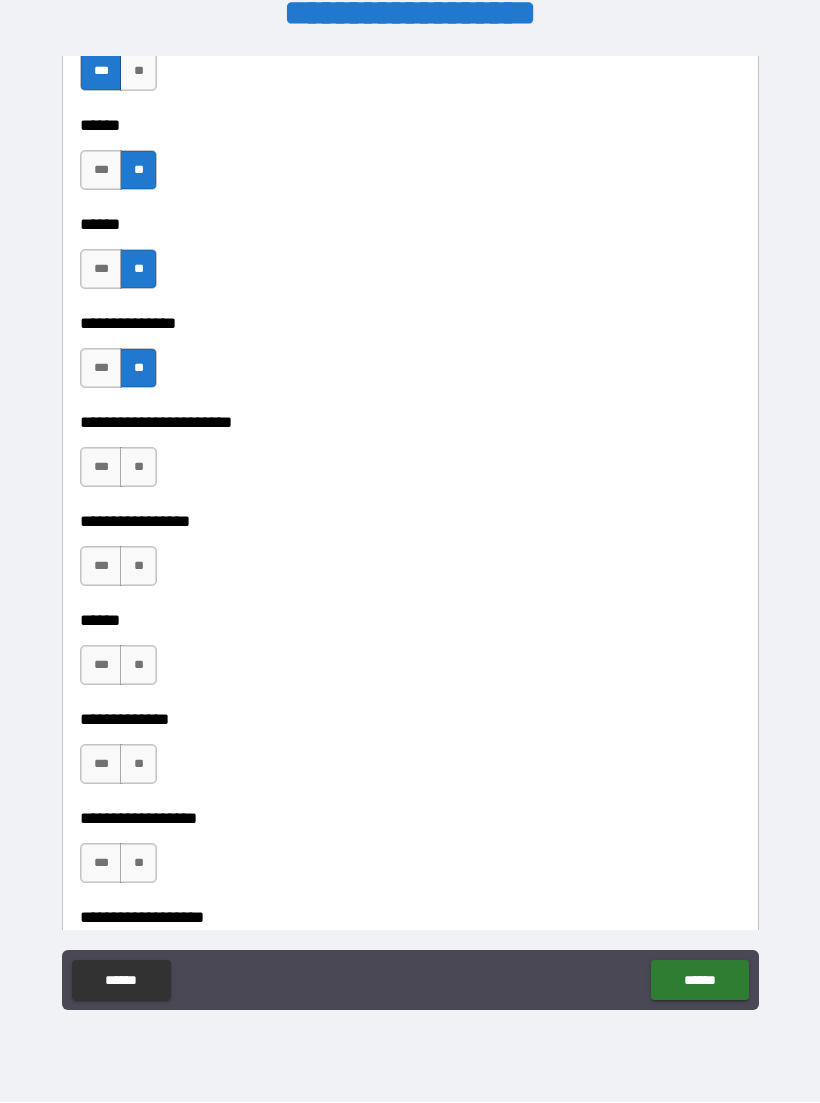 click on "**" at bounding box center (138, 468) 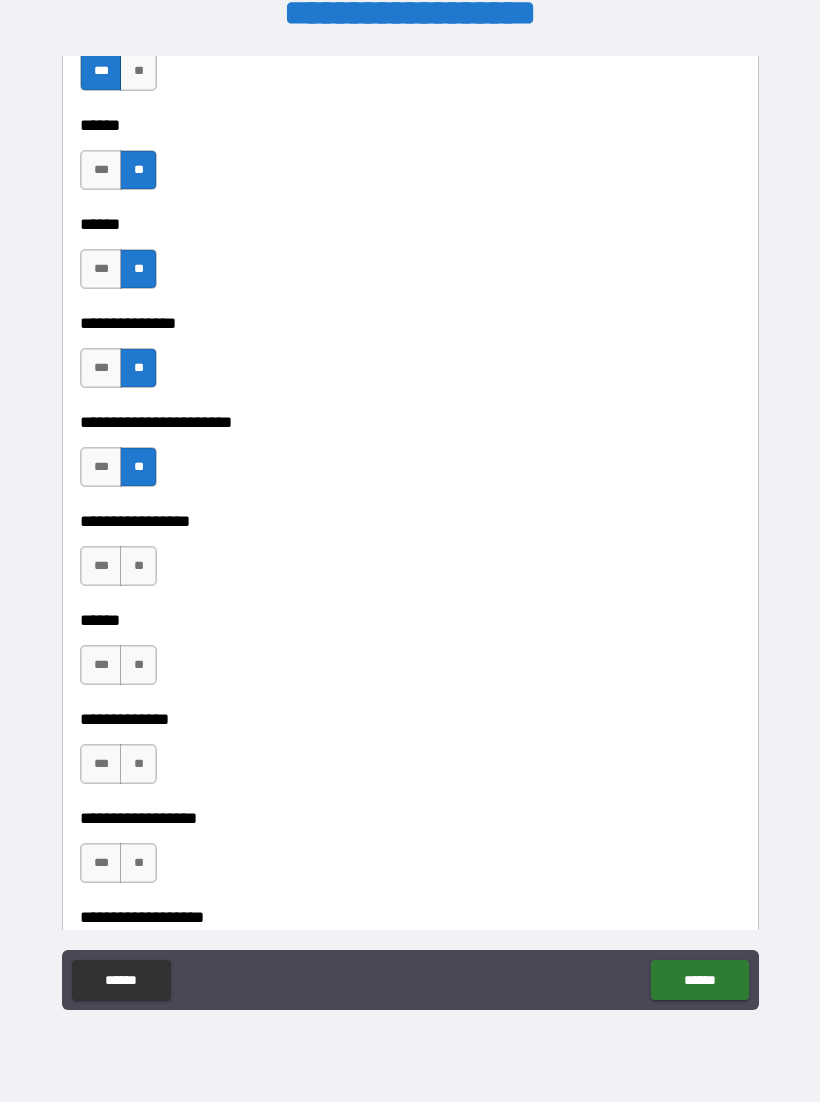click on "**" at bounding box center [138, 567] 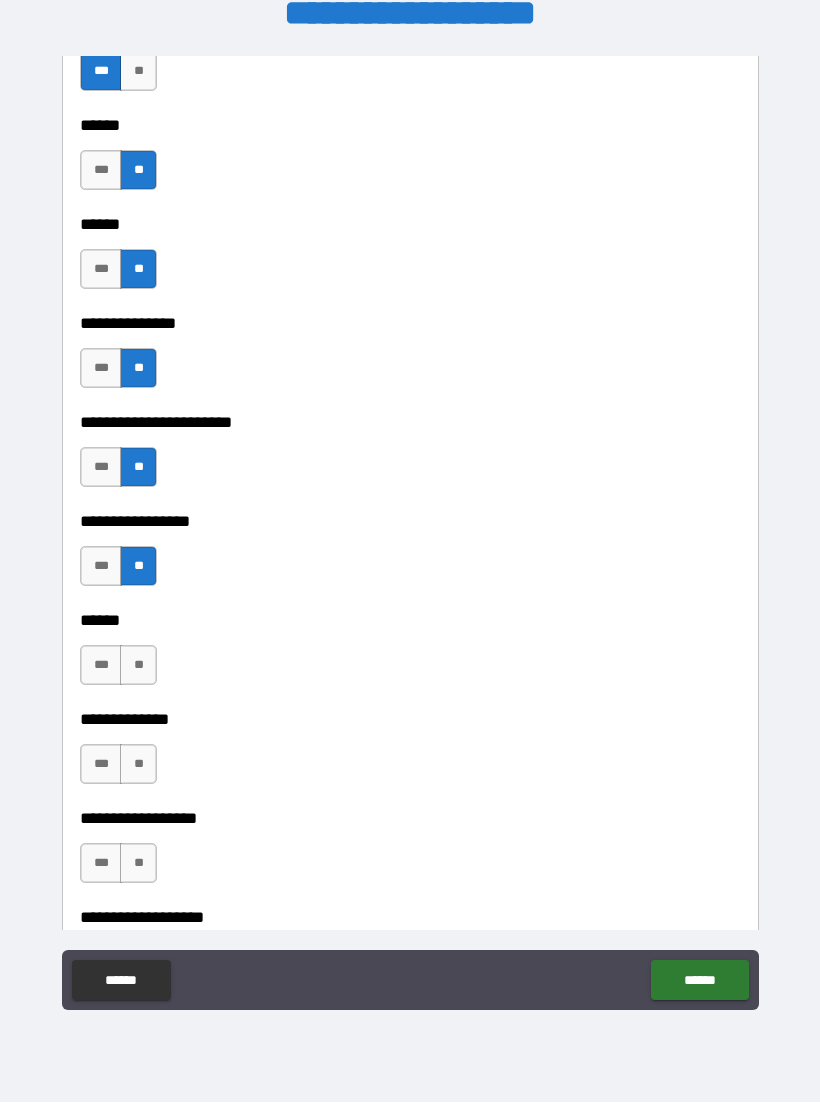 click on "***" at bounding box center [101, 666] 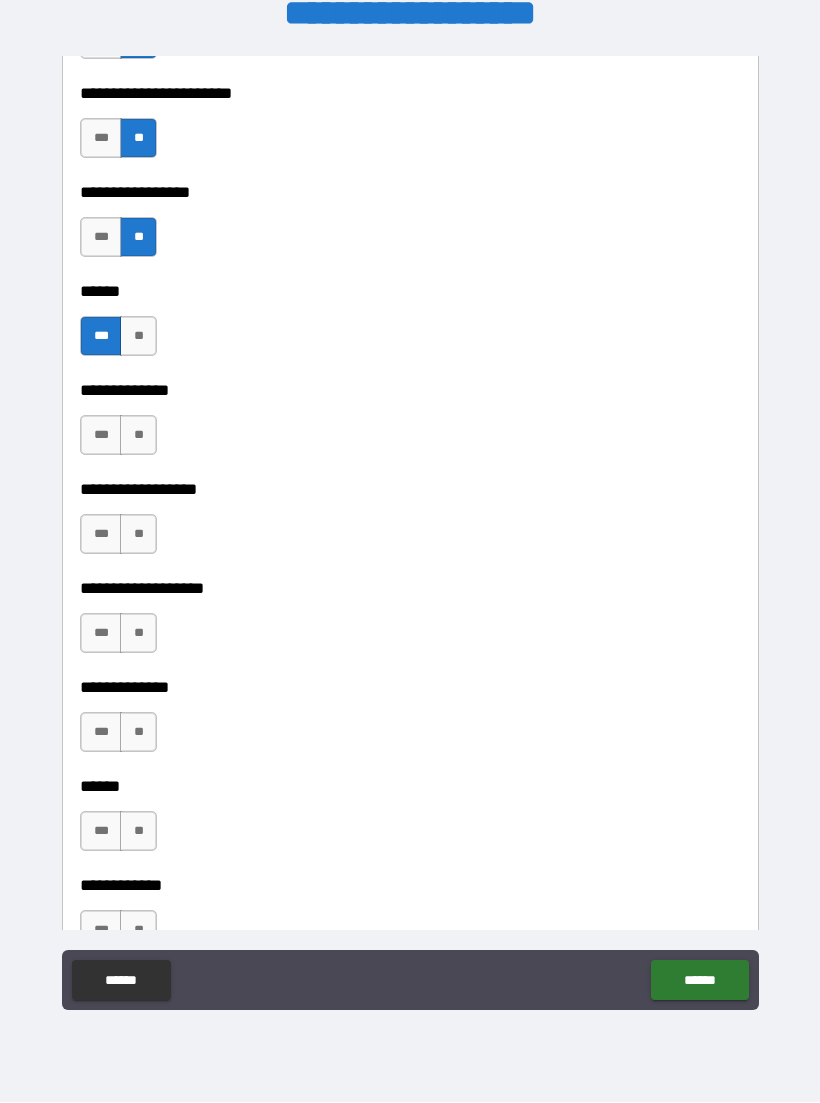 scroll, scrollTop: 3259, scrollLeft: 0, axis: vertical 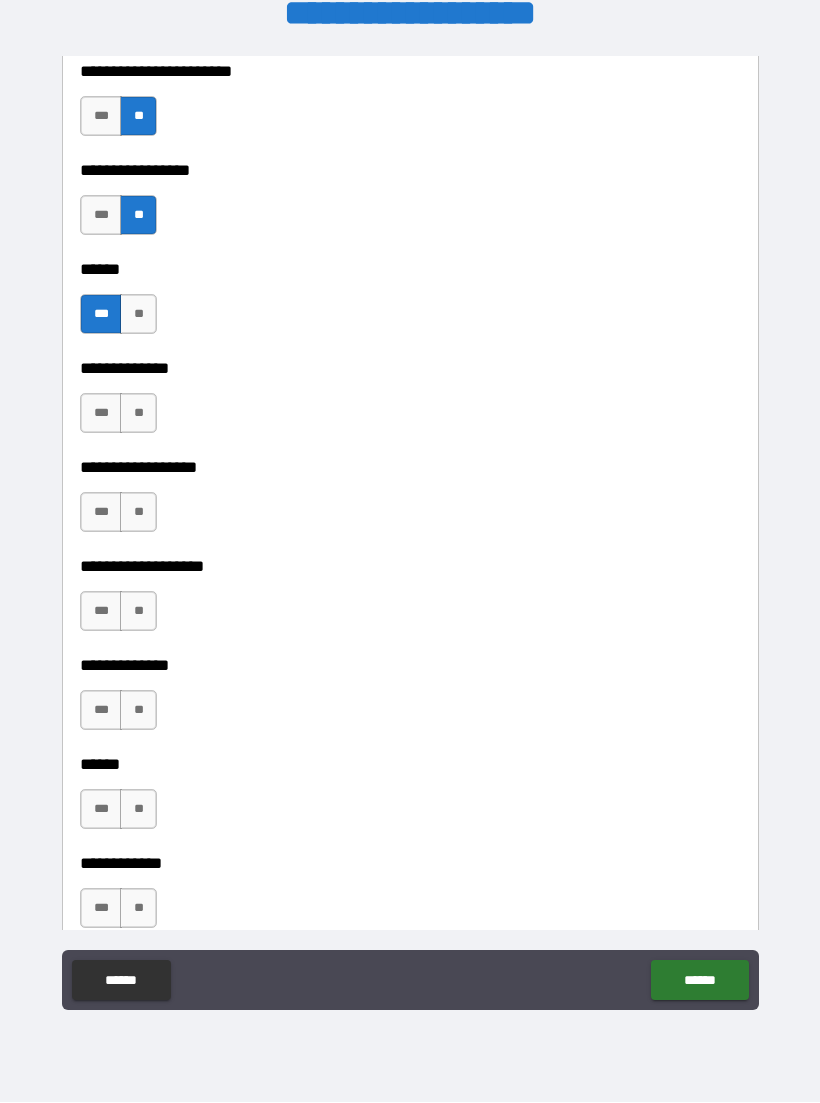 click on "**" at bounding box center (138, 414) 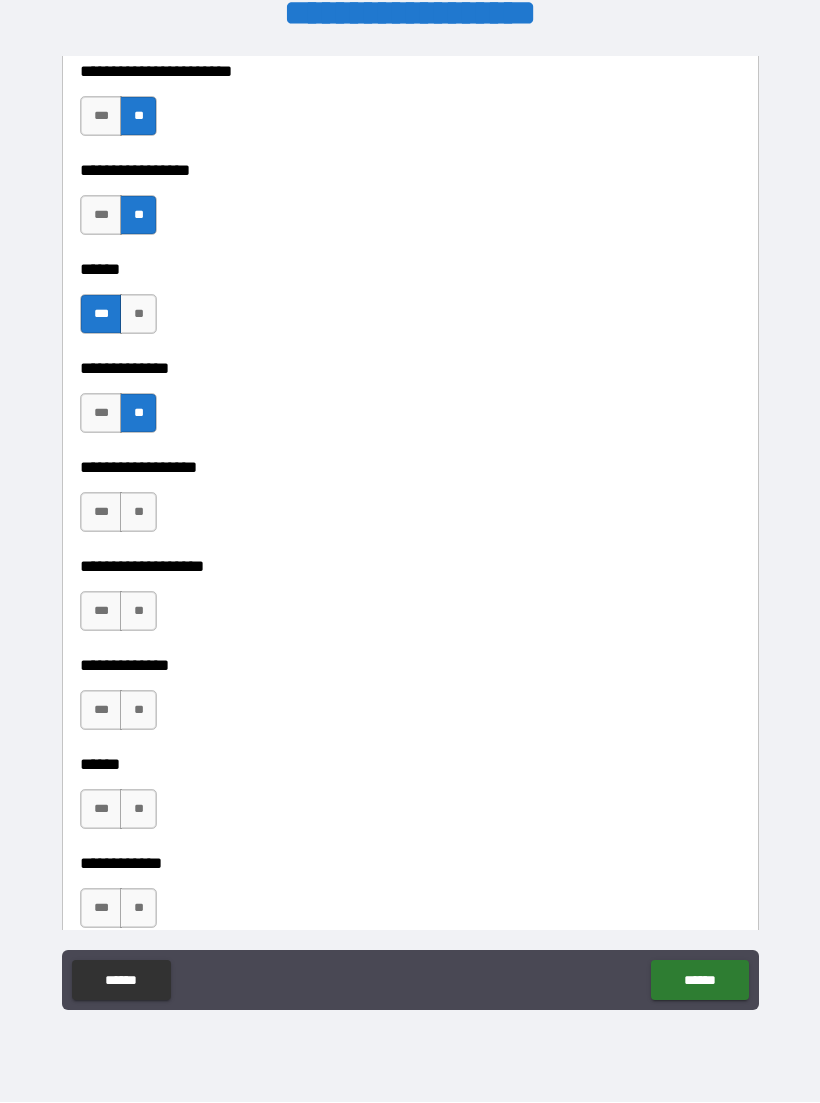 click on "**" at bounding box center [138, 513] 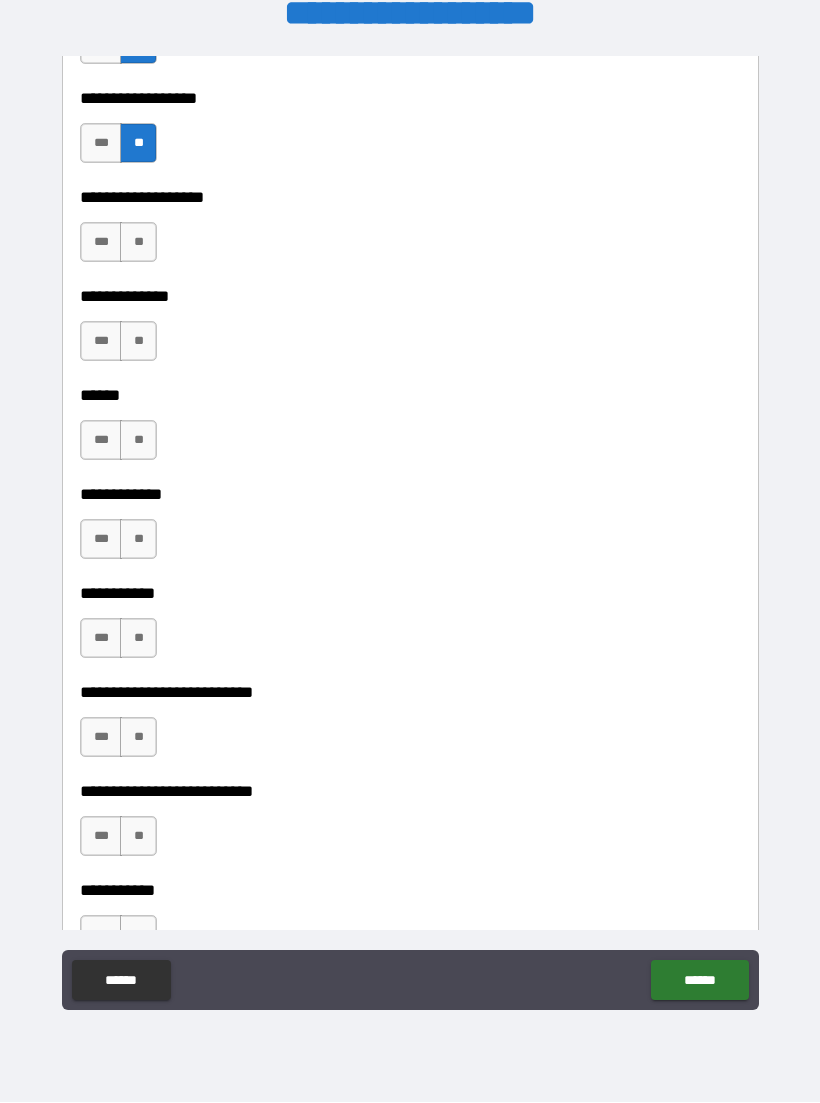 scroll, scrollTop: 3629, scrollLeft: 0, axis: vertical 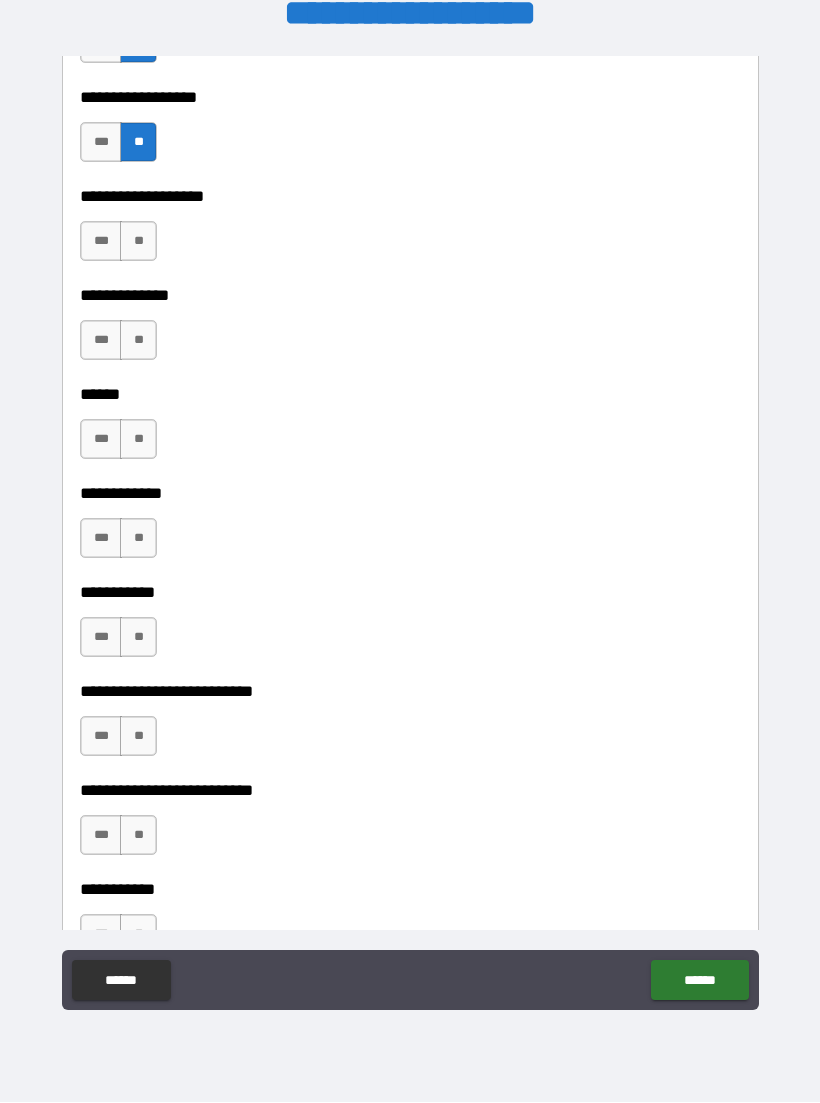 click on "***" at bounding box center (101, 242) 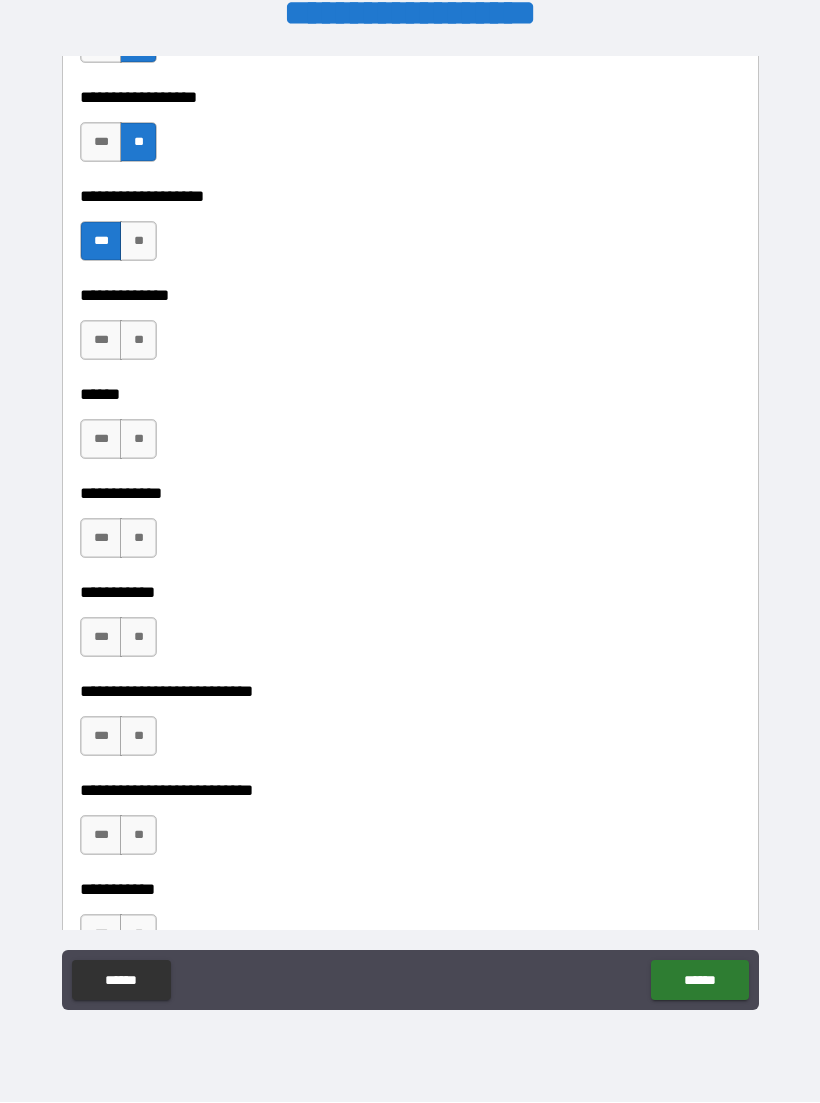 click on "**" at bounding box center [138, 341] 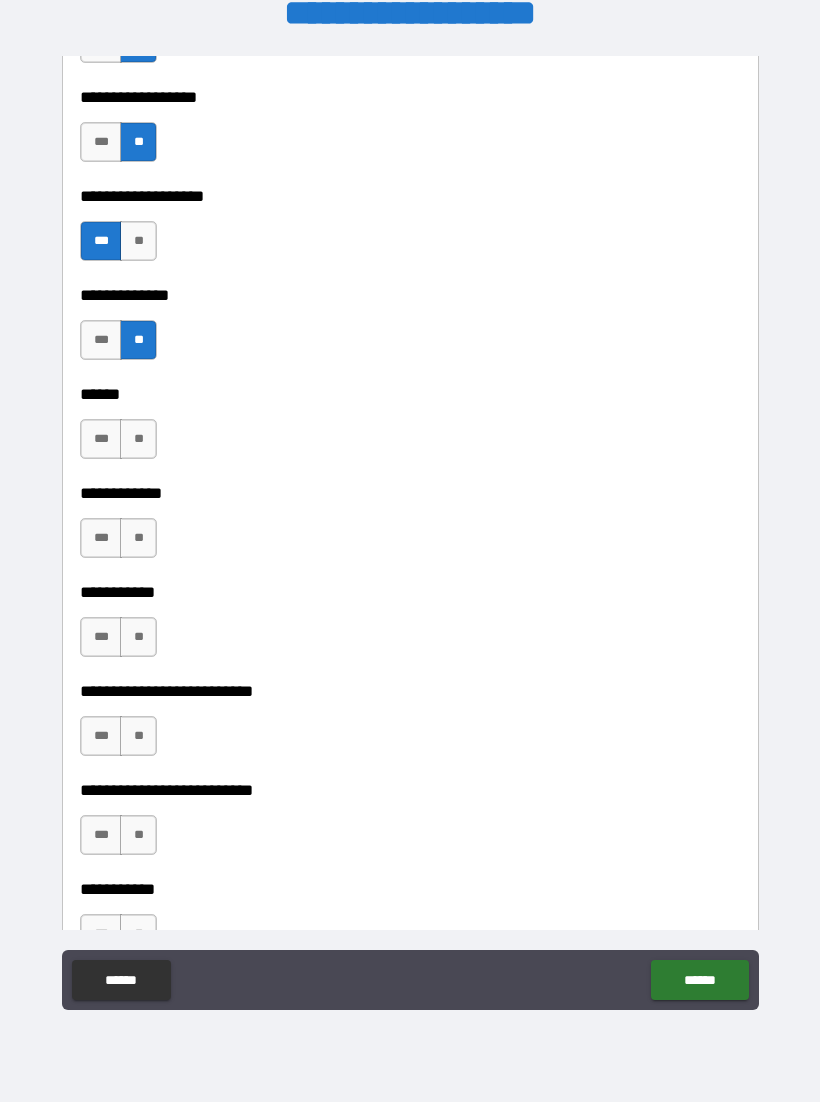 click on "**" at bounding box center [138, 440] 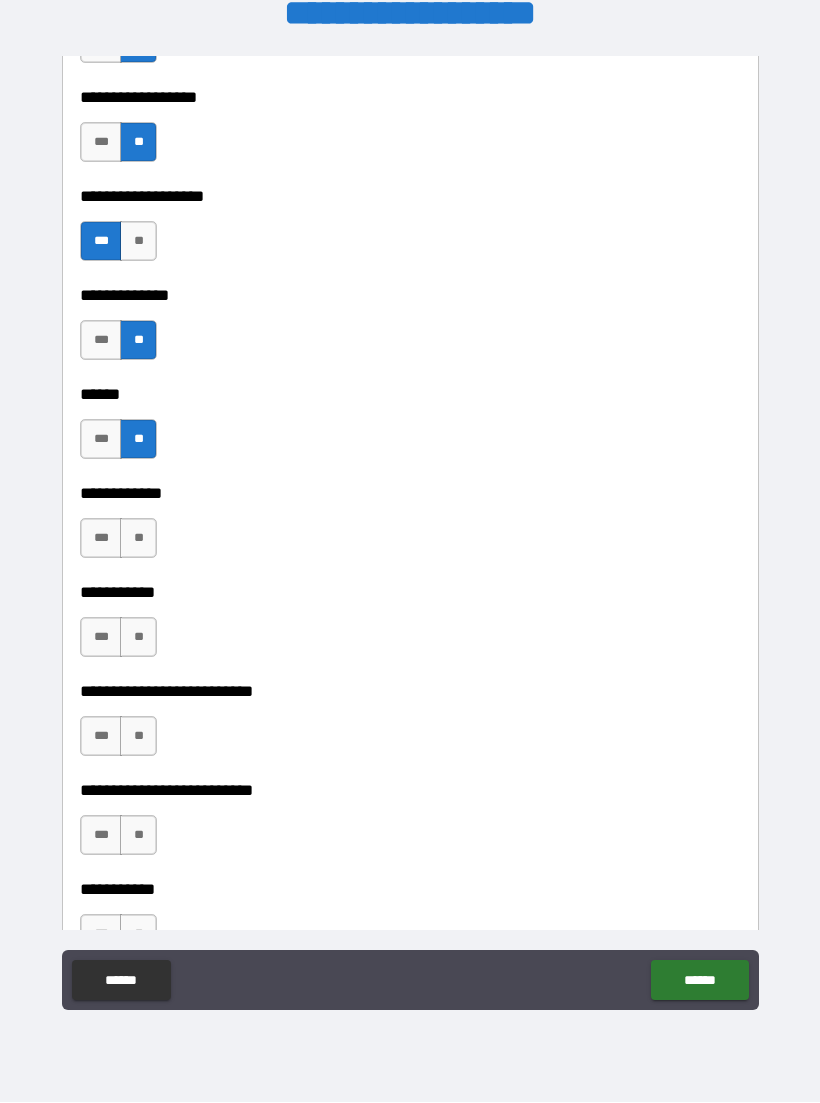 click on "**" at bounding box center [138, 539] 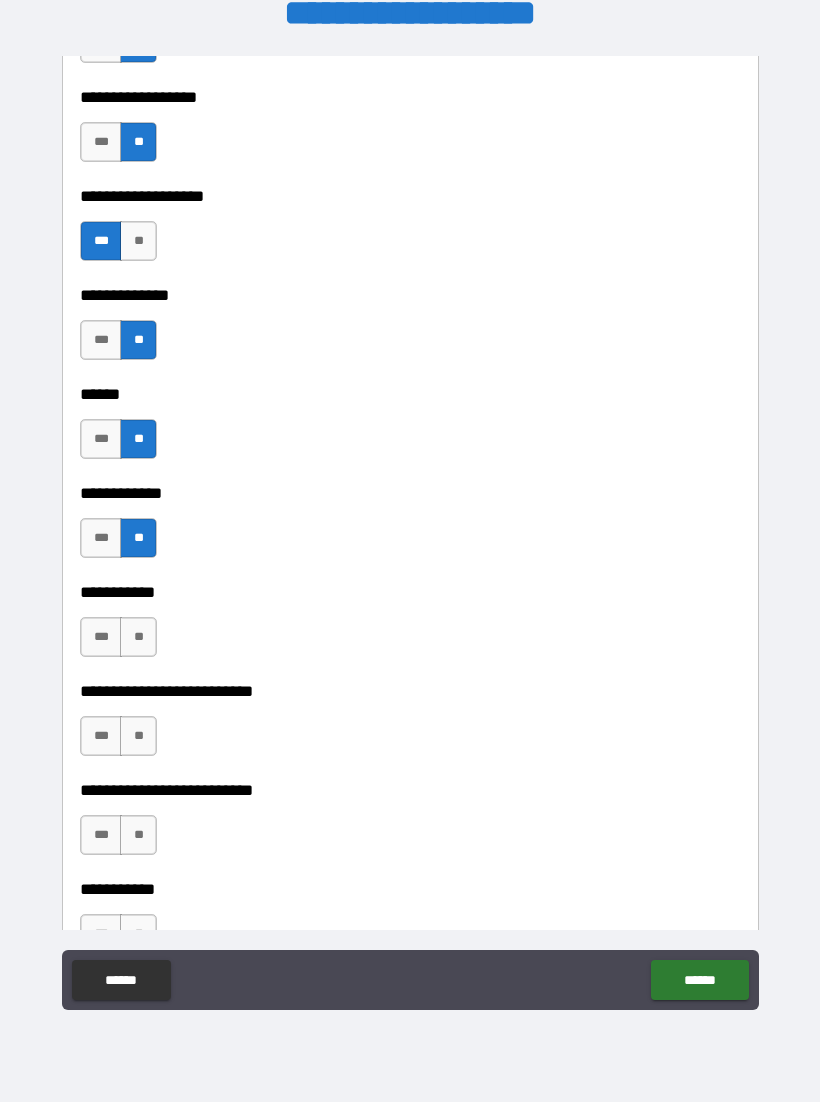 click on "**" at bounding box center (138, 638) 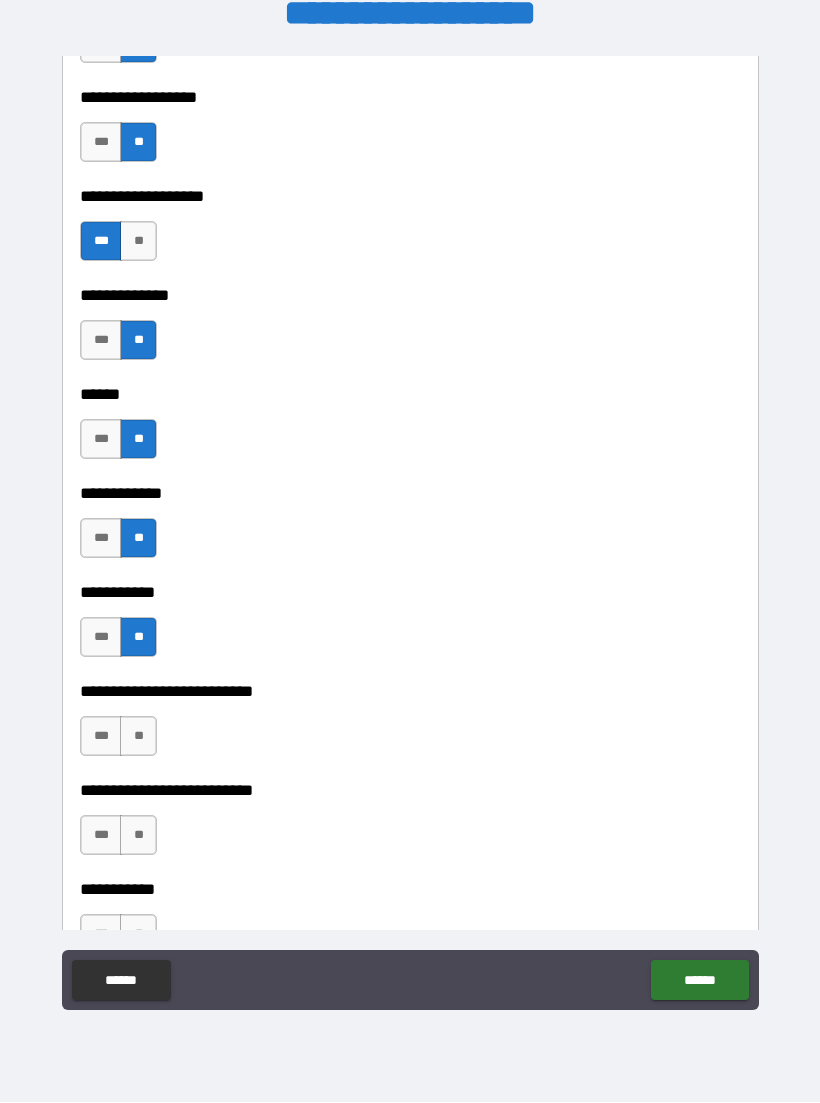 click on "**" at bounding box center [138, 737] 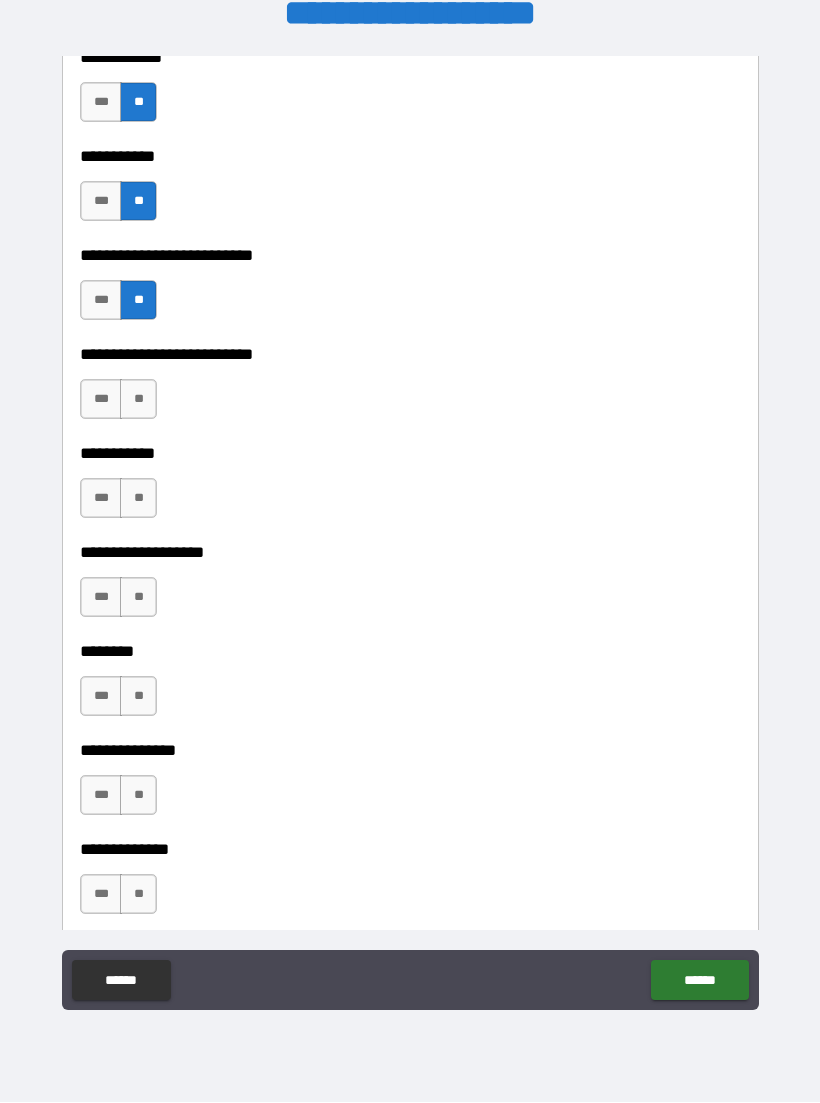 scroll, scrollTop: 4085, scrollLeft: 0, axis: vertical 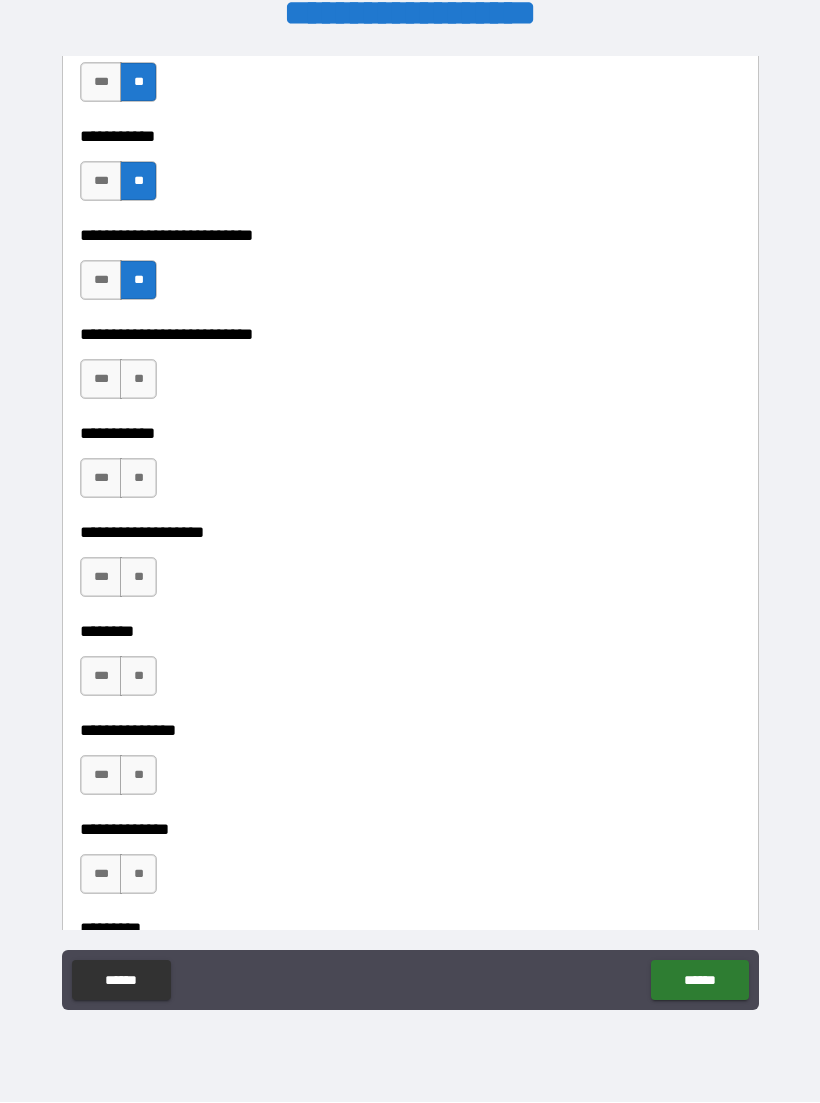 click on "**" at bounding box center (138, 380) 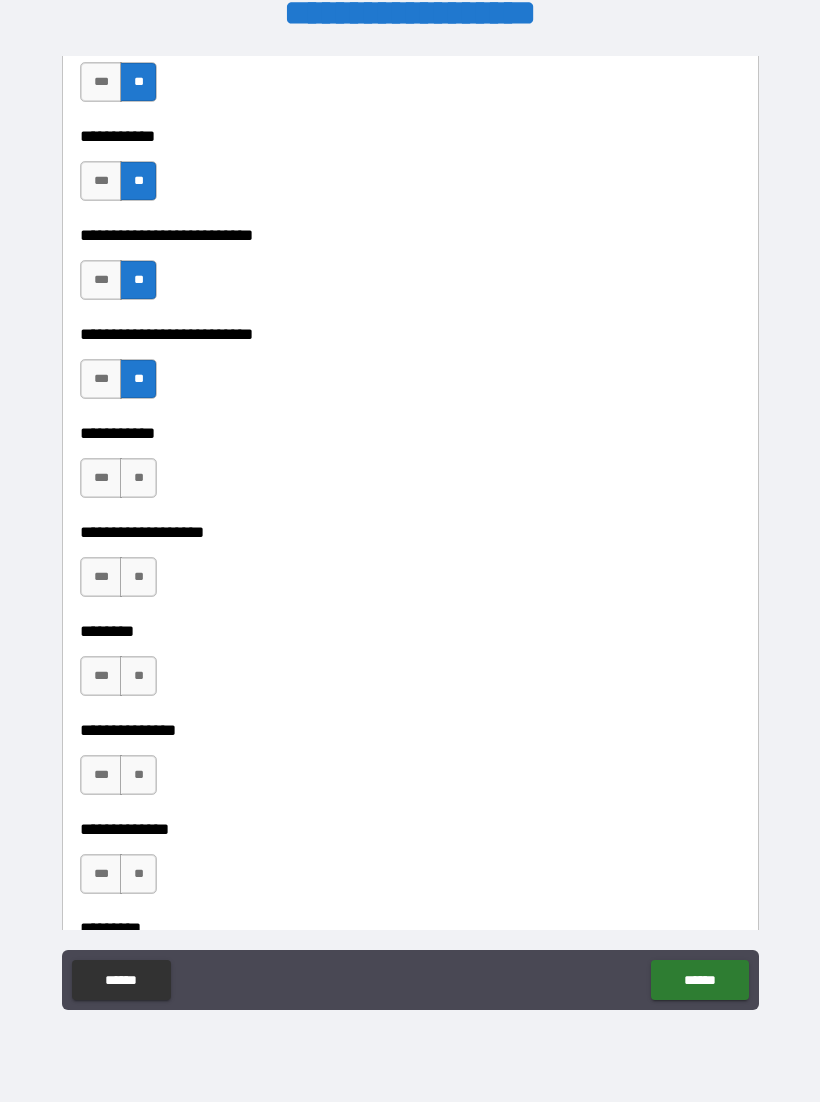 click on "**" at bounding box center [138, 479] 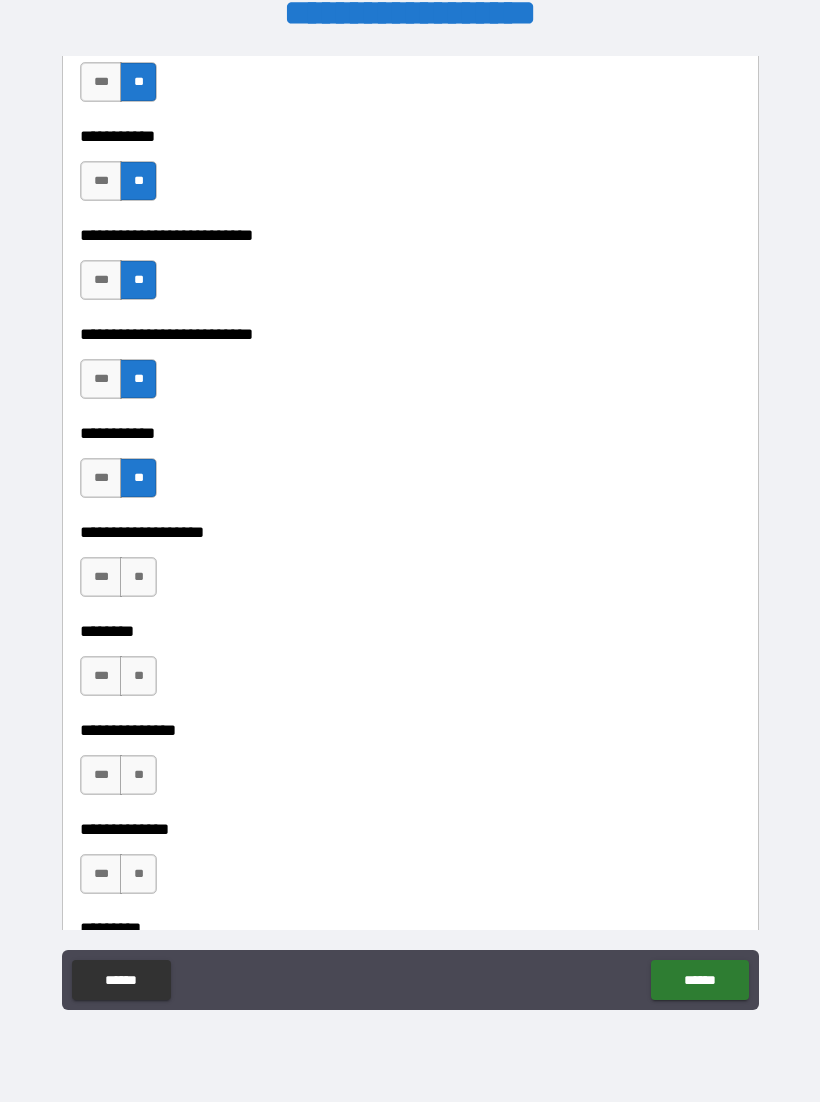 click on "**" at bounding box center (138, 578) 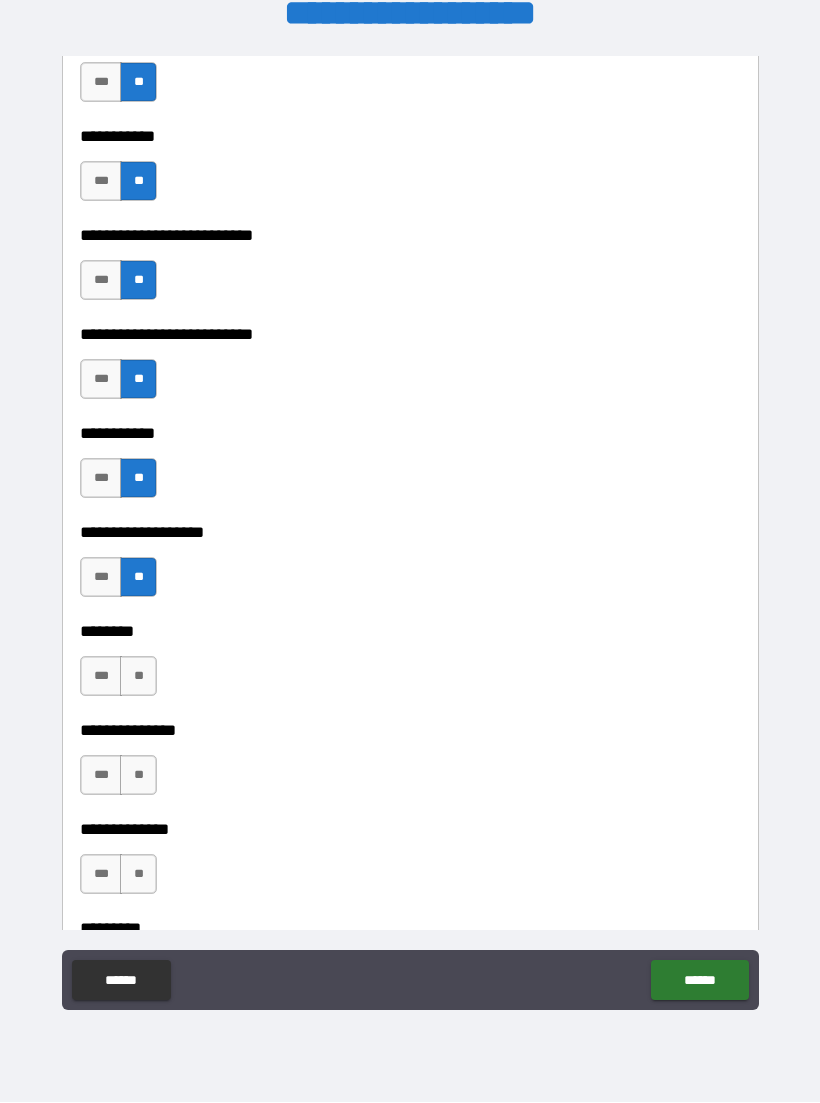 click on "**" at bounding box center (138, 677) 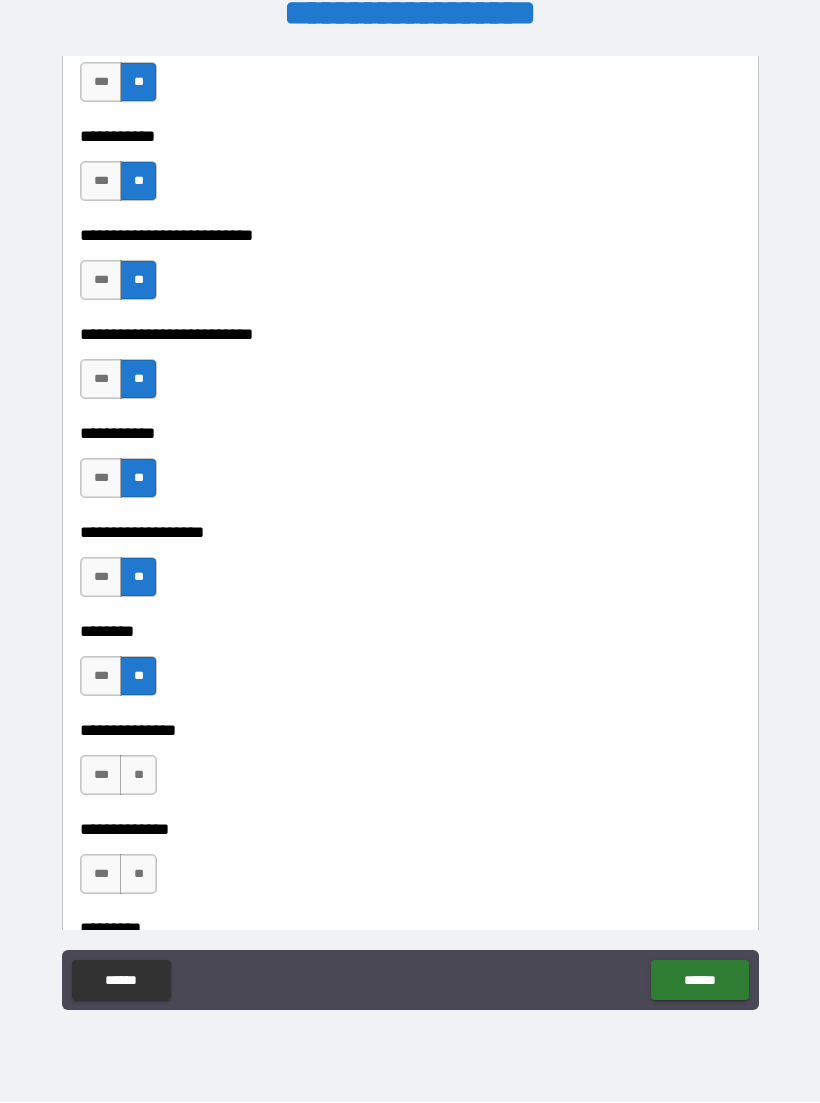click on "**" at bounding box center [138, 776] 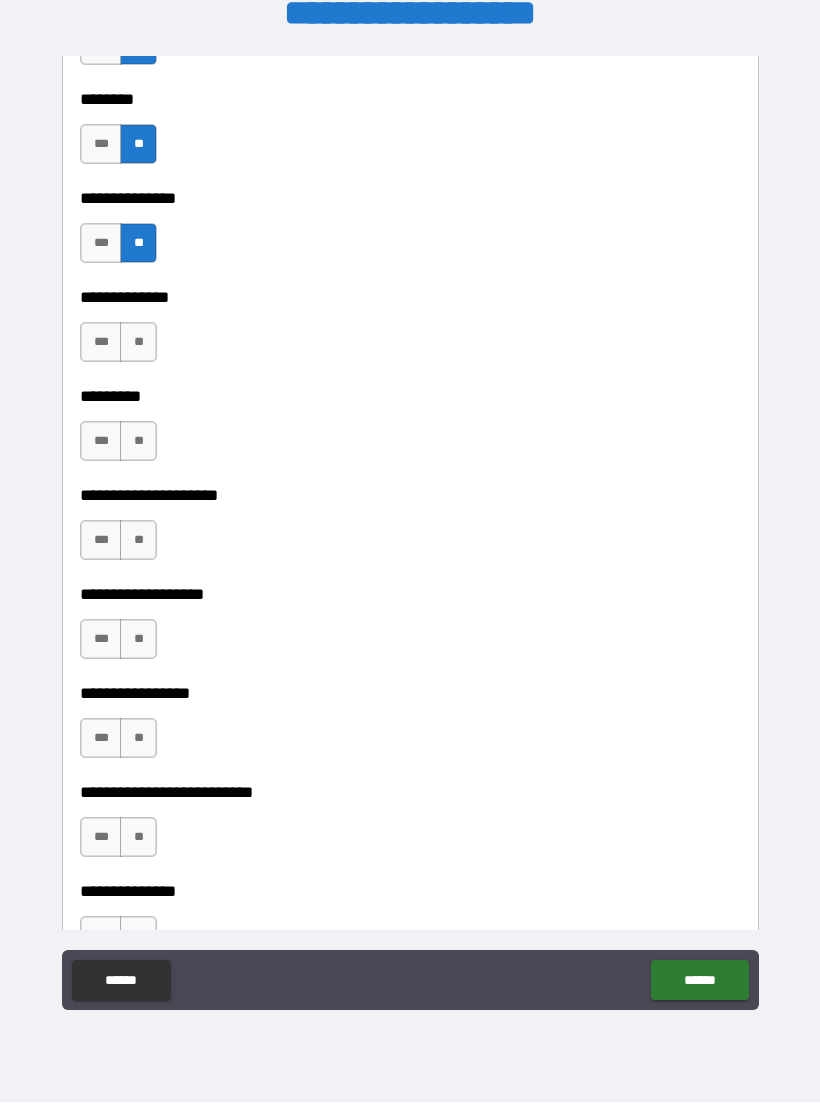 scroll, scrollTop: 4619, scrollLeft: 0, axis: vertical 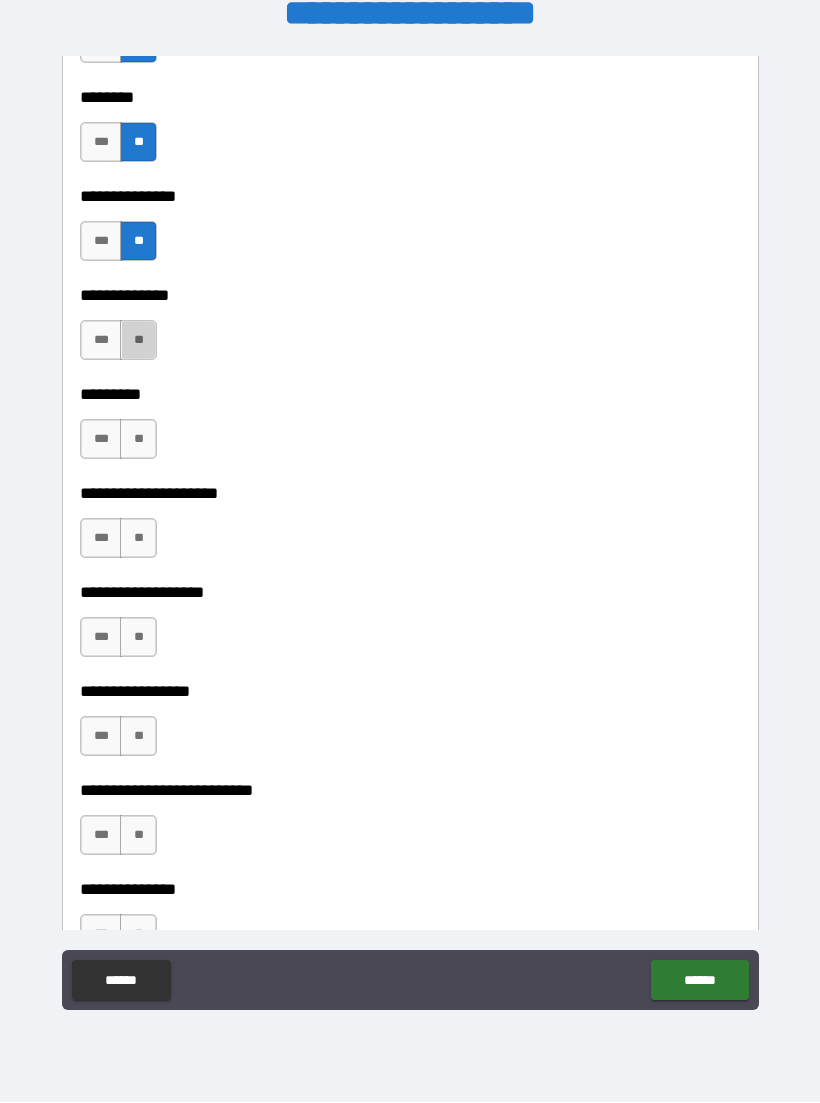 click on "**" at bounding box center (138, 341) 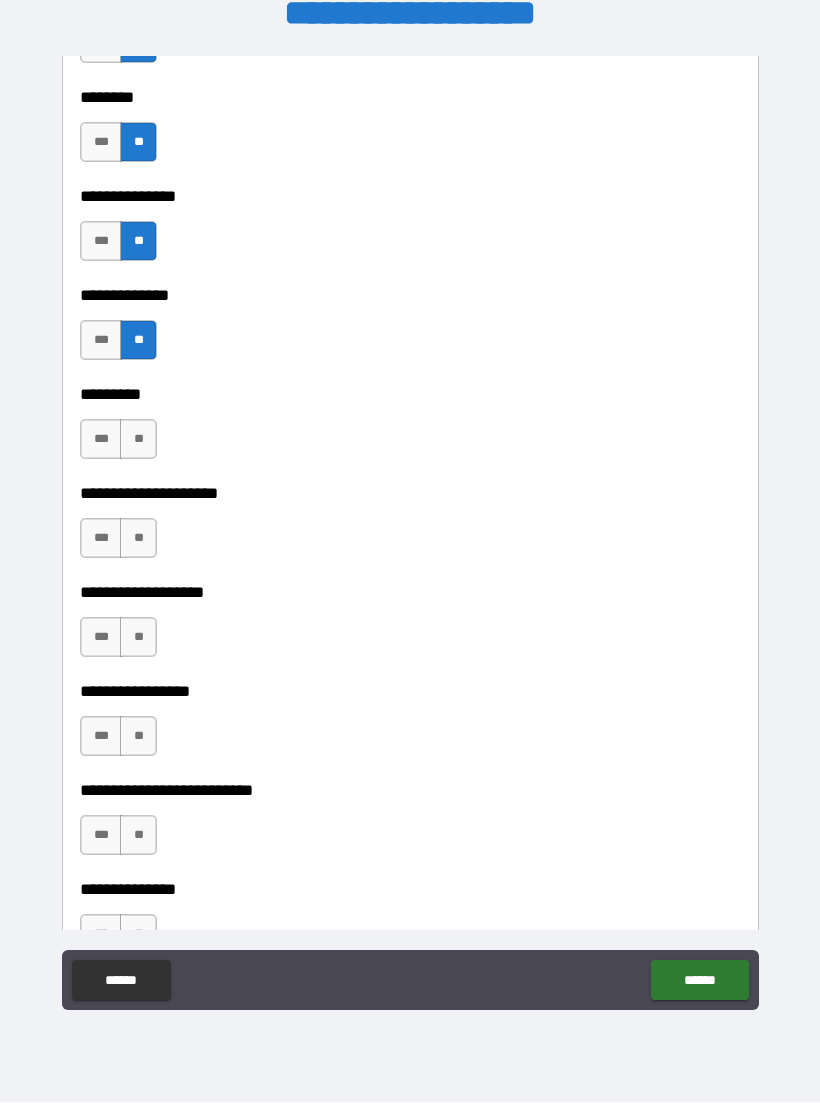 click on "**" at bounding box center [138, 440] 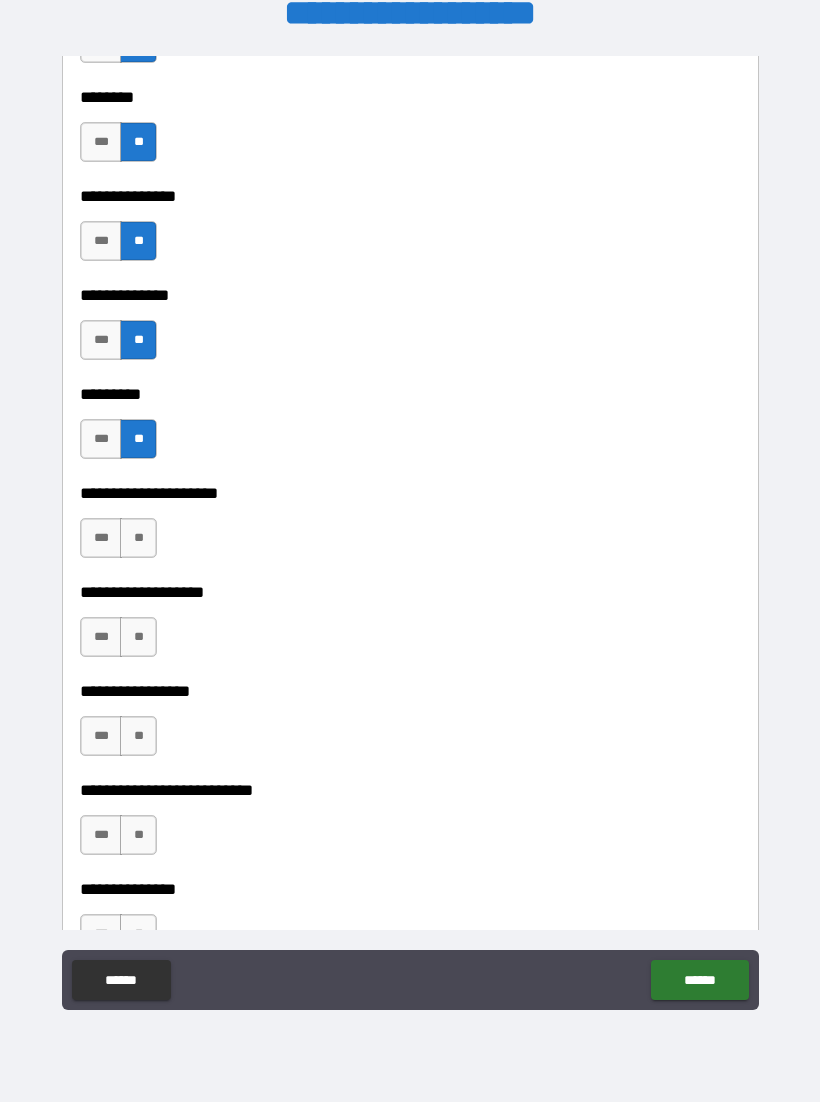 click on "**" at bounding box center (138, 539) 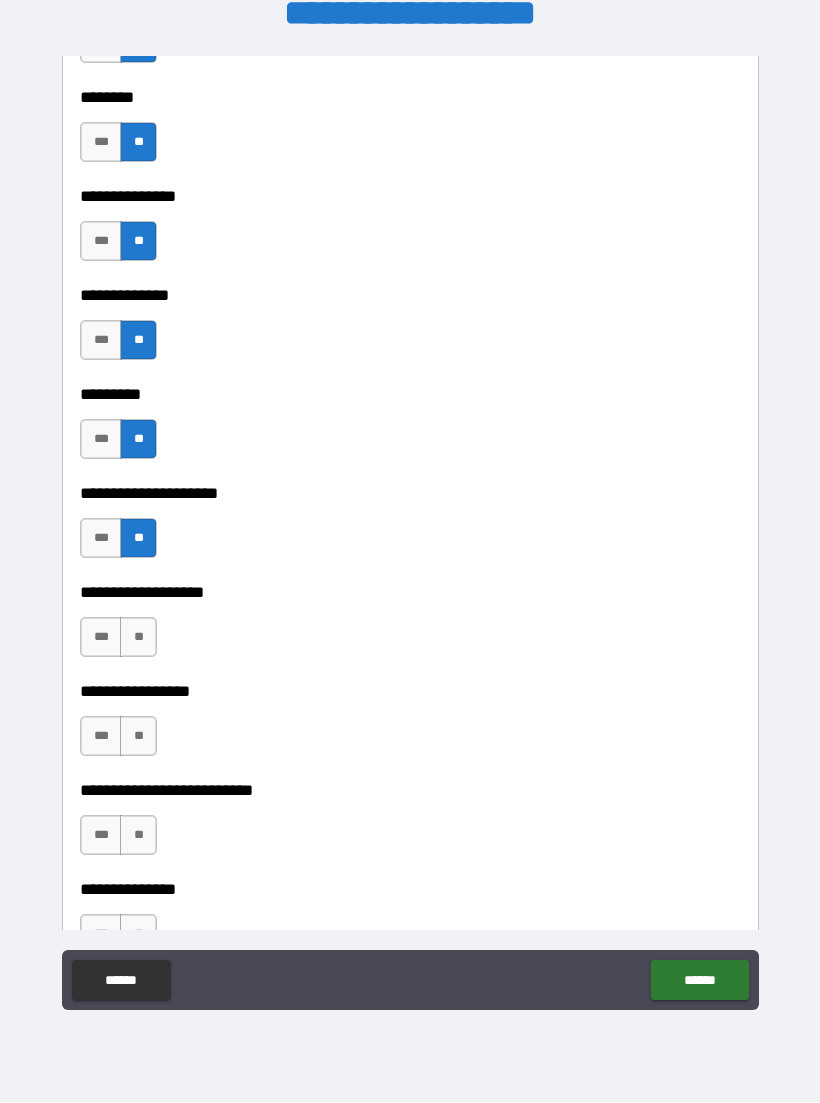 click on "**" at bounding box center (138, 638) 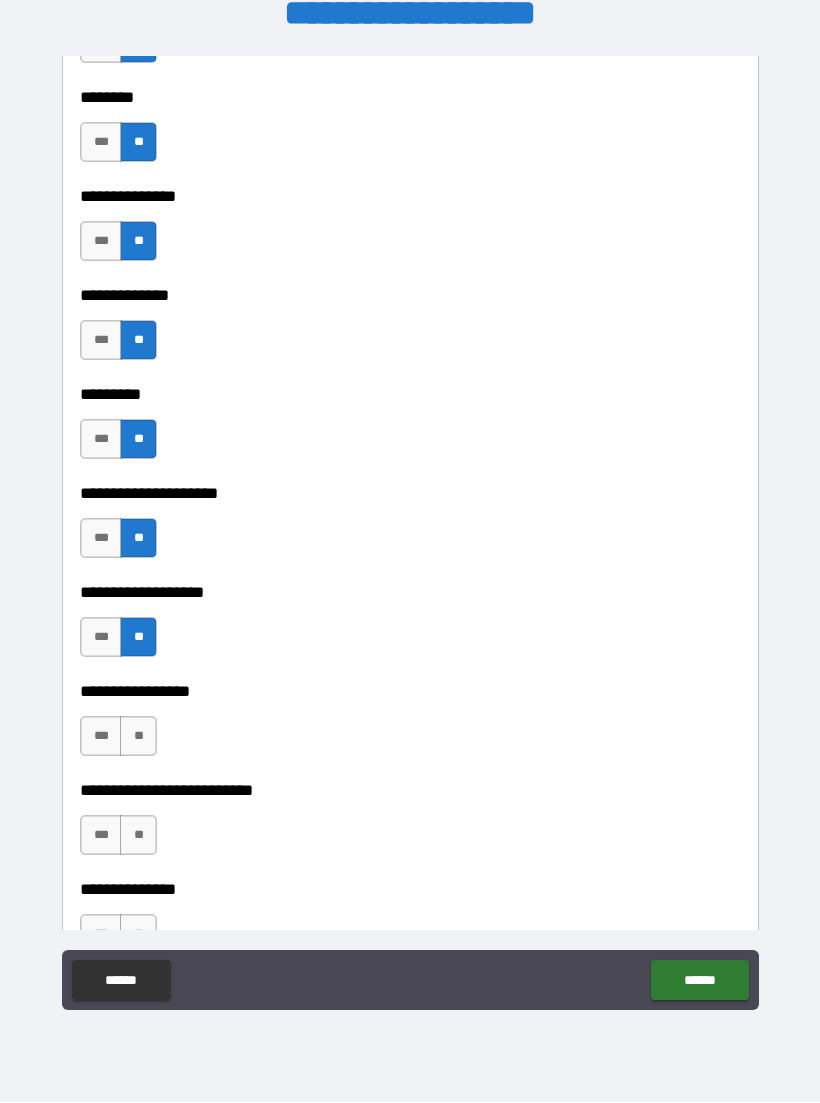 click on "**" at bounding box center [138, 737] 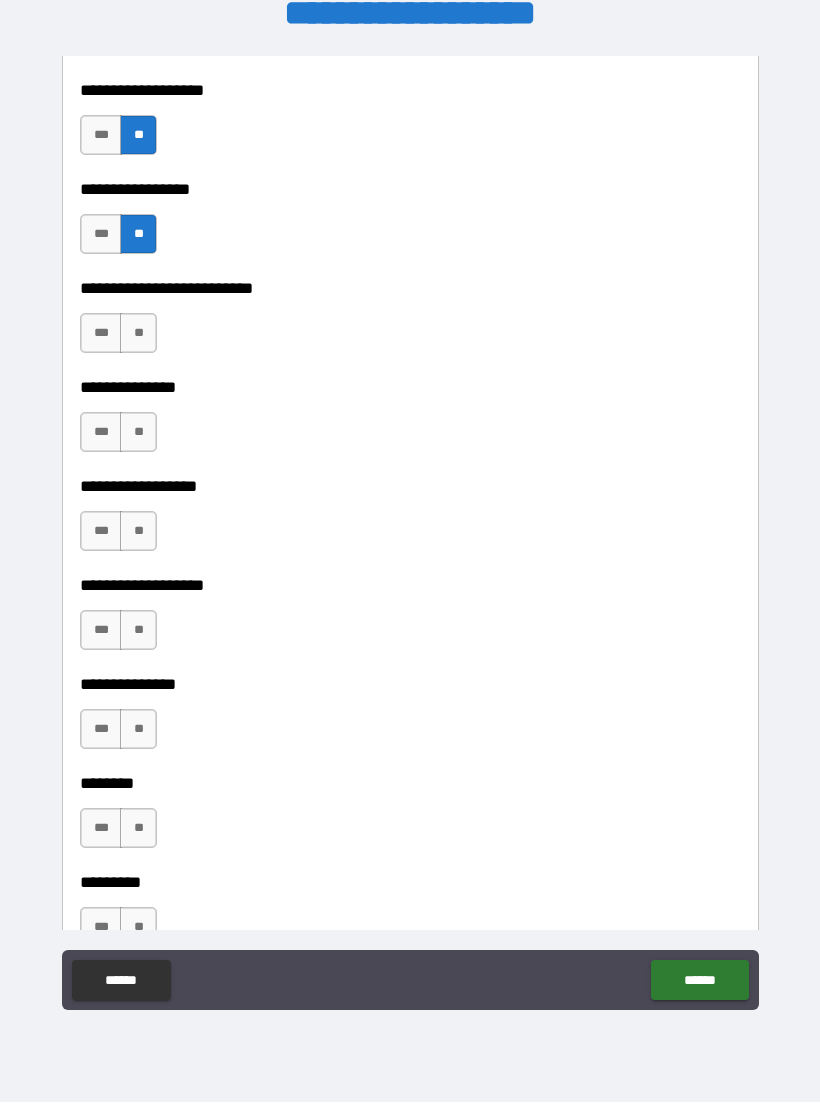 scroll, scrollTop: 5209, scrollLeft: 0, axis: vertical 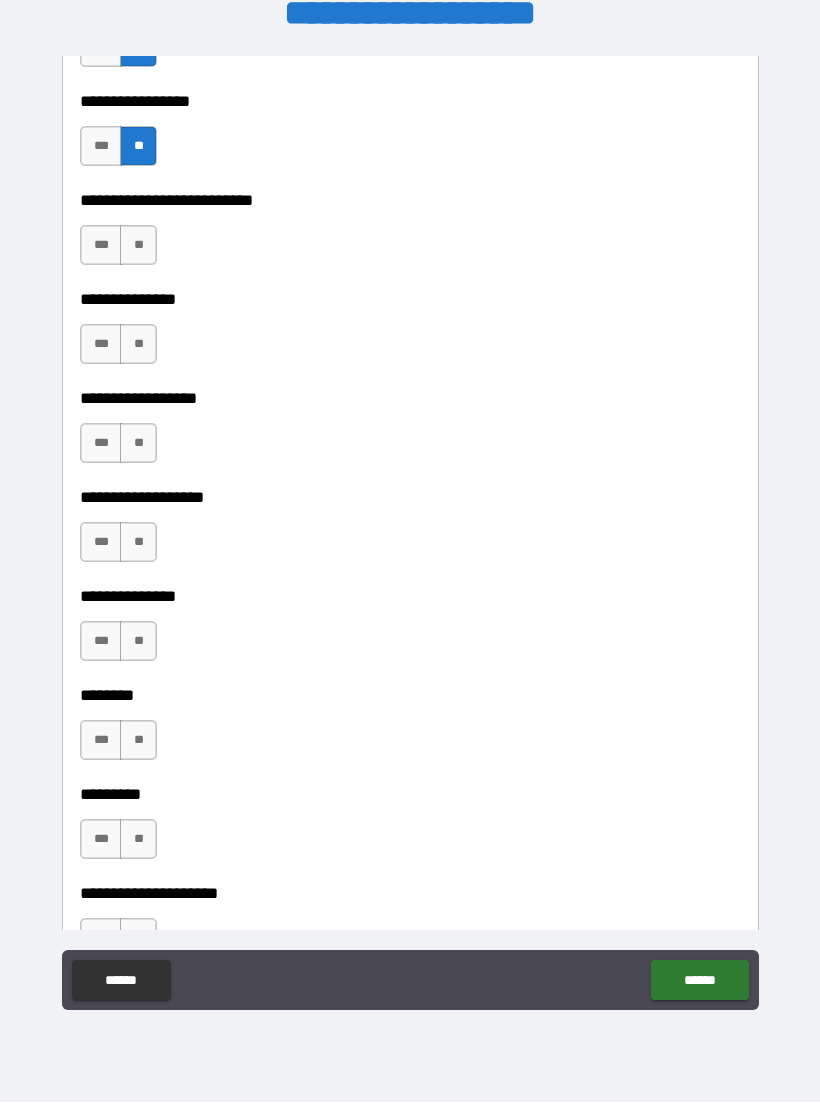 click on "**" at bounding box center (138, 246) 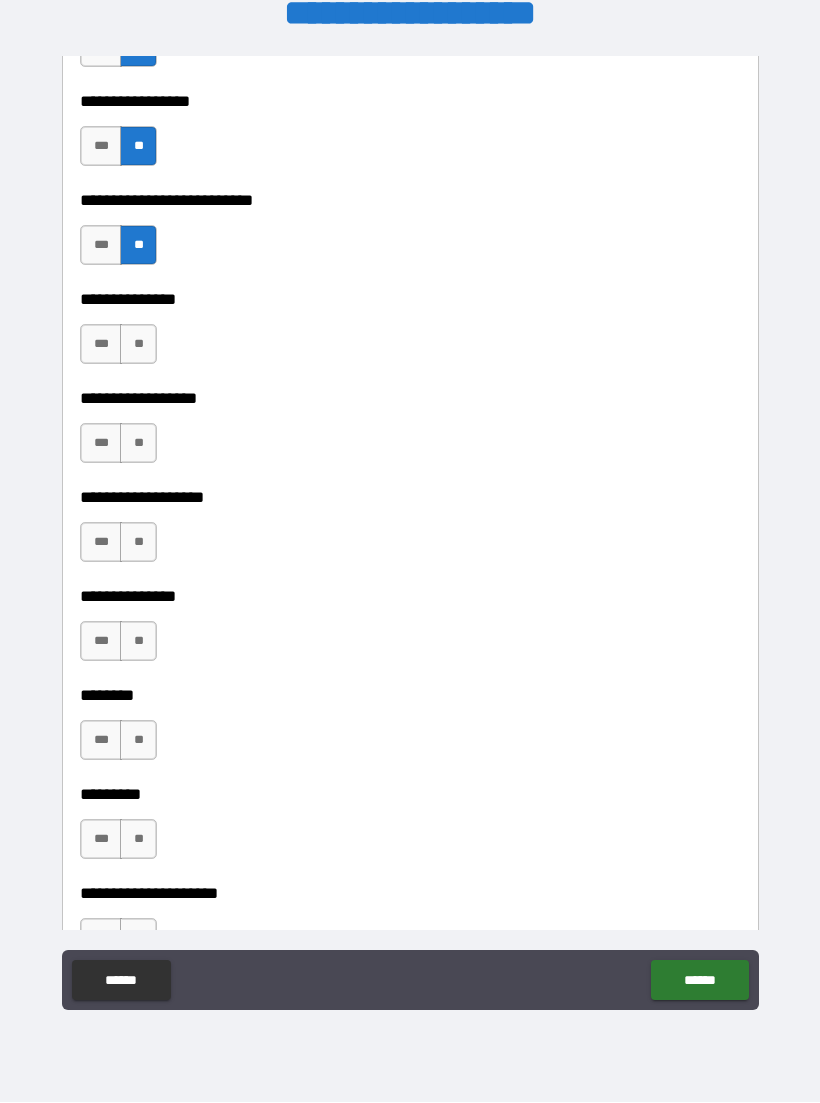 click on "**" at bounding box center (138, 345) 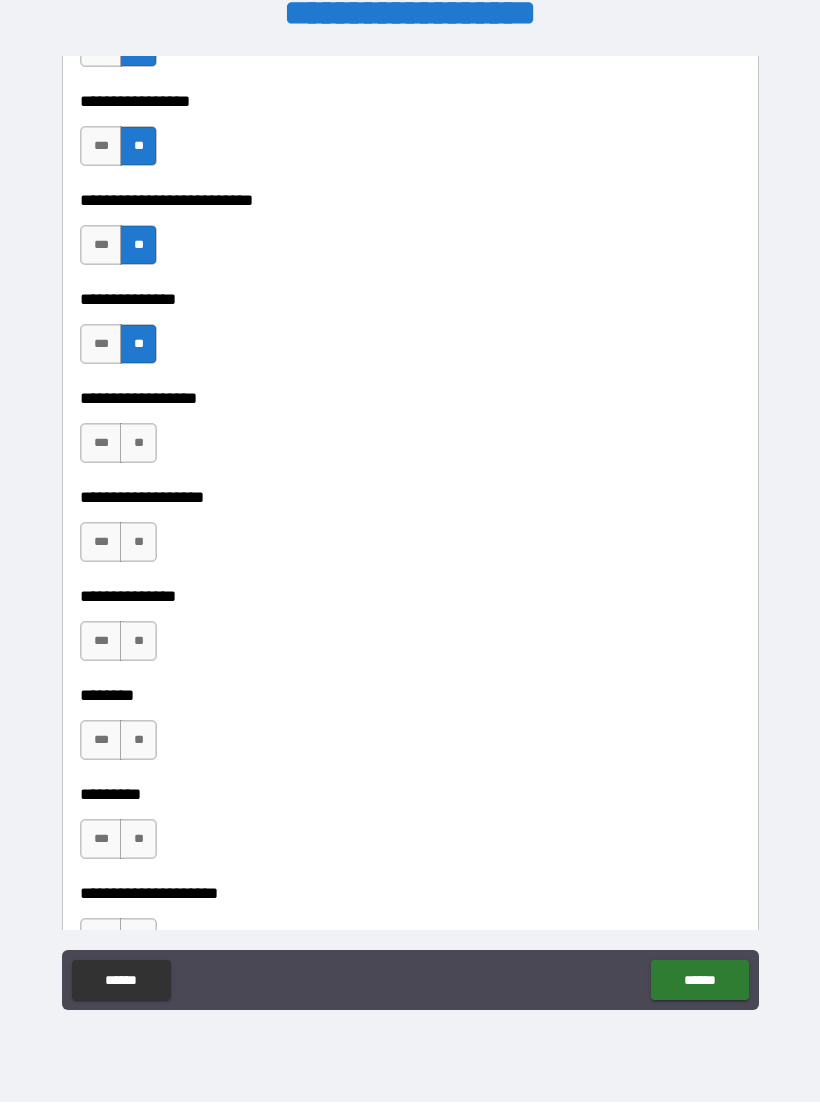 click on "**" at bounding box center [138, 444] 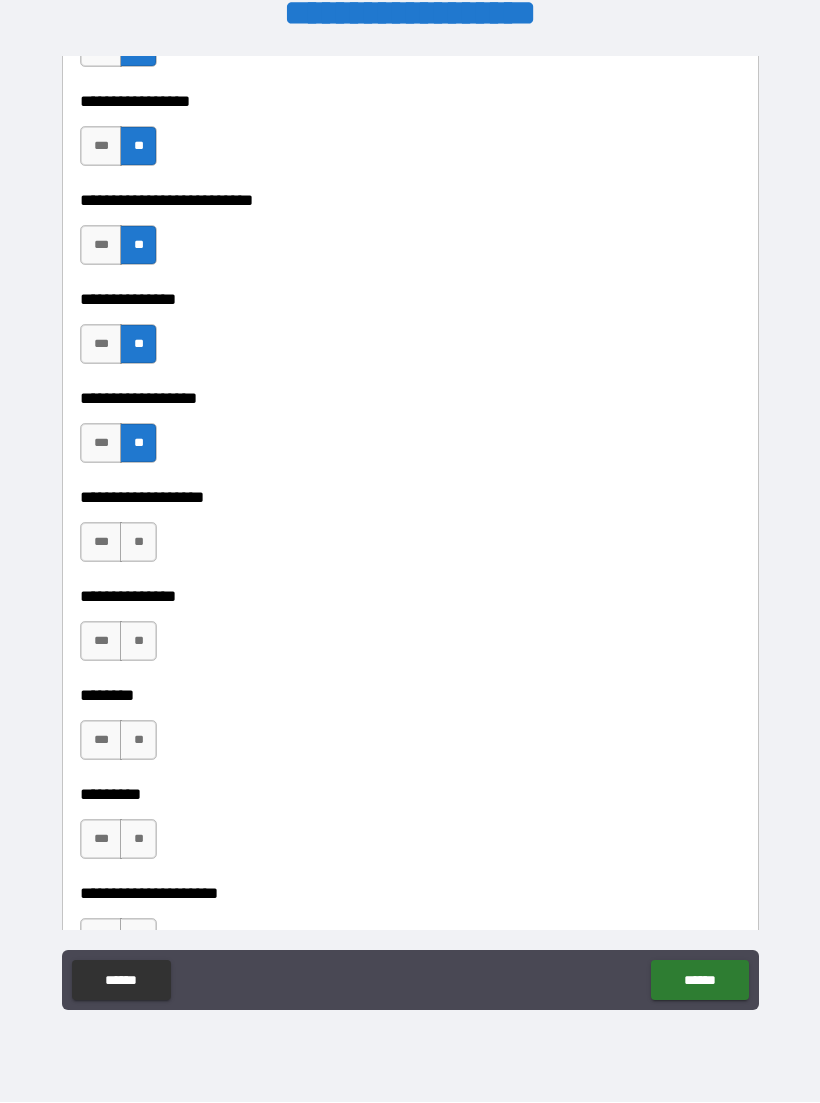 click on "**" at bounding box center [138, 543] 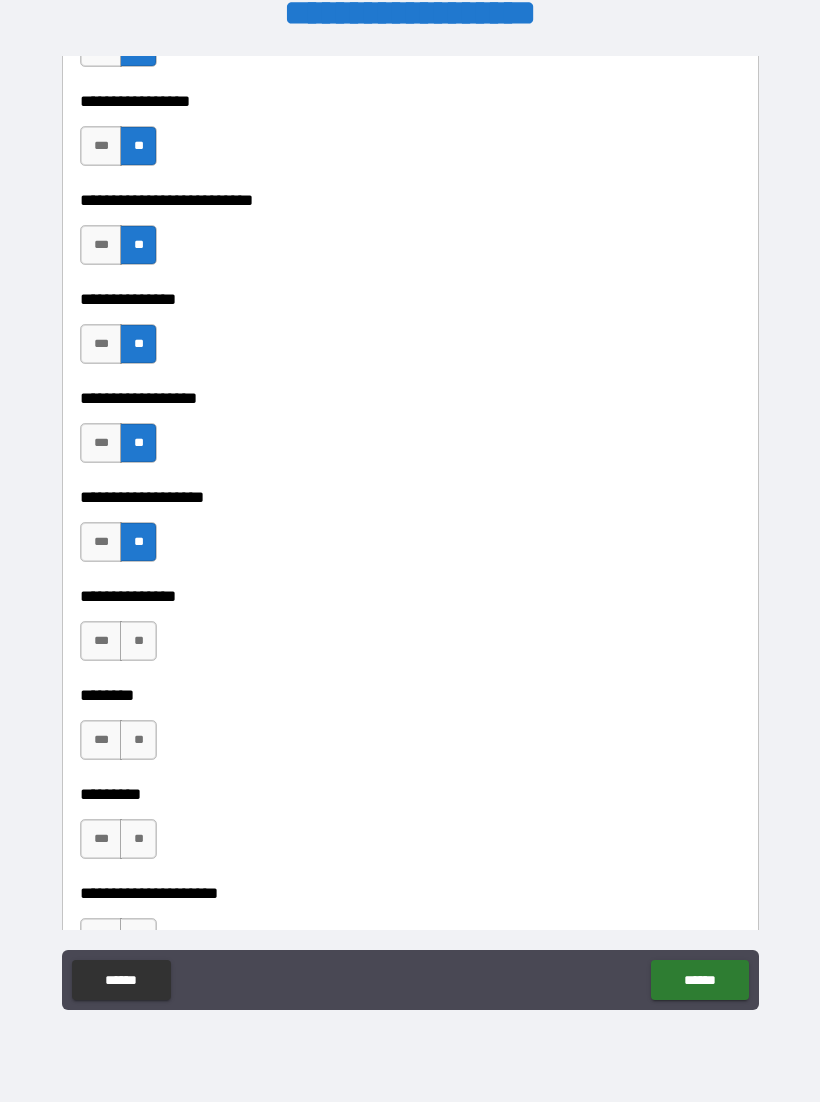 click on "**" at bounding box center (138, 642) 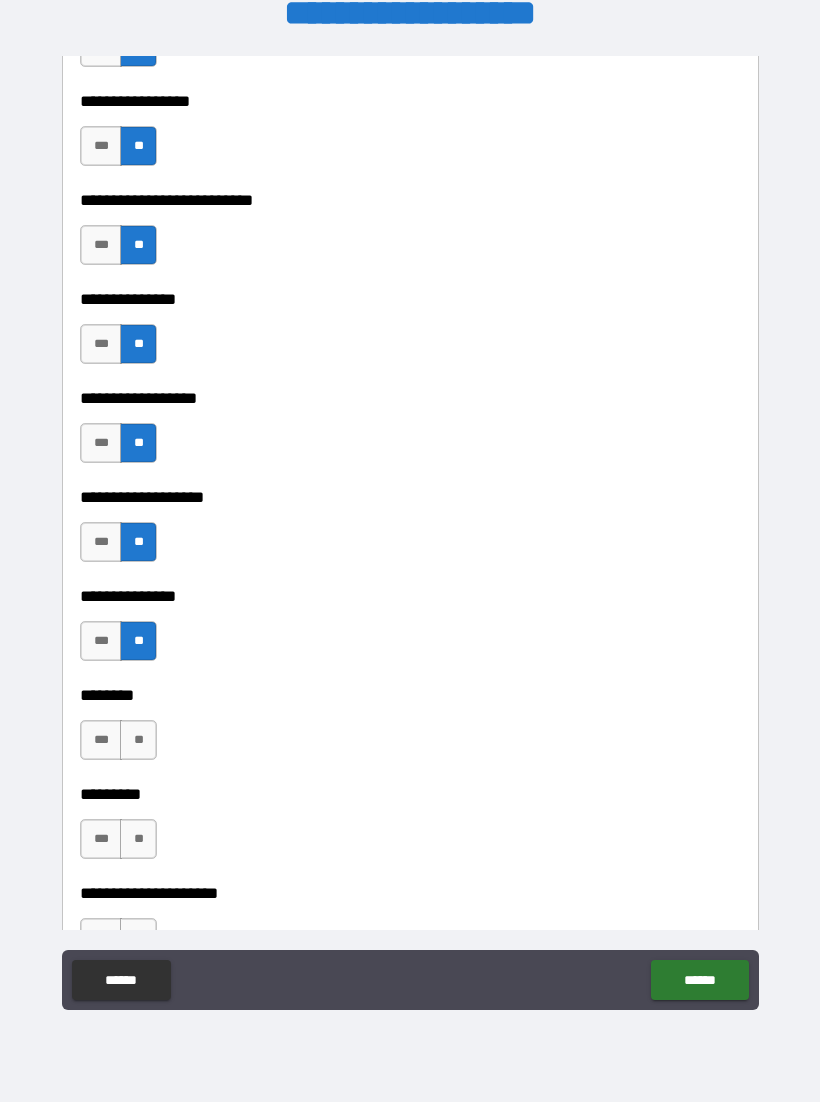 click on "**" at bounding box center (138, 741) 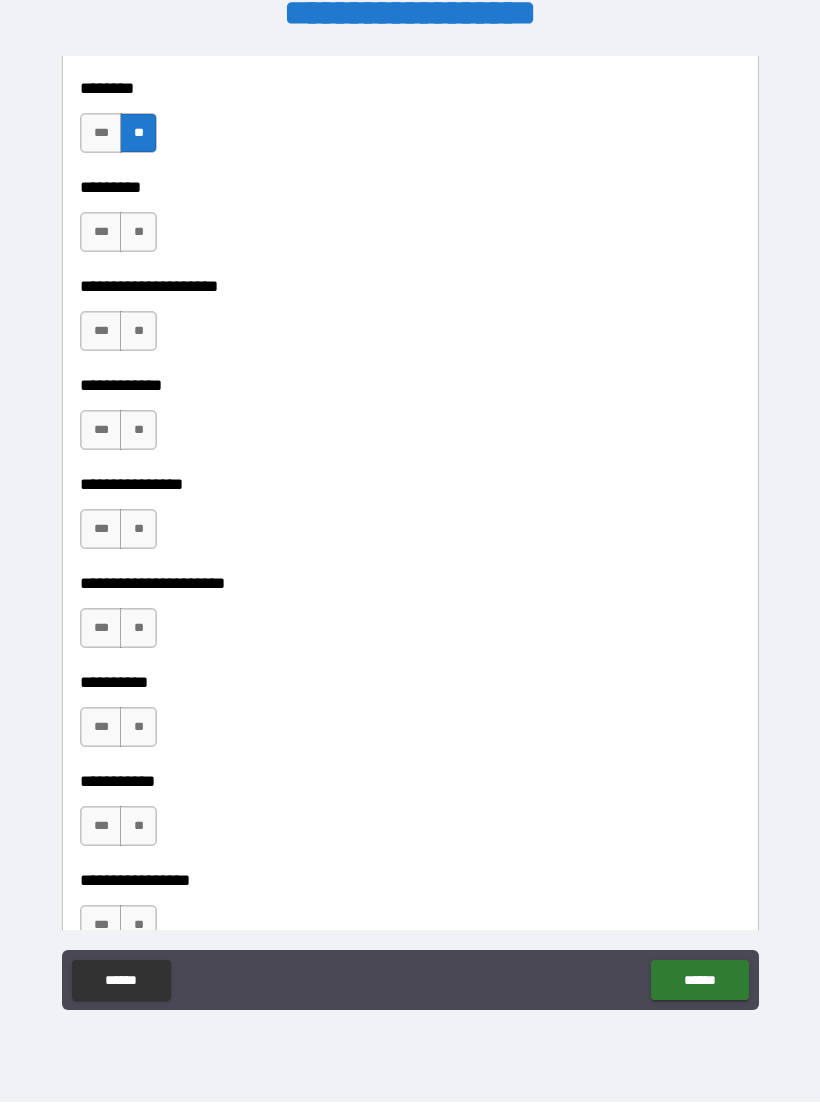 scroll, scrollTop: 5826, scrollLeft: 0, axis: vertical 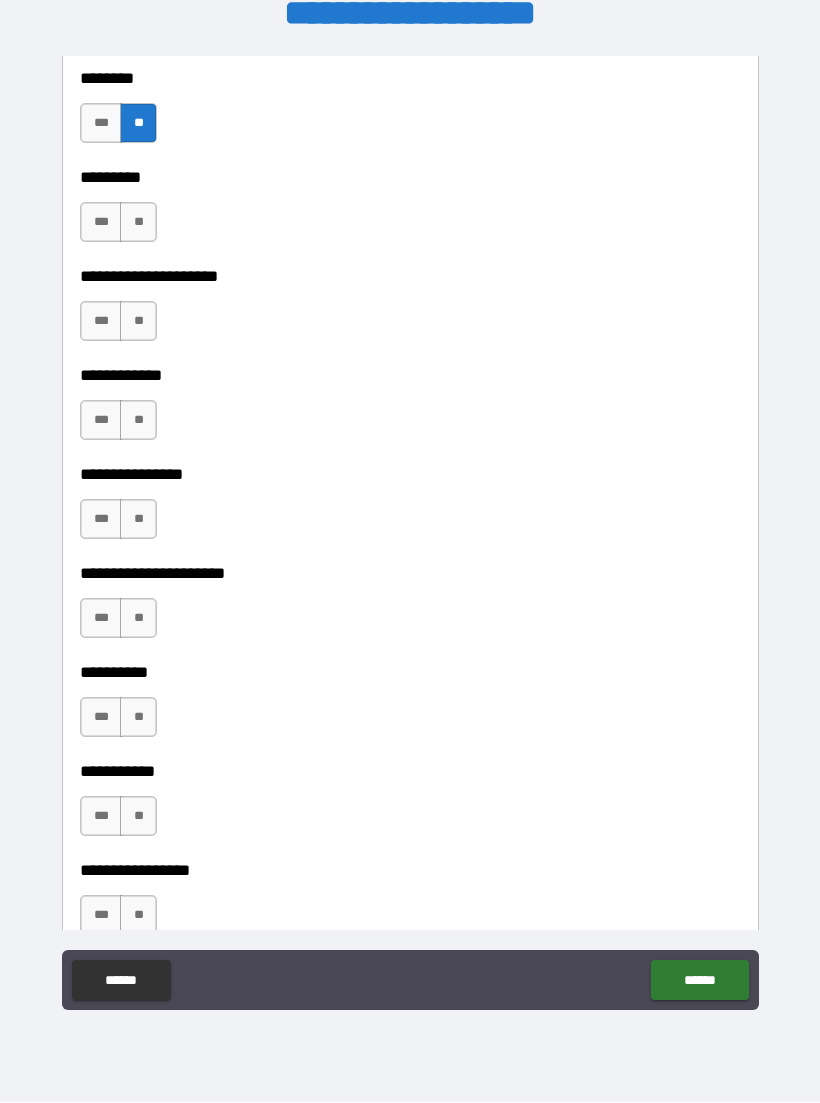 click on "**" at bounding box center (138, 223) 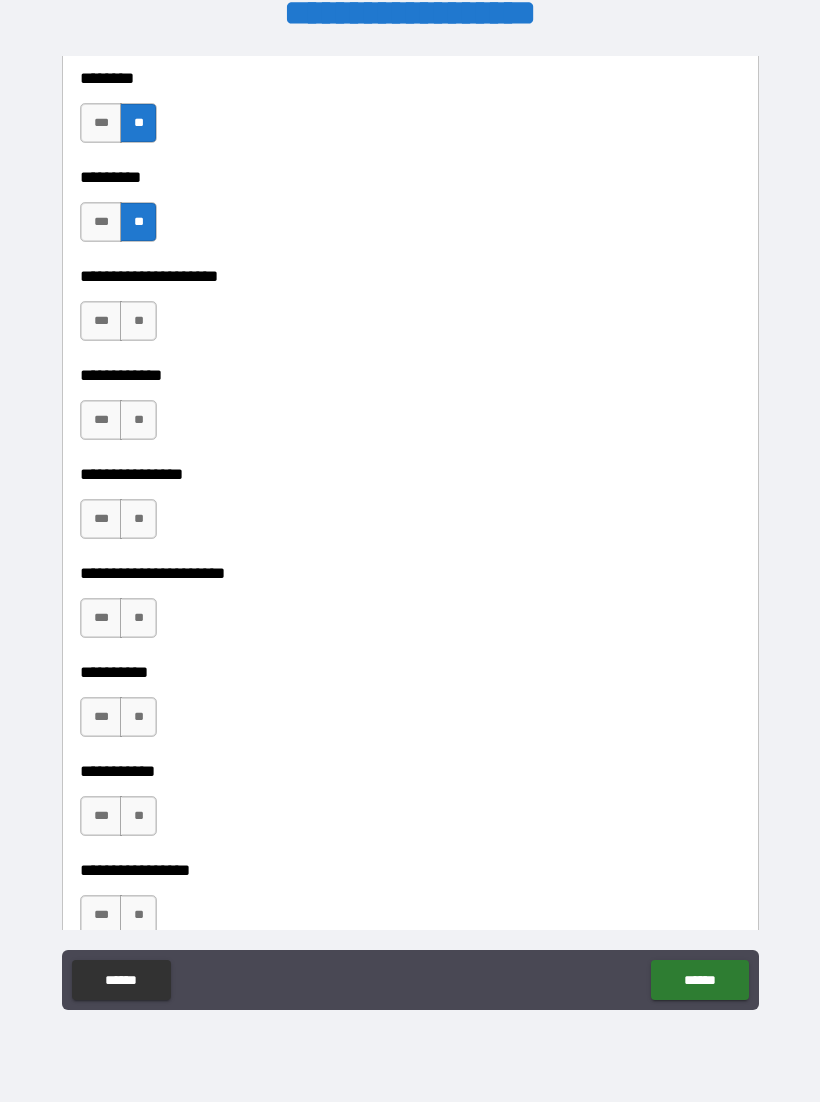 click on "**" at bounding box center (138, 322) 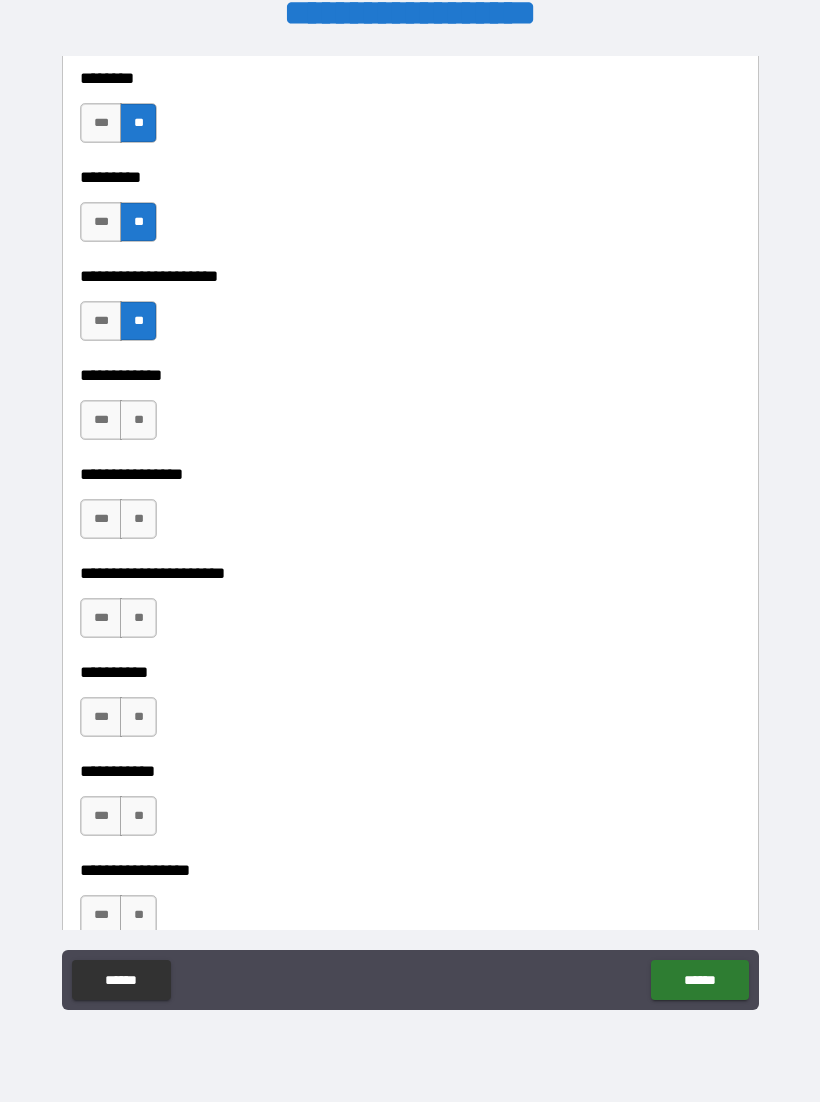 click on "**" at bounding box center (138, 421) 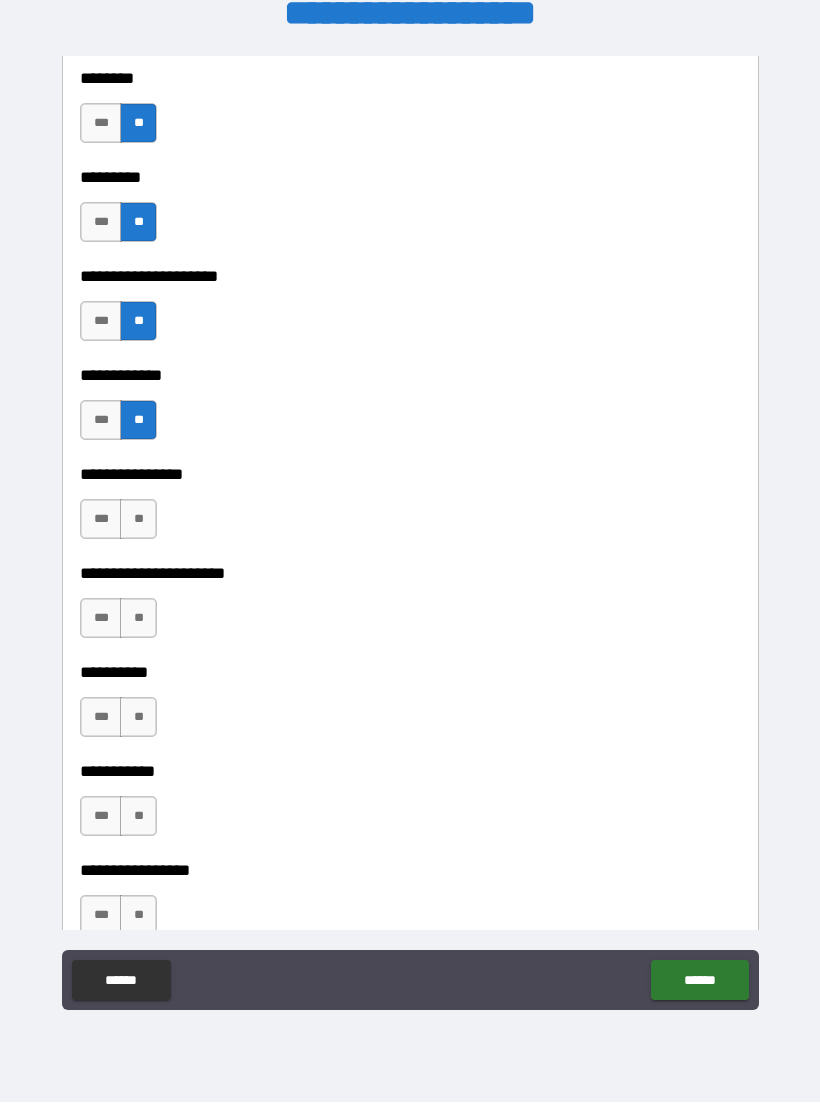 click on "**" at bounding box center [138, 520] 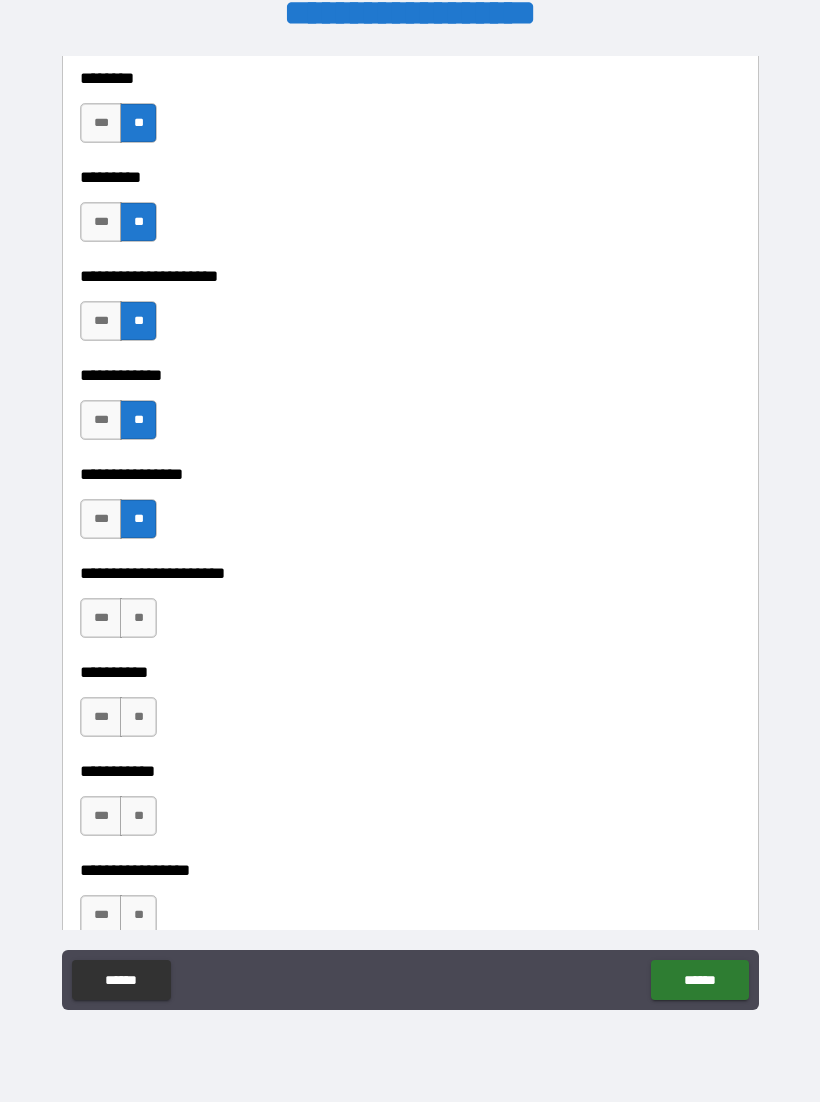 click on "**" at bounding box center (138, 619) 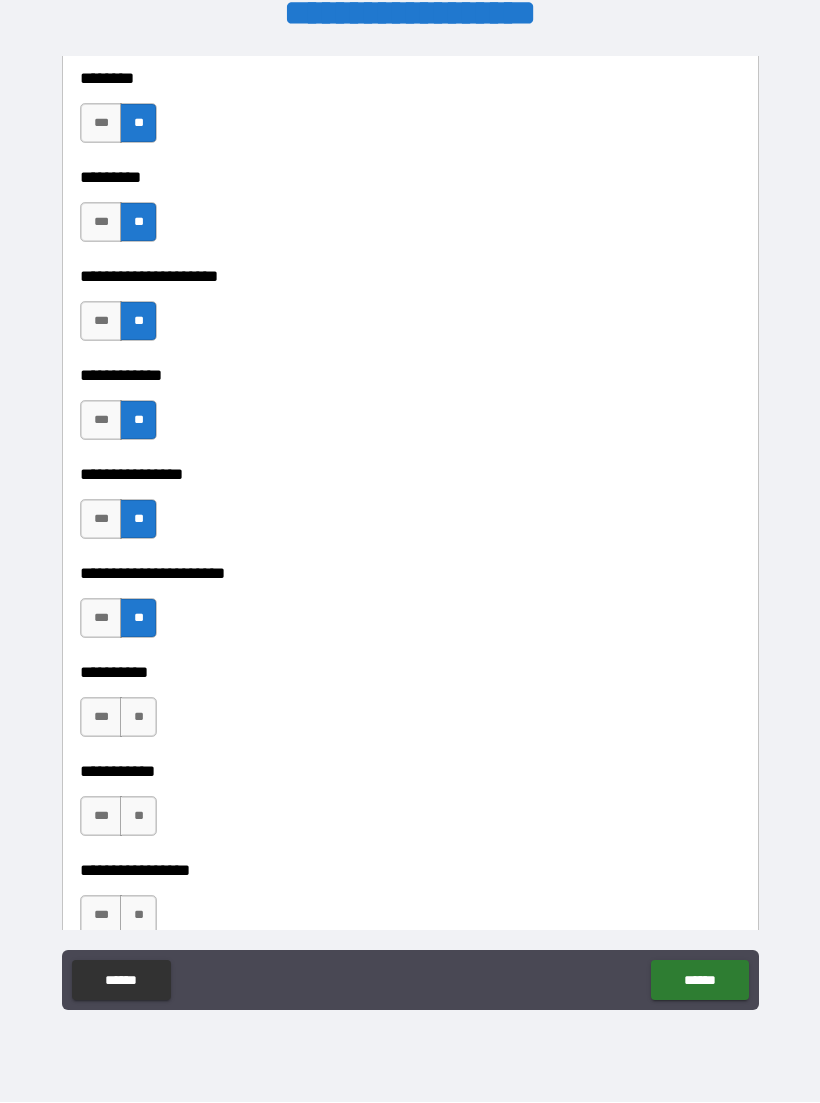 click on "**" at bounding box center [138, 718] 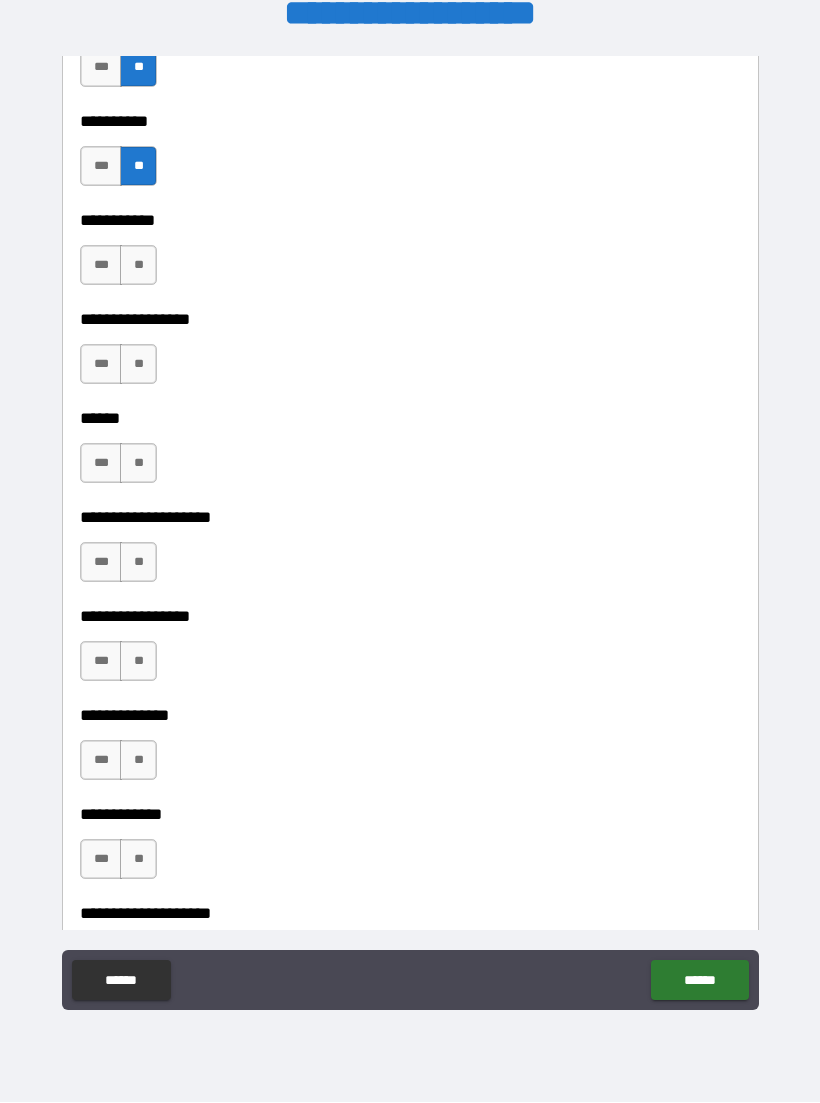 scroll, scrollTop: 6406, scrollLeft: 0, axis: vertical 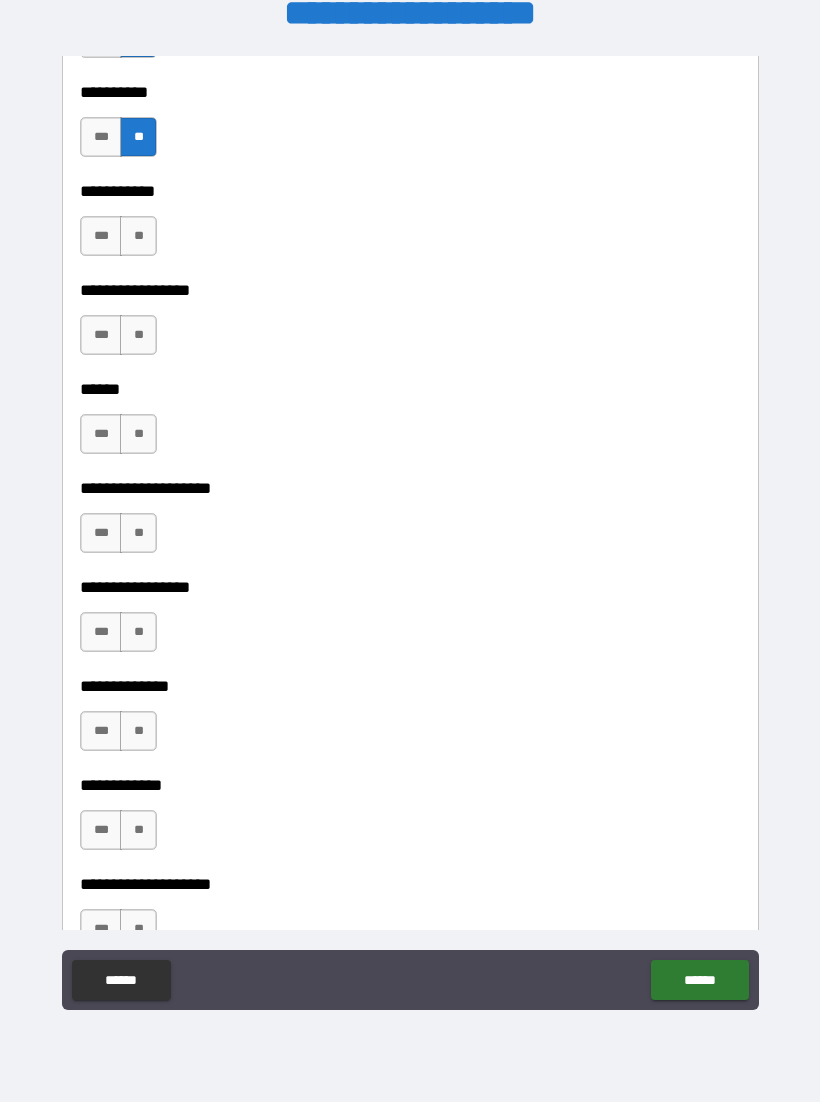 click on "**" at bounding box center (138, 237) 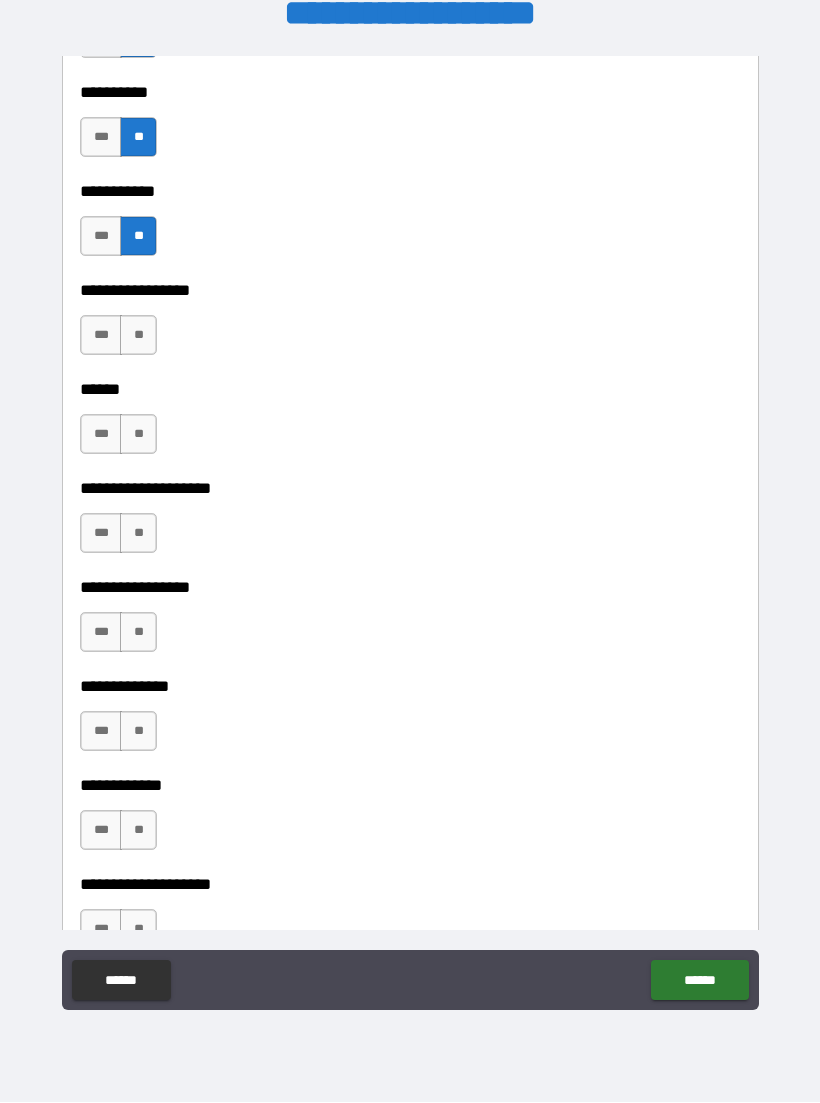 click on "**" at bounding box center [138, 336] 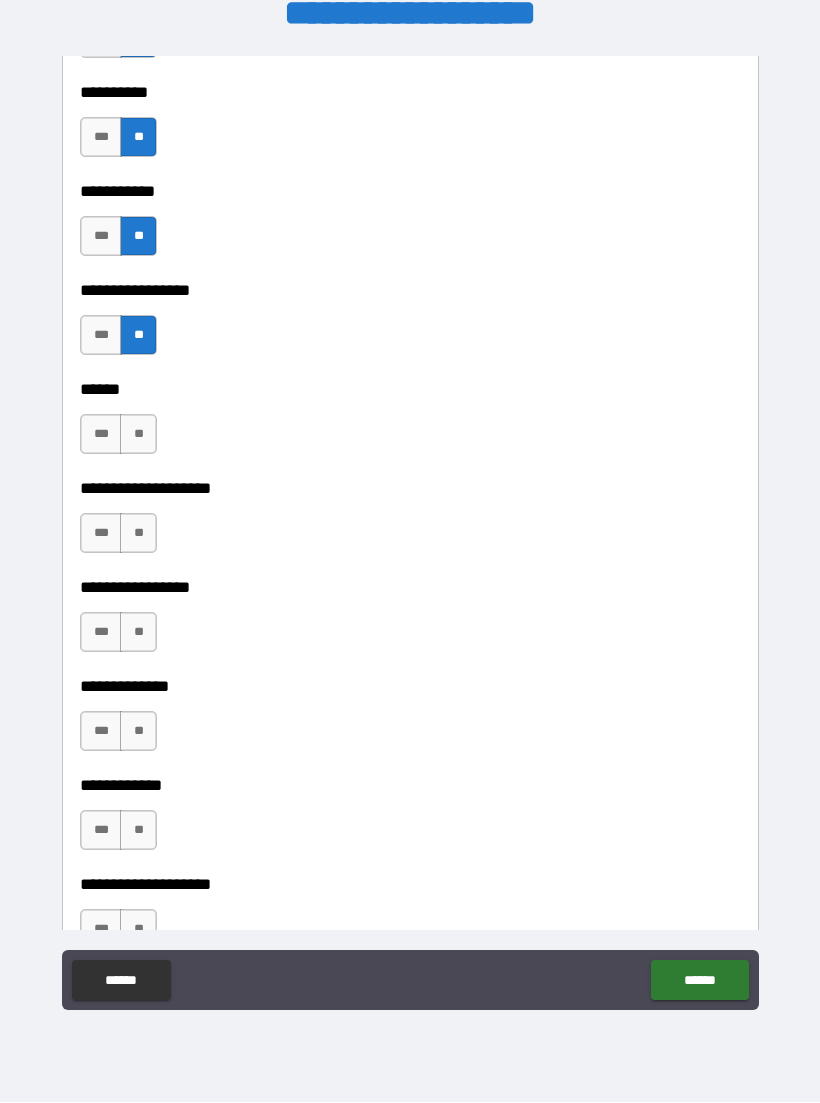 click on "**" at bounding box center [138, 435] 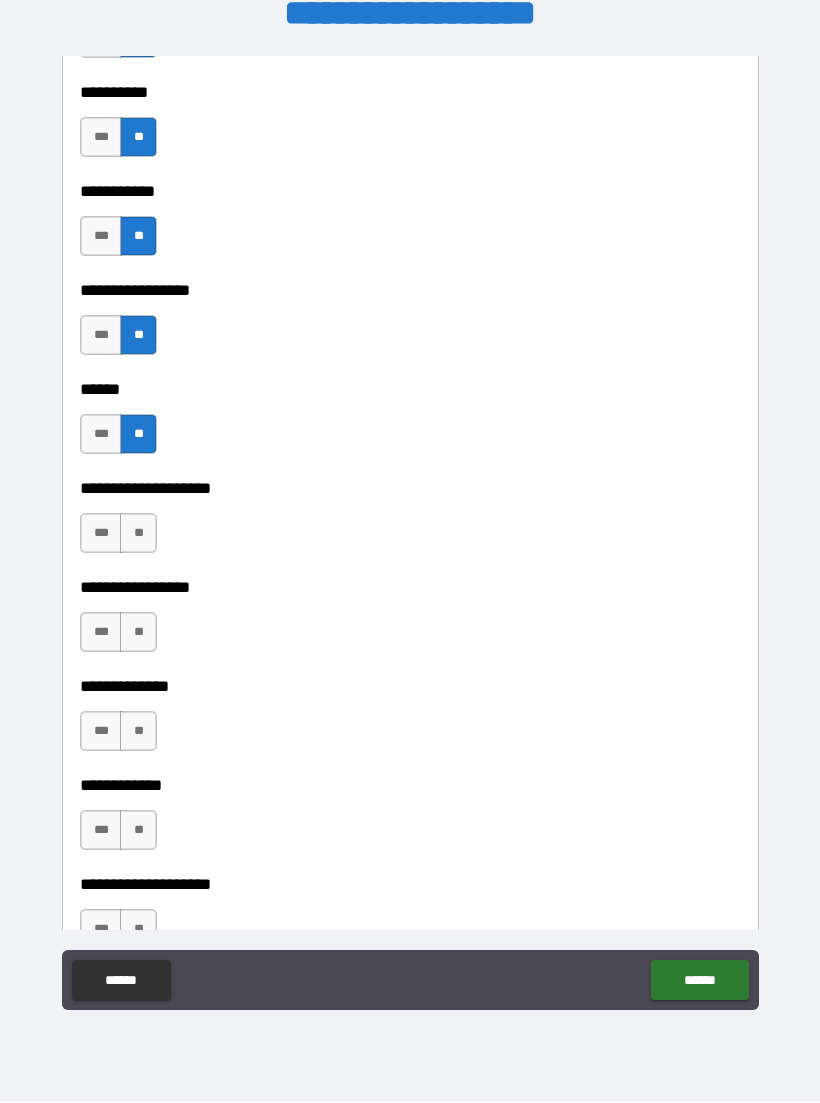 click on "**" at bounding box center [138, 534] 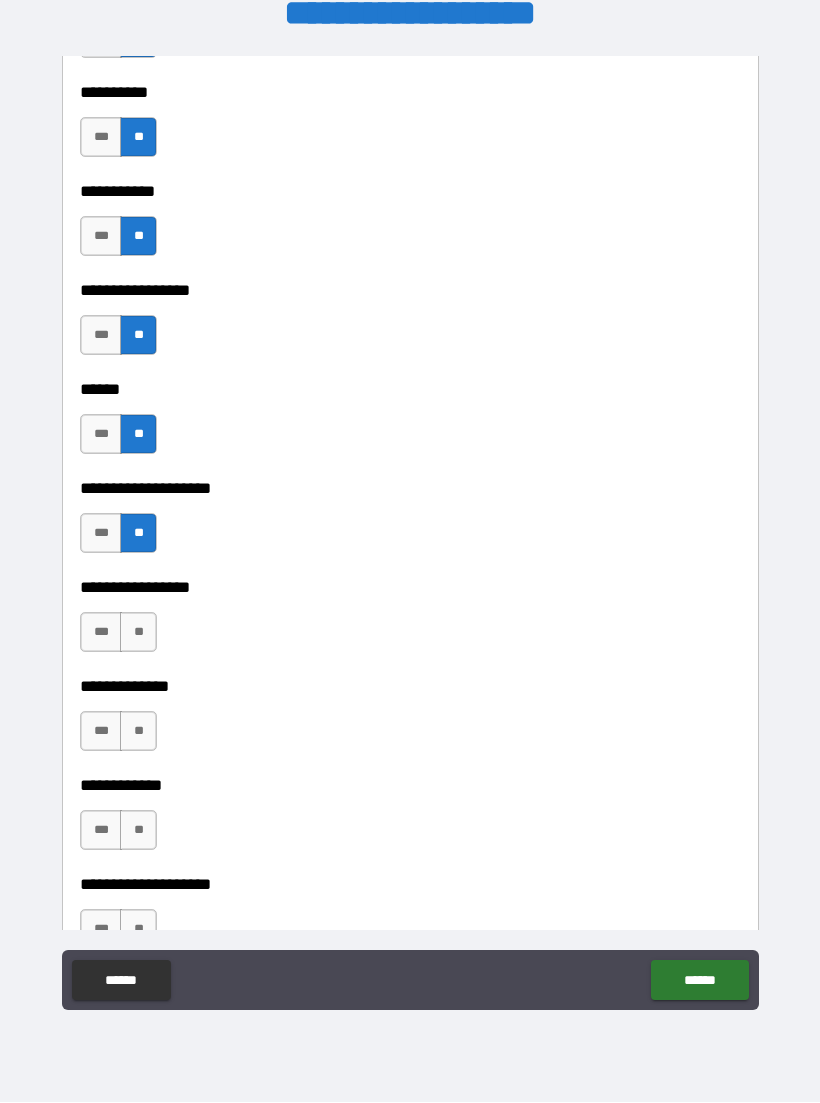 click on "**" at bounding box center [138, 633] 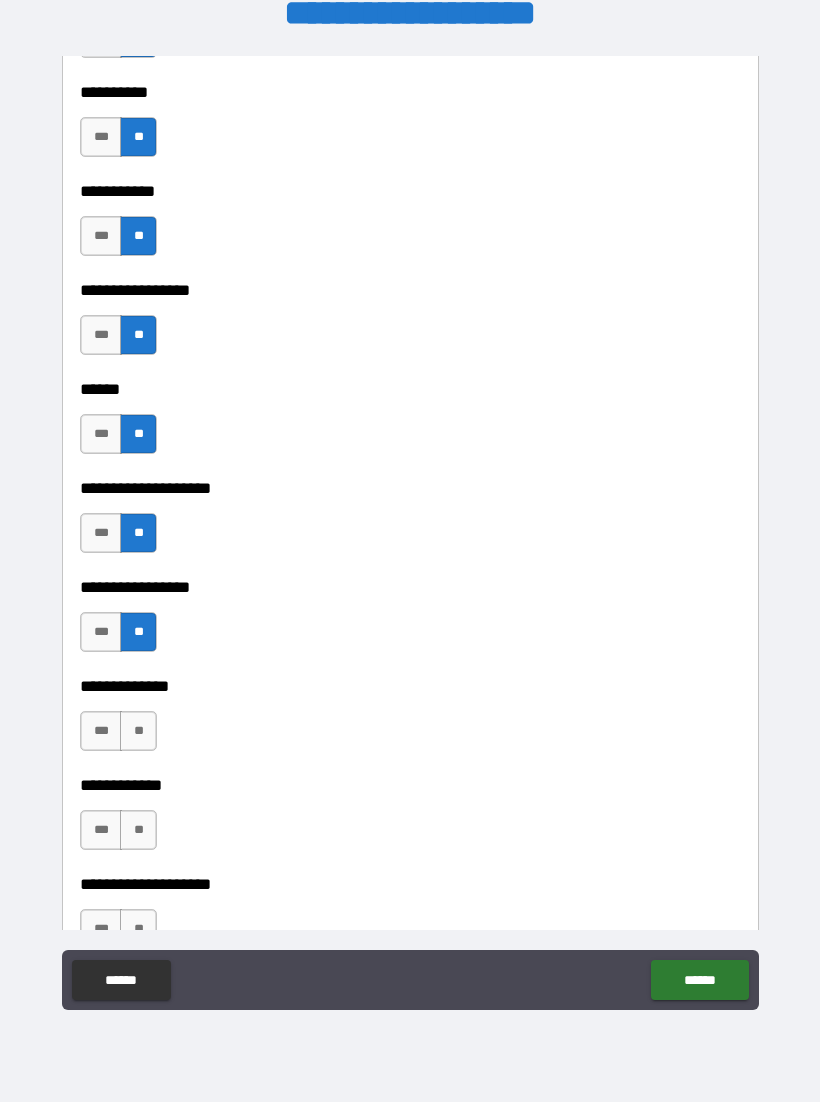 click on "**" at bounding box center [138, 732] 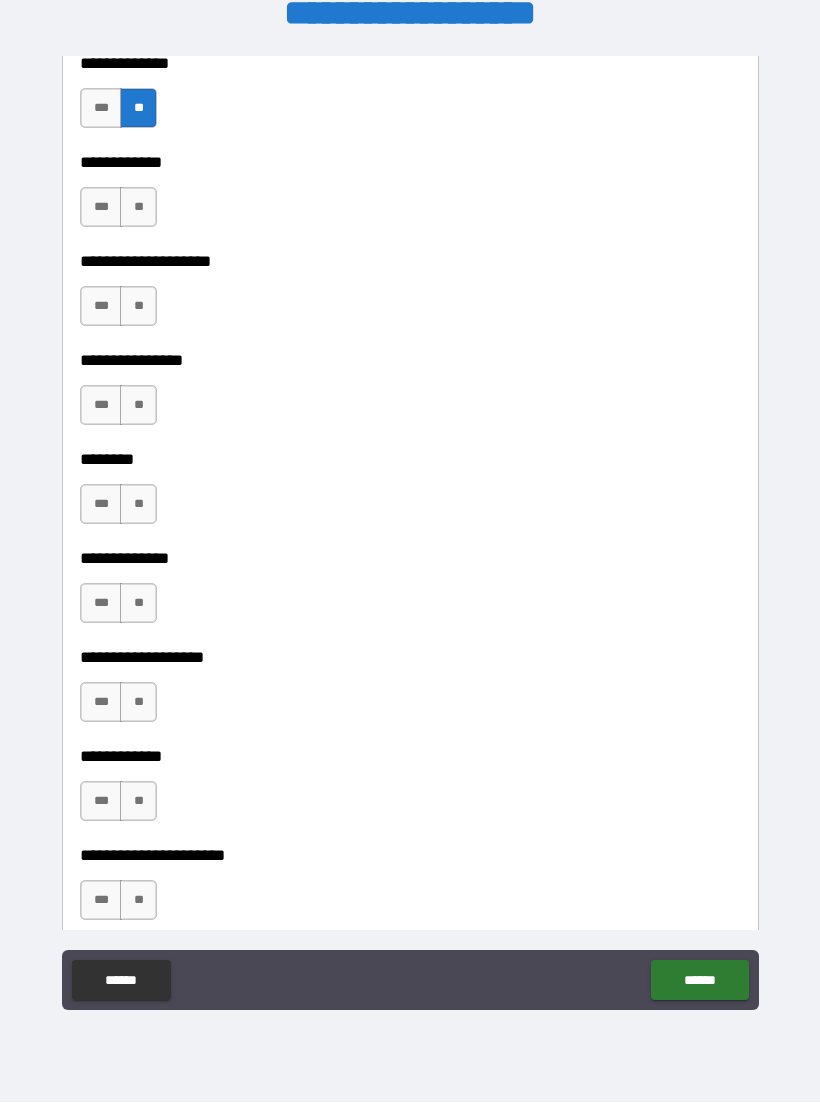 scroll, scrollTop: 7033, scrollLeft: 0, axis: vertical 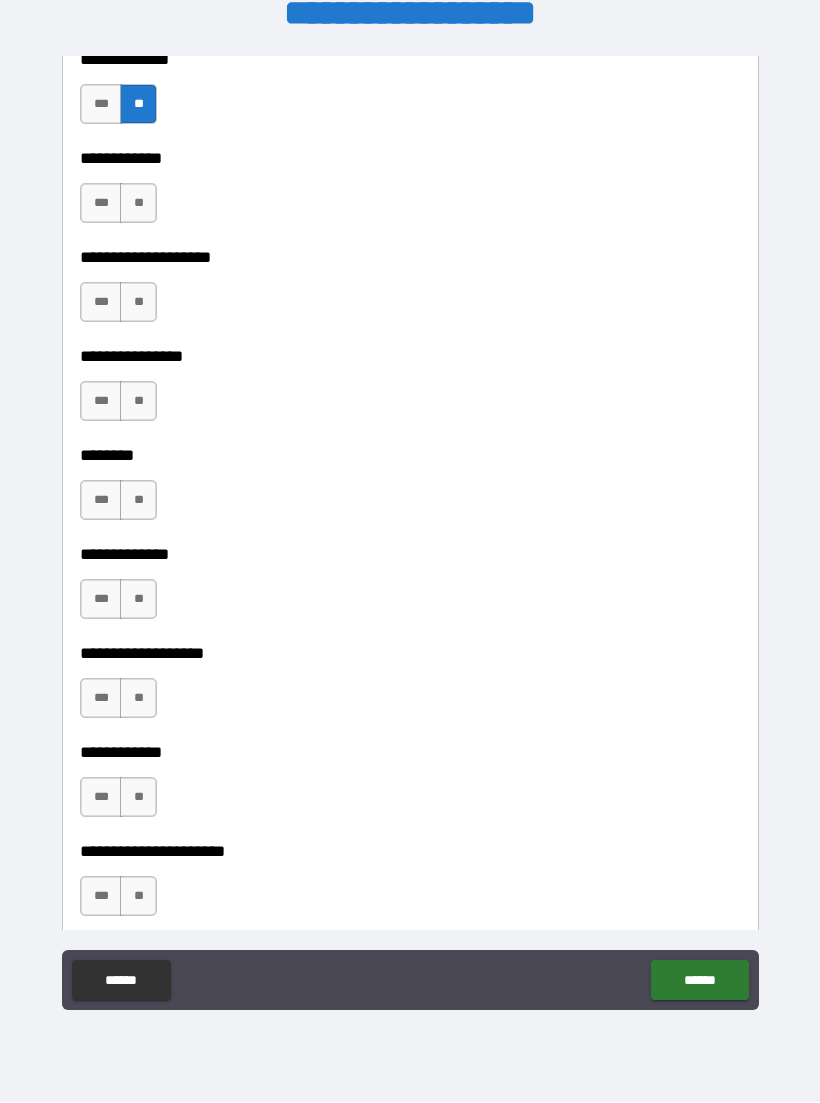 click on "**" at bounding box center [138, 204] 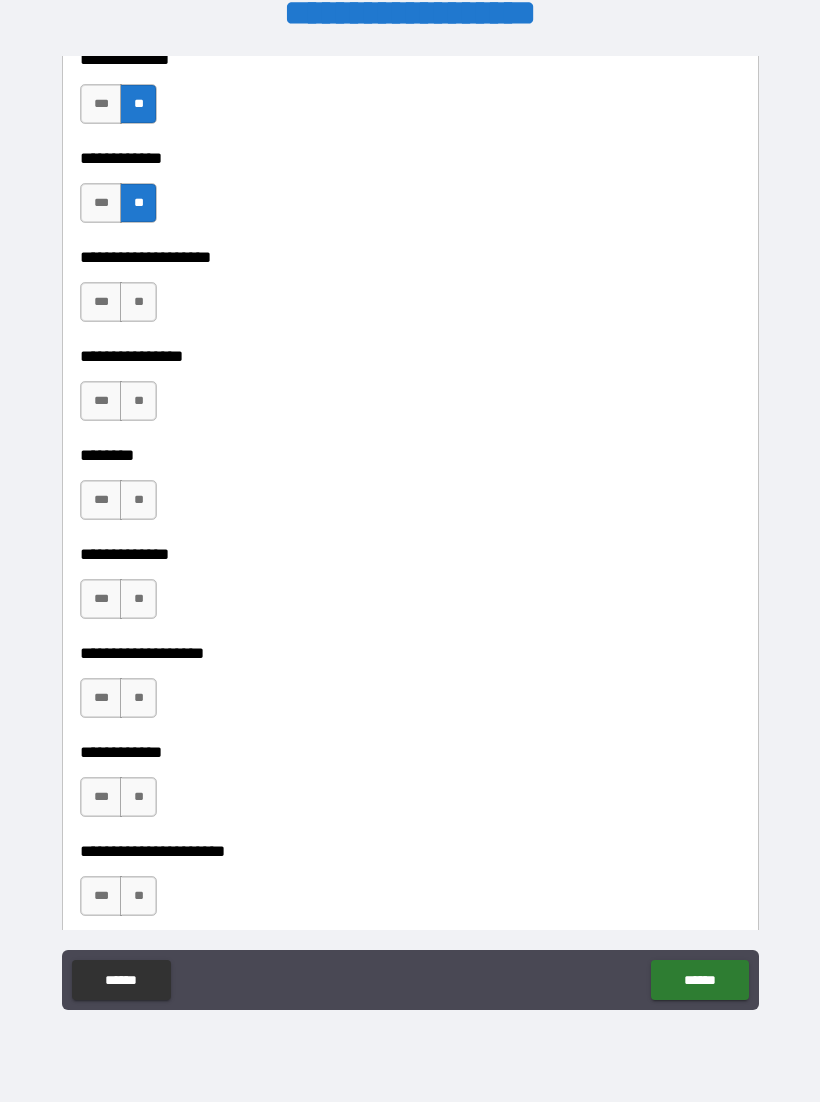 click on "**" at bounding box center [138, 303] 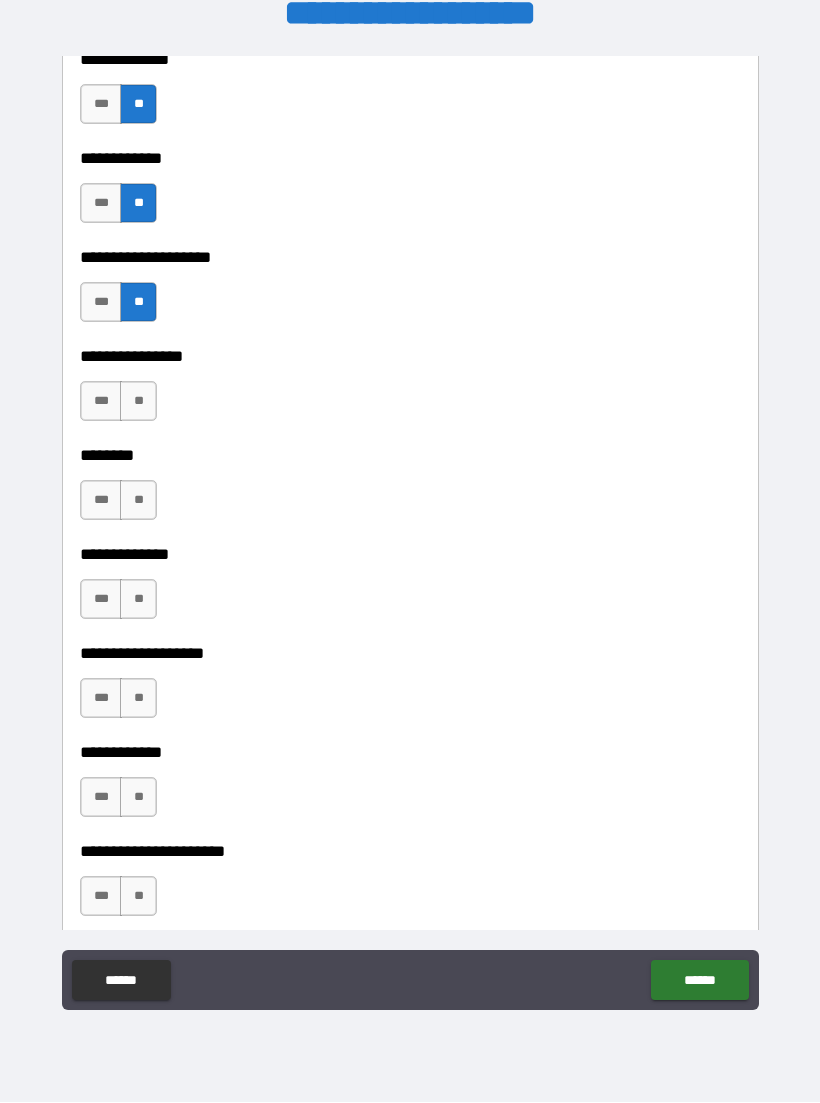 click on "**" at bounding box center [138, 402] 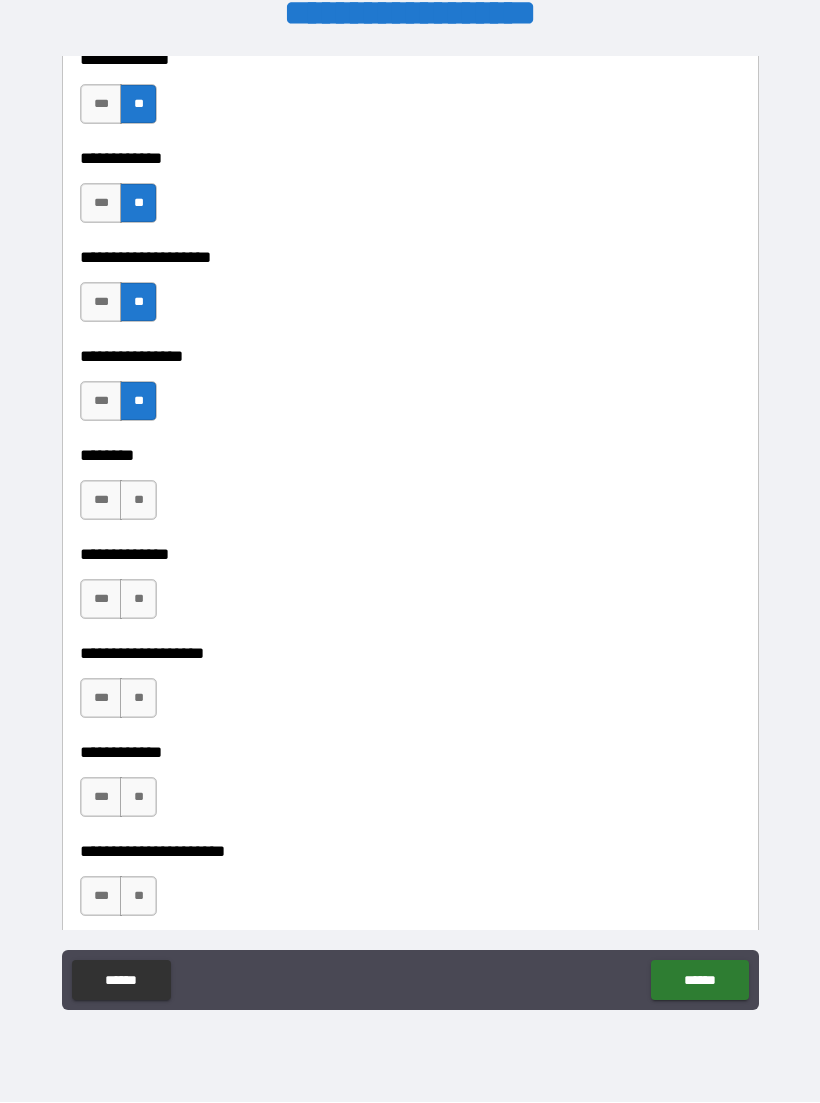 click on "**" at bounding box center [138, 501] 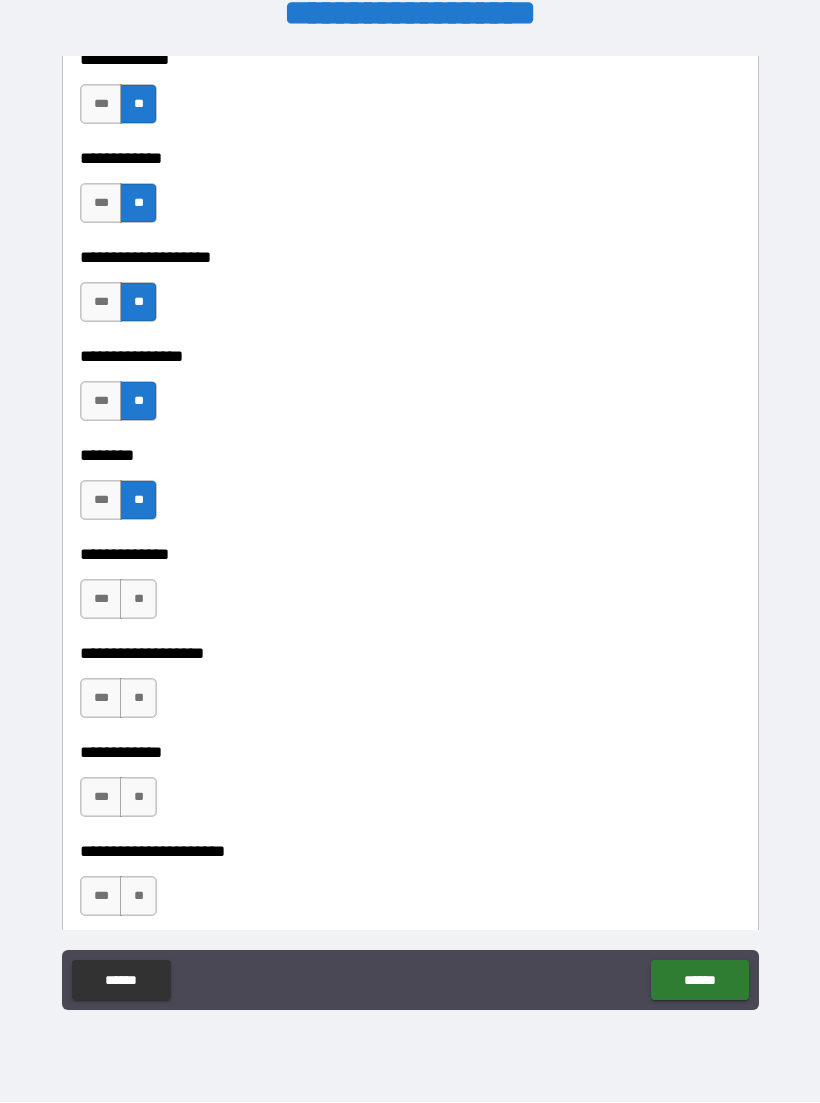 click on "**" at bounding box center [138, 600] 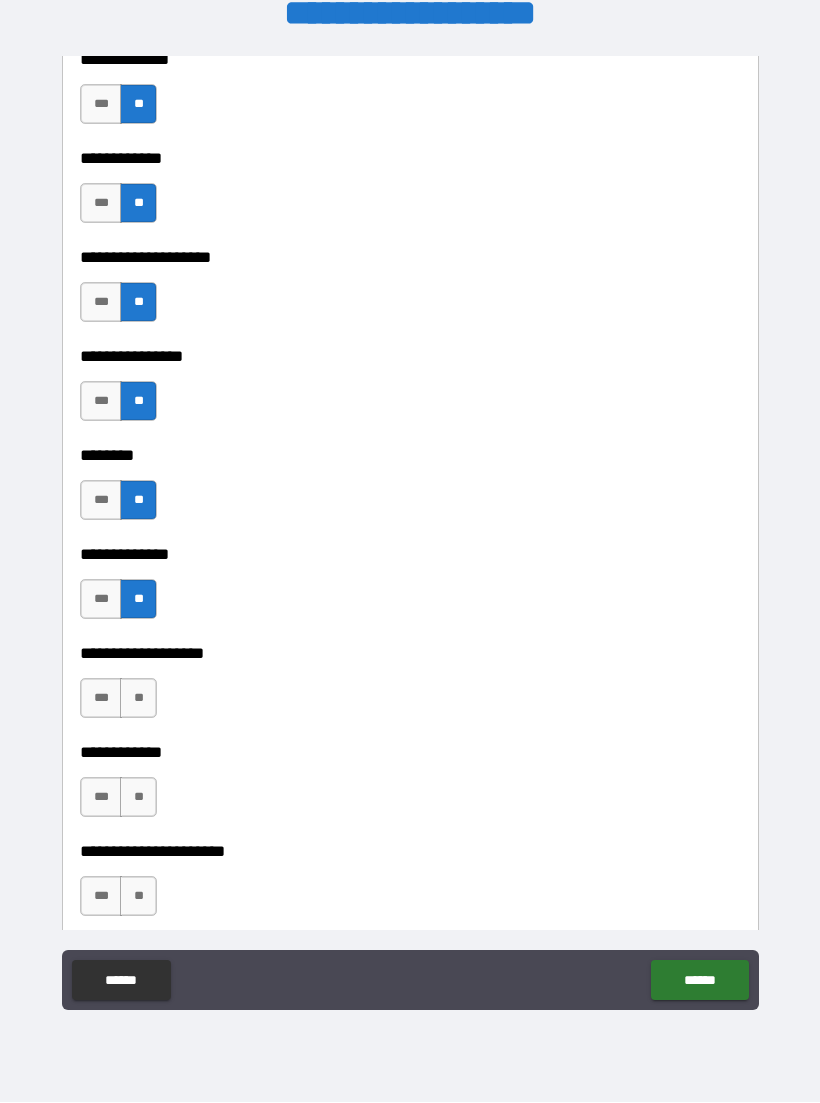click on "**" at bounding box center [138, 699] 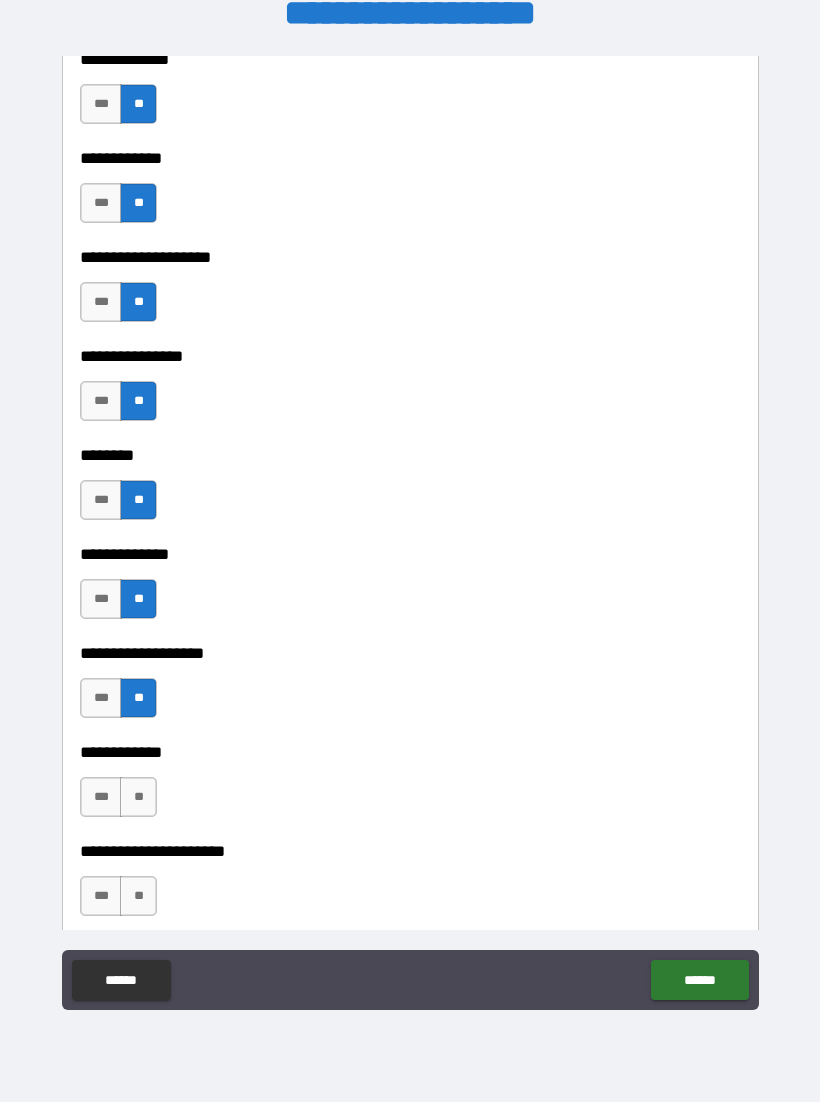 click on "**" at bounding box center [138, 798] 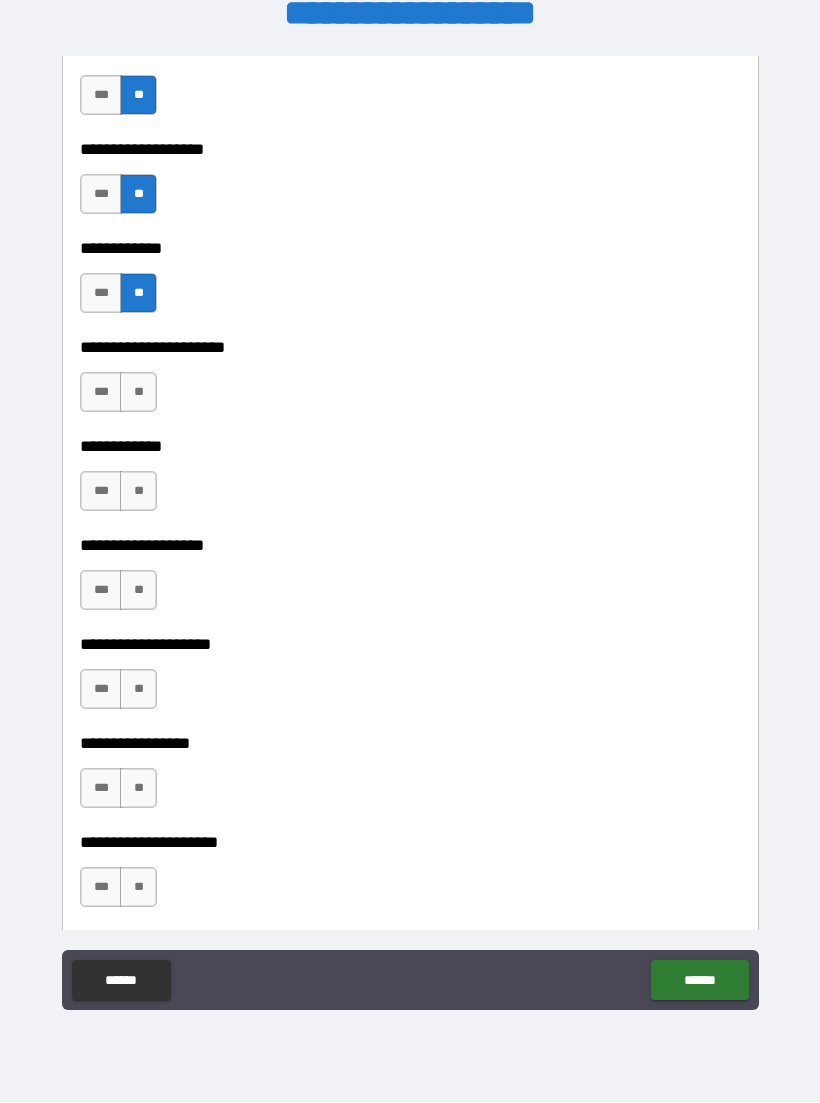 scroll, scrollTop: 7612, scrollLeft: 0, axis: vertical 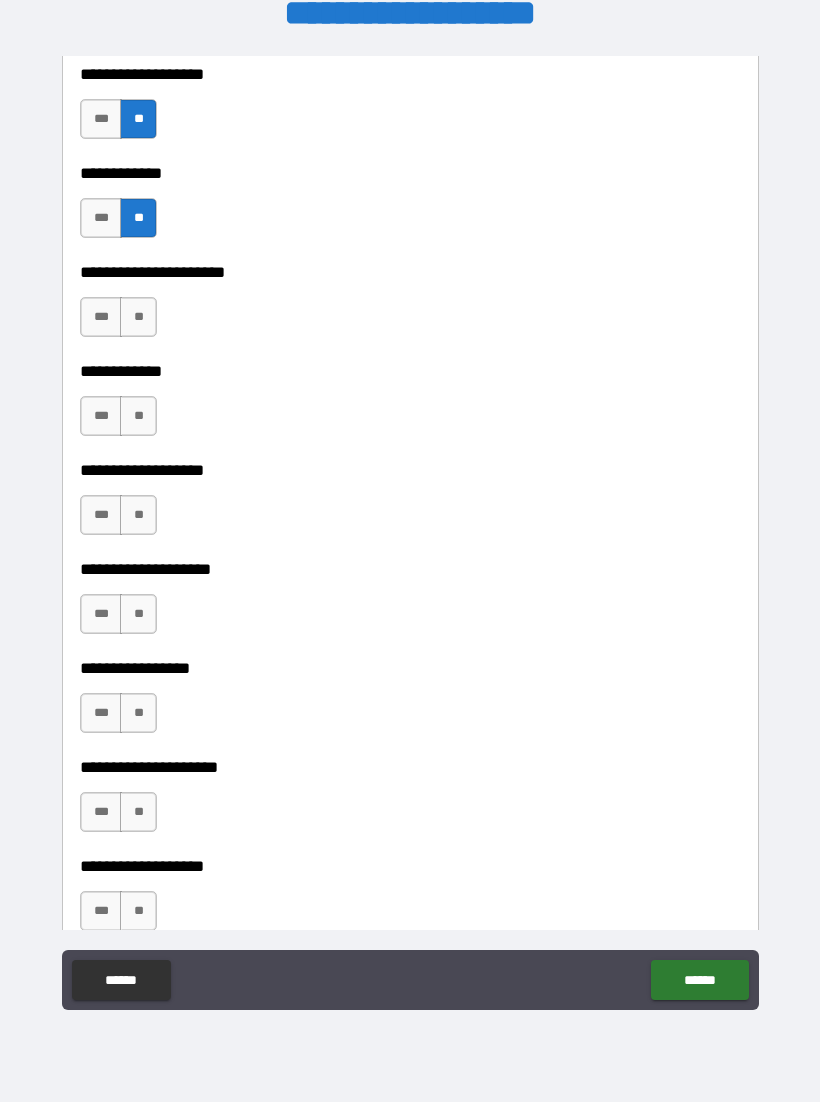 click on "**" at bounding box center [138, 318] 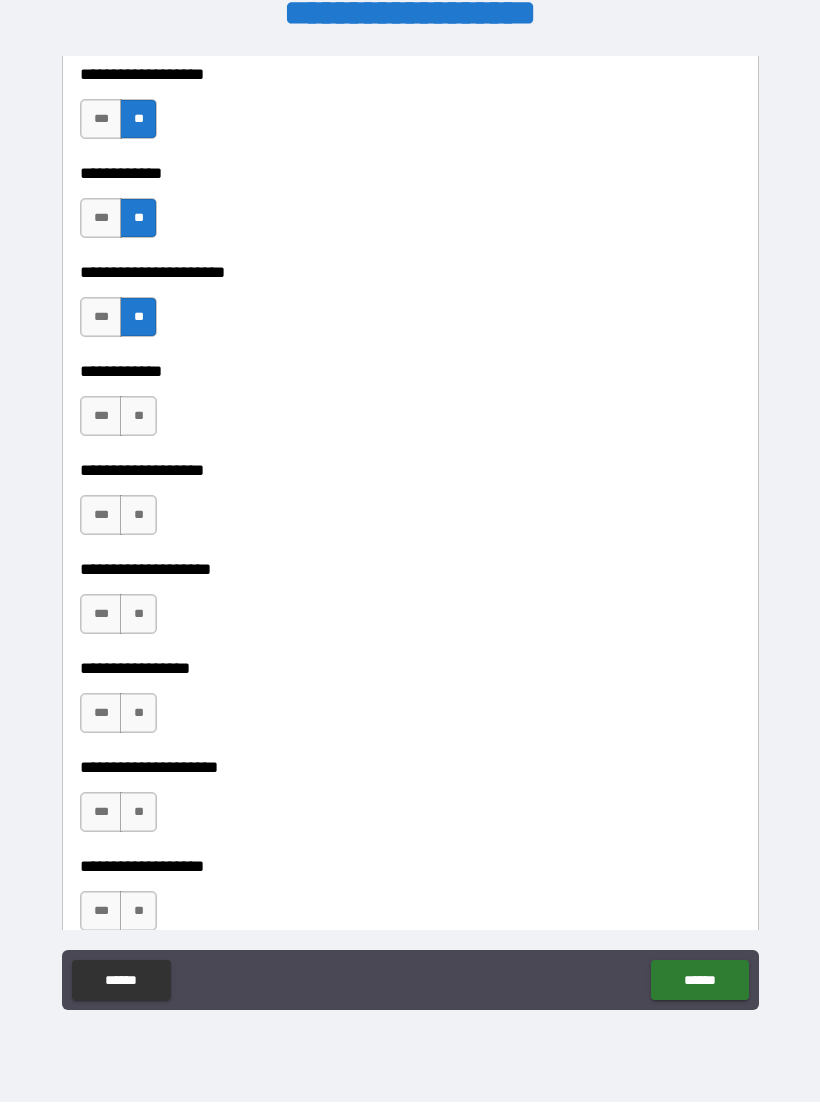 click on "**" at bounding box center [138, 417] 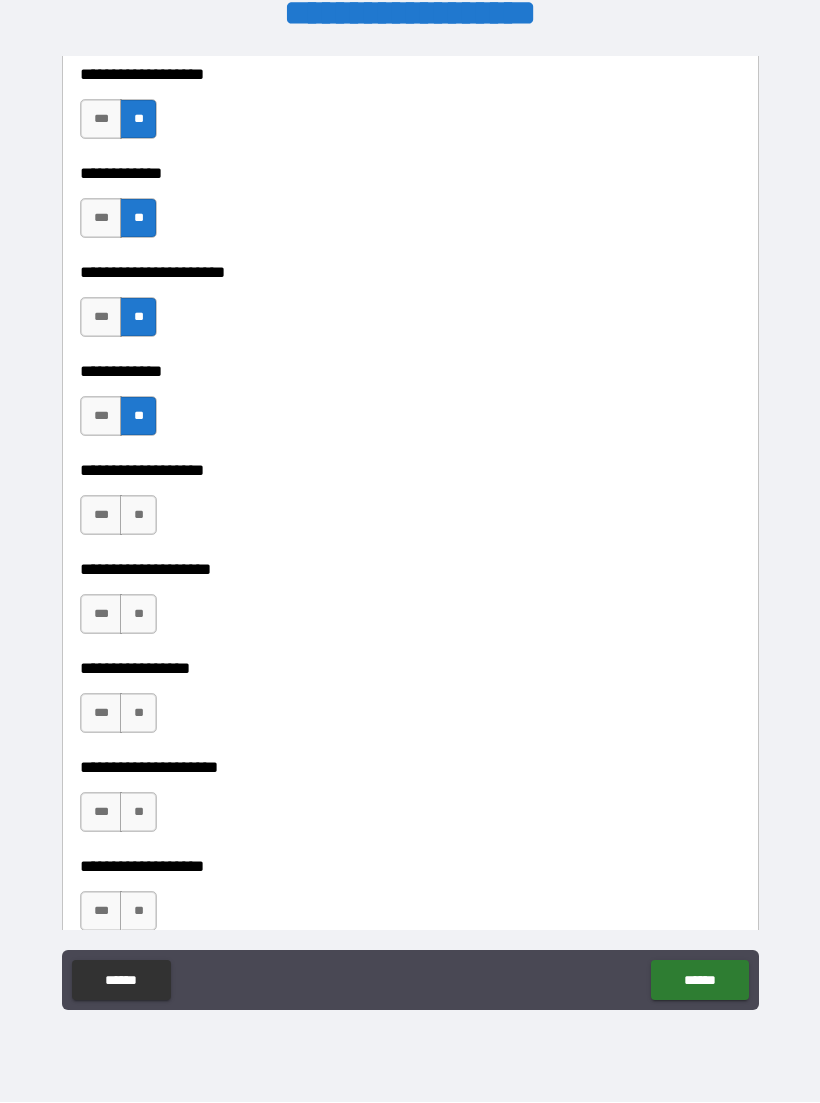 click on "**" at bounding box center (138, 516) 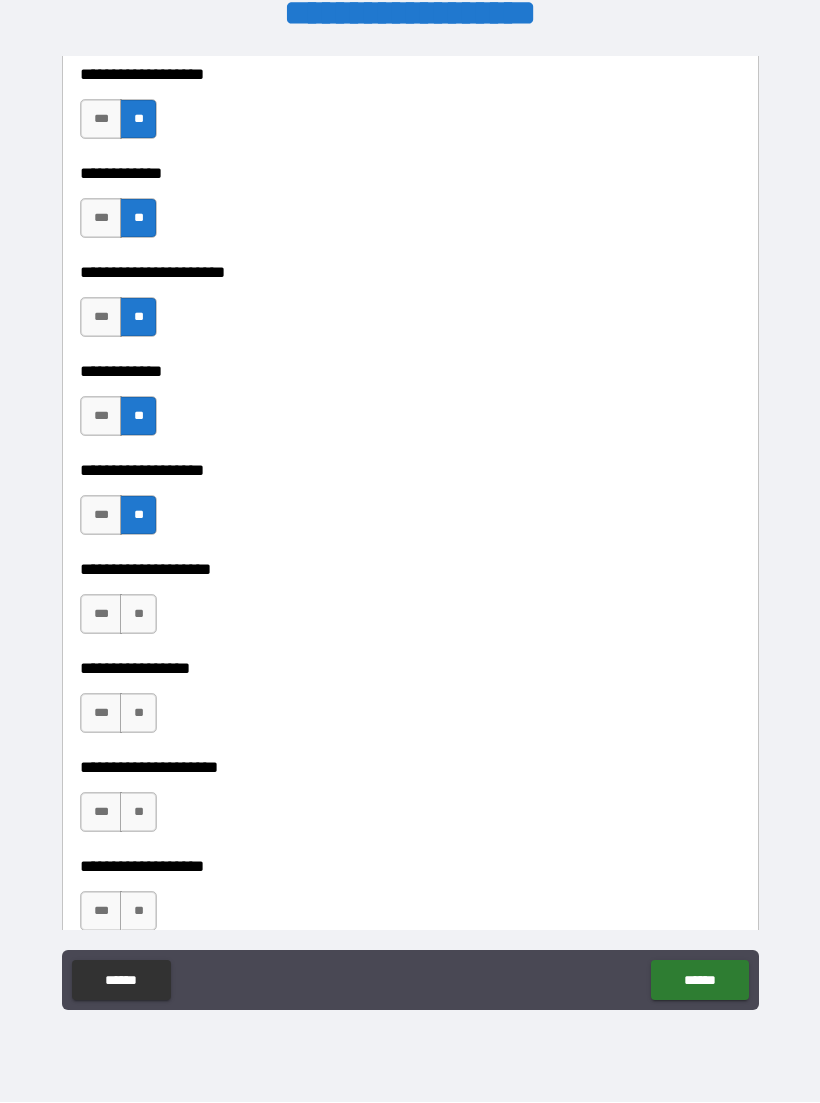 click on "**" at bounding box center [138, 615] 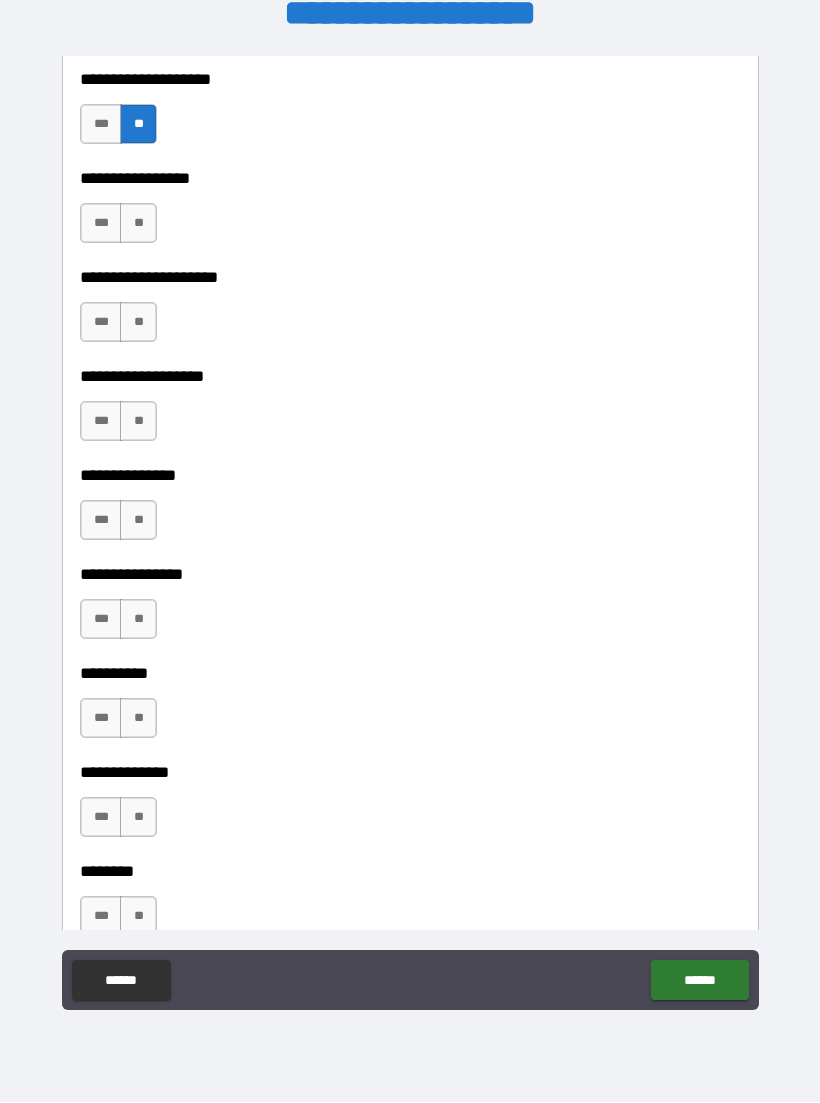 scroll, scrollTop: 8134, scrollLeft: 0, axis: vertical 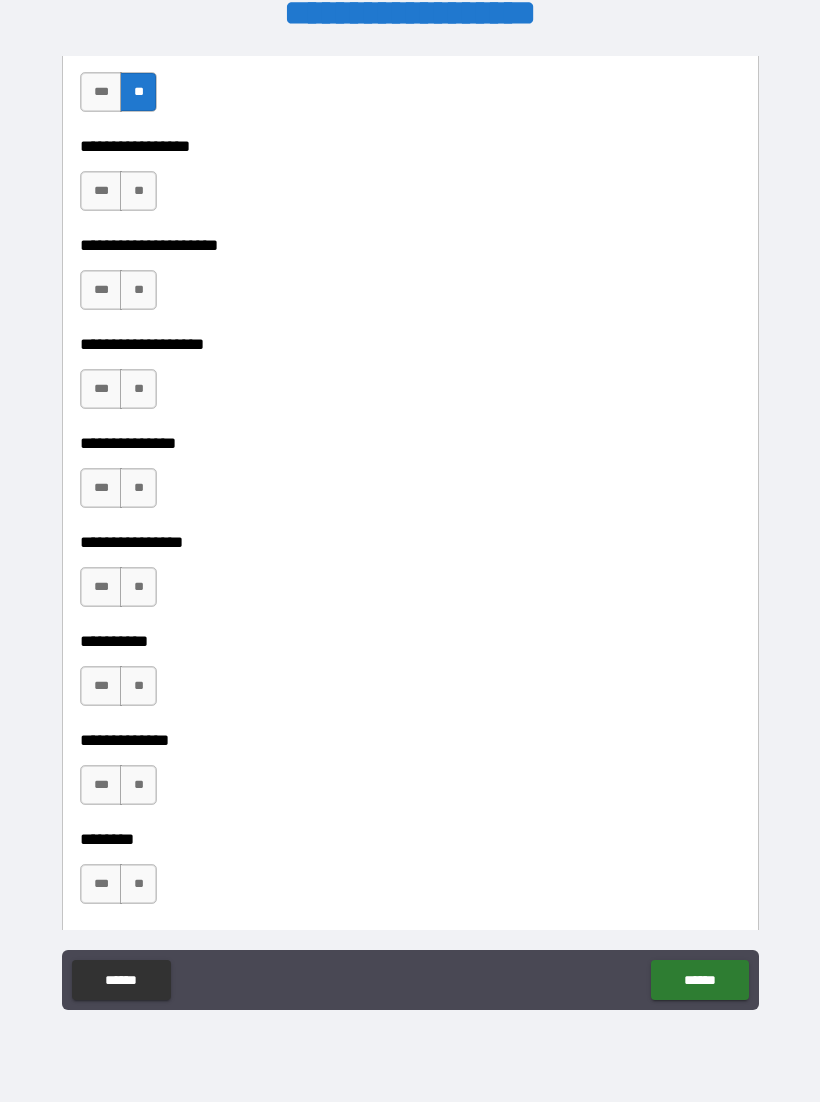 click on "**" at bounding box center [138, 192] 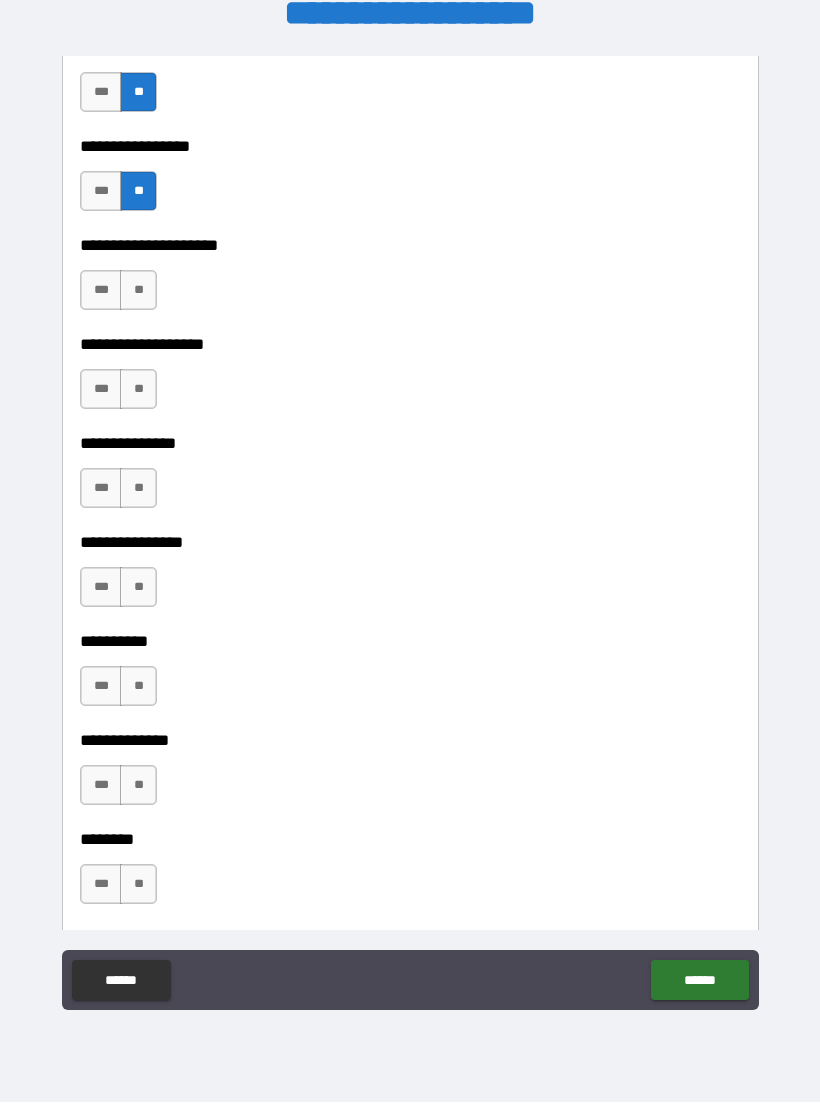 click on "**" at bounding box center (138, 291) 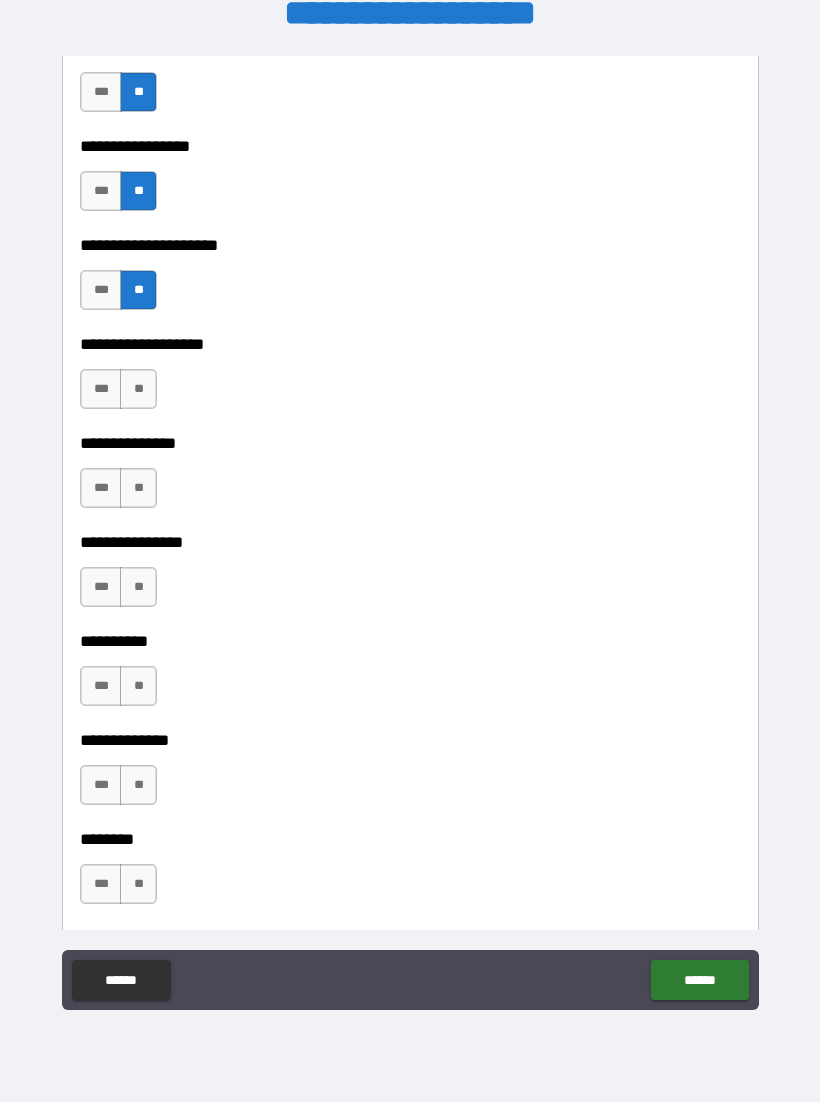 click on "**" at bounding box center (138, 390) 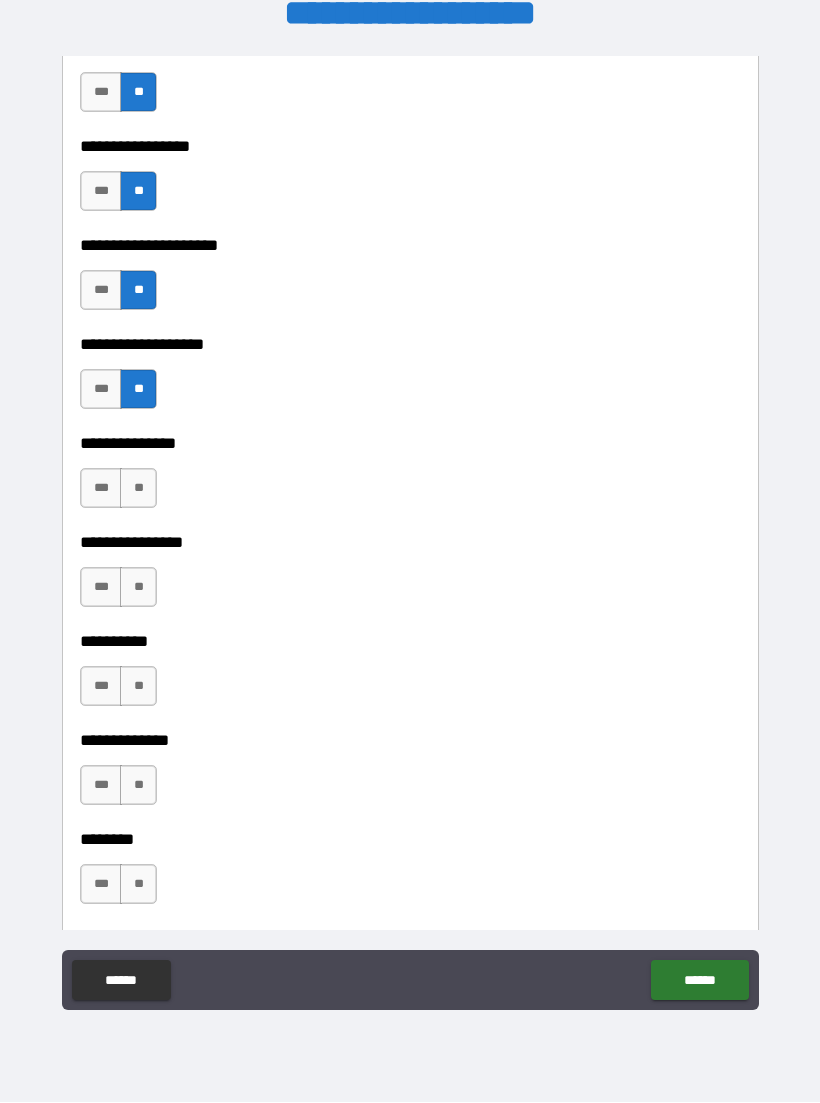 click on "**" at bounding box center [138, 489] 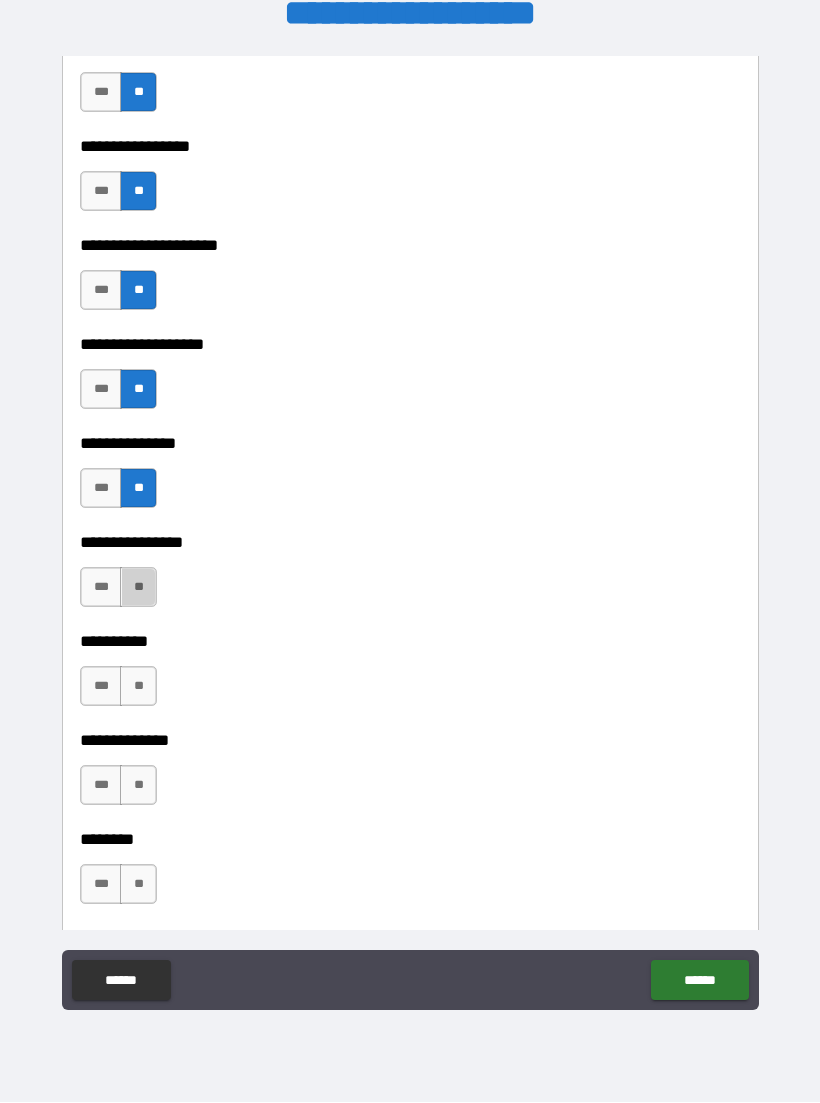 click on "**" at bounding box center [138, 588] 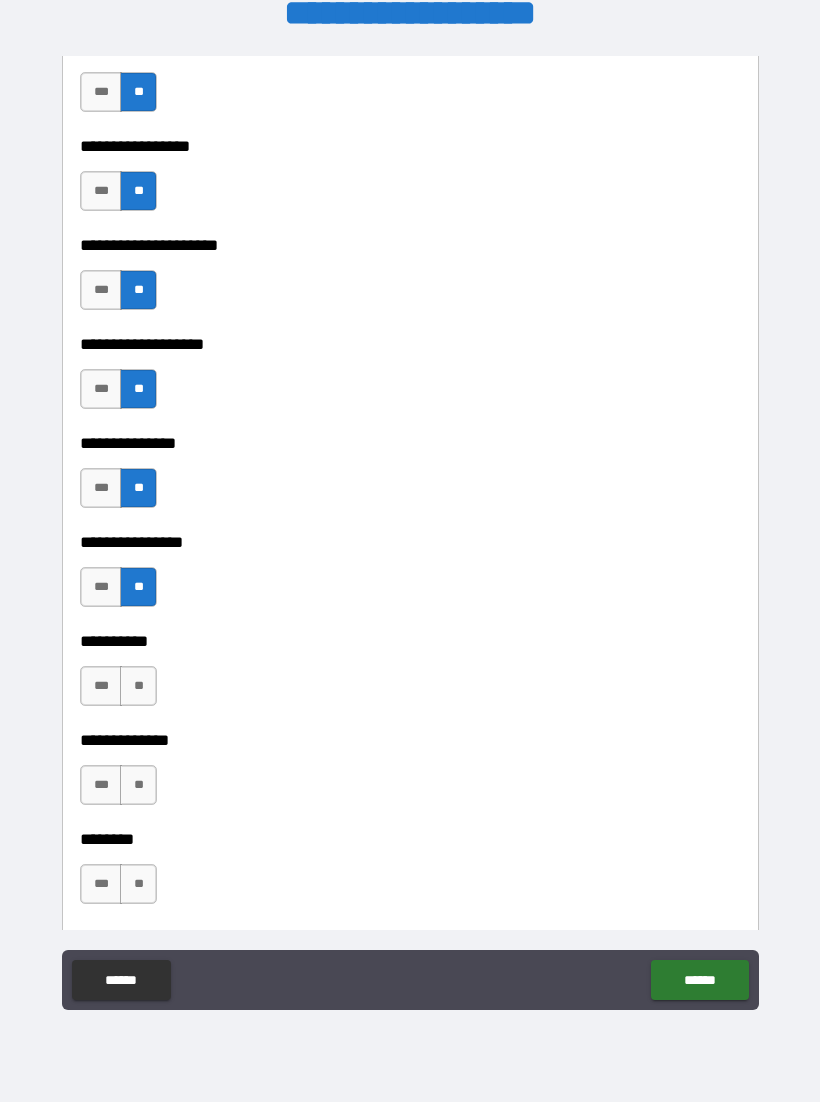 click on "**" at bounding box center (138, 687) 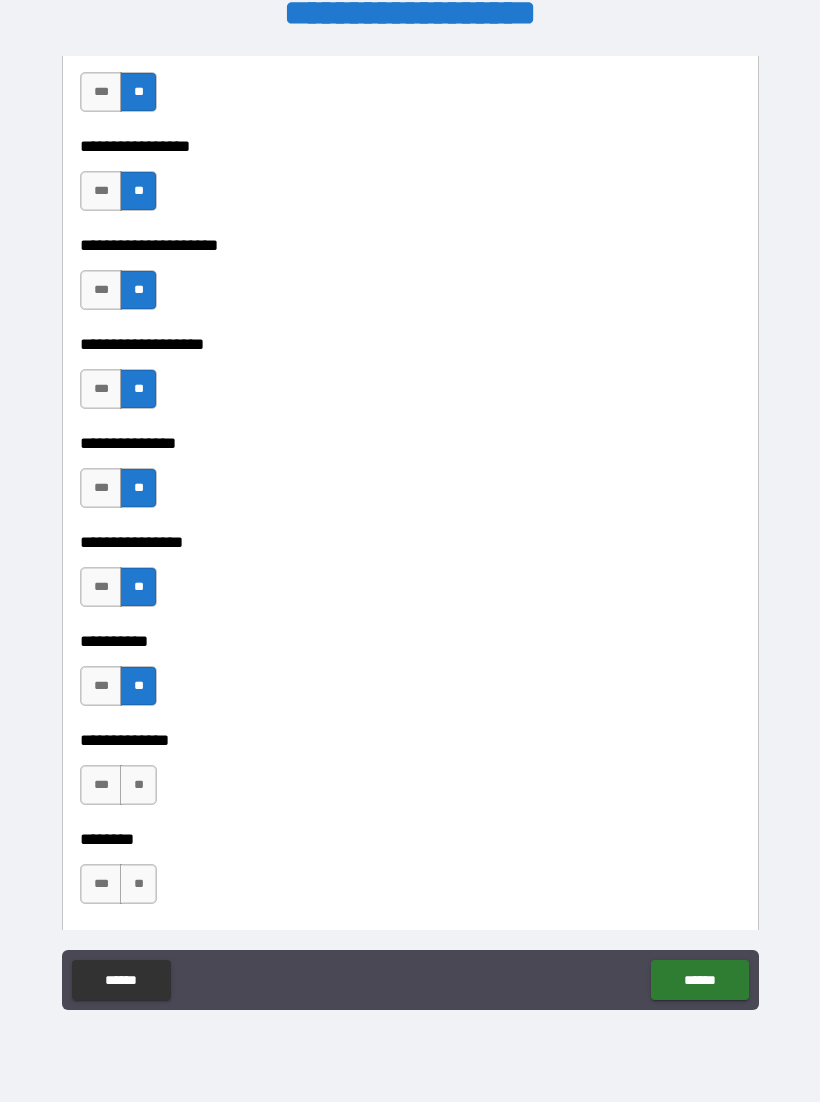 click on "**" at bounding box center [138, 786] 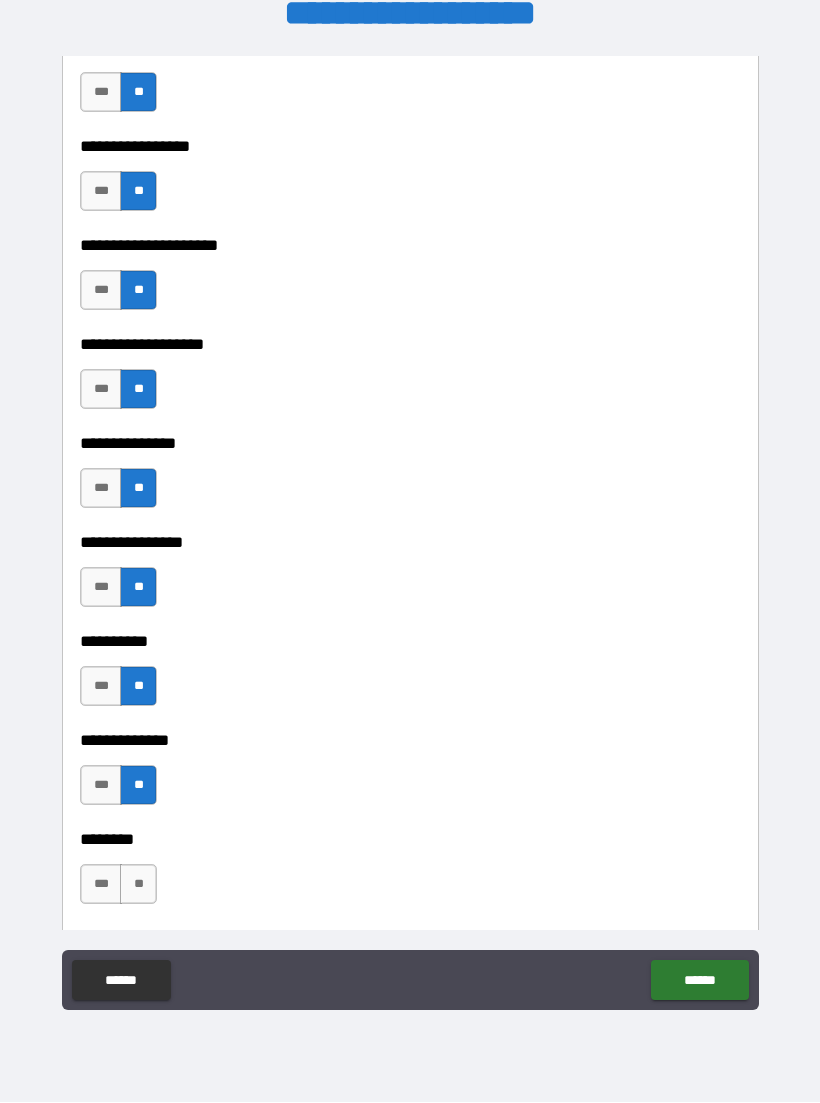 click on "**" at bounding box center (138, 885) 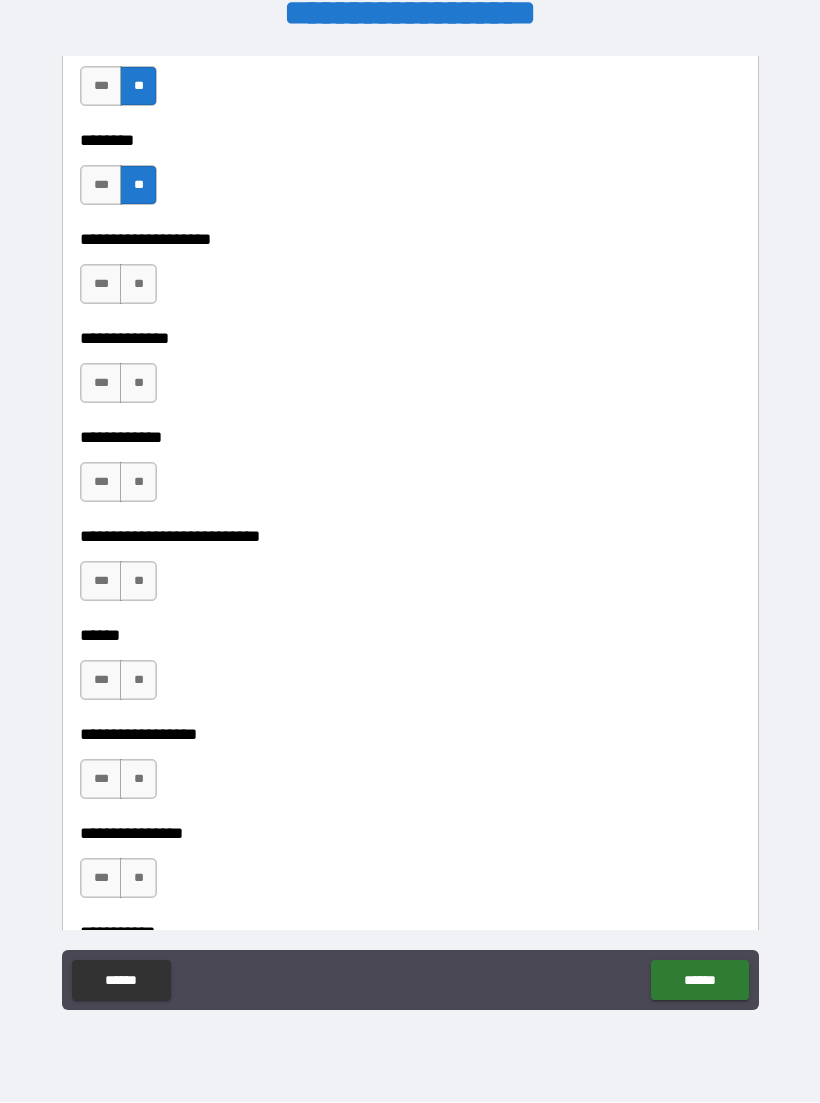 scroll, scrollTop: 8834, scrollLeft: 0, axis: vertical 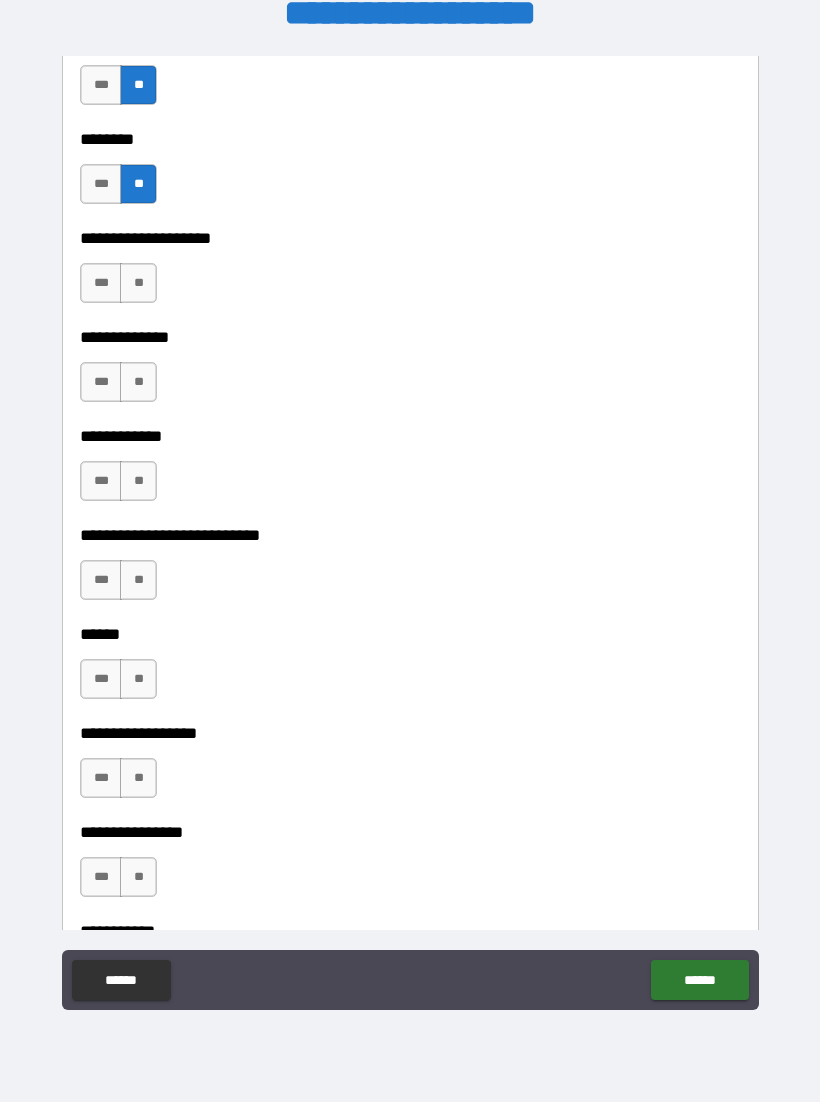 click on "**" at bounding box center (138, 284) 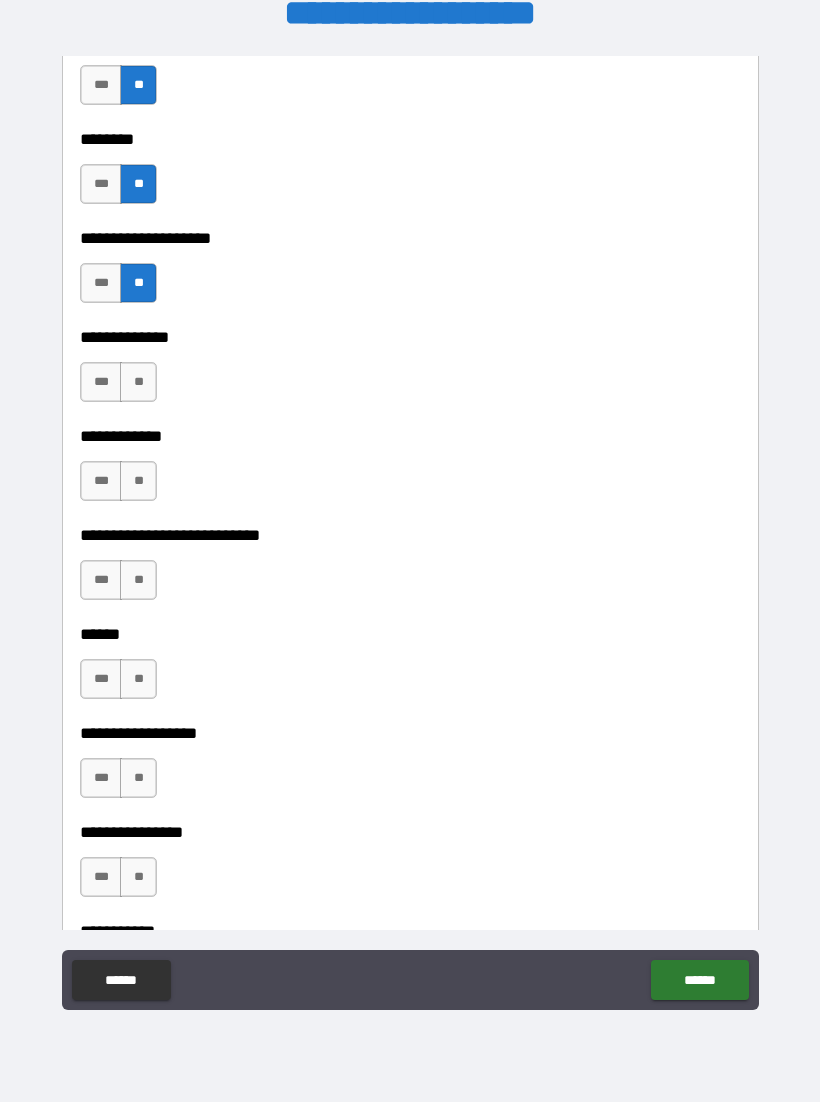 click on "**" at bounding box center (138, 383) 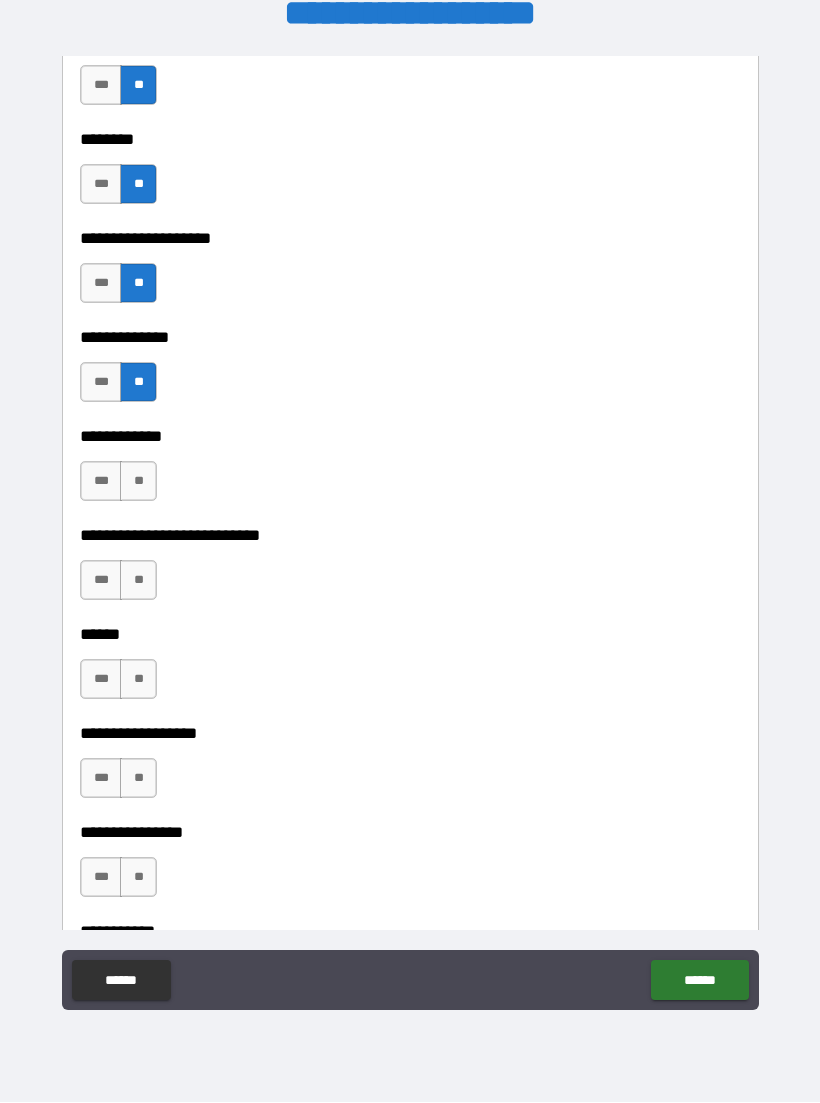 click on "**" at bounding box center [138, 482] 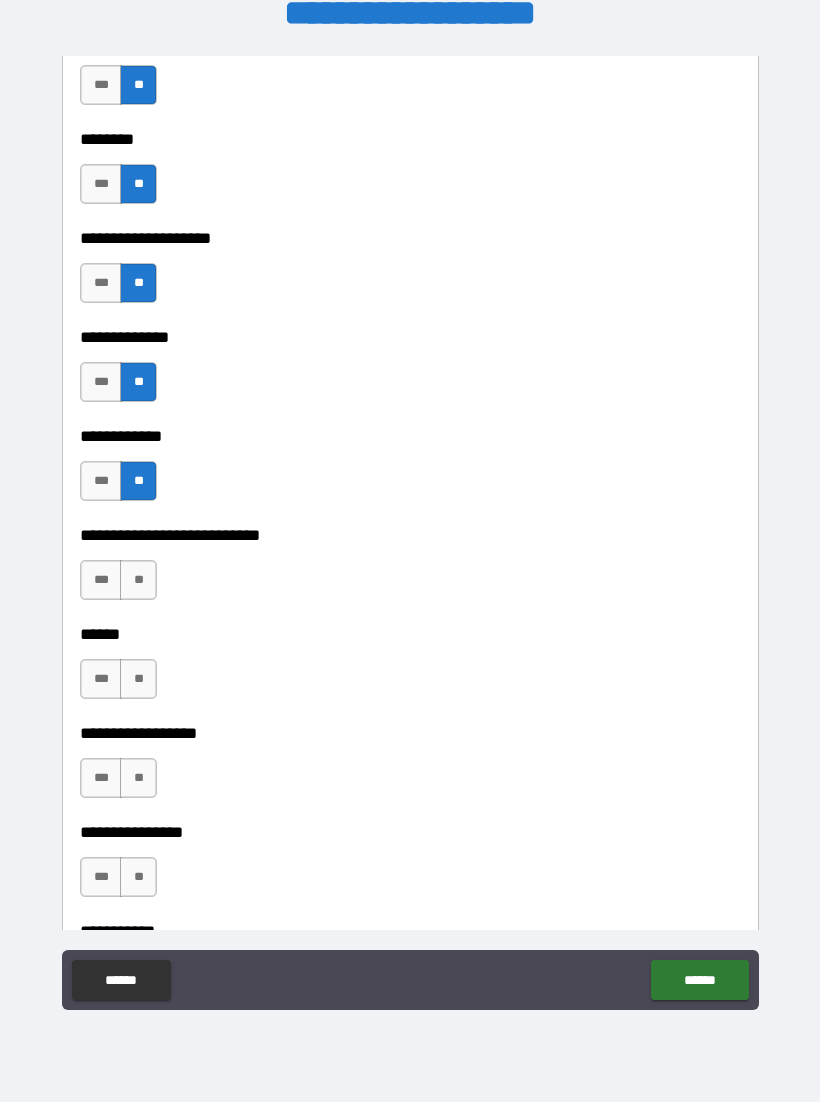 click on "**" at bounding box center [138, 581] 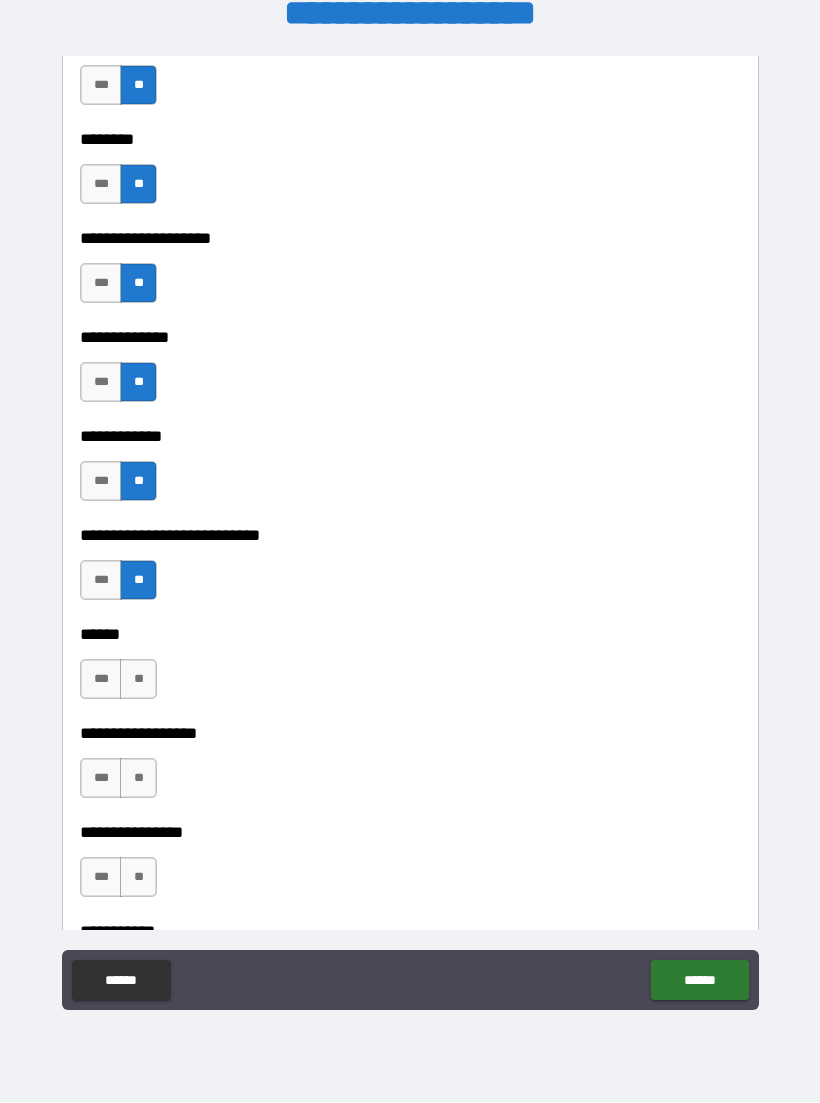 click on "**" at bounding box center (138, 680) 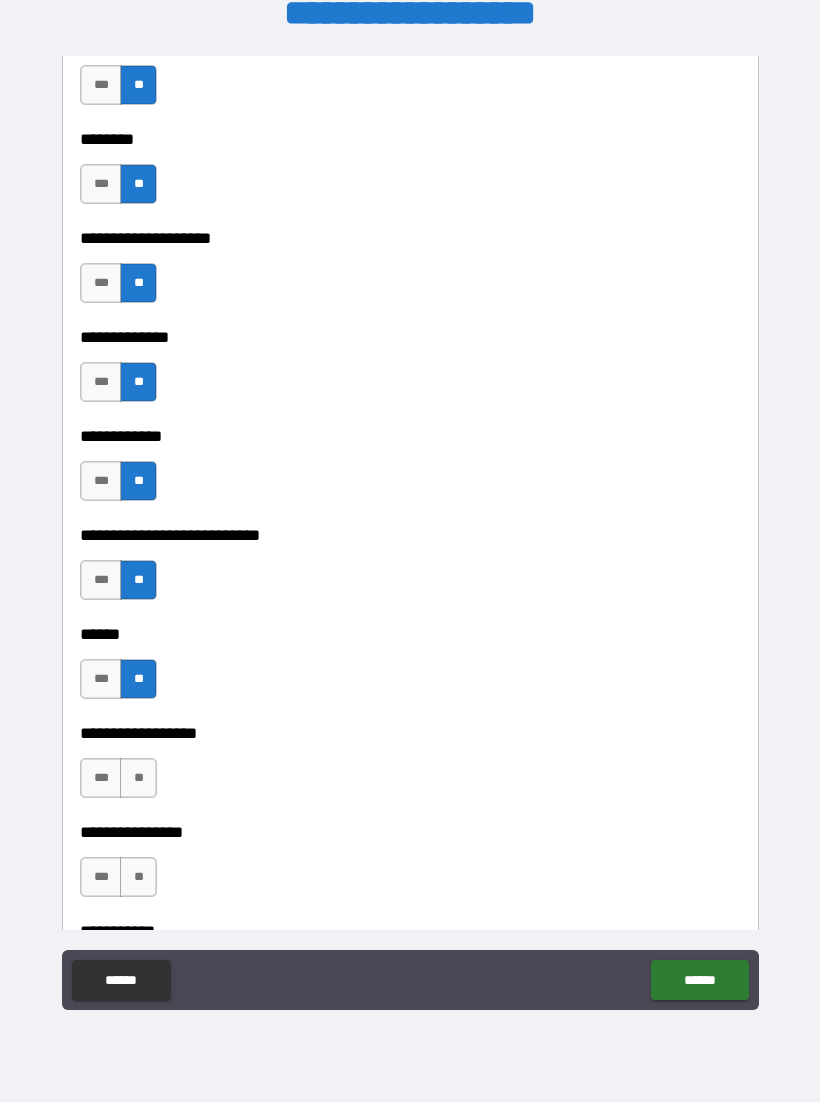 click on "**" at bounding box center [138, 779] 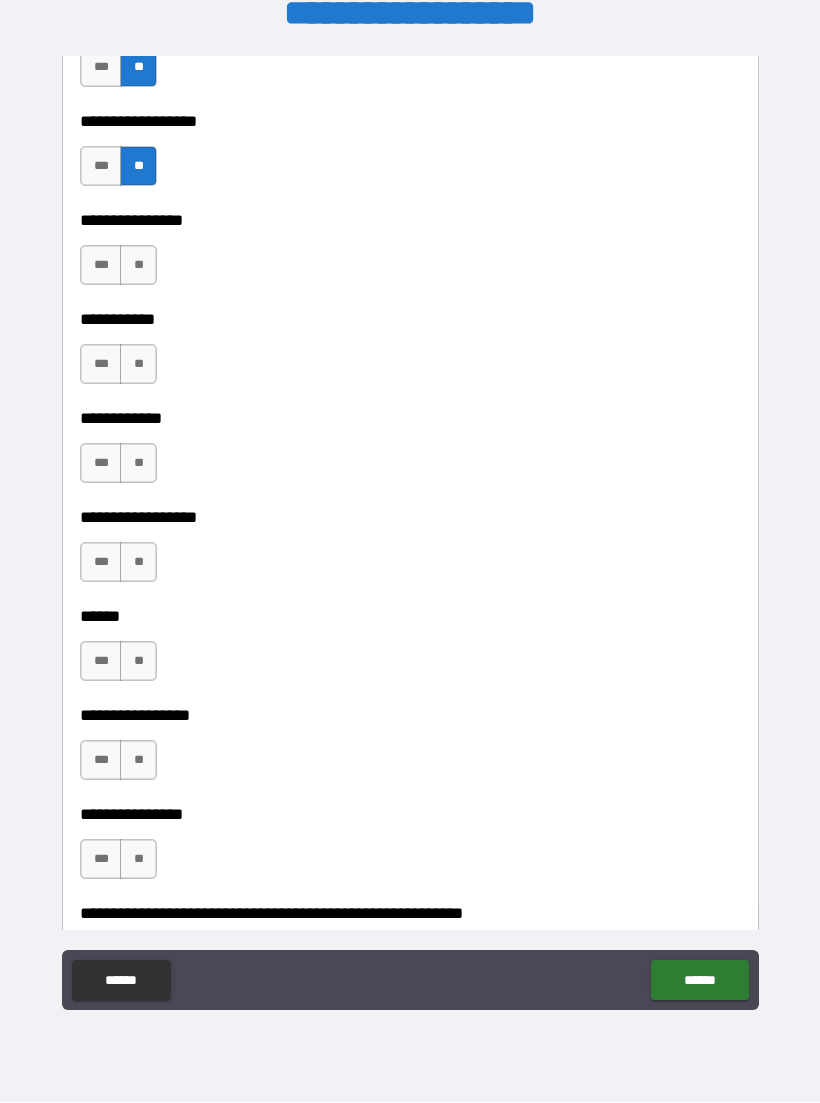 scroll, scrollTop: 9465, scrollLeft: 0, axis: vertical 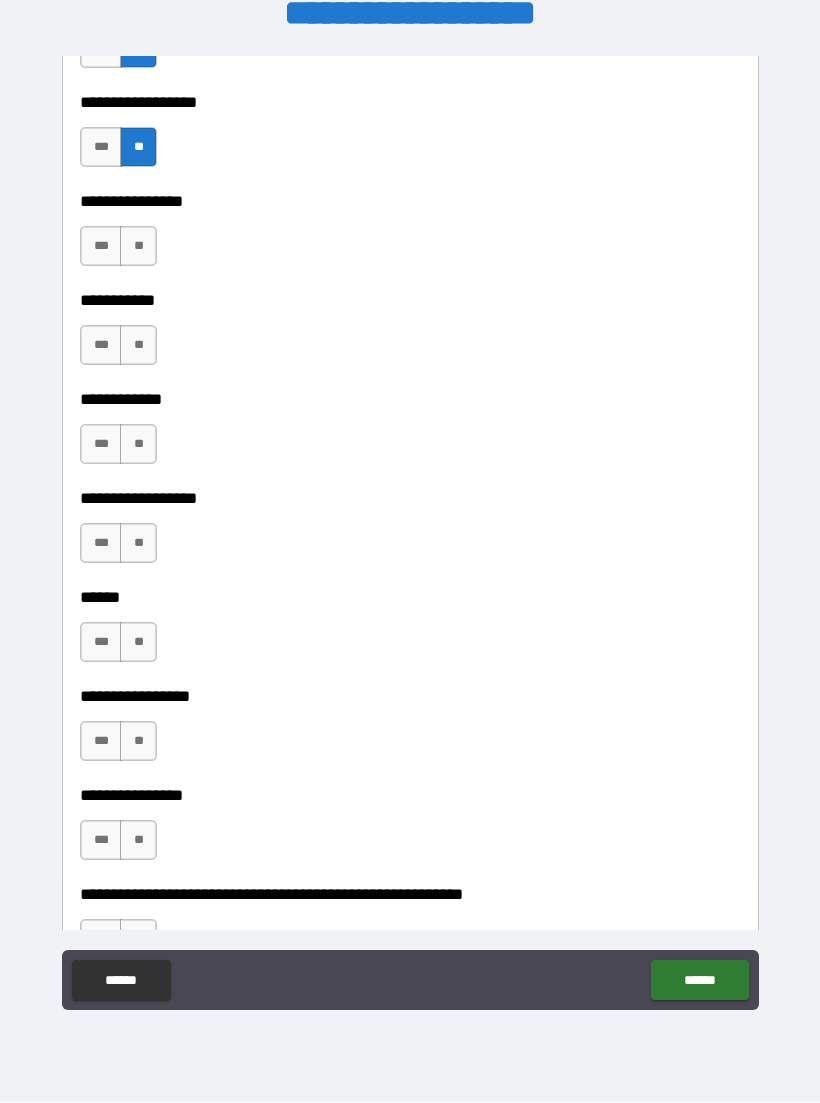 click on "**" at bounding box center (138, 247) 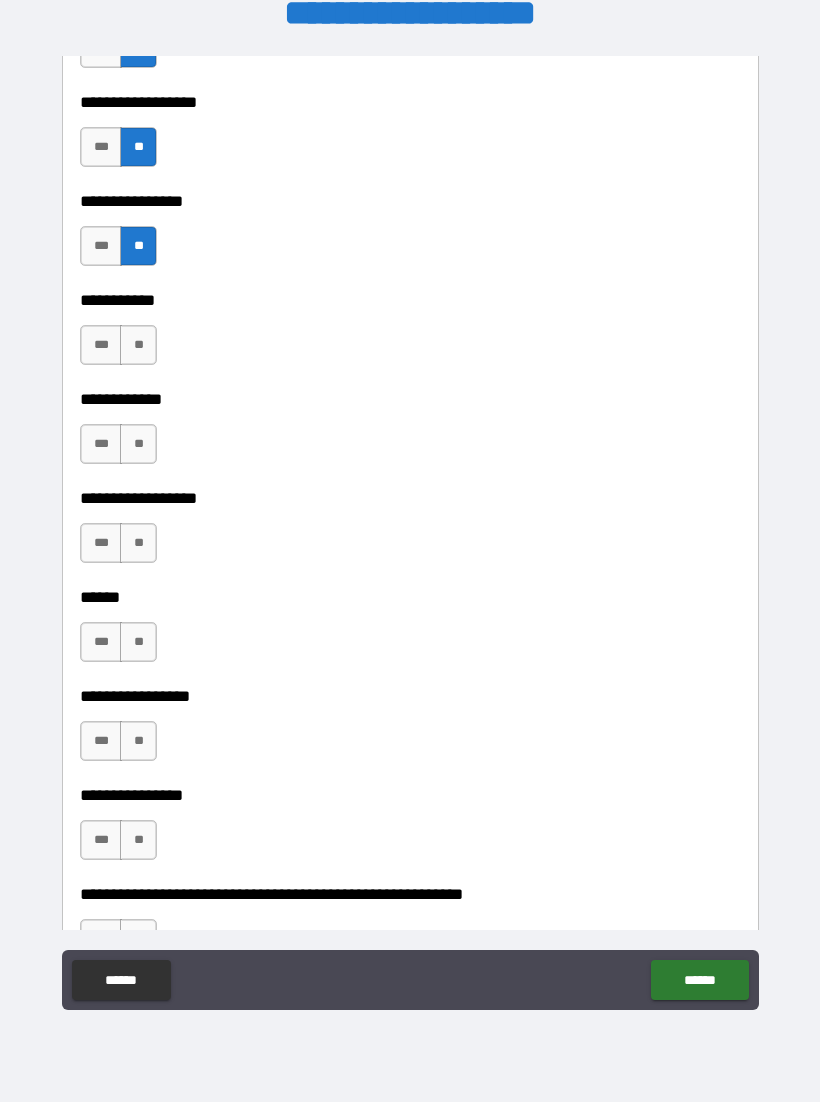 click on "**" at bounding box center [138, 346] 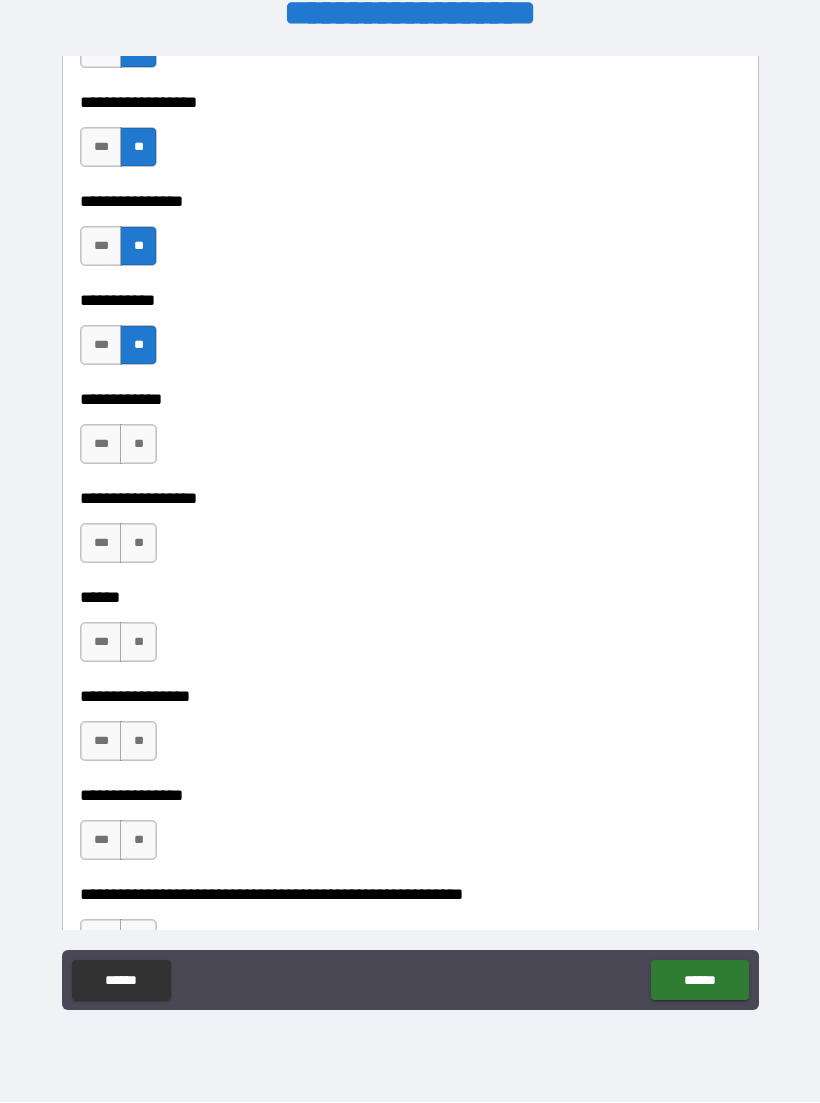 click on "**" at bounding box center (138, 445) 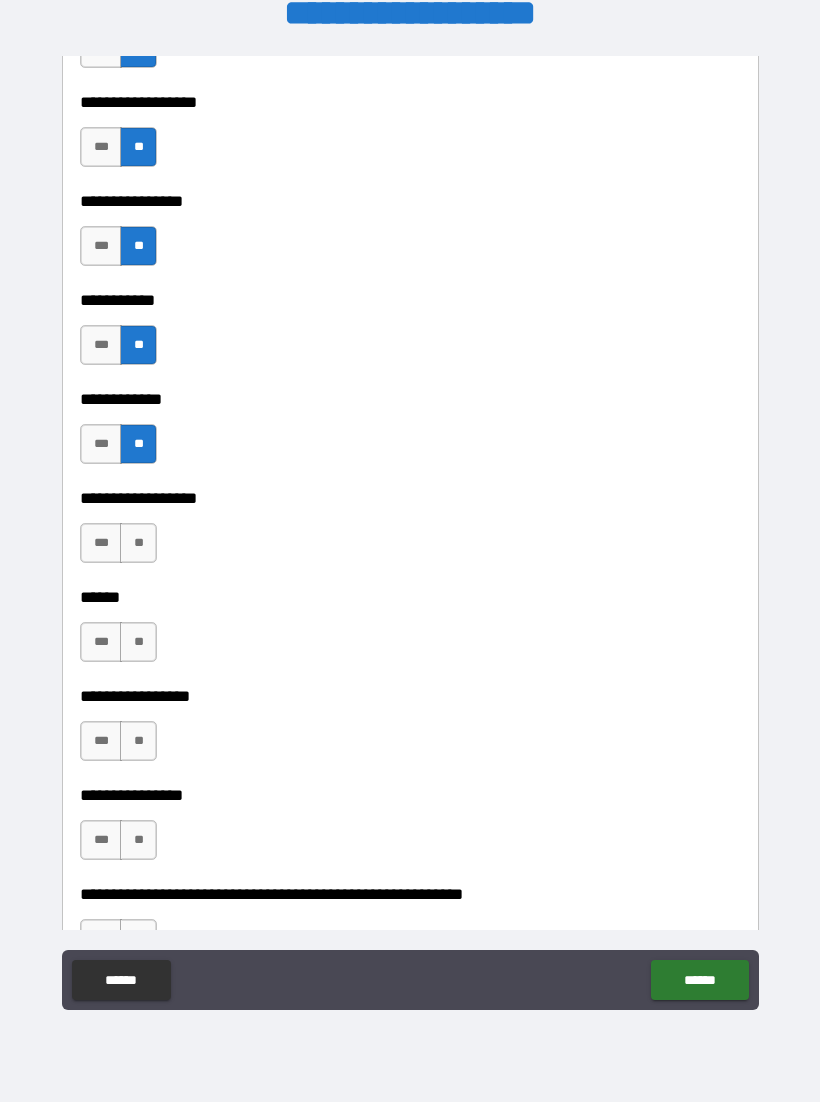 click on "**" at bounding box center (138, 544) 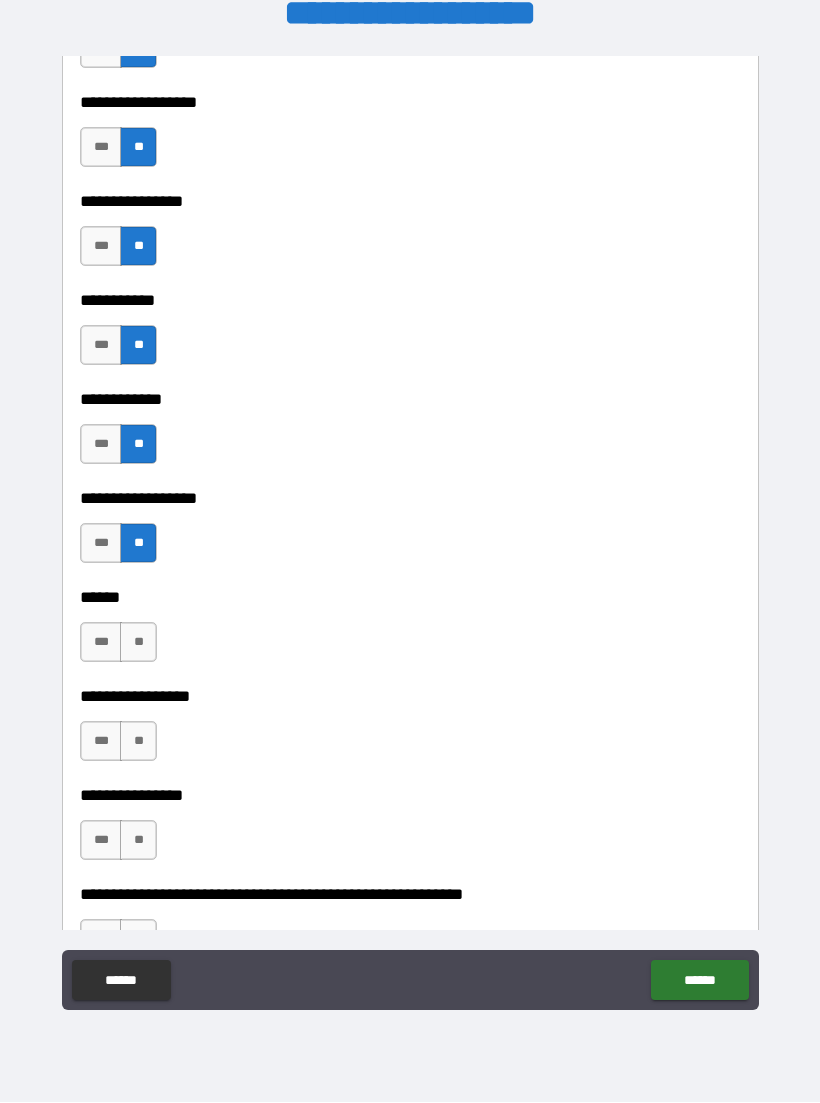 click on "**" at bounding box center [138, 643] 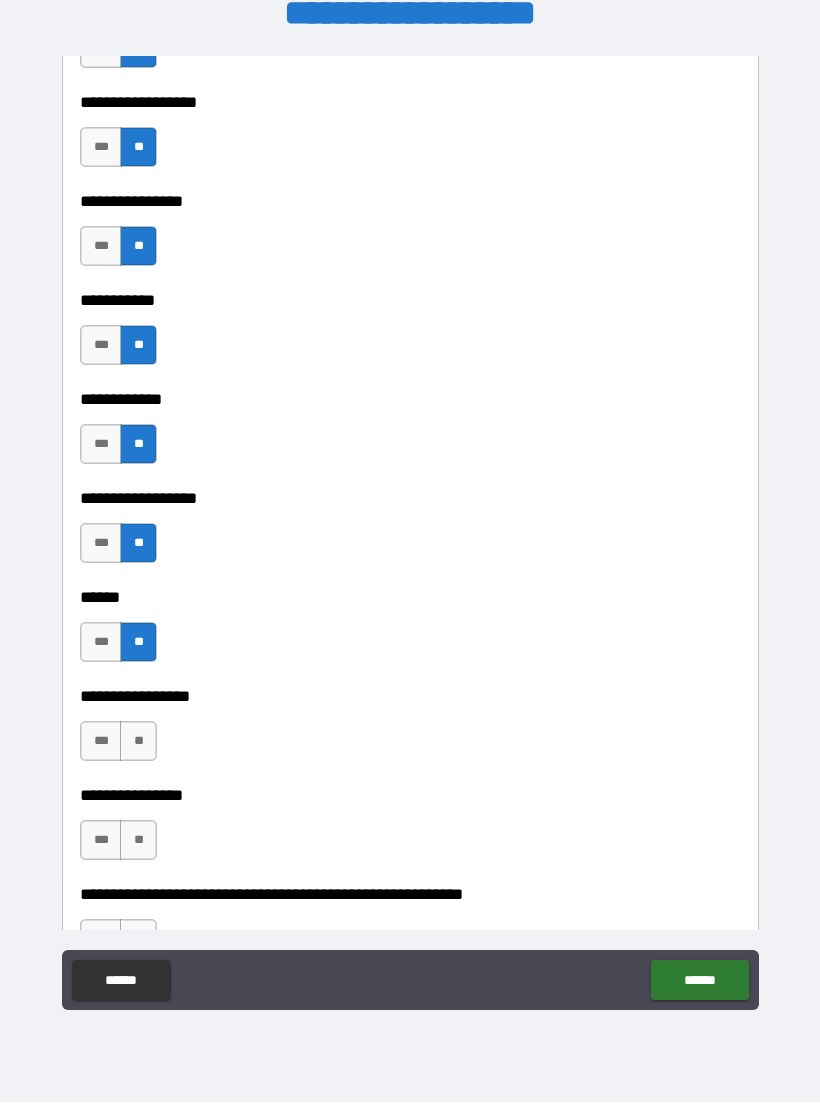 click on "**" at bounding box center (138, 742) 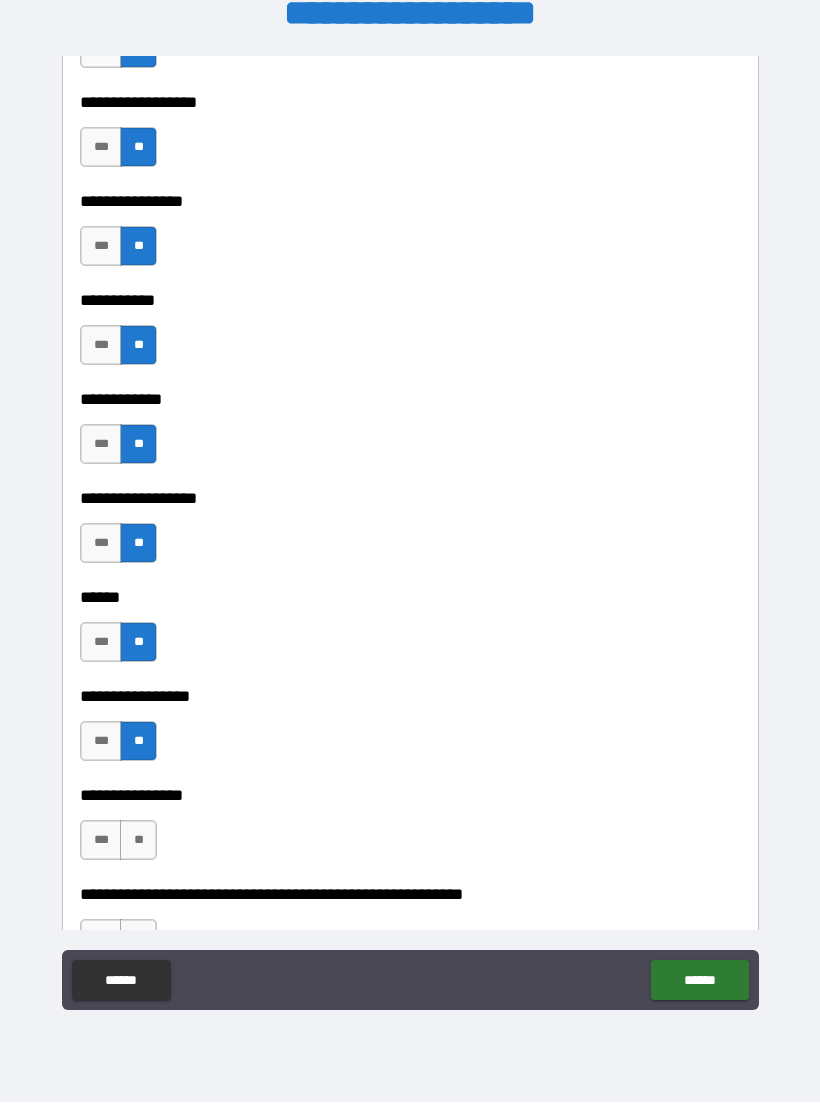 click on "**" at bounding box center [138, 841] 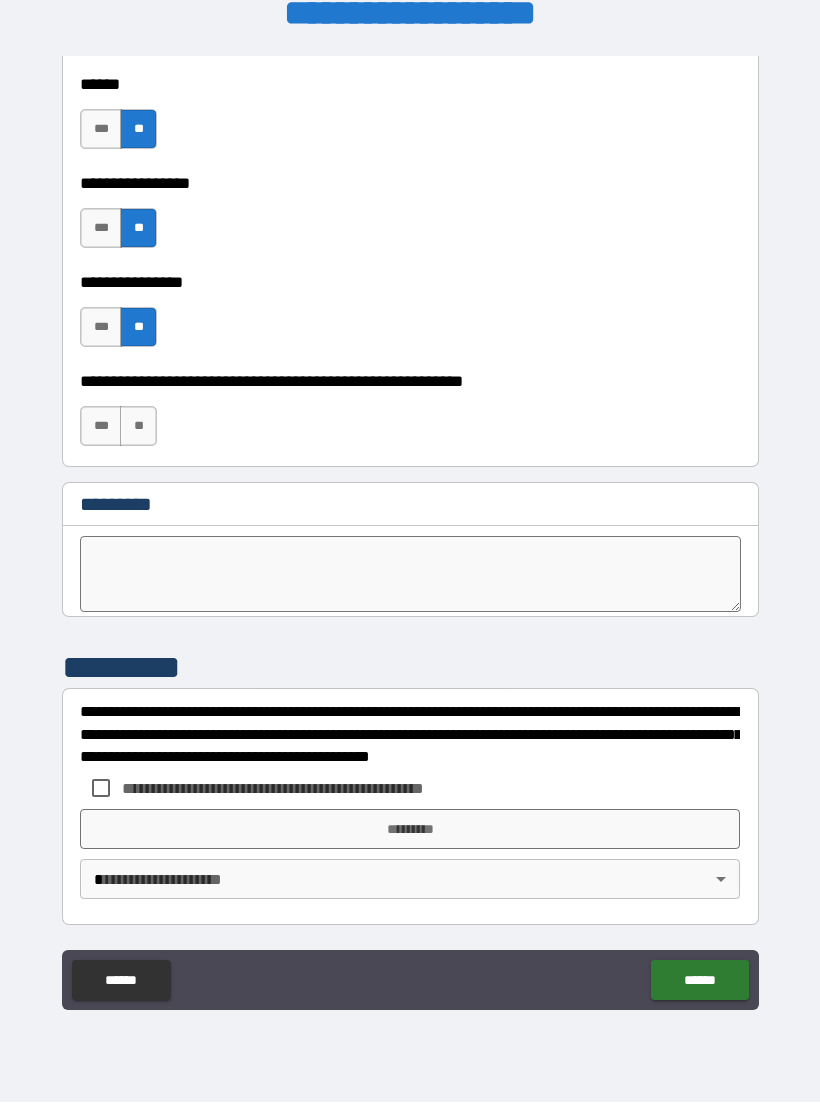 scroll, scrollTop: 9978, scrollLeft: 0, axis: vertical 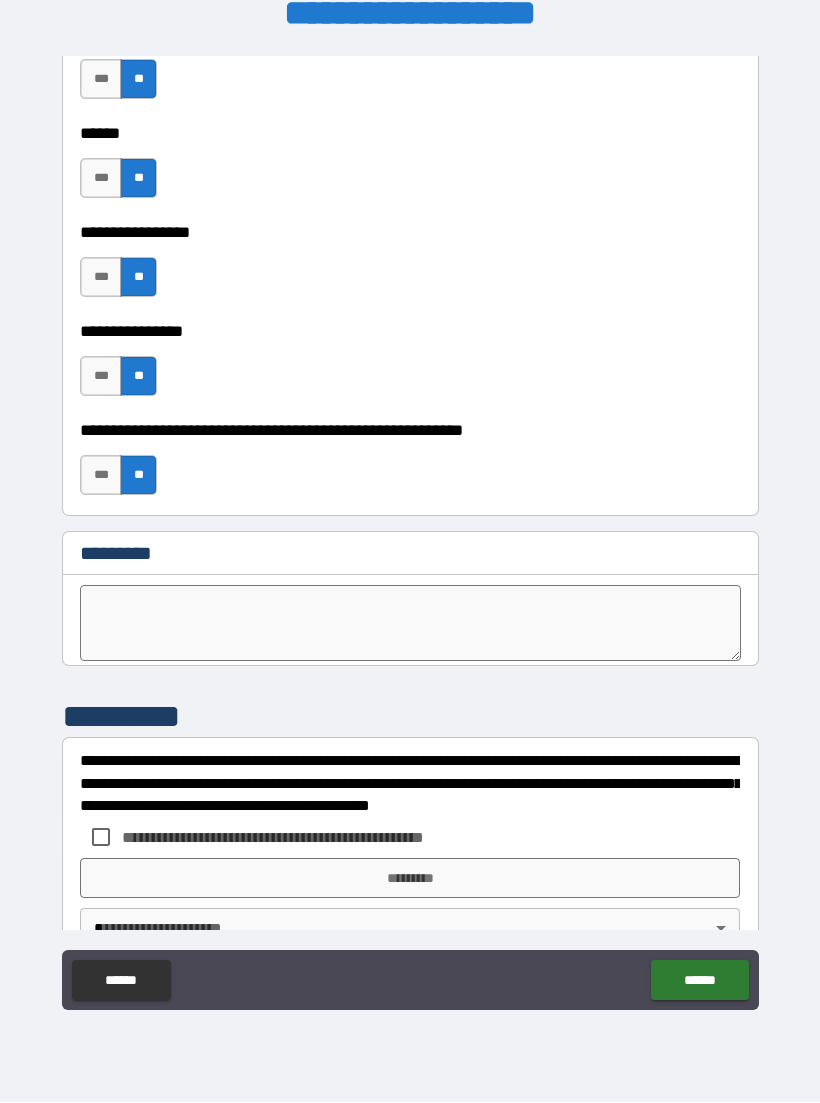 click at bounding box center [410, 624] 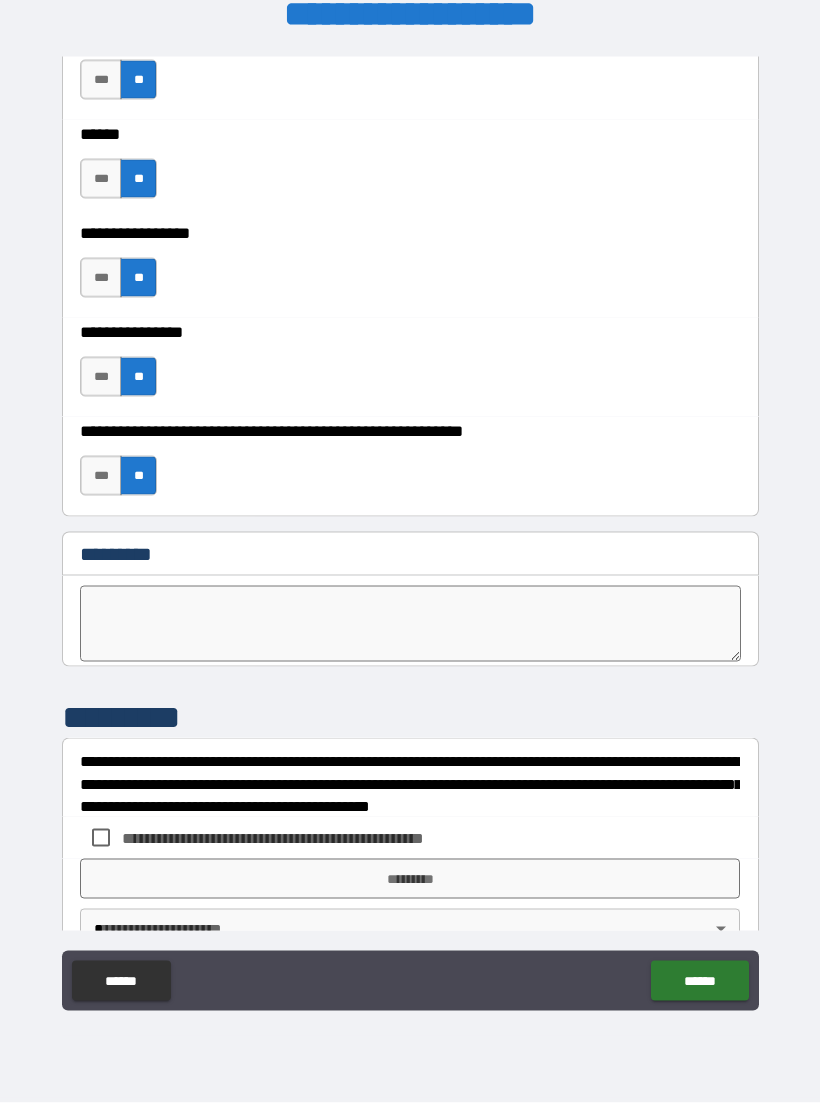 type on "*" 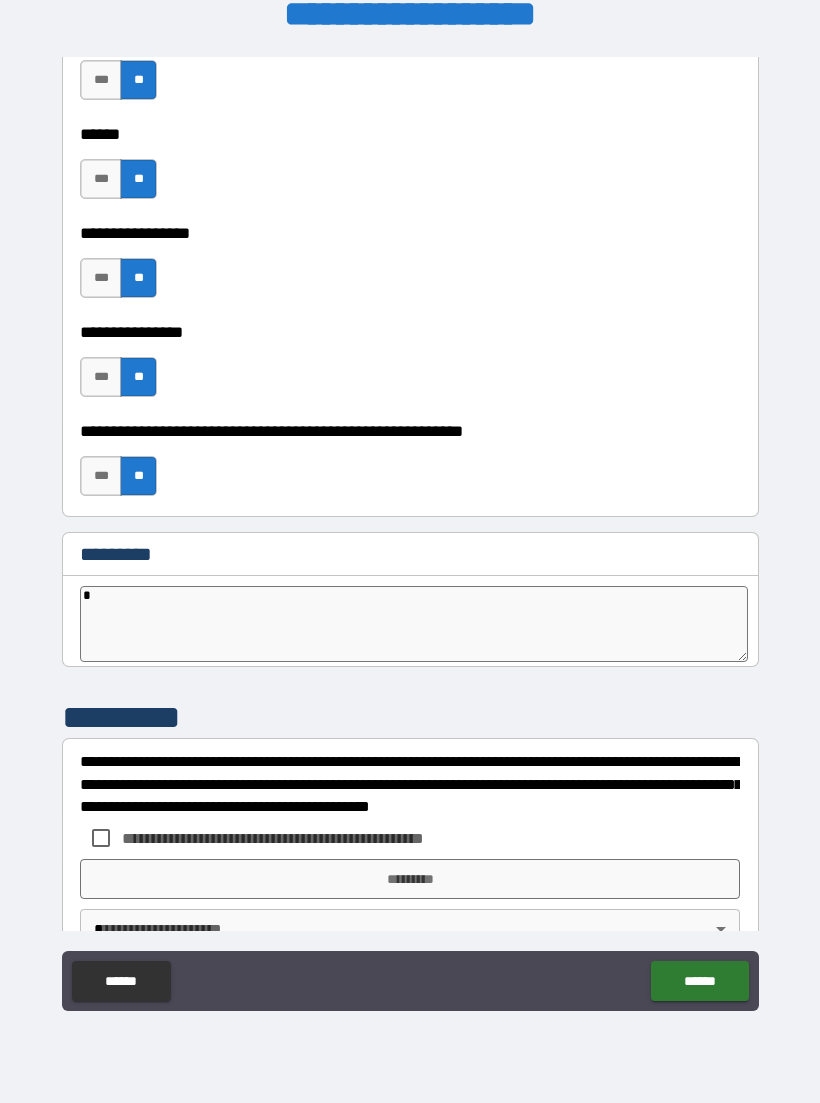 type on "*" 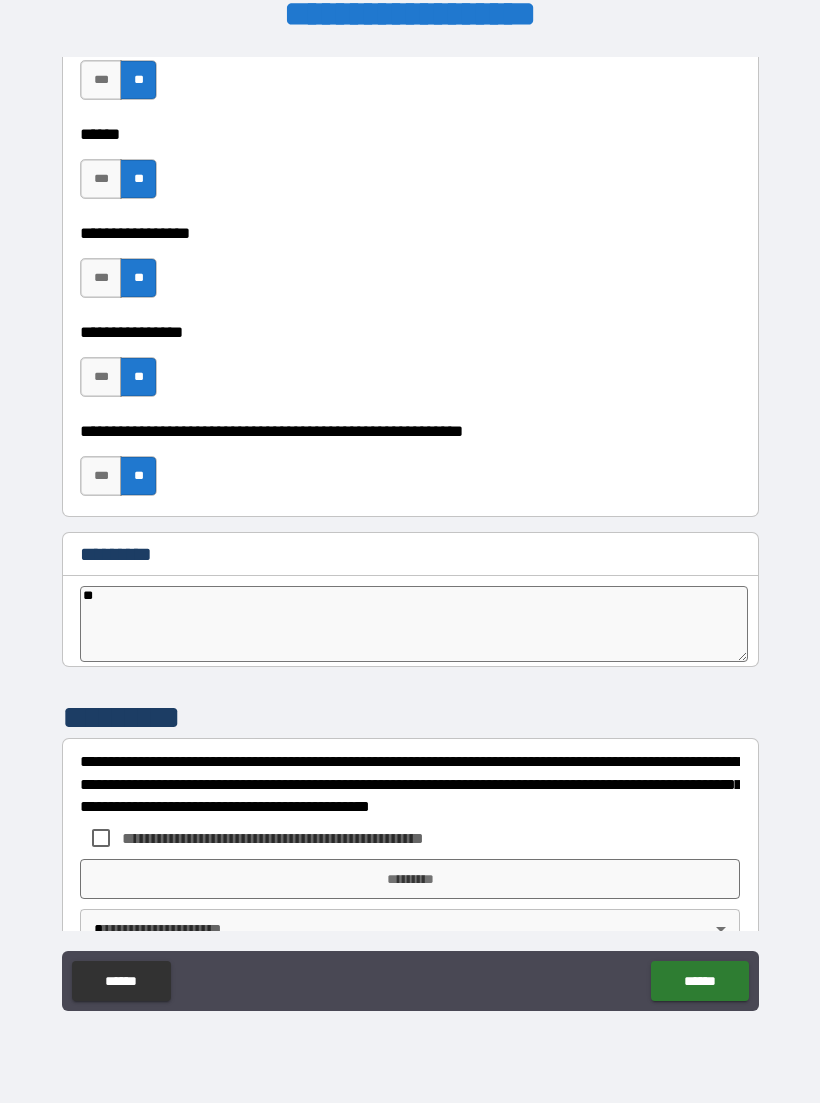 type on "***" 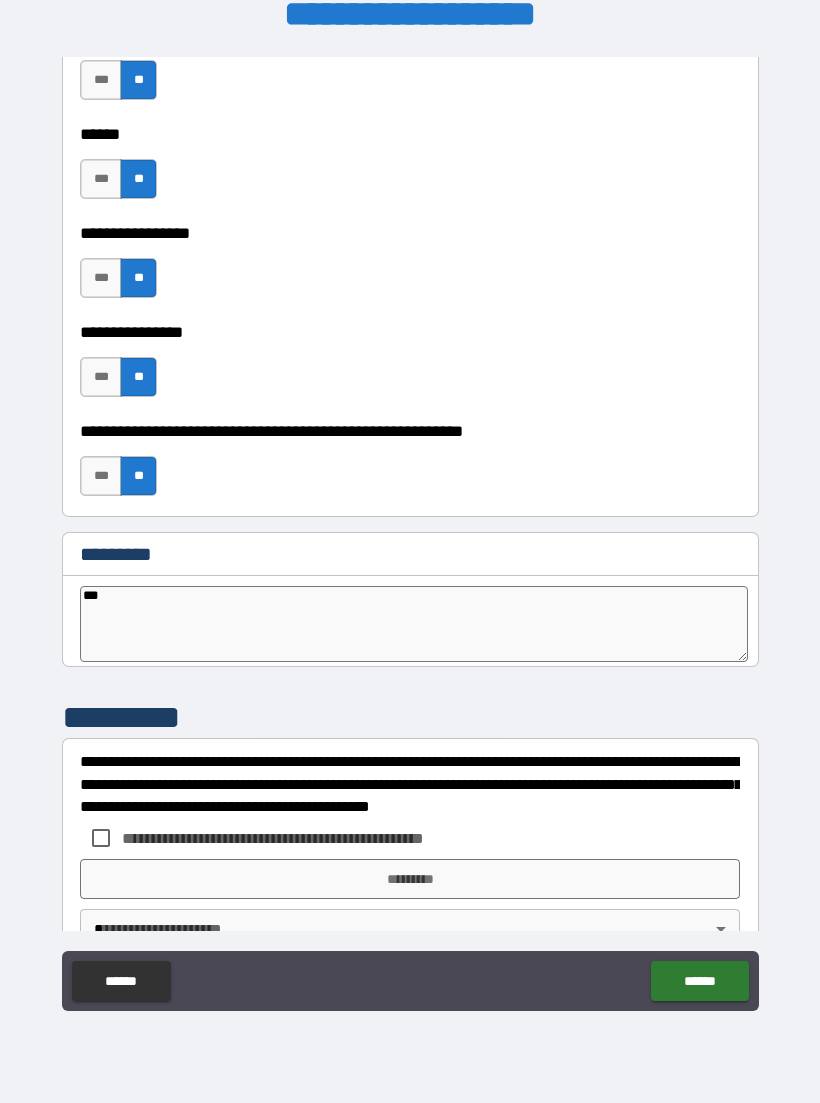 type on "*" 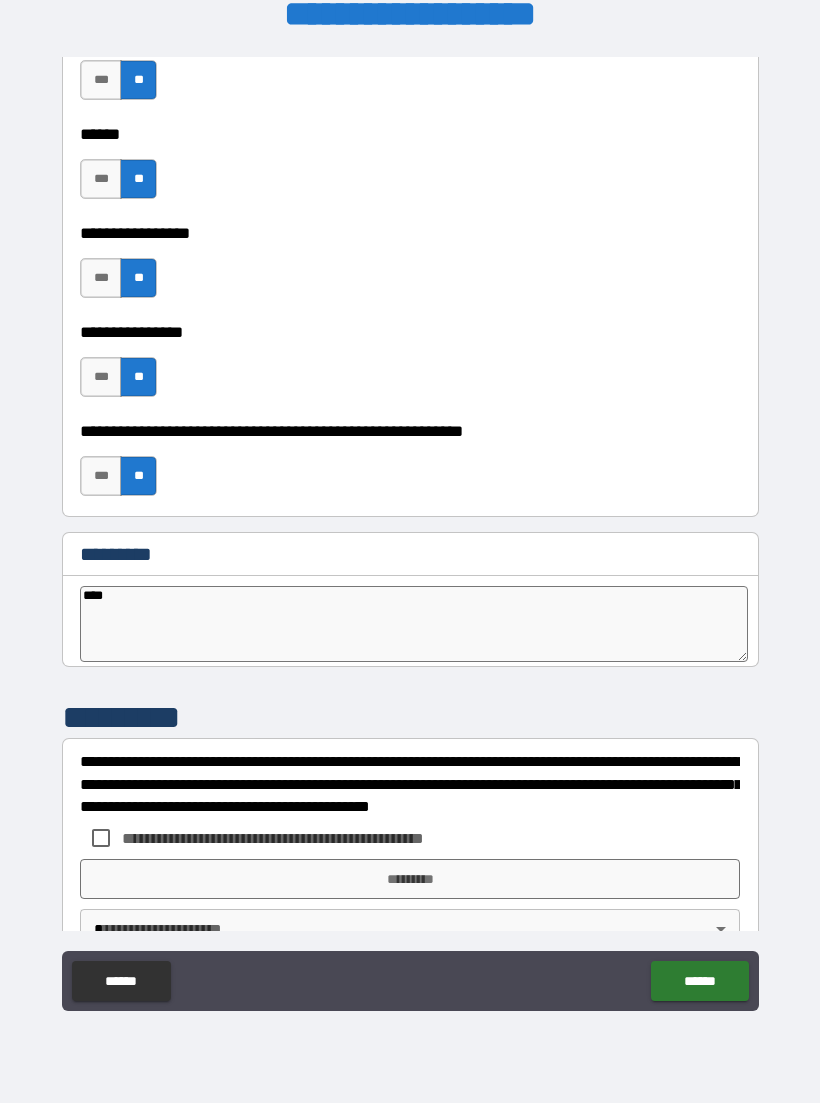 type on "*" 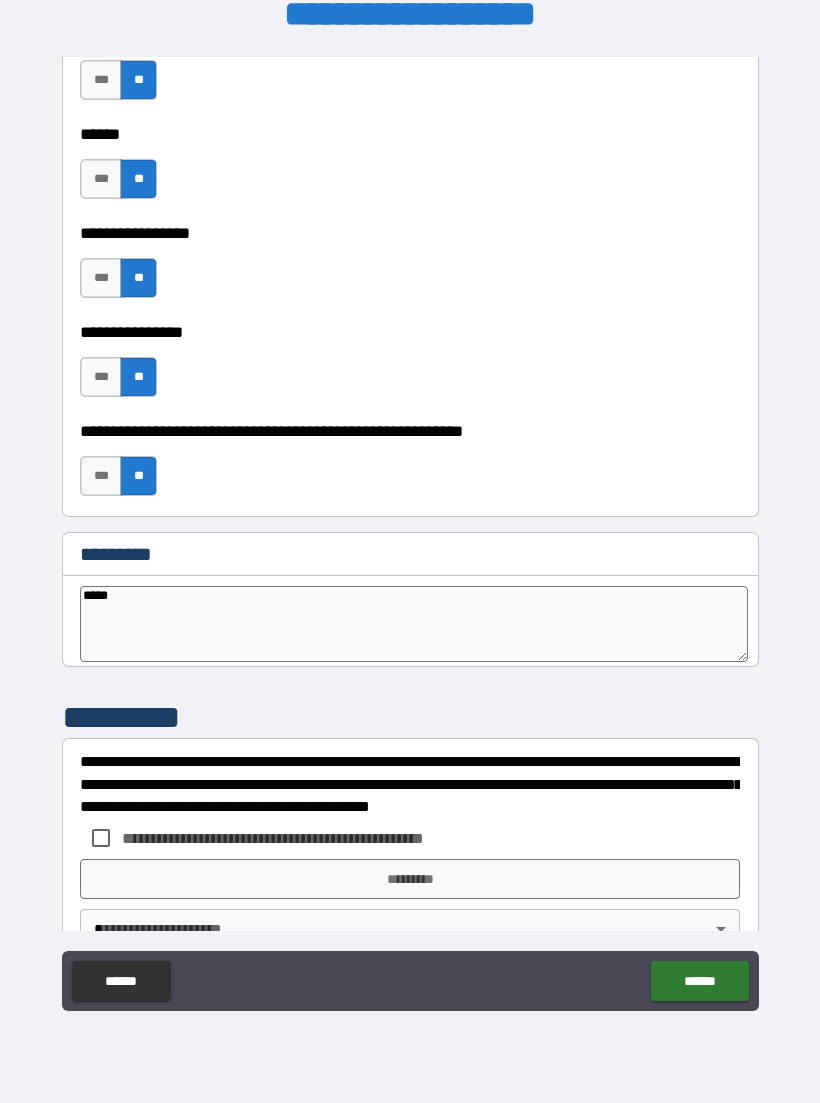 type on "*" 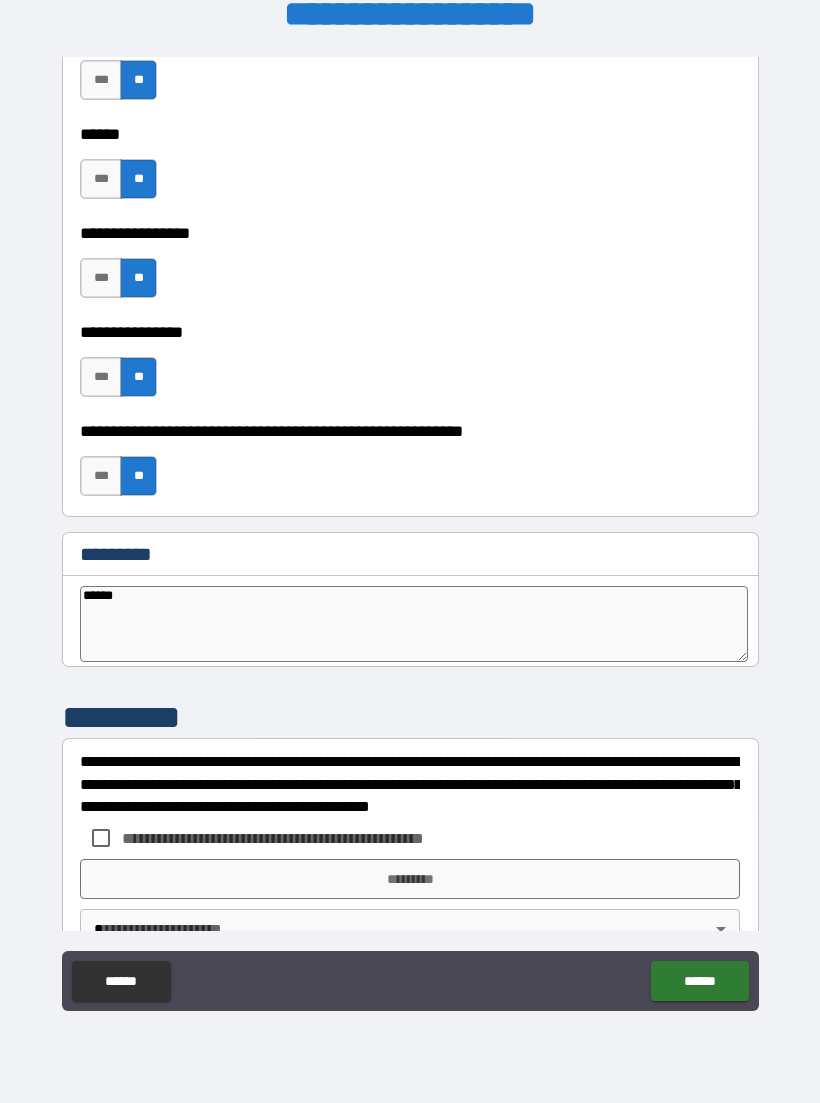 type on "*" 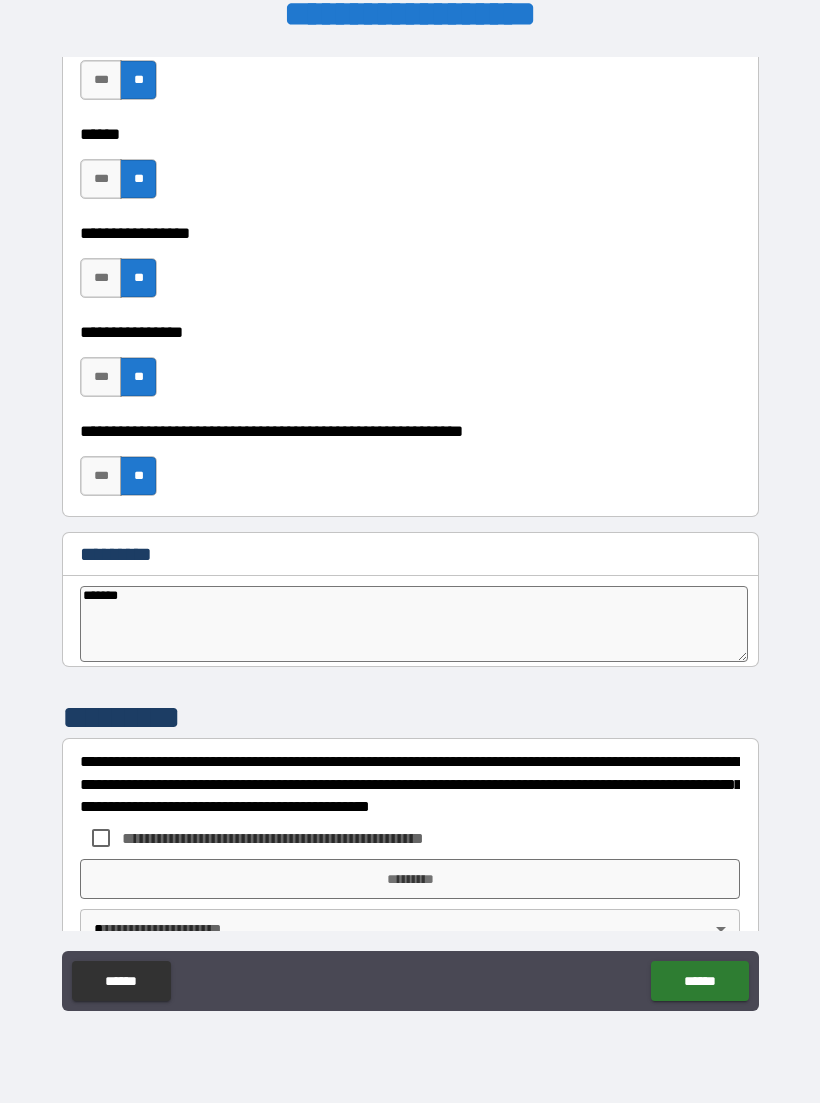 type on "*" 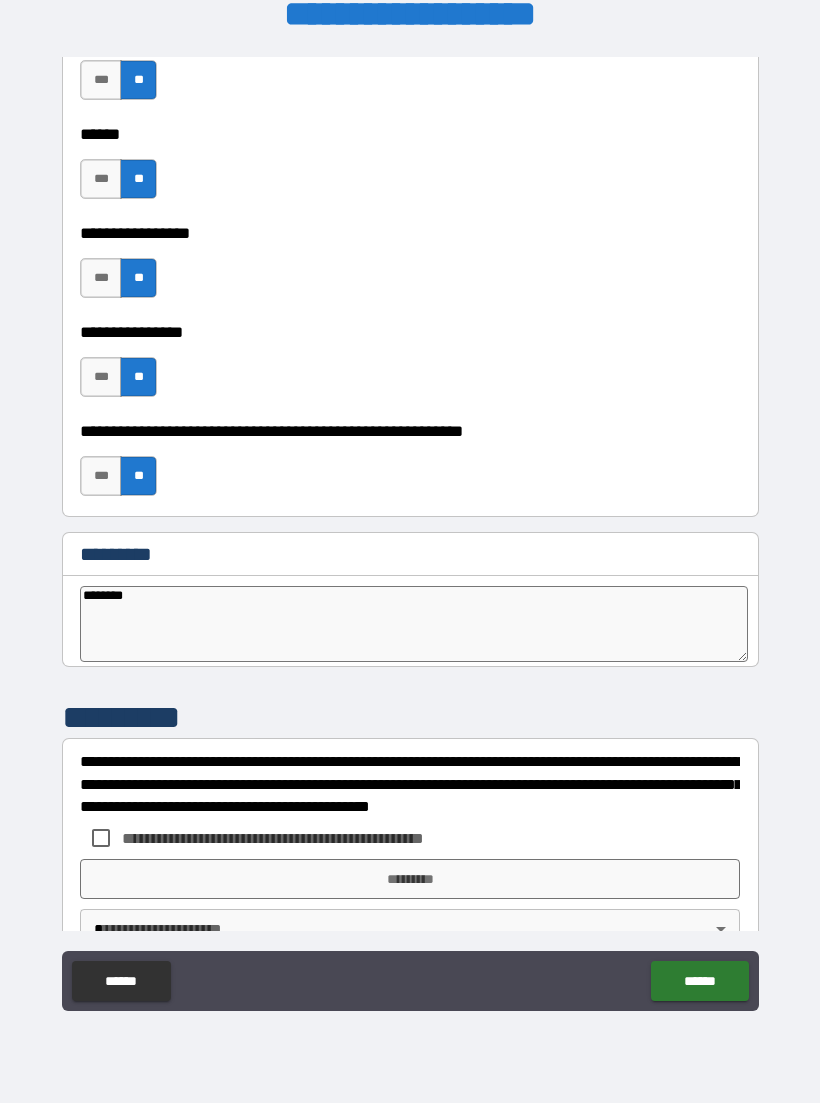 type on "*" 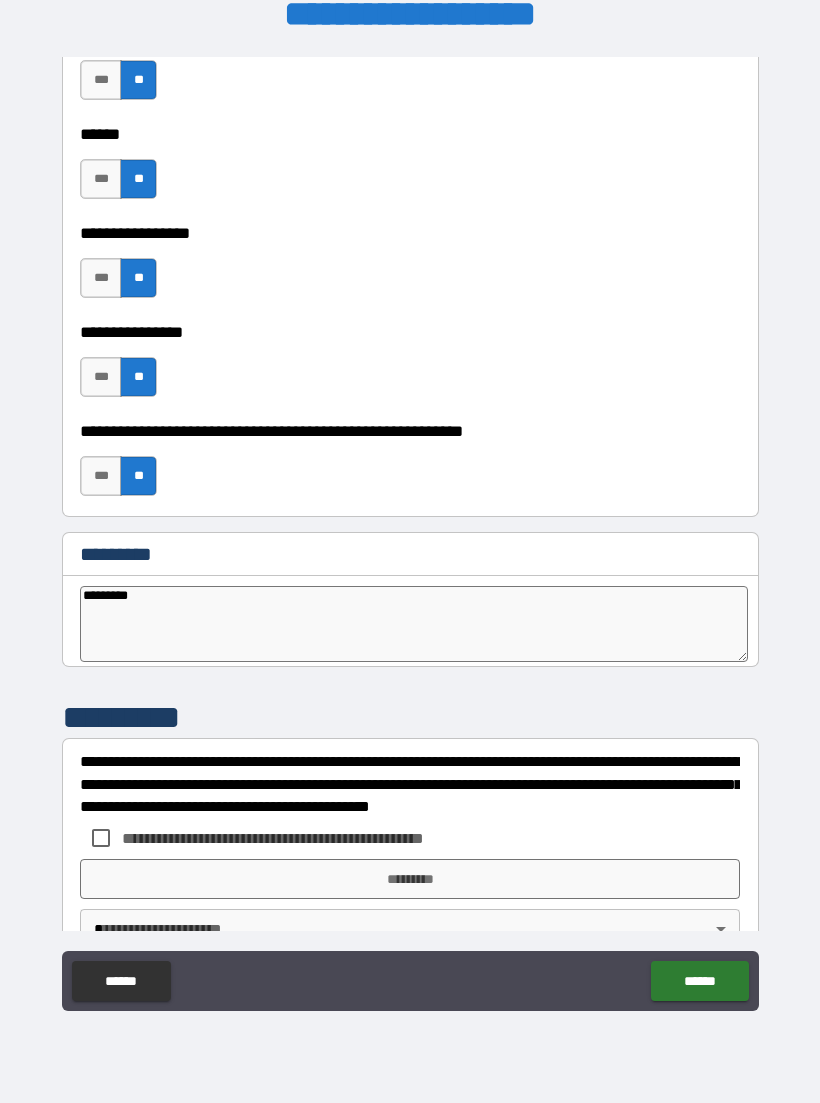 type on "*" 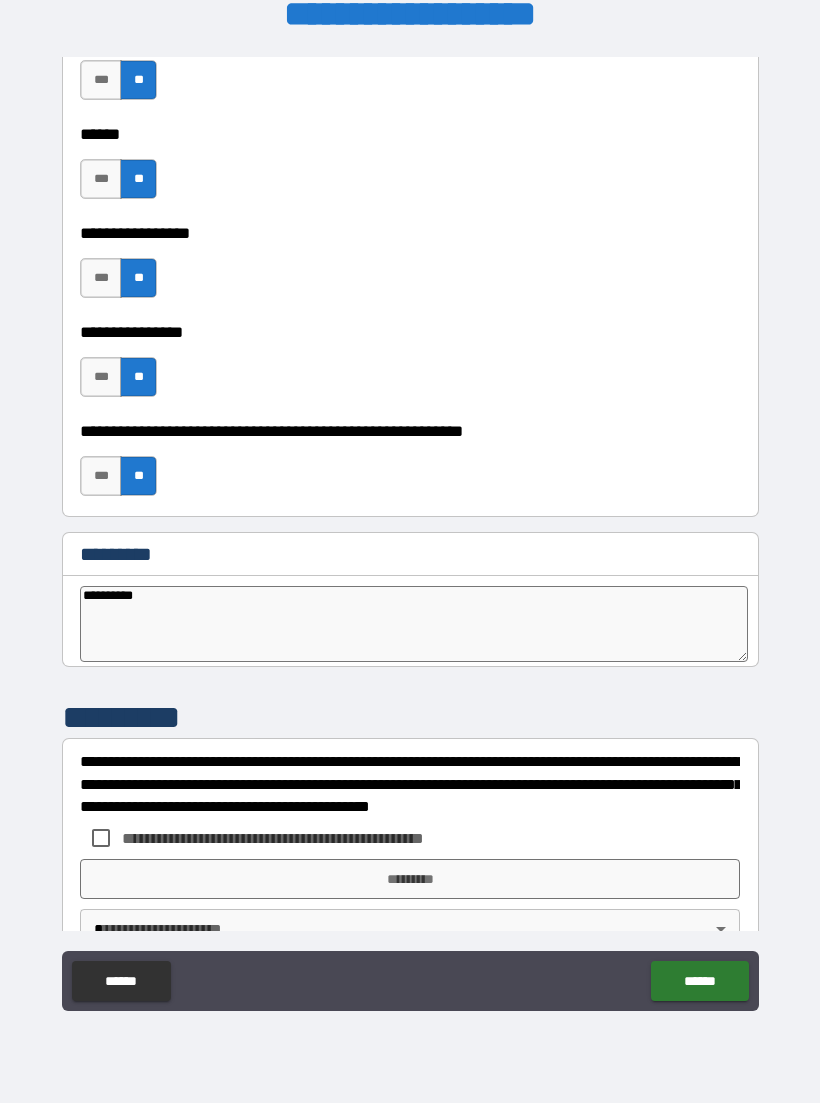 type on "*" 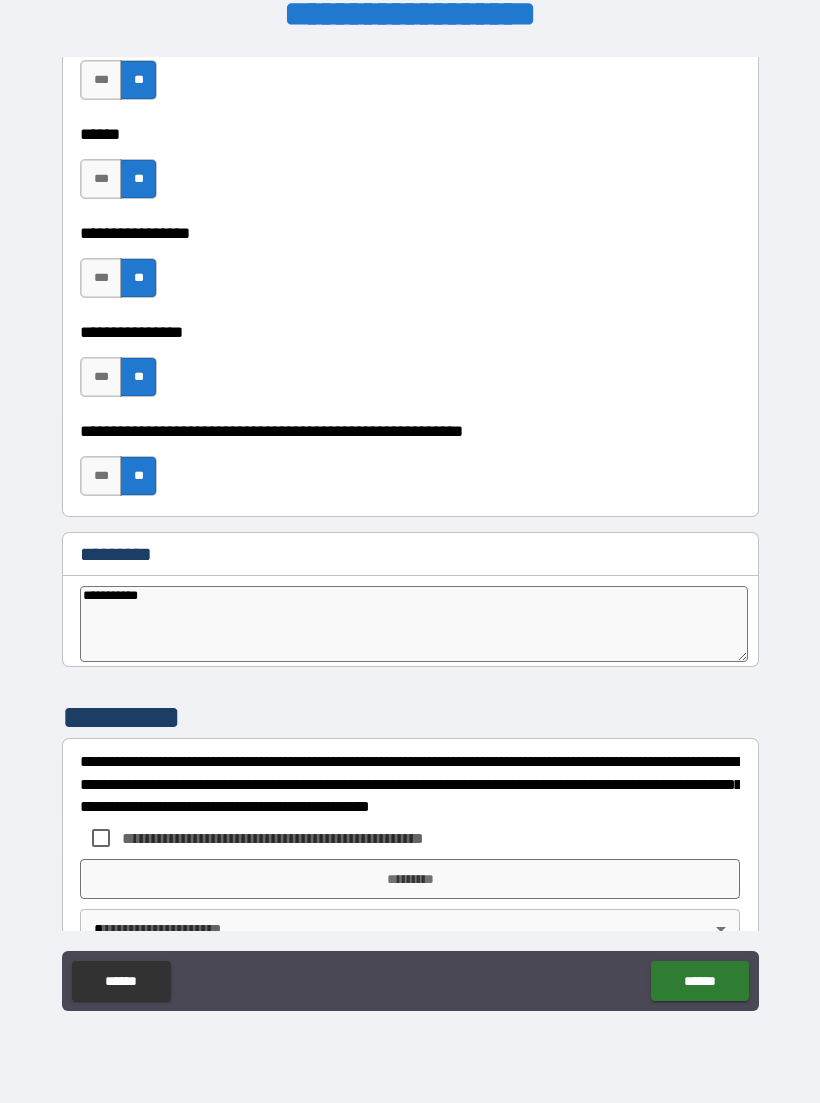 type on "*" 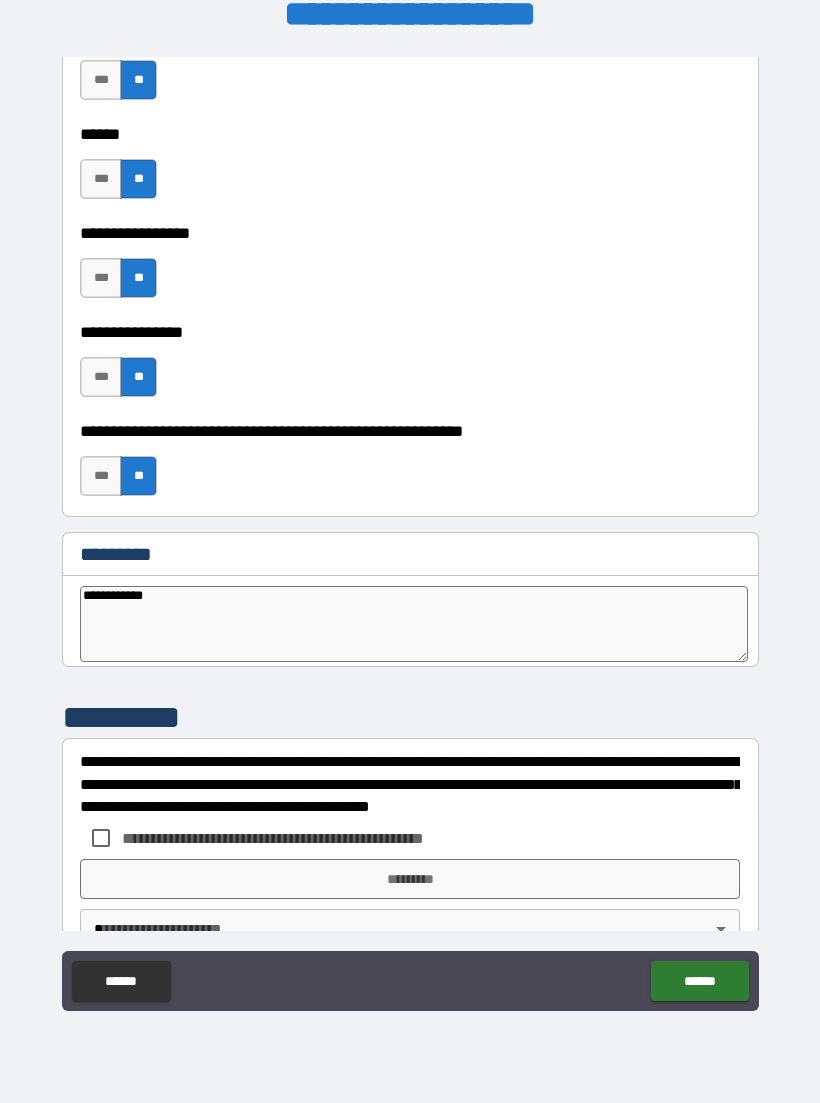 type on "*" 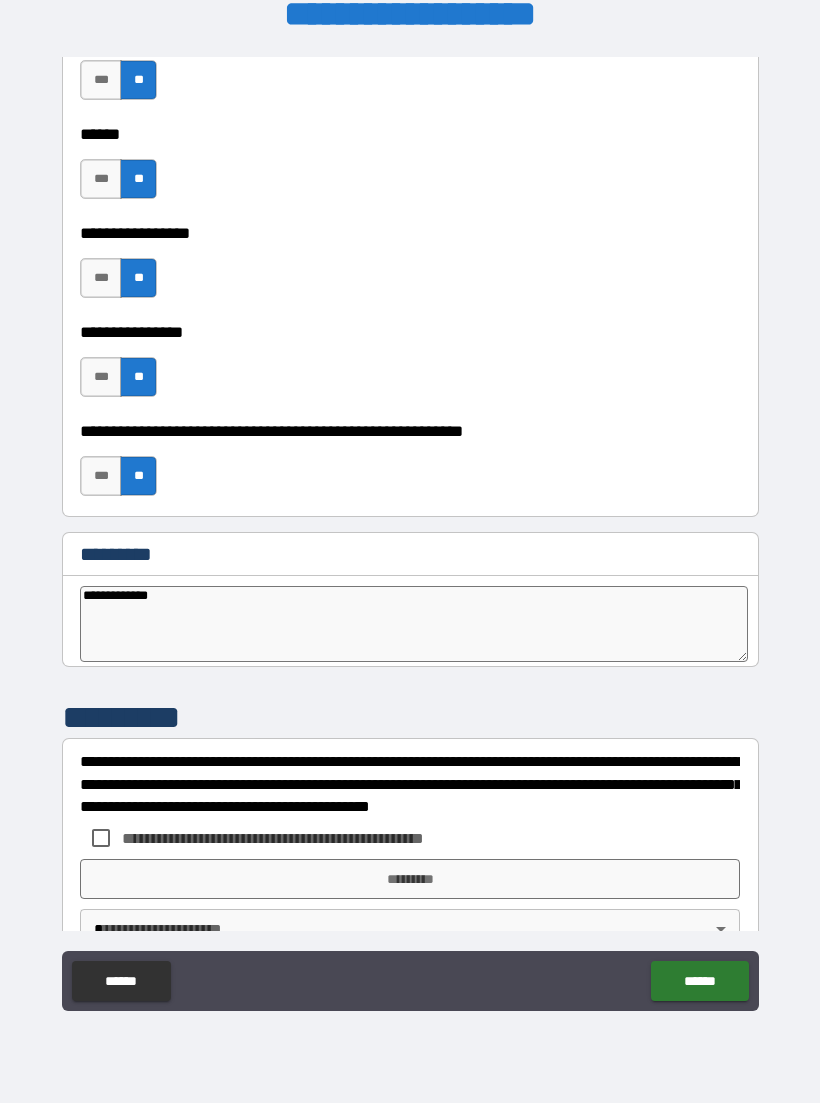 type on "*" 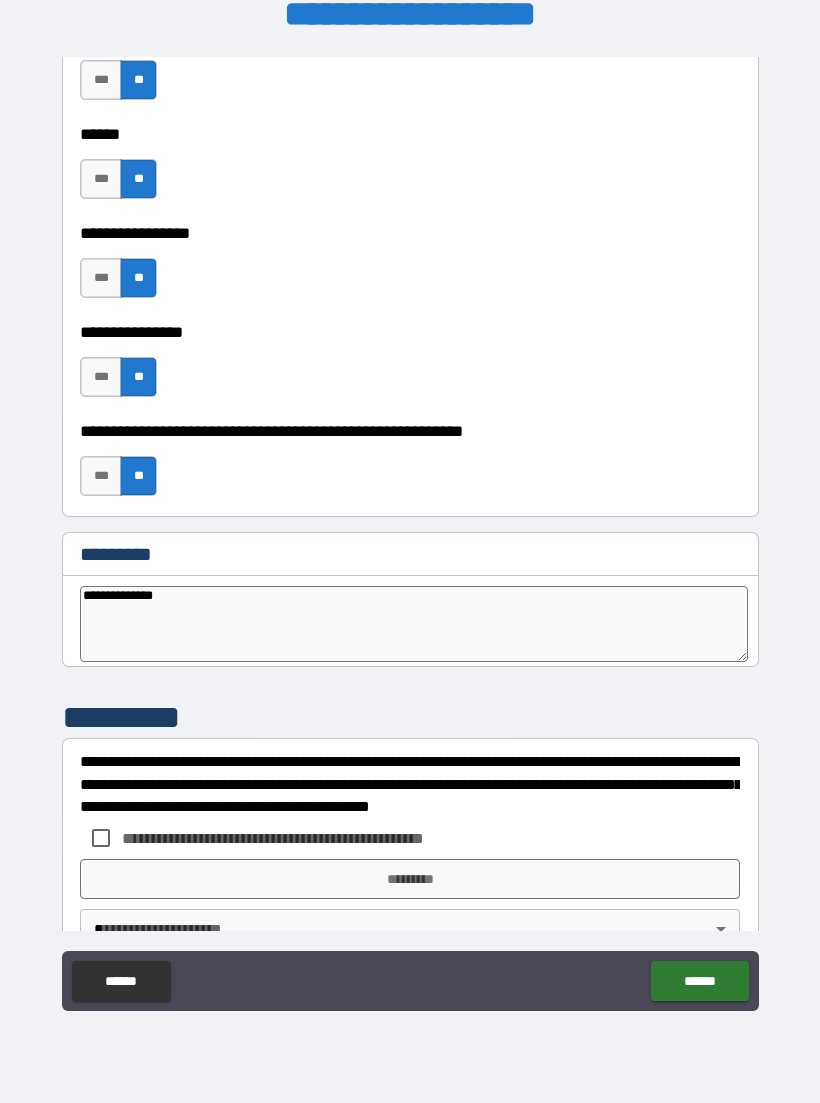 type on "*" 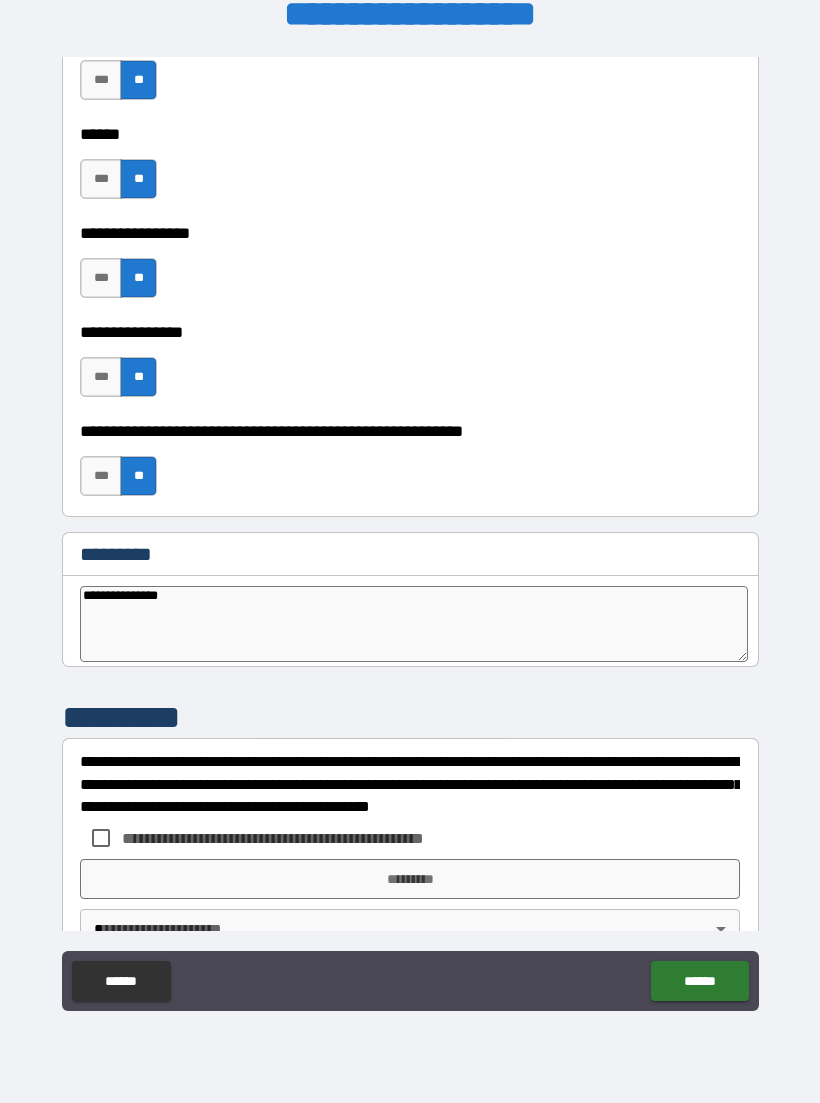 type on "*" 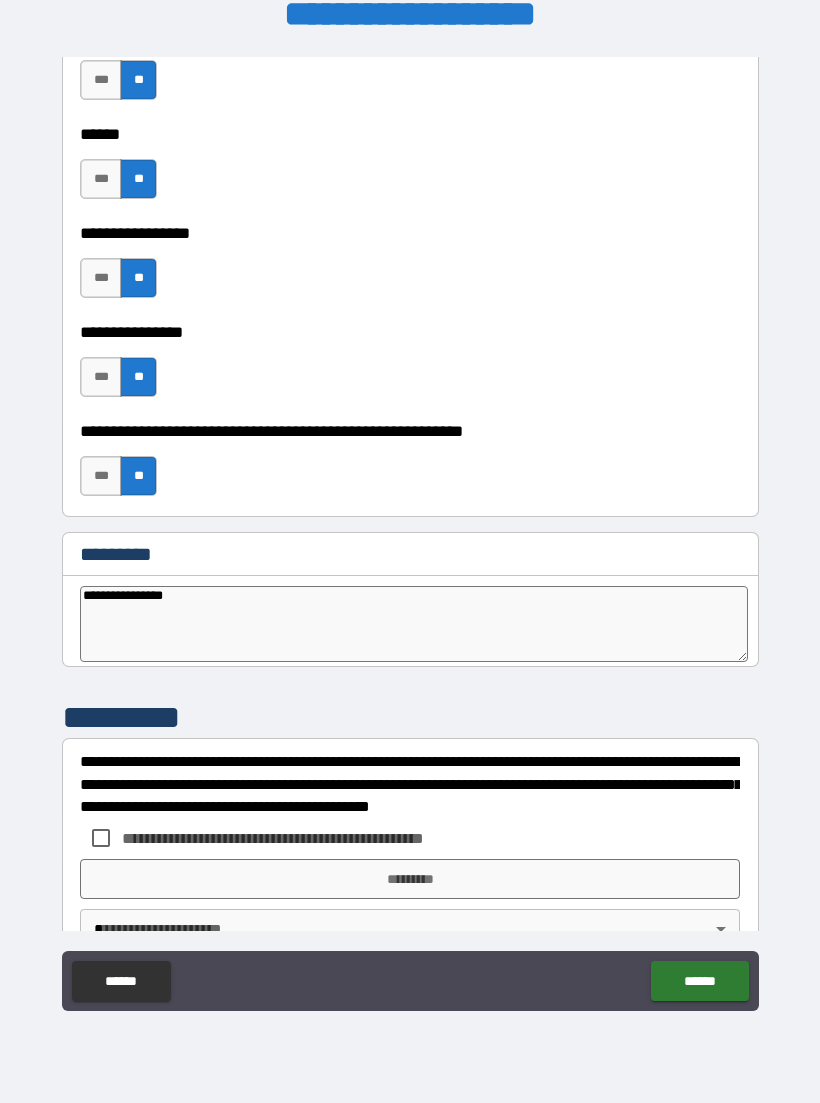 type on "*" 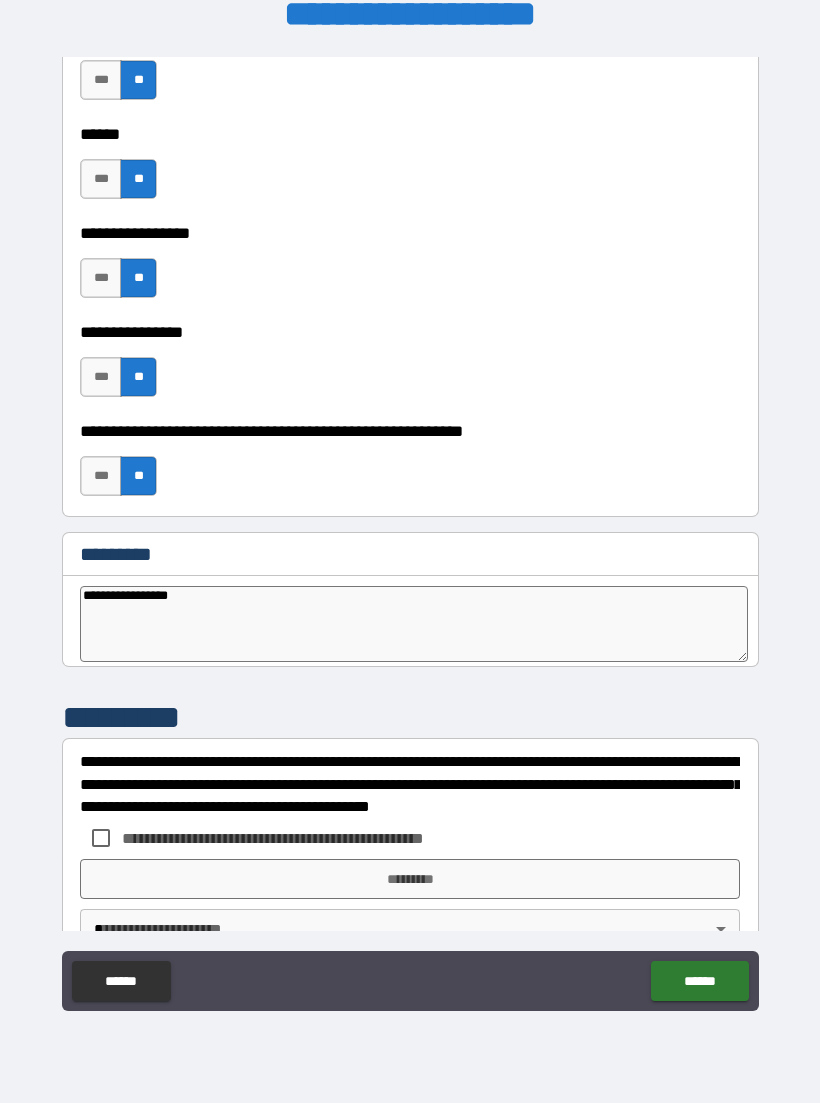 type on "*" 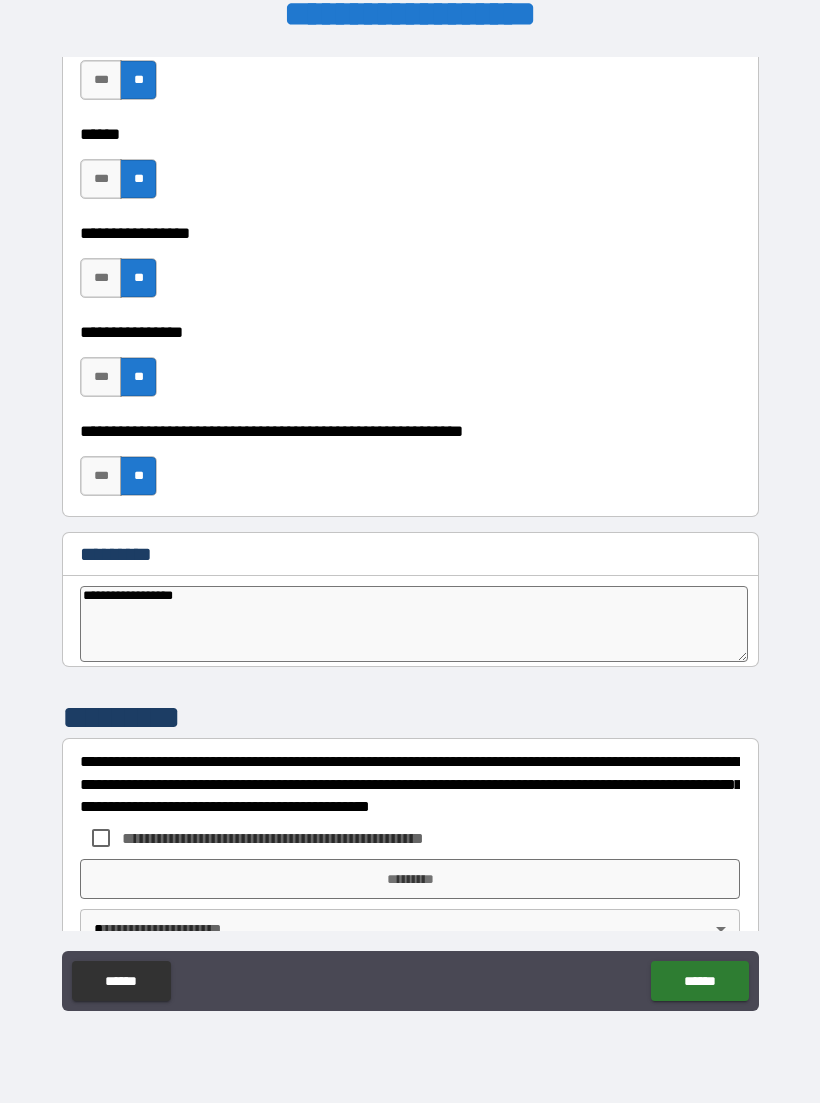 type on "*" 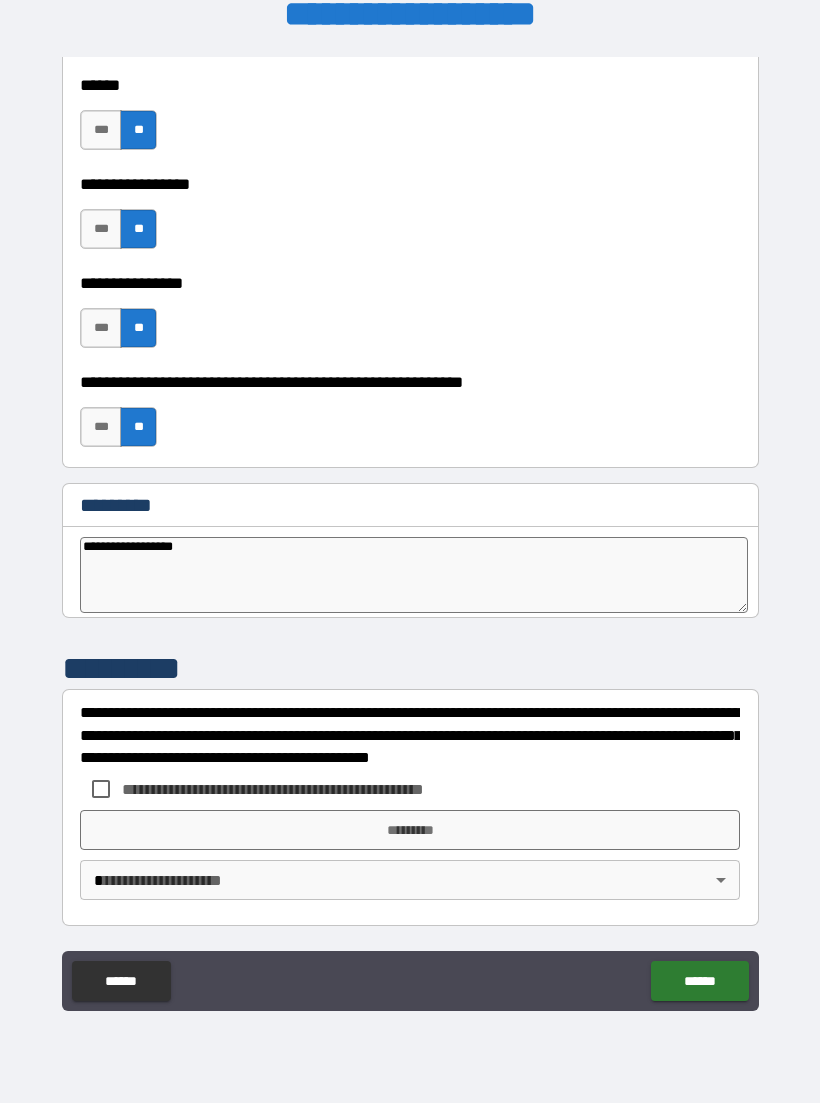 scroll, scrollTop: 9978, scrollLeft: 0, axis: vertical 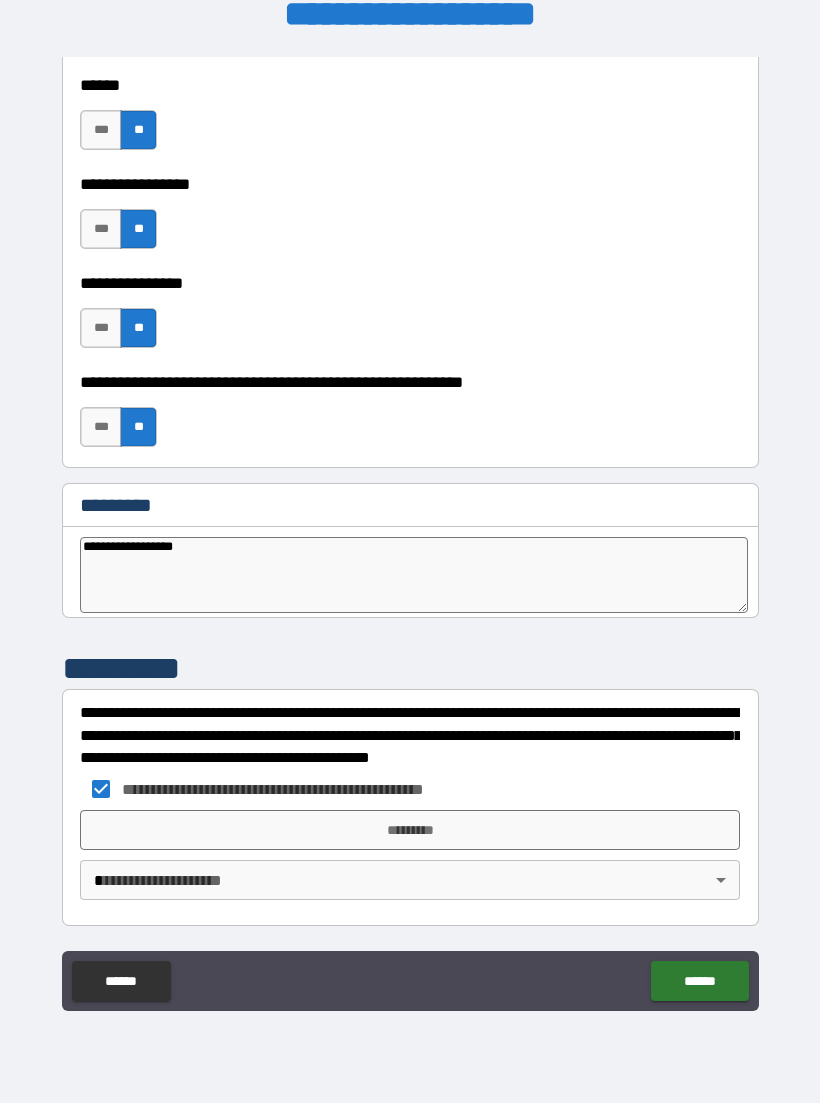 click on "**********" at bounding box center (410, 535) 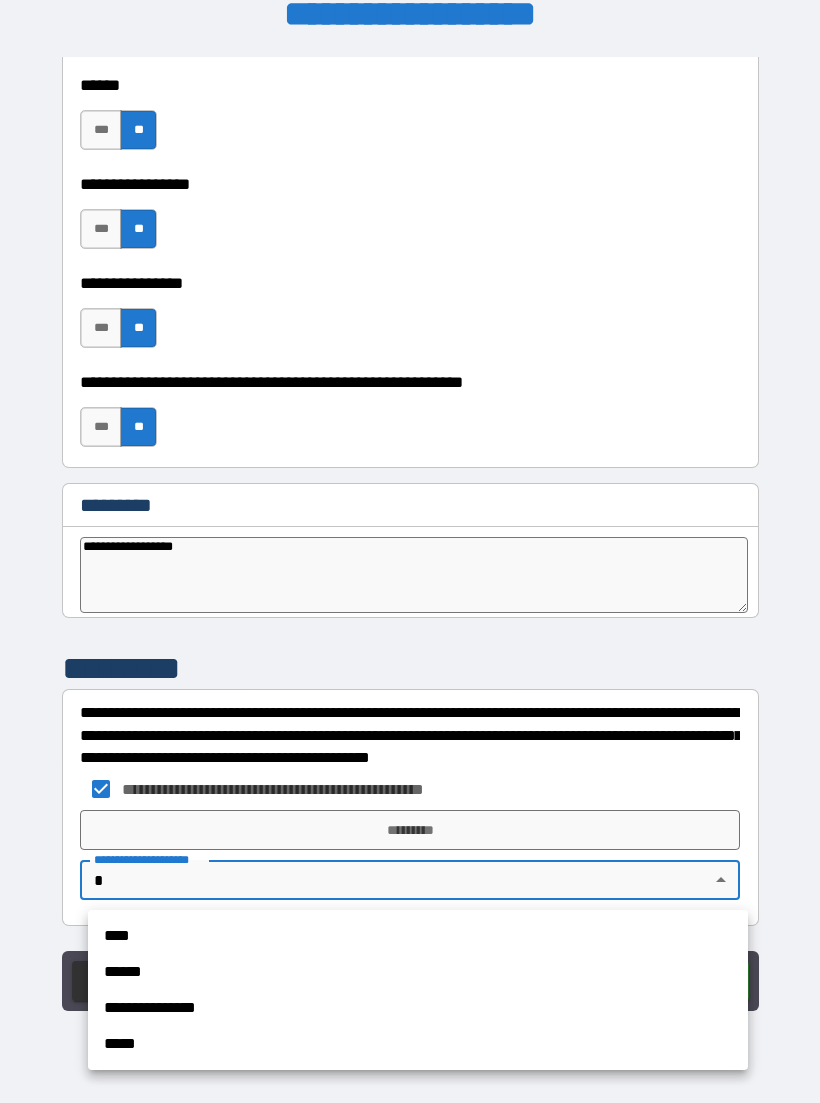 click on "**********" at bounding box center [418, 1008] 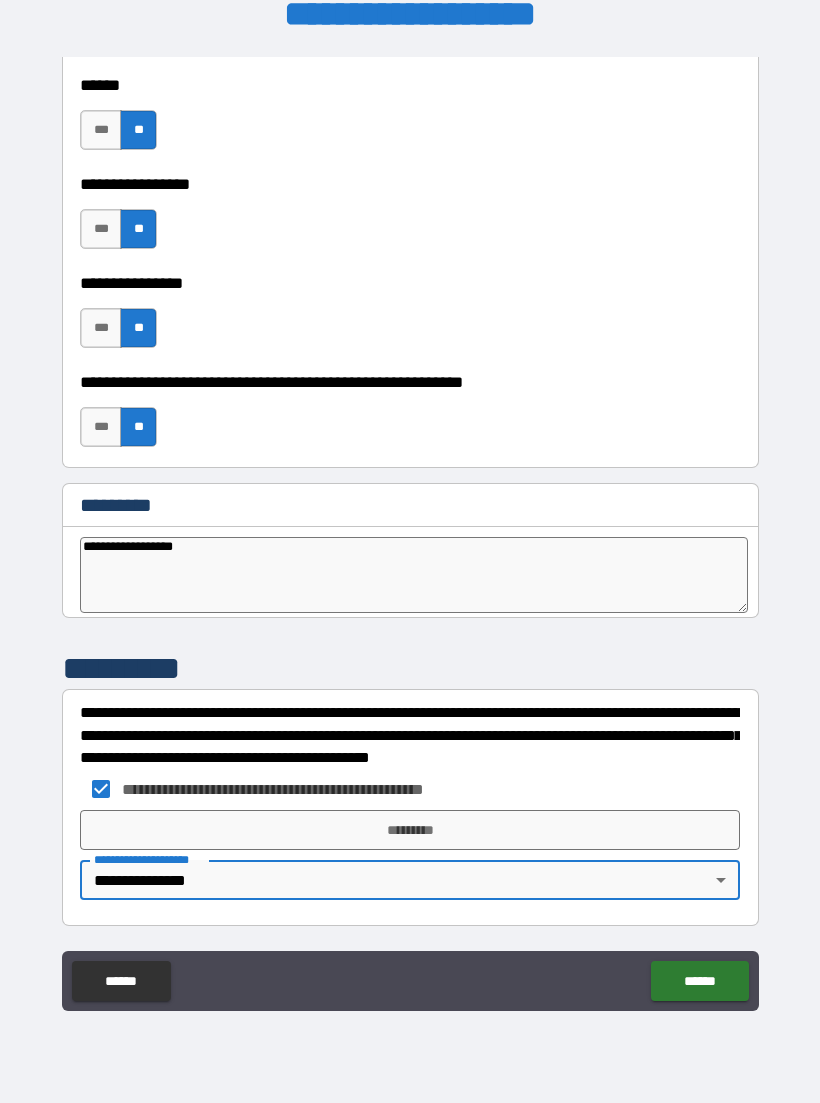 click on "******" at bounding box center [699, 981] 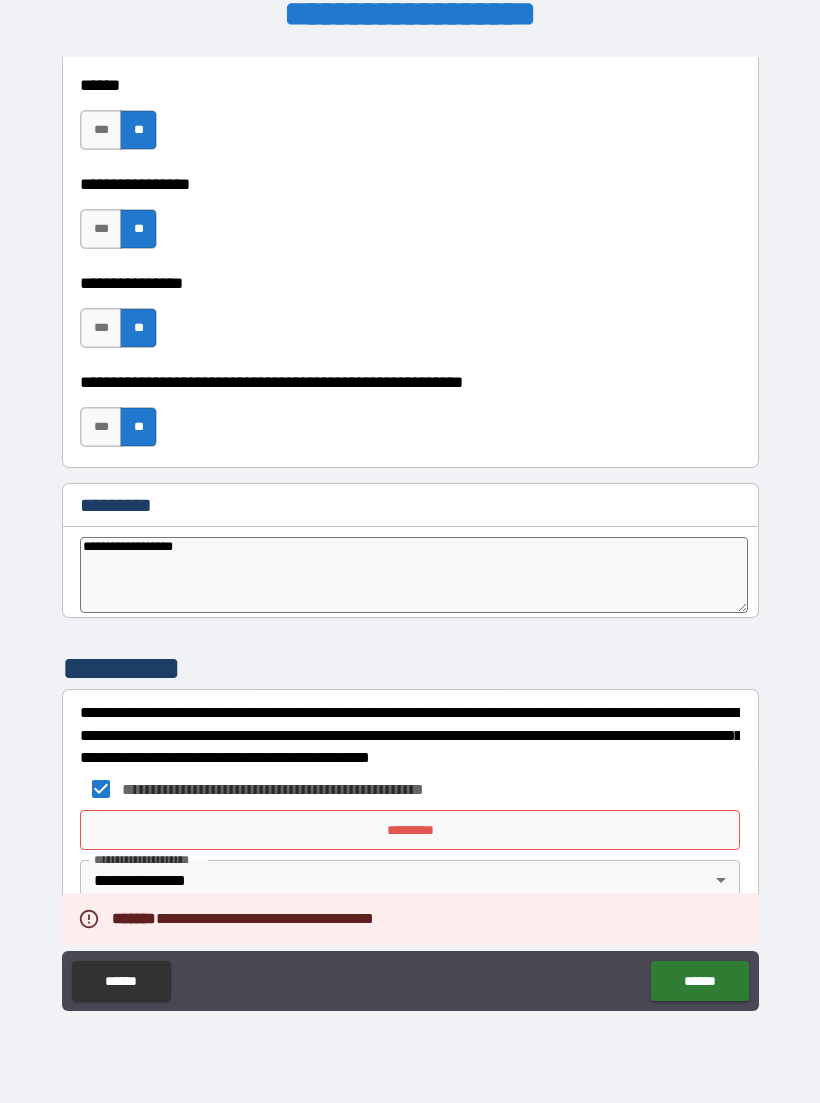 scroll, scrollTop: 9978, scrollLeft: 0, axis: vertical 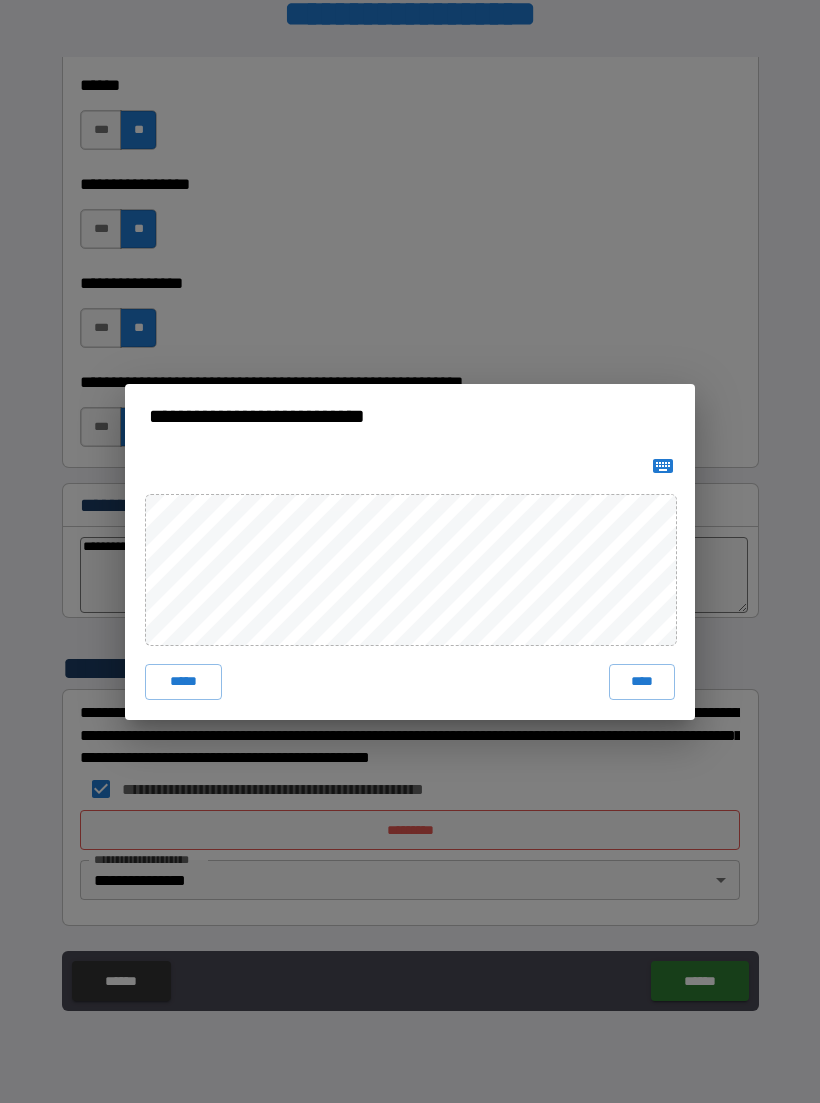click on "****" at bounding box center [642, 682] 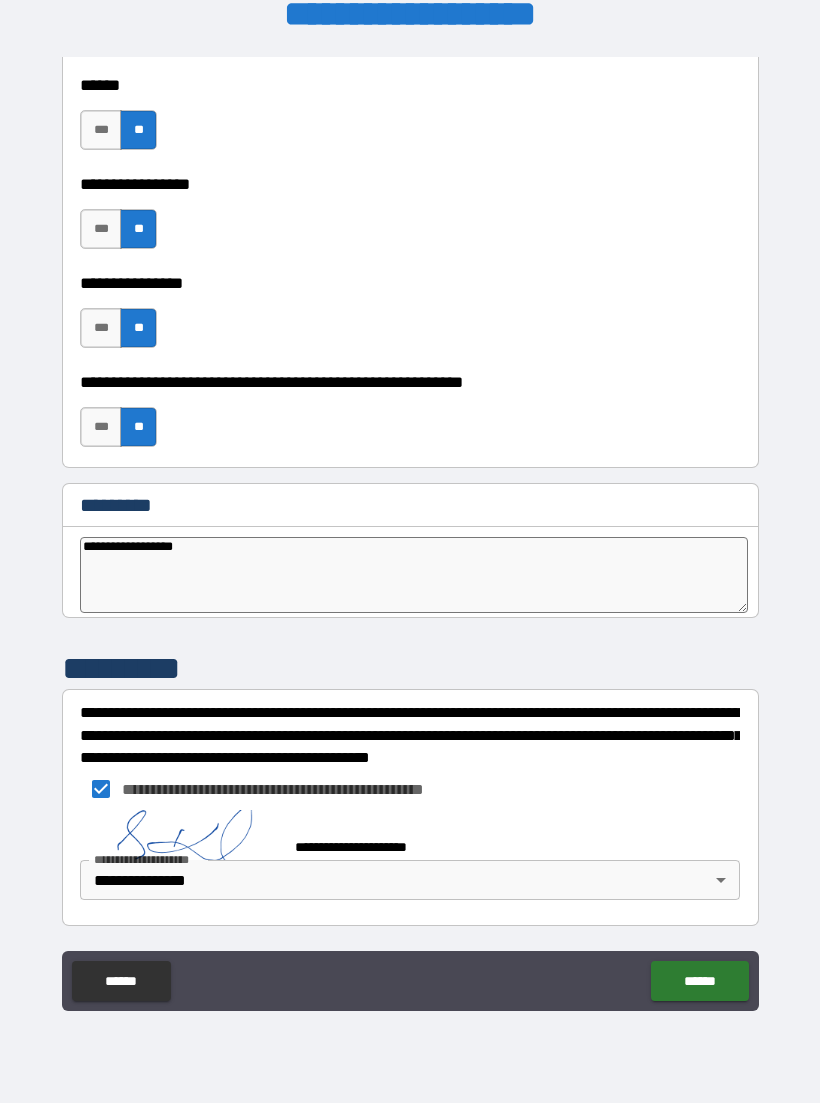 scroll, scrollTop: 9968, scrollLeft: 0, axis: vertical 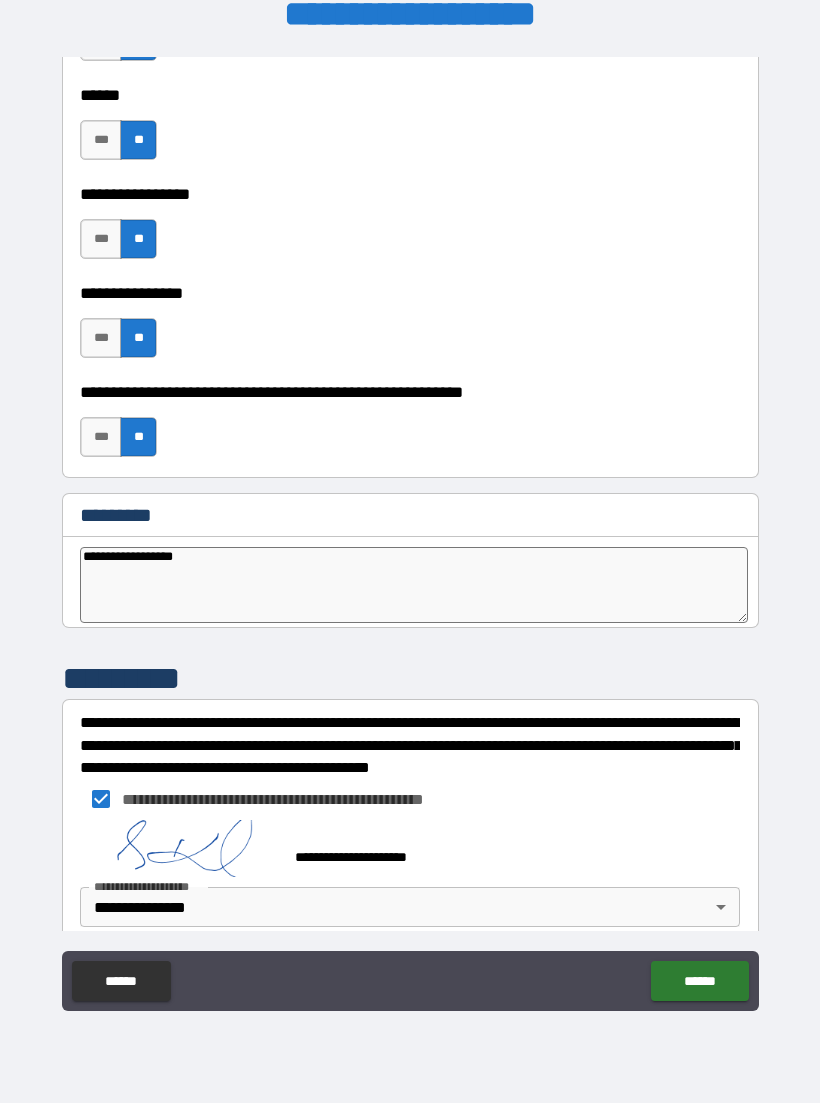 click on "******" at bounding box center (699, 981) 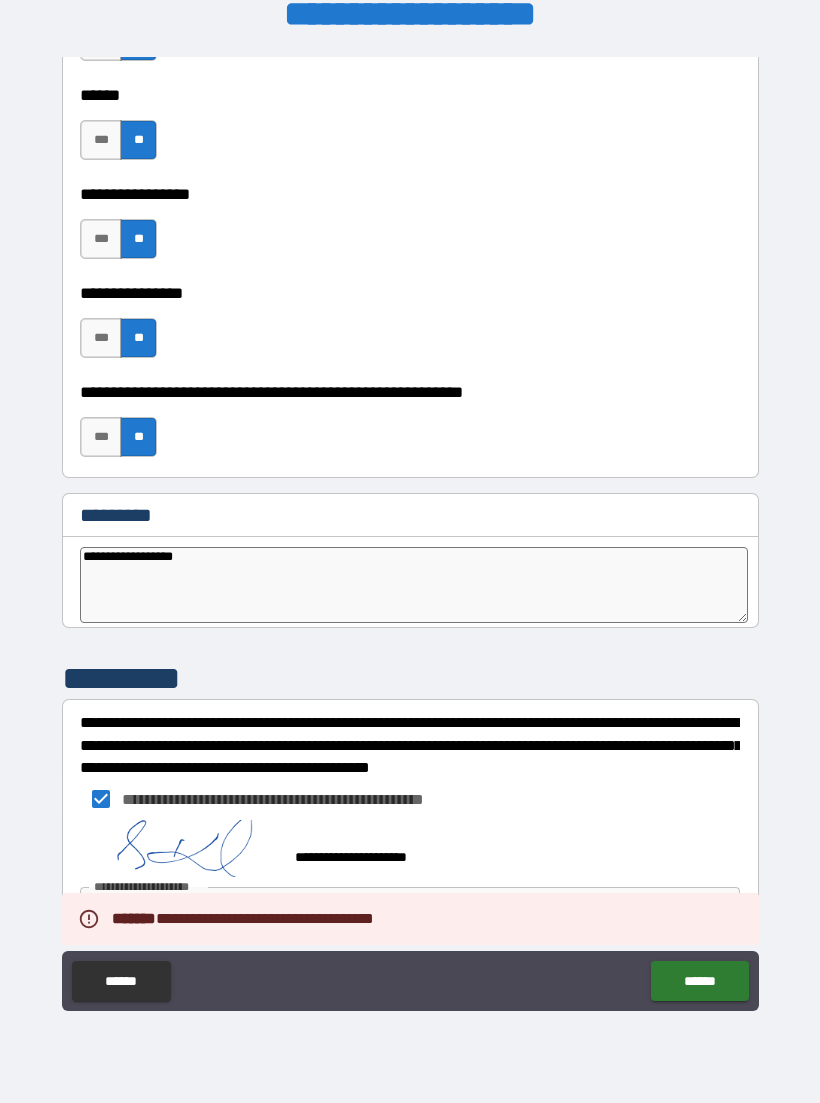 type on "*" 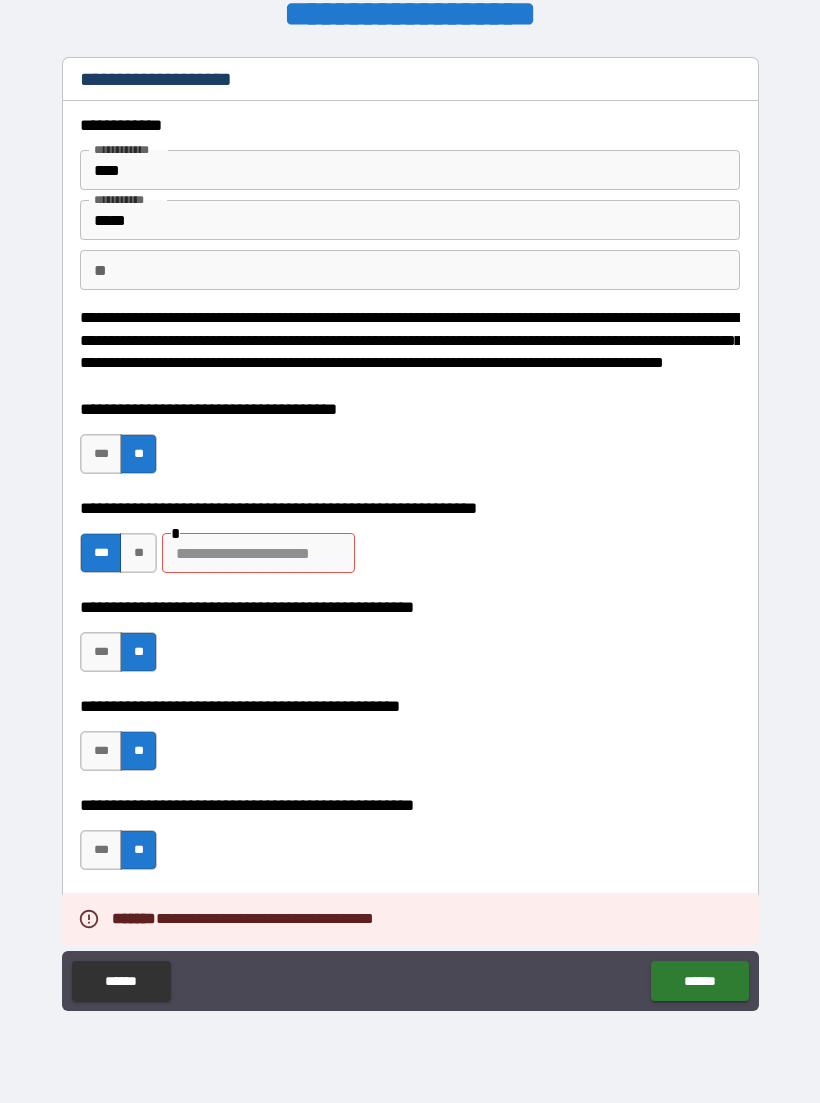 scroll, scrollTop: 0, scrollLeft: 0, axis: both 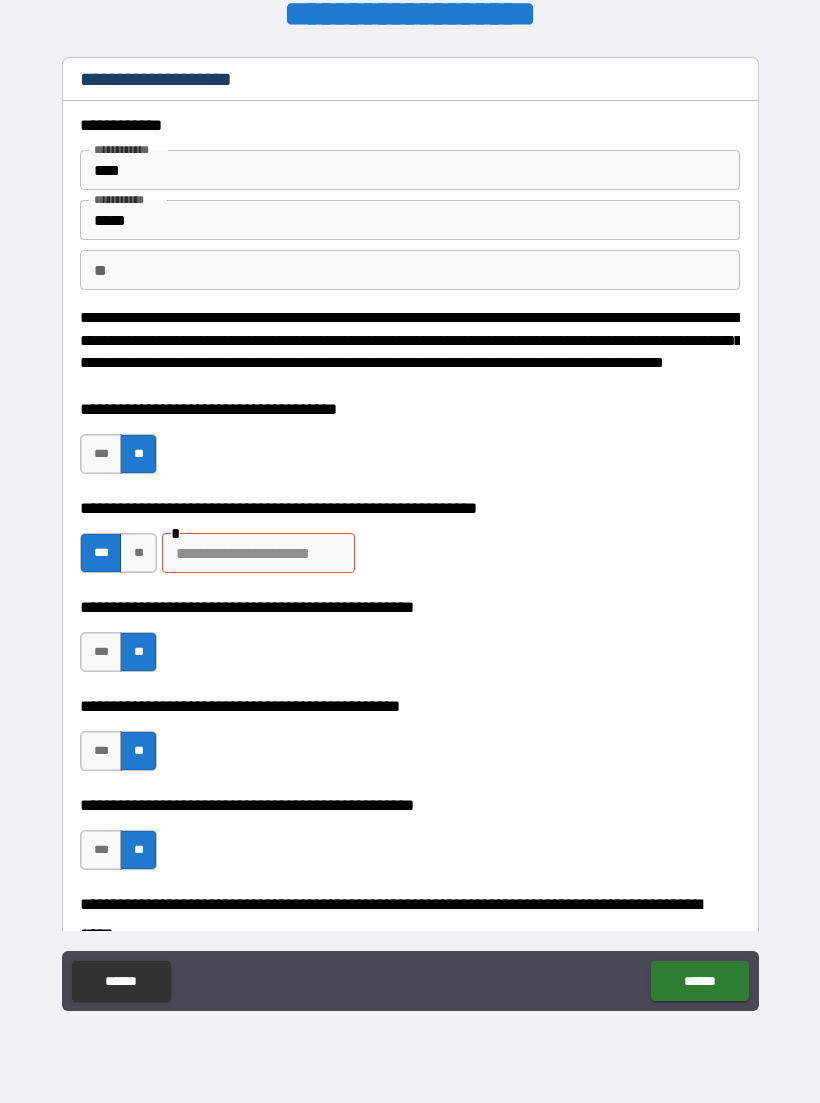 click at bounding box center [258, 553] 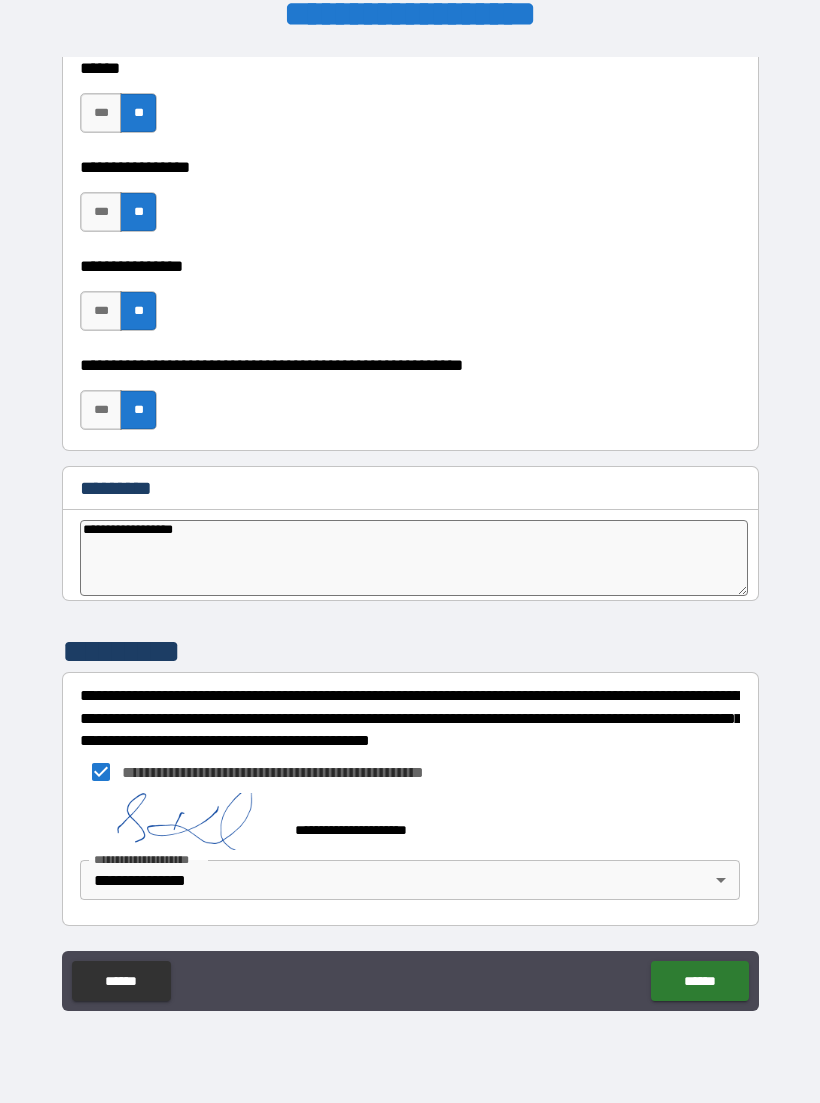 scroll, scrollTop: 9995, scrollLeft: 0, axis: vertical 